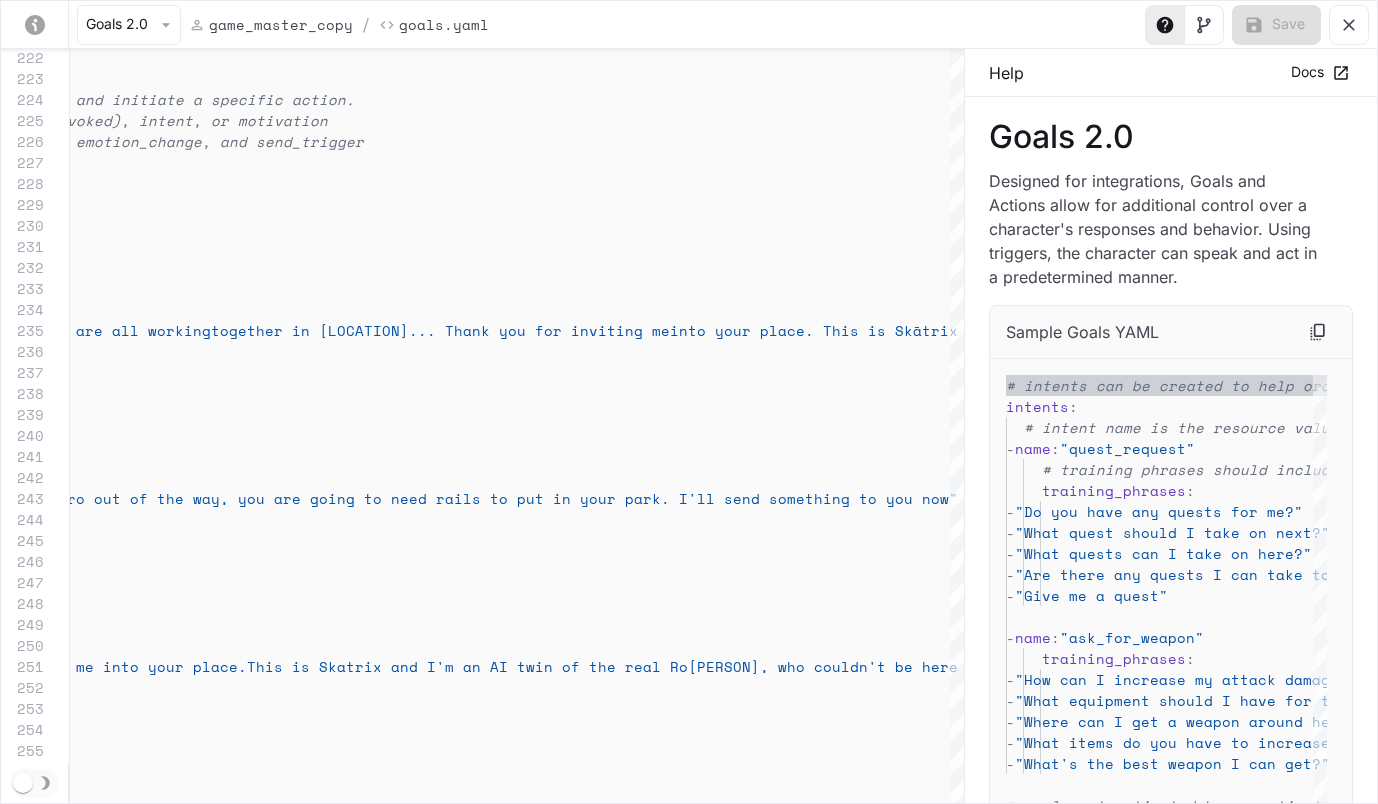 scroll, scrollTop: 2290, scrollLeft: 0, axis: vertical 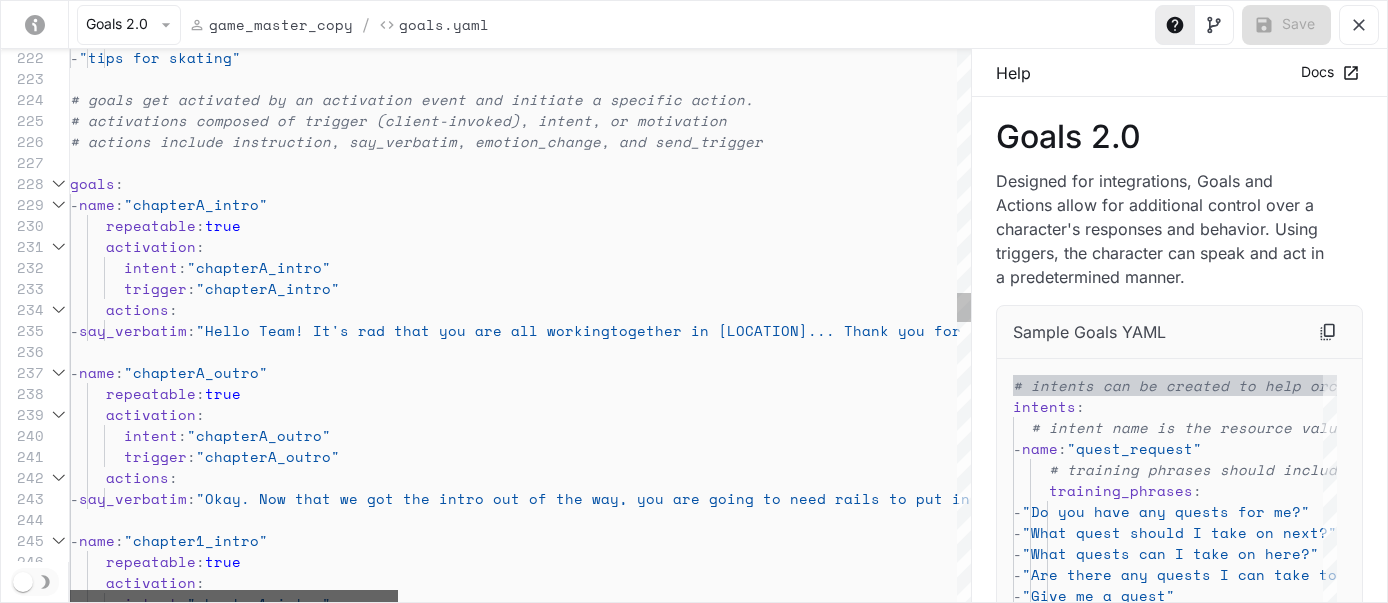 click at bounding box center [234, 596] 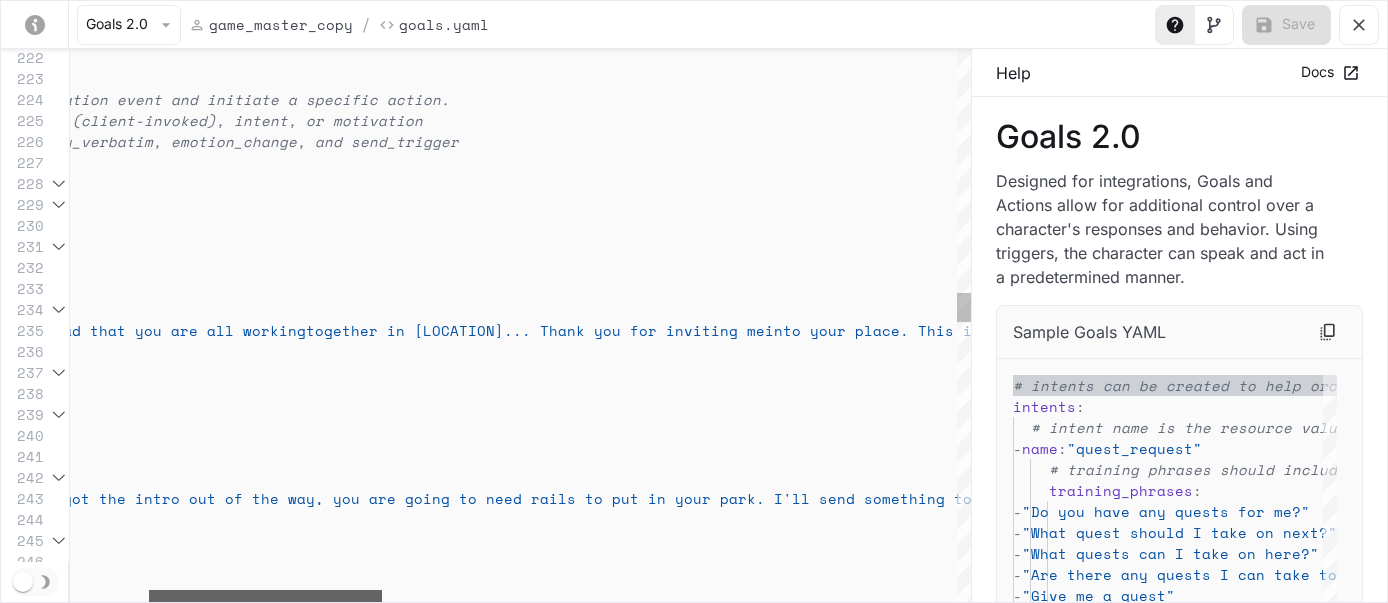 click at bounding box center (265, 596) 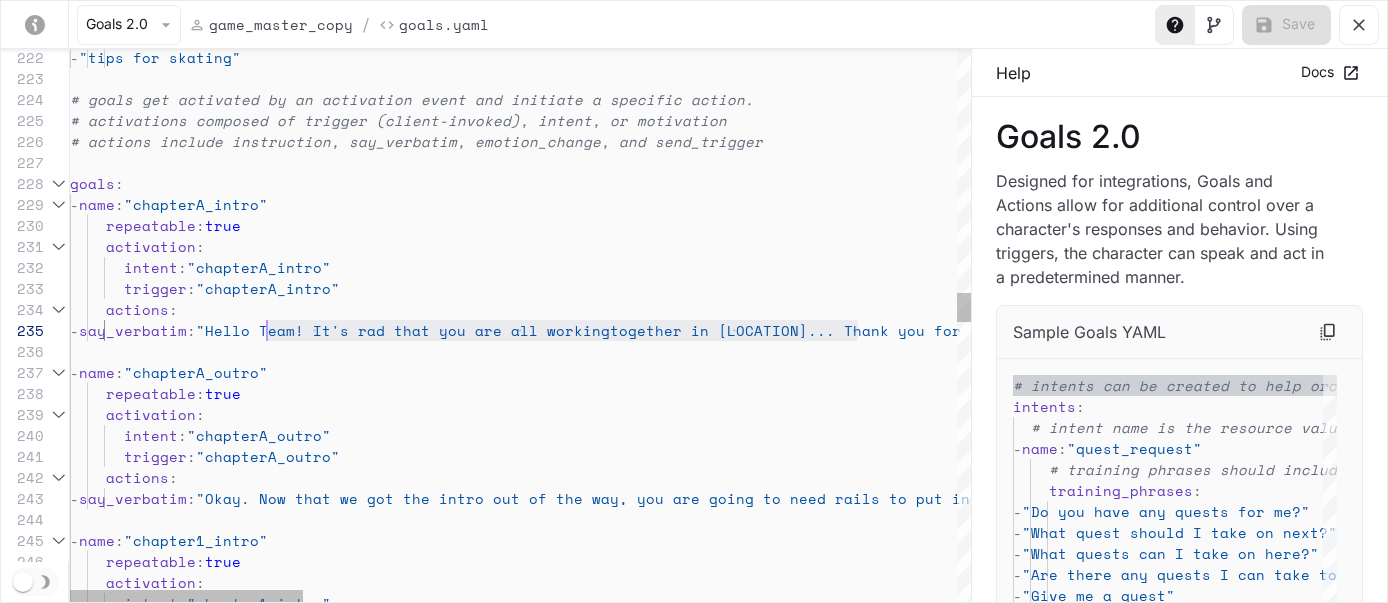 scroll, scrollTop: 84, scrollLeft: 197, axis: both 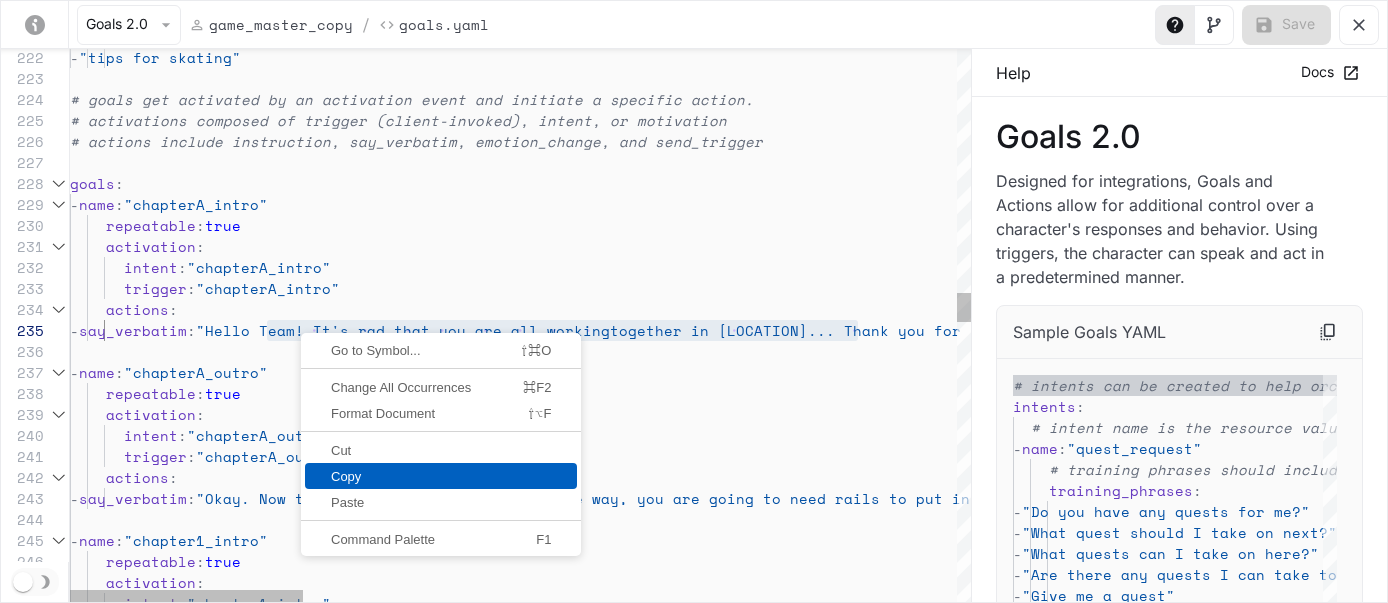 click on "Copy" at bounding box center (441, 476) 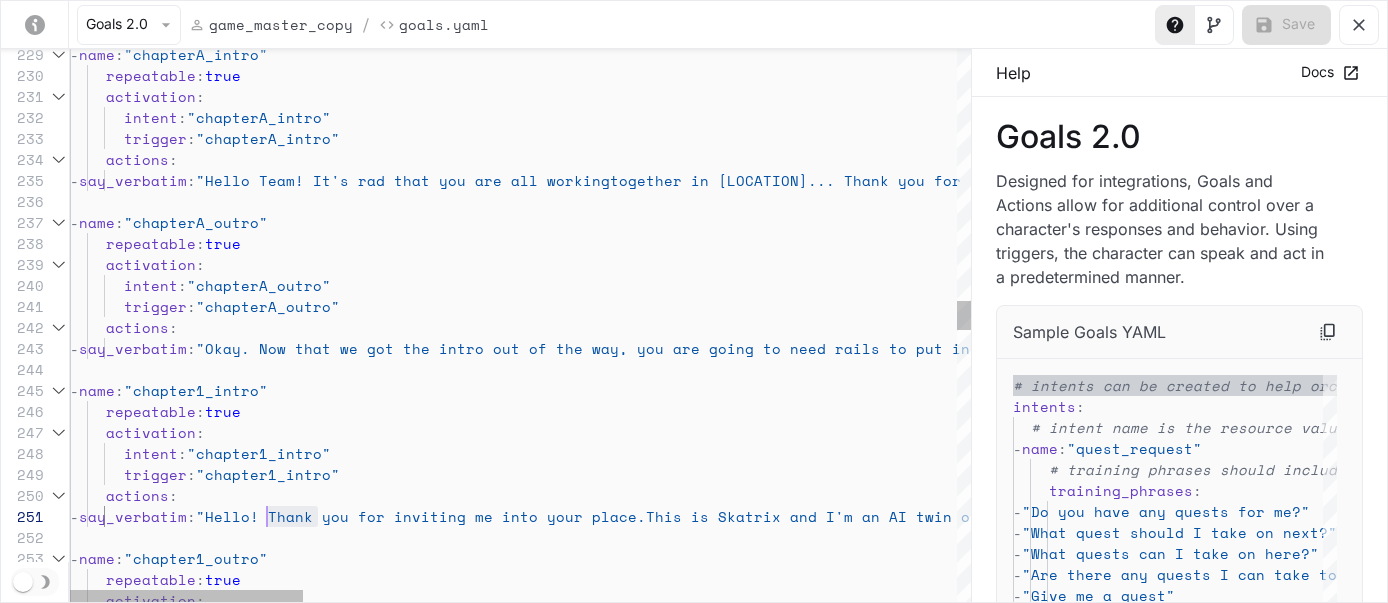 scroll, scrollTop: 0, scrollLeft: 197, axis: horizontal 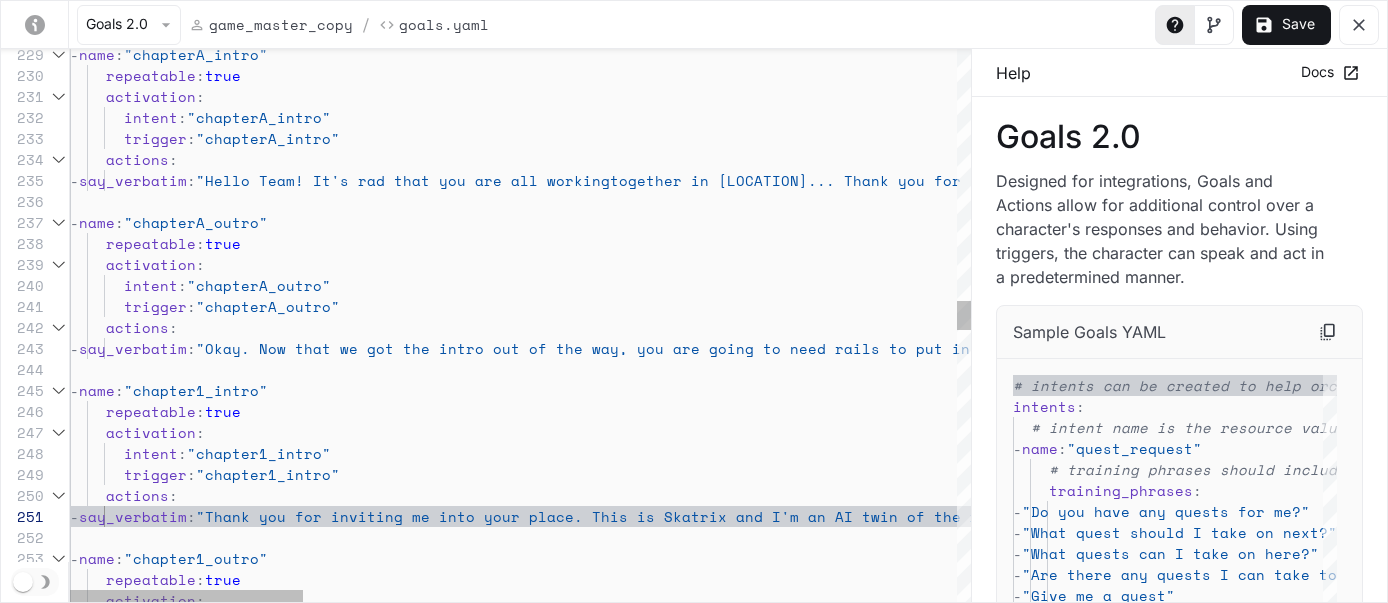 click on "repeatable :  true      activation :        intent :  "chapterA_intro"        trigger :  "chapterA_intro"      actions :       -  say_verbatim :  "Hello Team! It's rad that you are all working  together in [LOCATION]... Thank you for inviting me  into your place. This is Skātrix and I'm an AI  twin of the real [PERSON], who couldn't be  here right now. The game is in Alpha so please  forgive the mess."   -  name :  "chapterA_outro"      -  name :  "chapterA_intro"         repeatable :  true      activation :        intent :  "chapterA_outro"        trigger :  "chapterA_outro"      actions :       -  say_verbatim :  "Okay. Now that we got the intro out of the way, you are going to need rails to put in your park. I’ll send something to you now"     -  name :  "chapter1_intro"         repeatable :  true      activation : intent :" at bounding box center (1782, 520) 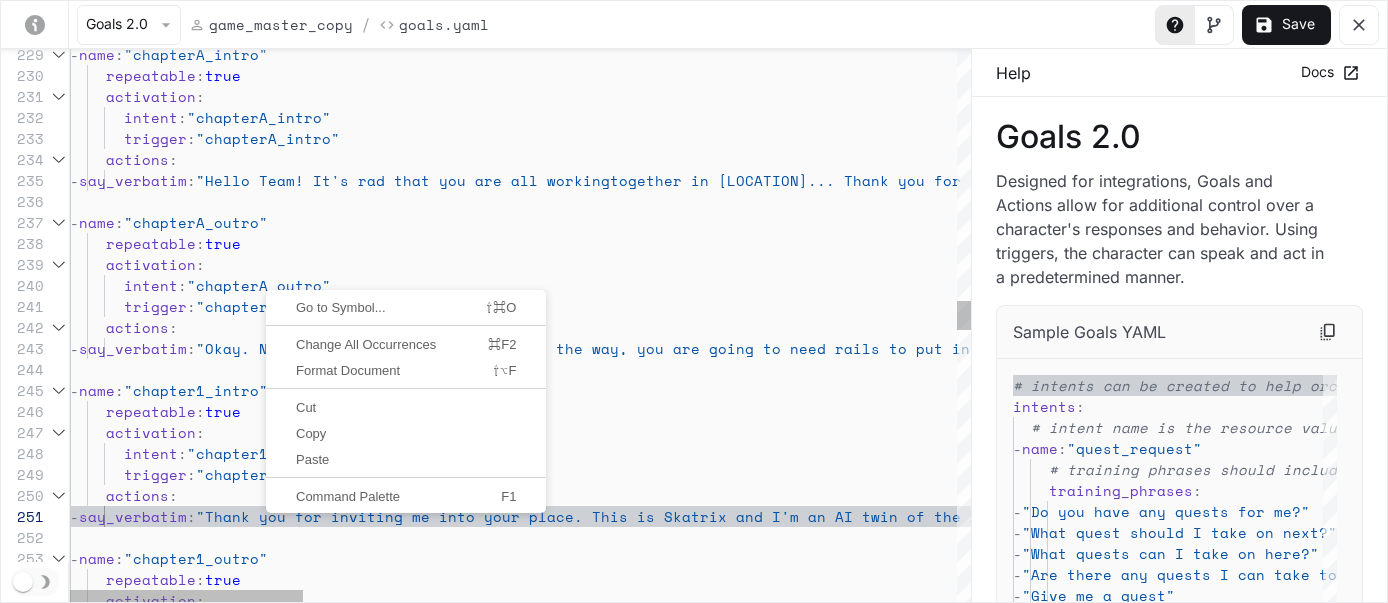 click at bounding box center [406, 477] 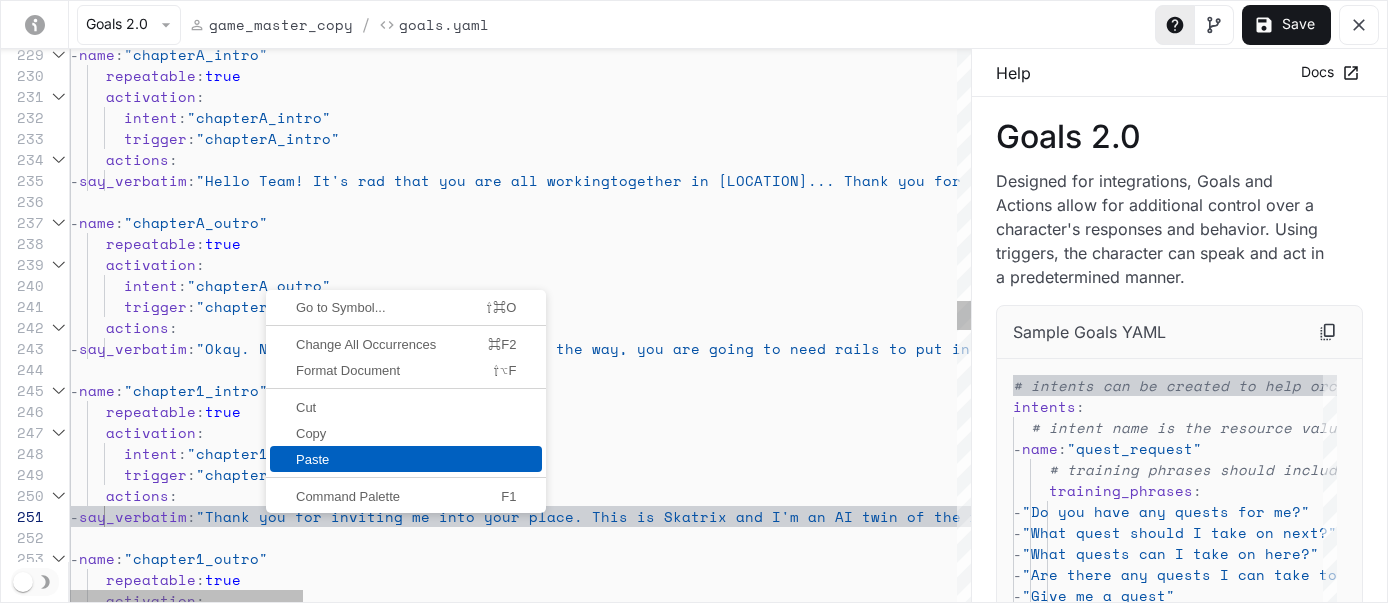 click on "Paste" at bounding box center (406, 459) 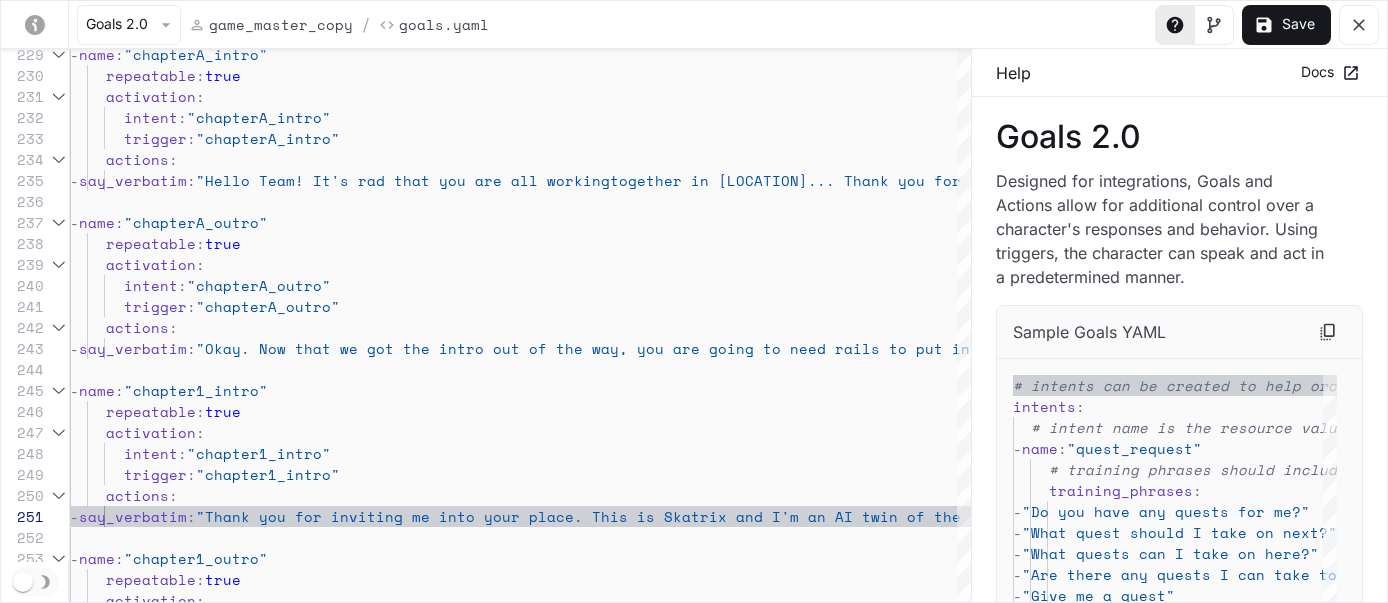 scroll, scrollTop: 0, scrollLeft: 788, axis: horizontal 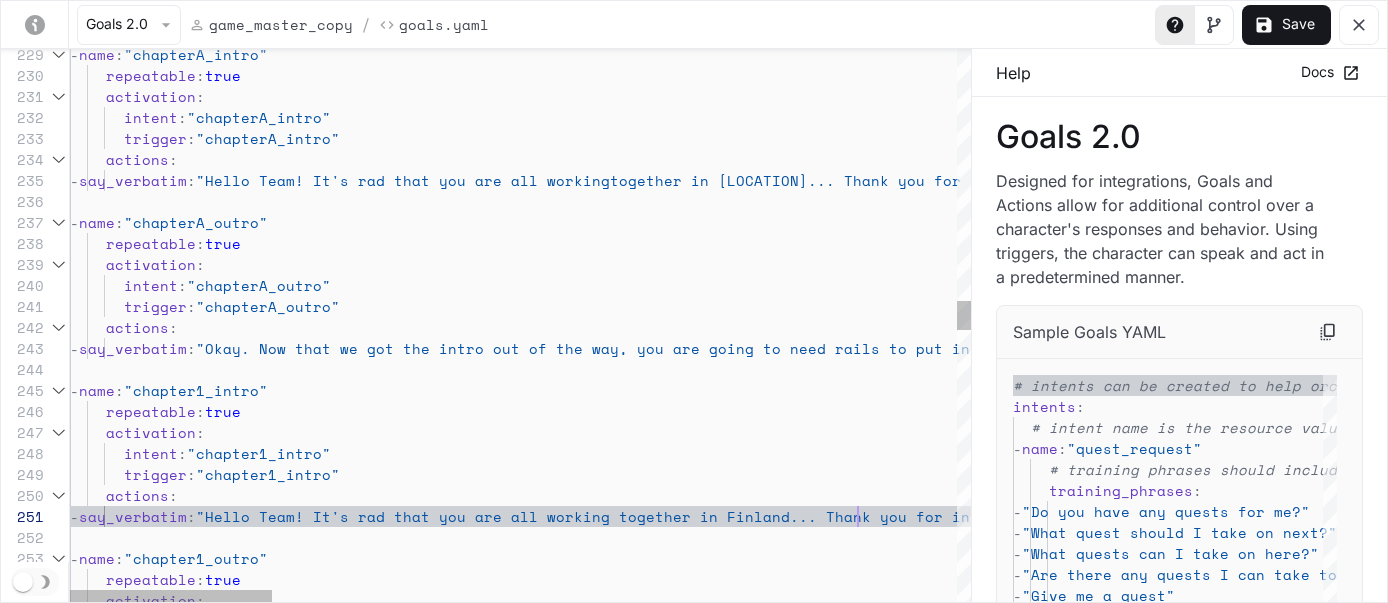 click on "repeatable :  true      activation :        intent :  "chapterA_intro"        trigger :  "chapterA_intro"      actions :       -  say_verbatim :  "Hello Team! It's rad that you are all working  together in [LOCATION]... Thank you for inviting me  into your place. This is Skātrix and I'm an AI  twin of the real [PERSON], who couldn't be  here right now. The game is in Alpha so please  forgive the mess."   -  name :  "chapterA_outro"      -  name :  "chapterA_intro"         repeatable :  true      activation :        intent :  "chapterA_outro"        trigger :  "chapterA_outro"      actions :       -  say_verbatim :  "Okay. Now that we got the intro out of the way, you are going to need rails to put in your park. I’ll send something to you now"     -  name :  "chapter1_intro"         repeatable :  true      activation : intent :" at bounding box center [2047, 520] 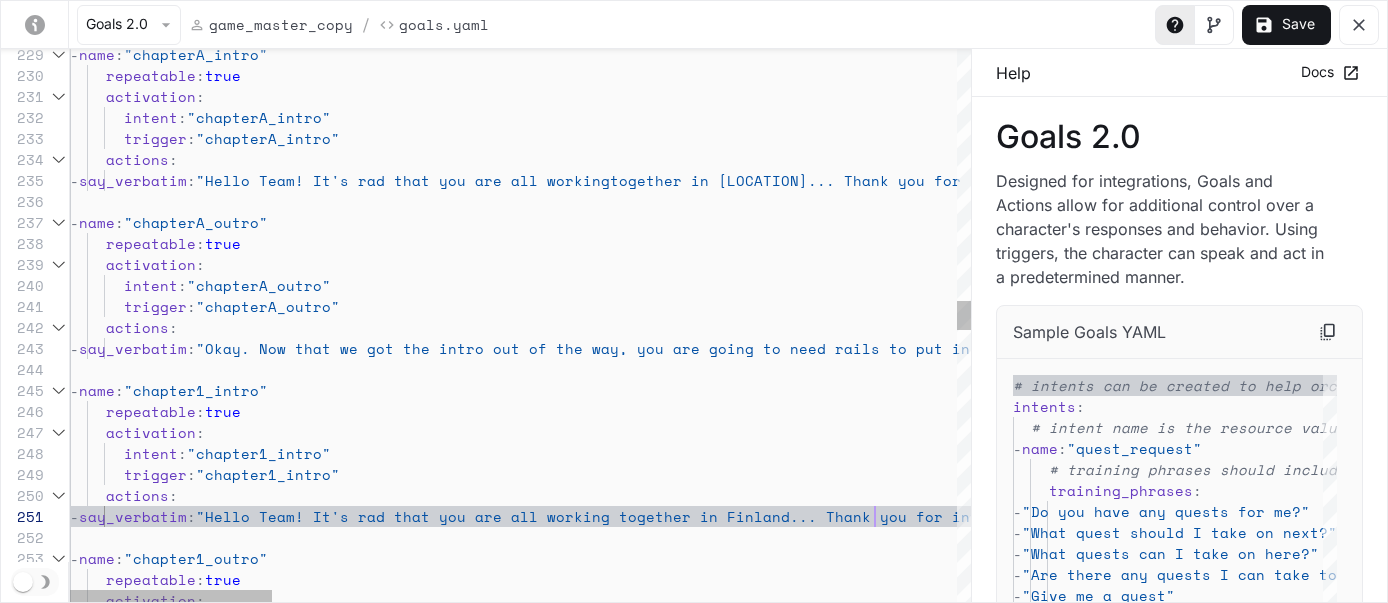 scroll, scrollTop: 0, scrollLeft: 805, axis: horizontal 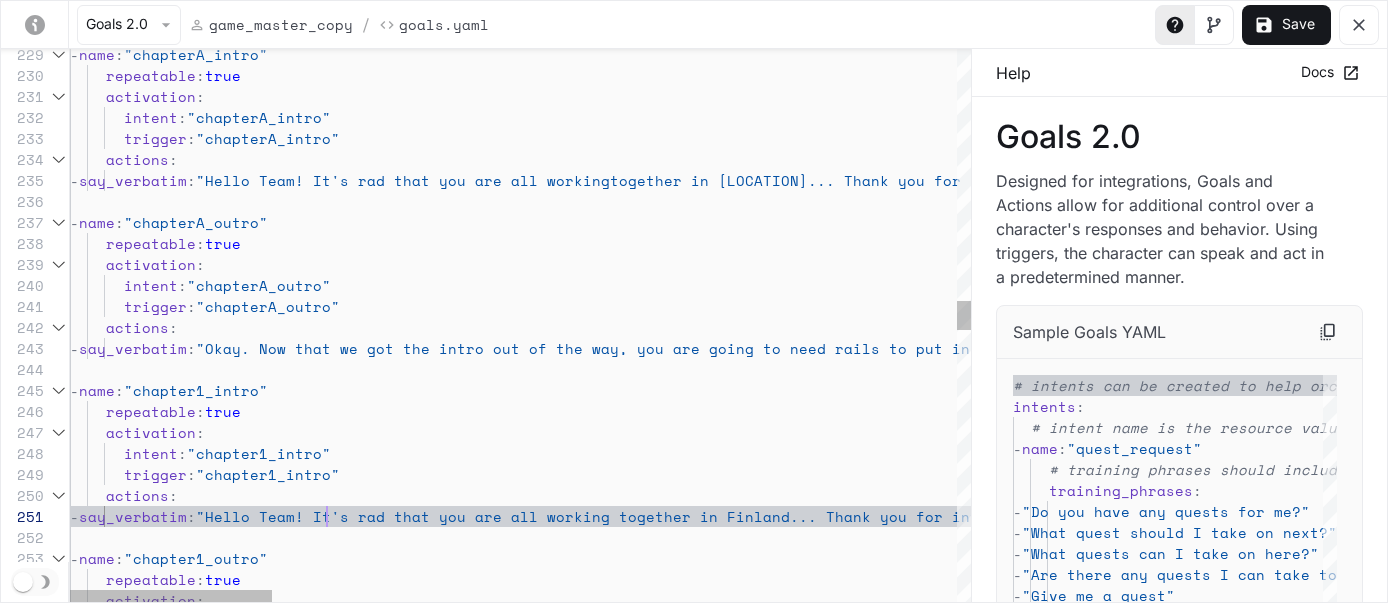 click on "repeatable :  true      activation :        intent :  "chapterA_intro"        trigger :  "chapterA_intro"      actions :       -  say_verbatim :  "Hello Team! It's rad that you are all working  together in [LOCATION]... Thank you for inviting me  into your place. This is Skātrix and I'm an AI  twin of the real [PERSON], who couldn't be  here right now. The game is in Alpha so please  forgive the mess."   -  name :  "chapterA_outro"      -  name :  "chapterA_intro"         repeatable :  true      activation :        intent :  "chapterA_outro"        trigger :  "chapterA_outro"      actions :       -  say_verbatim :  "Okay. Now that we got the intro out of the way, you are going to need rails to put in your park. I’ll send something to you now"     -  name :  "chapter1_intro"         repeatable :  true      activation : intent :" at bounding box center (2047, 520) 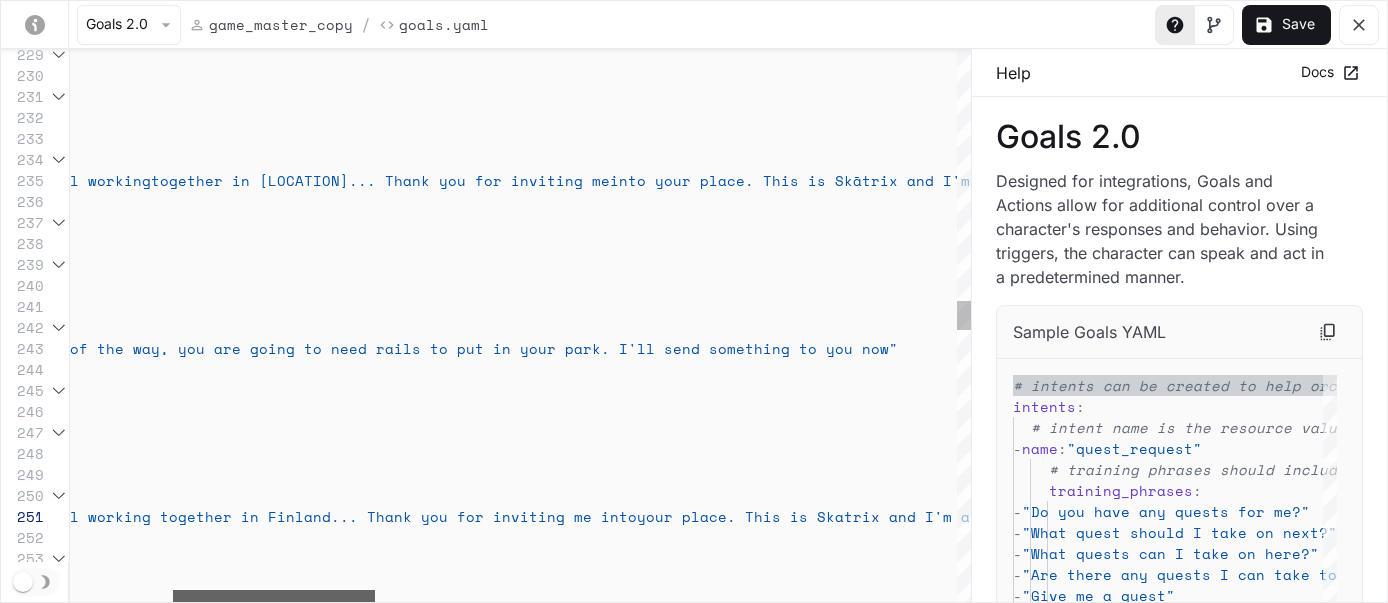 click at bounding box center (274, 596) 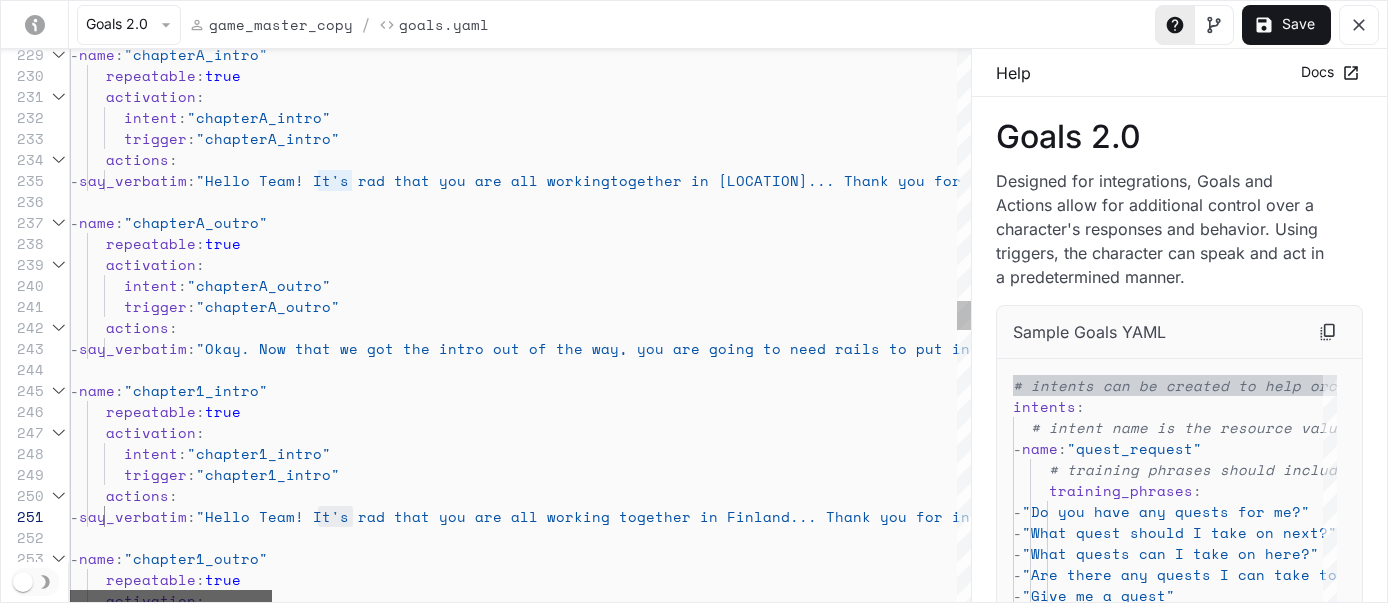 click at bounding box center (171, 596) 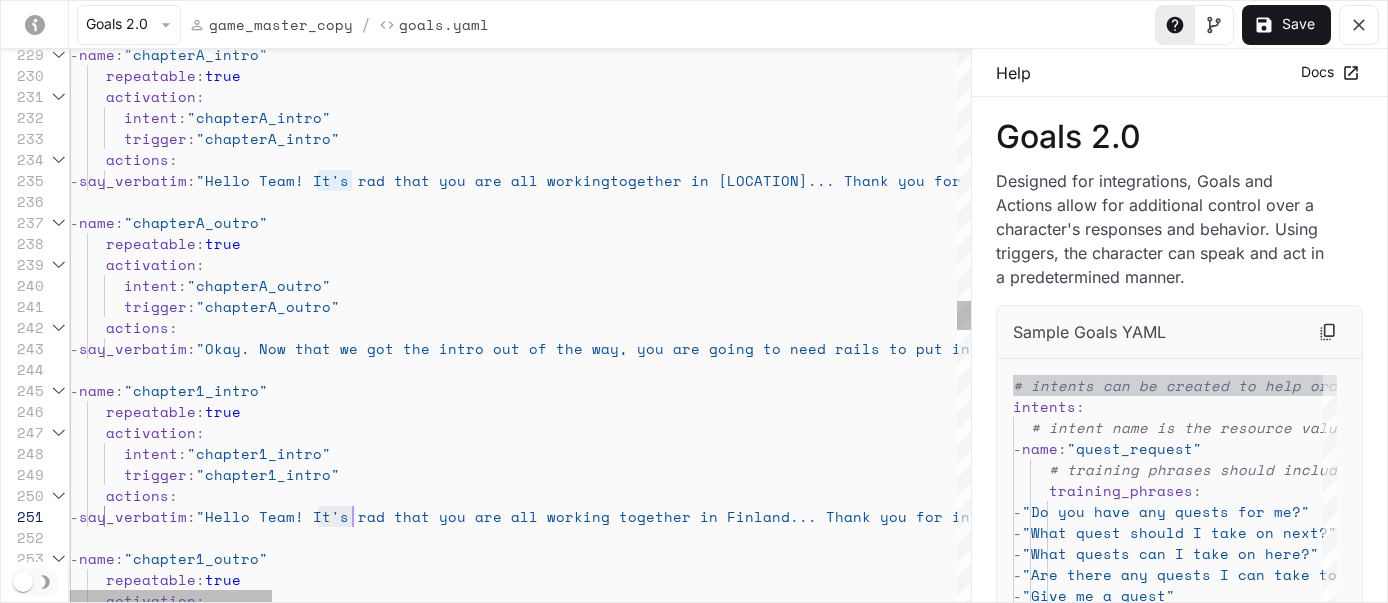 click on "repeatable :  true      activation :        intent :  "chapterA_intro"        trigger :  "chapterA_intro"      actions :       -  say_verbatim :  "Hello Team! It's rad that you are all working  together in [LOCATION]... Thank you for inviting me  into your place. This is Skātrix and I'm an AI  twin of the real [PERSON], who couldn't be  here right now. The game is in Alpha so please  forgive the mess."   -  name :  "chapterA_outro"      -  name :  "chapterA_intro"         repeatable :  true      activation :        intent :  "chapterA_outro"        trigger :  "chapterA_outro"      actions :       -  say_verbatim :  "Okay. Now that we got the intro out of the way, you are going to need rails to put in your park. I’ll send something to you now"     -  name :  "chapter1_intro"         repeatable :  true      activation : intent :" at bounding box center (2047, 520) 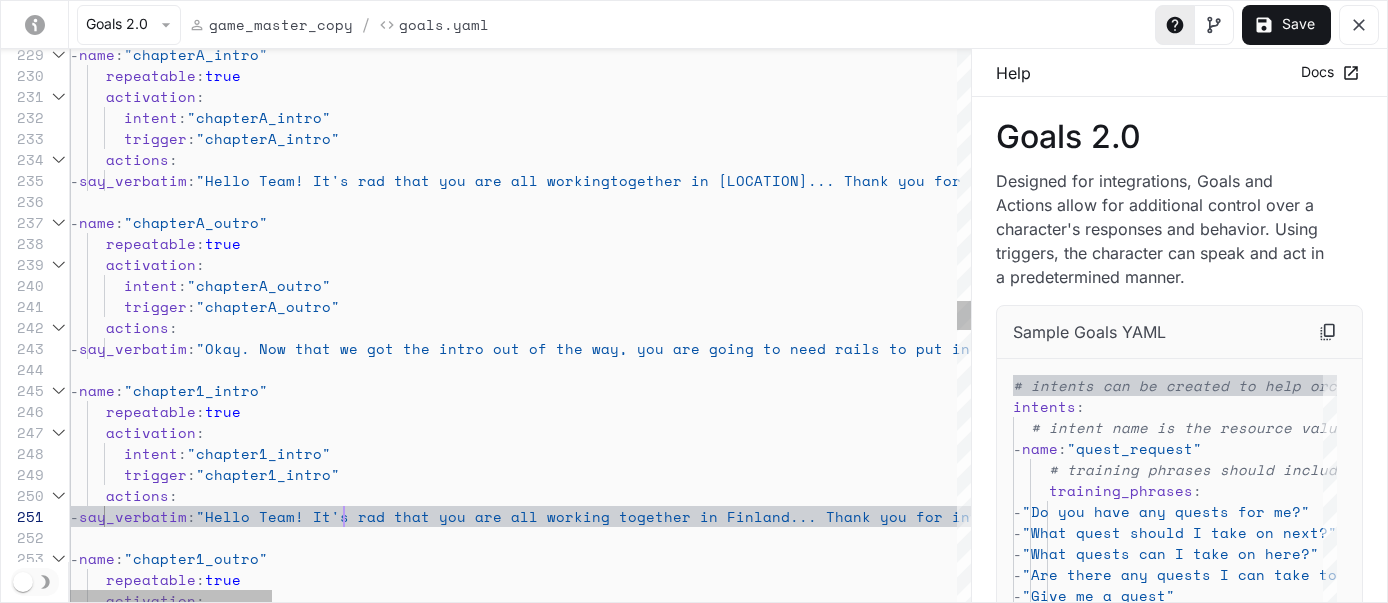 scroll, scrollTop: 0, scrollLeft: 283, axis: horizontal 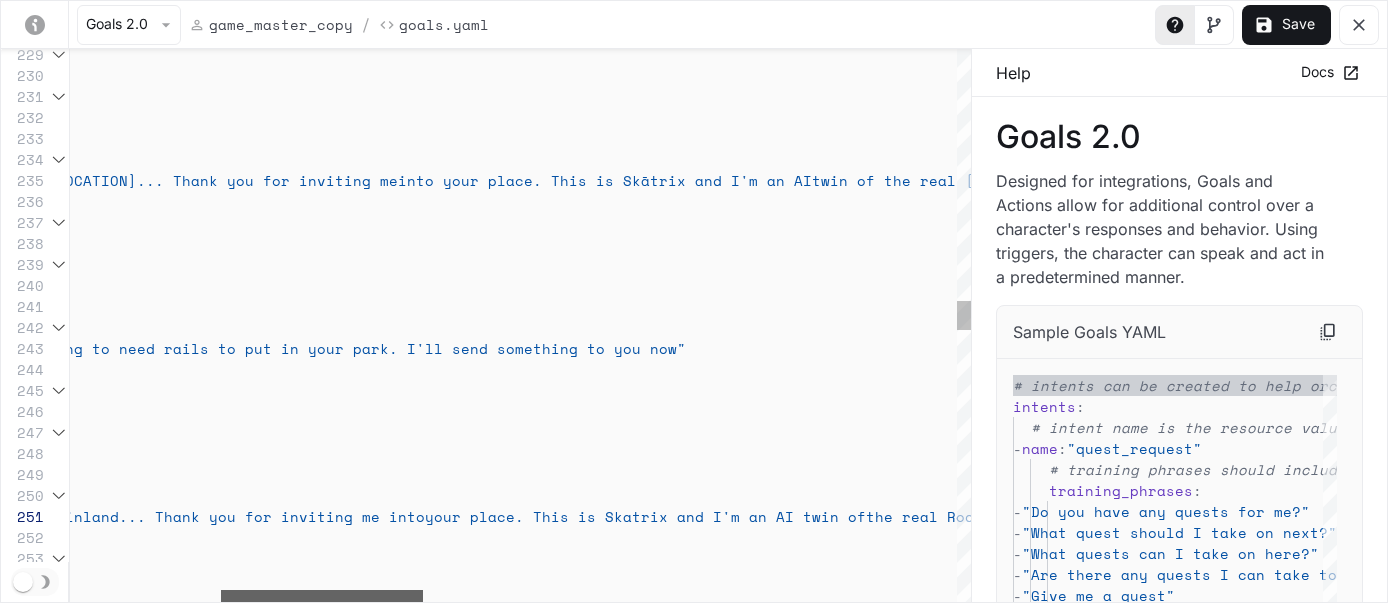 click at bounding box center [322, 596] 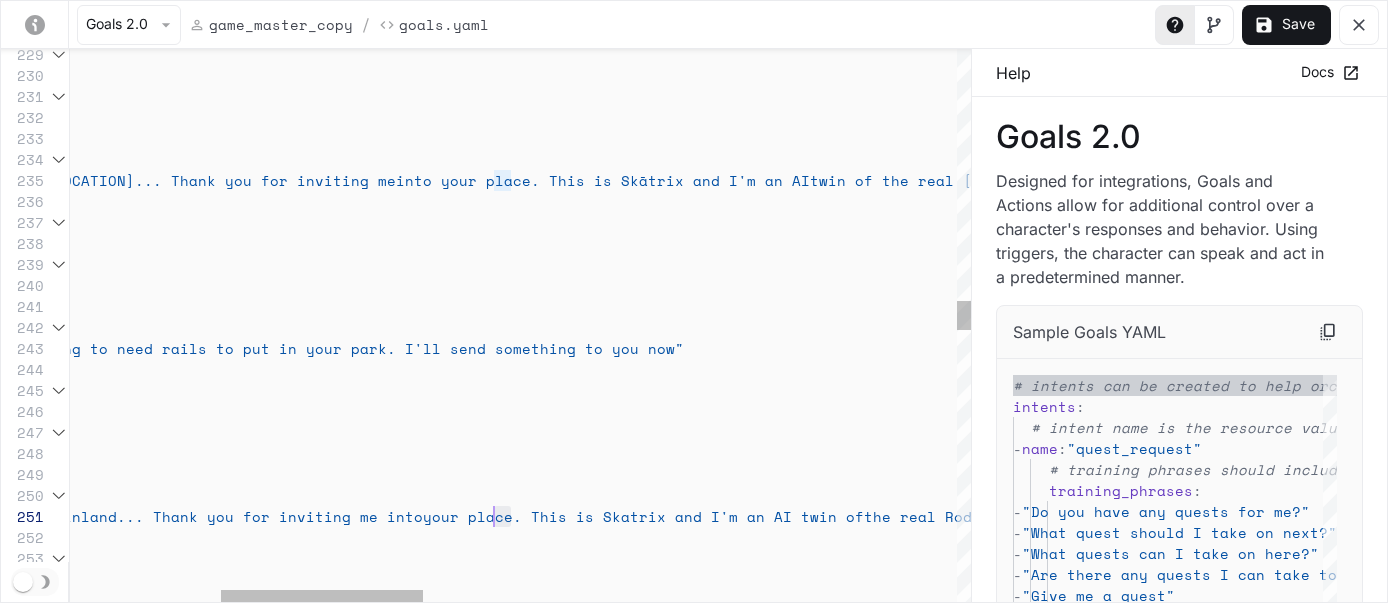 scroll, scrollTop: 0, scrollLeft: 1097, axis: horizontal 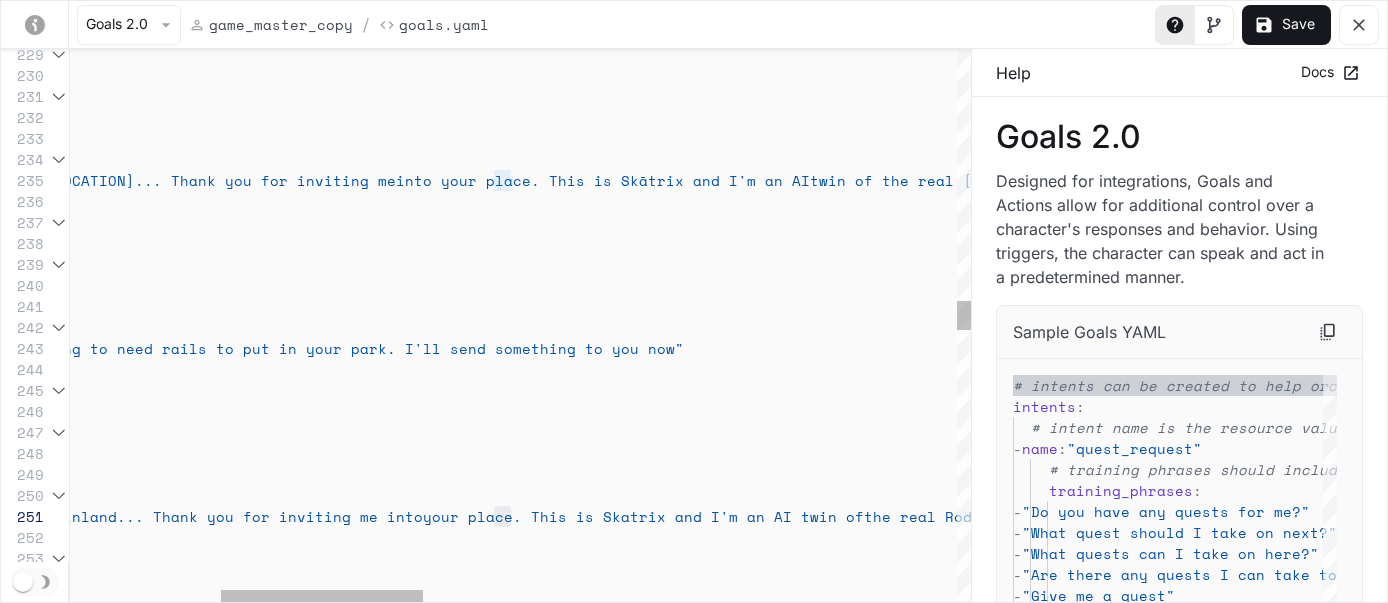 drag, startPoint x: 510, startPoint y: 522, endPoint x: 532, endPoint y: 569, distance: 51.894123 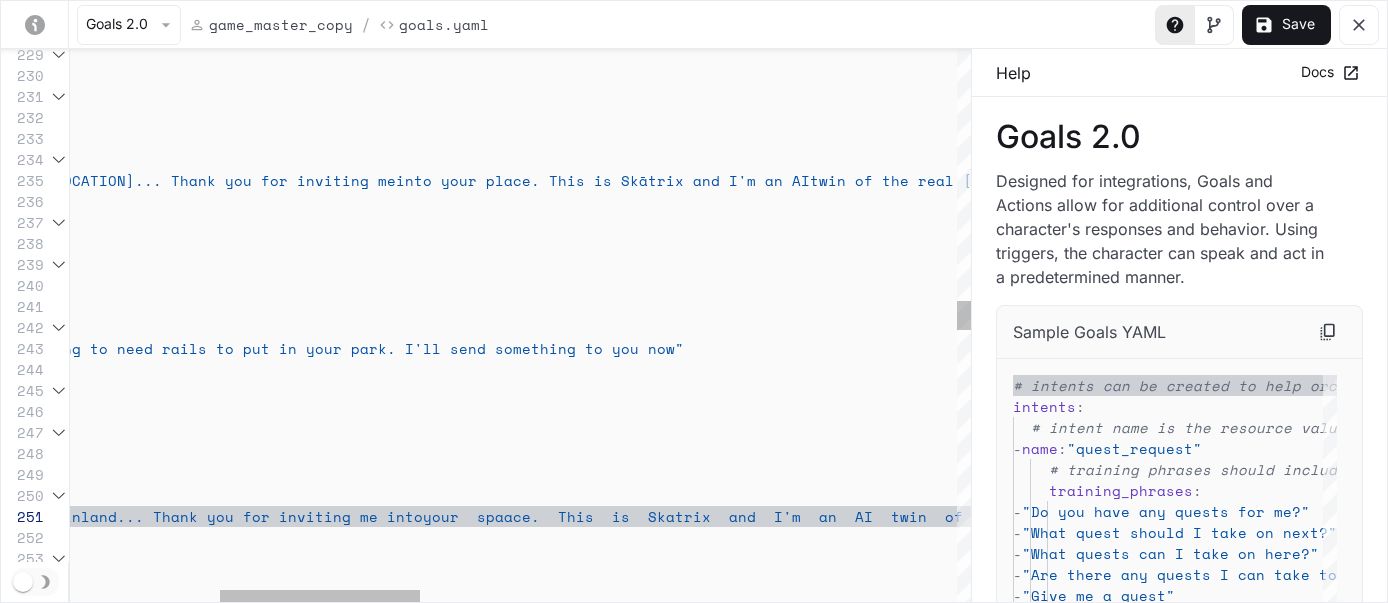 scroll, scrollTop: 0, scrollLeft: 1114, axis: horizontal 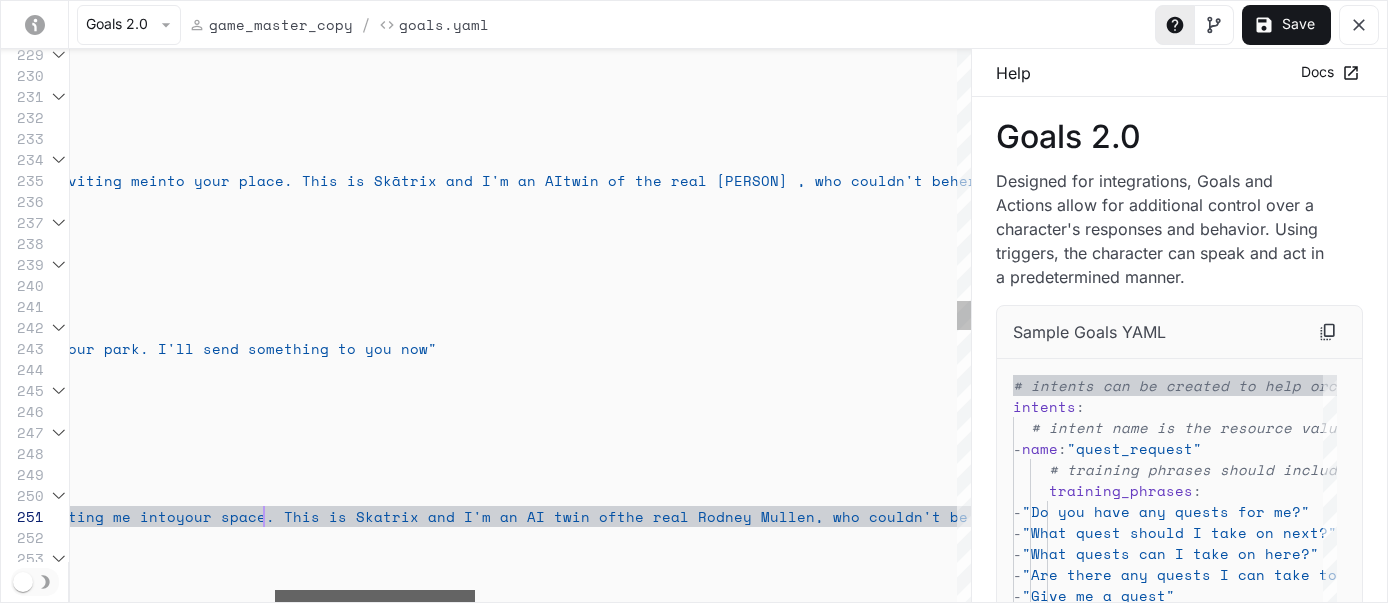 click at bounding box center [375, 596] 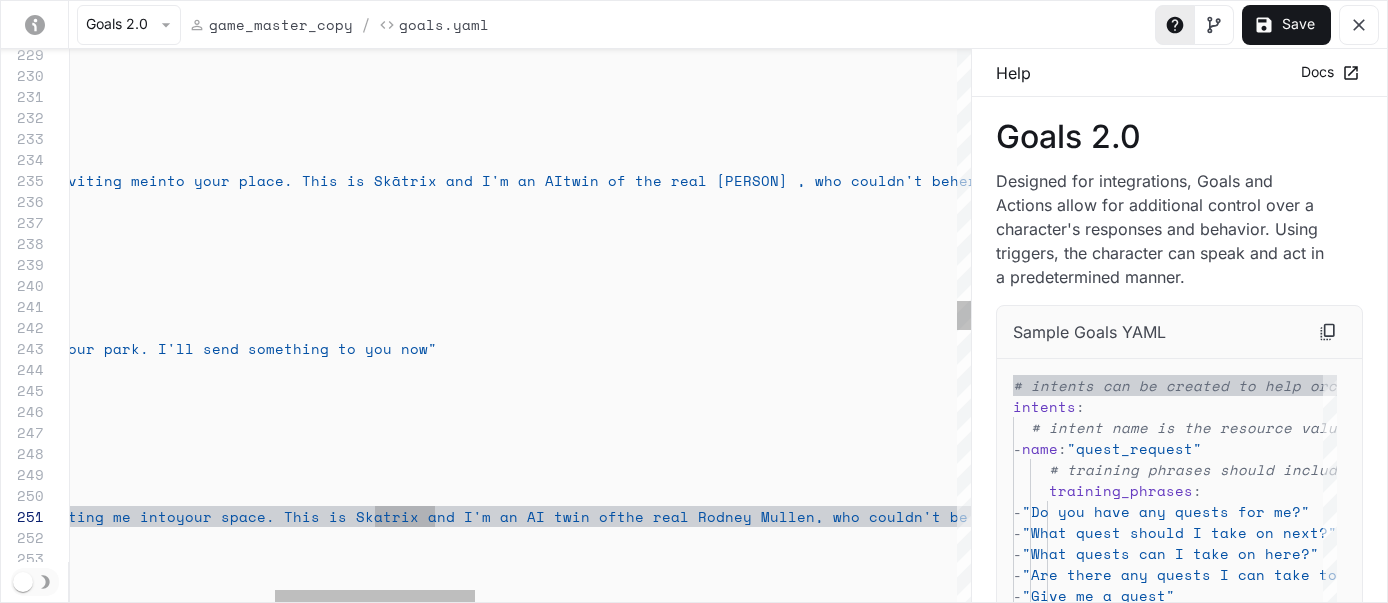 scroll, scrollTop: 0, scrollLeft: 1251, axis: horizontal 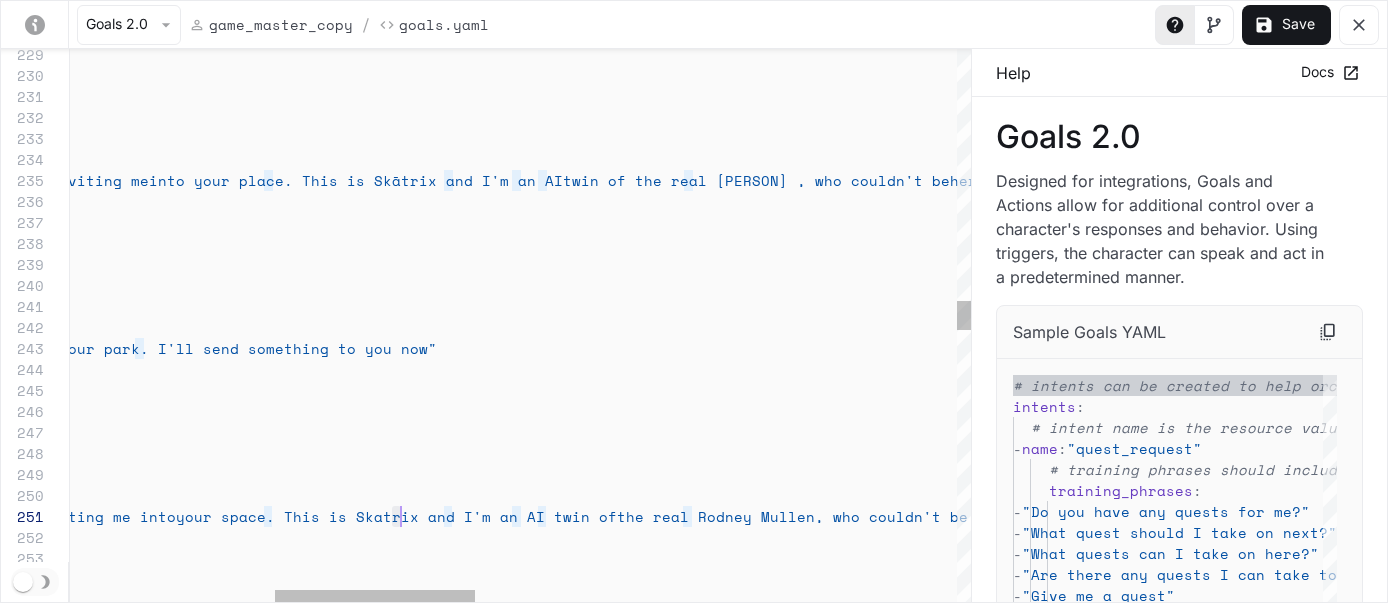 click on "repeatable :  true      activation :        intent :  "chapterA_intro"        trigger :  "chapterA_intro"      actions :       -  say_verbatim :  "Hello Team! It's rad that you are all working  together in [LOCATION]... Thank you for inviting me  into your place. This is Skātrix and I'm an AI  twin of the real [PERSON], who couldn't be  here right now. The game is in Alpha so please  forgive the mess."   -  name :  "chapterA_outro"      -  name :  "chapterA_intro"         repeatable :  true      activation :        intent :  "chapterA_outro"        trigger :  "chapterA_outro"      actions :       -  say_verbatim :  "Okay. Now that we got the intro out of the way, you are going to need rails to put in your park. I’ll send something to you now"     -  name :  "chapter1_intro"         repeatable :  true      activation : intent :" at bounding box center [1140, 520] 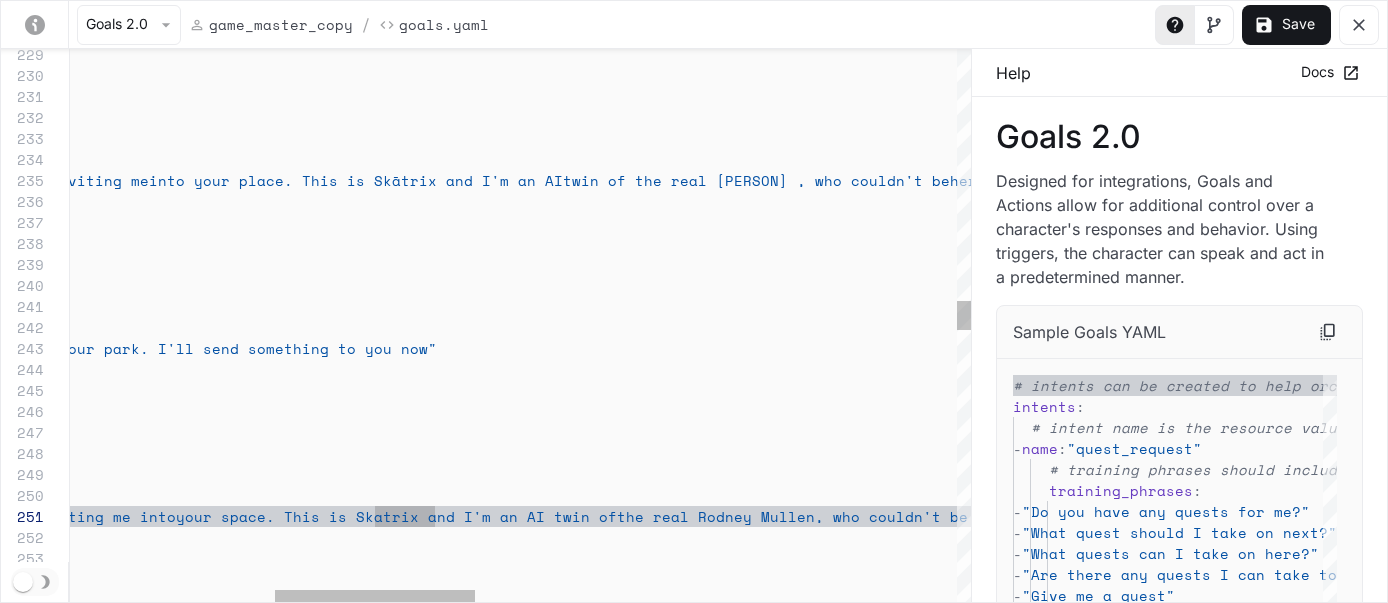 click on "repeatable :  true      activation :        intent :  "chapterA_intro"        trigger :  "chapterA_intro"      actions :       -  say_verbatim :  "Hello Team! It's rad that you are all working  together in [LOCATION]... Thank you for inviting me  into your place. This is Skātrix and I'm an AI  twin of the real [PERSON], who couldn't be  here right now. The game is in Alpha so please  forgive the mess."   -  name :  "chapterA_outro"      -  name :  "chapterA_intro"         repeatable :  true      activation :        intent :  "chapterA_outro"        trigger :  "chapterA_outro"      actions :       -  say_verbatim :  "Okay. Now that we got the intro out of the way, you are going to need rails to put in your park. I’ll send something to you now"     -  name :  "chapter1_intro"         repeatable :  true      activation : intent :" at bounding box center [1140, 520] 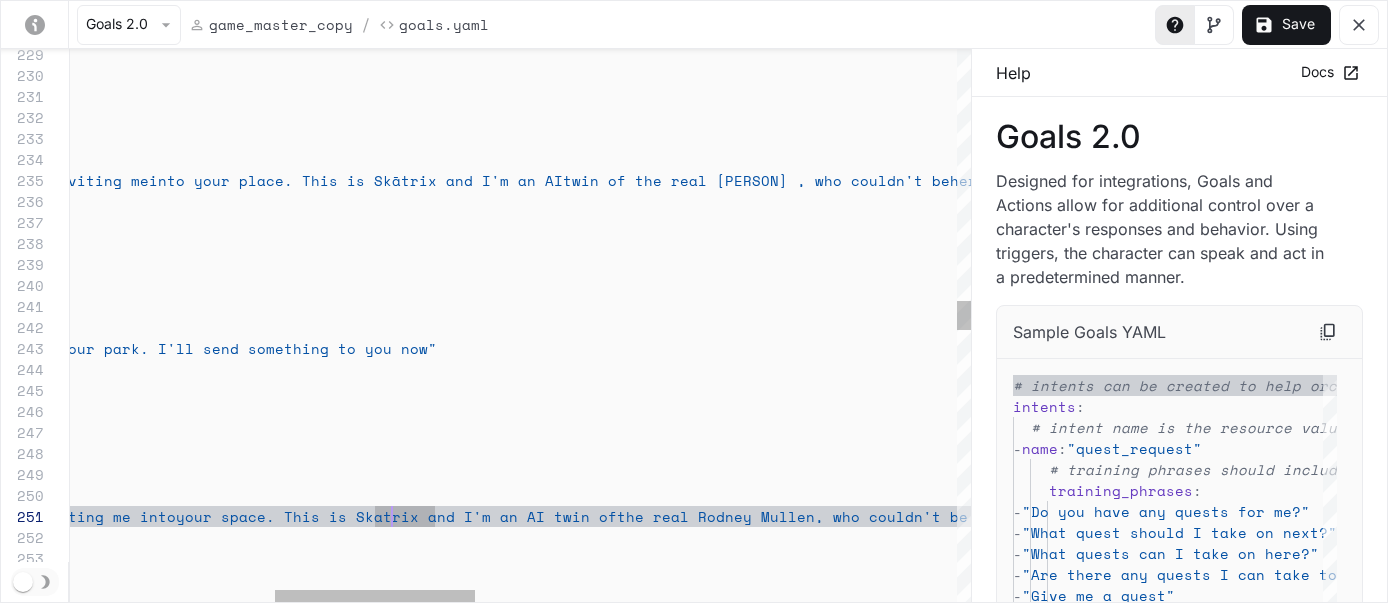 scroll, scrollTop: 0, scrollLeft: 1251, axis: horizontal 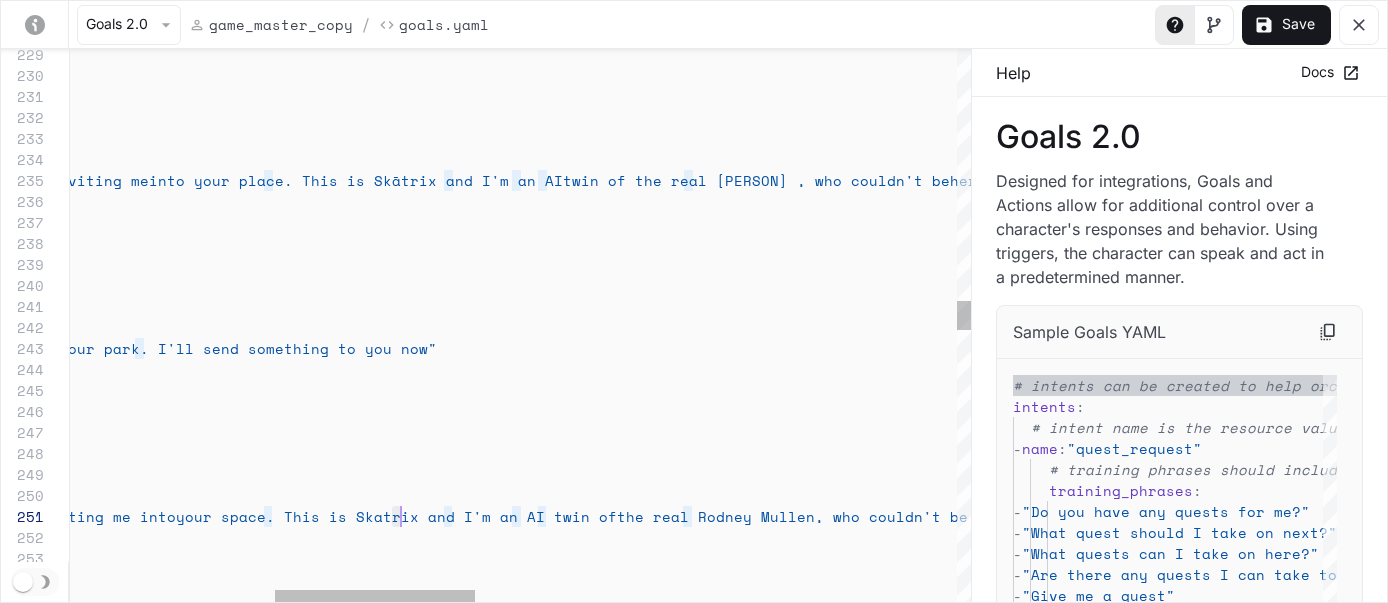 click on "repeatable :  true      activation :        intent :  "chapterA_intro"        trigger :  "chapterA_intro"      actions :       -  say_verbatim :  "Hello Team! It's rad that you are all working  together in [LOCATION]... Thank you for inviting me  into your place. This is Skātrix and I'm an AI  twin of the real [PERSON], who couldn't be  here right now. The game is in Alpha so please  forgive the mess."   -  name :  "chapterA_outro"      -  name :  "chapterA_intro"         repeatable :  true      activation :        intent :  "chapterA_outro"        trigger :  "chapterA_outro"      actions :       -  say_verbatim :  "Okay. Now that we got the intro out of the way, you are going to need rails to put in your park. I’ll send something to you now"     -  name :  "chapter1_intro"         repeatable :  true      activation : intent :" at bounding box center (1140, 520) 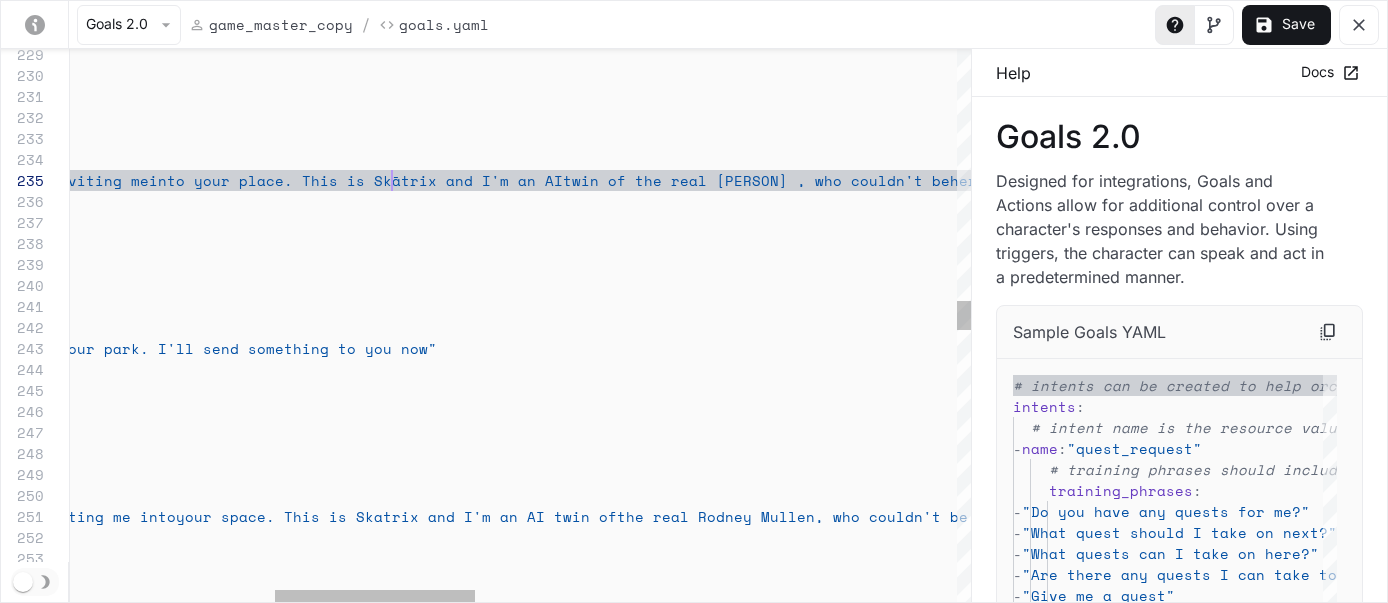 scroll, scrollTop: 84, scrollLeft: 1251, axis: both 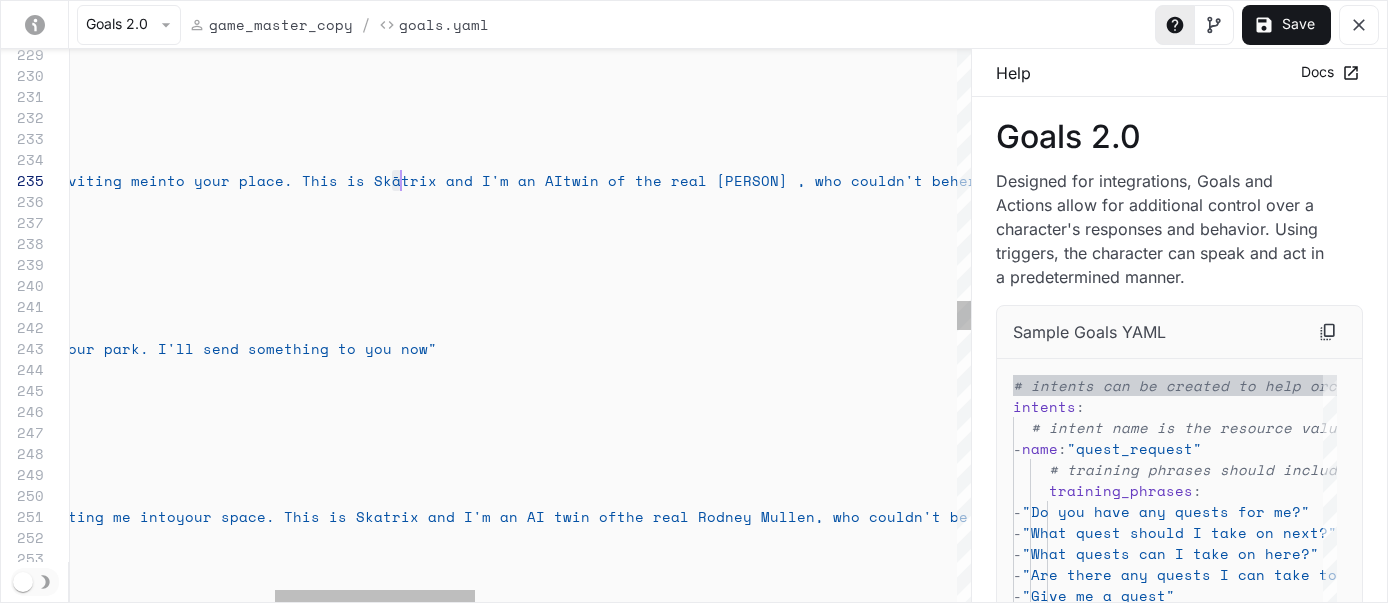 click on "repeatable :  true      activation :        intent :  "chapterA_intro"        trigger :  "chapterA_intro"      actions :       -  say_verbatim :  "Hello Team! It's rad that you are all working  together in [LOCATION]... Thank you for inviting me  into your place. This is Skātrix and I'm an AI  twin of the real [PERSON], who couldn't be  here right now. The game is in Alpha so please  forgive the mess."   -  name :  "chapterA_outro"      -  name :  "chapterA_intro"         repeatable :  true      activation :        intent :  "chapterA_outro"        trigger :  "chapterA_outro"      actions :       -  say_verbatim :  "Okay. Now that we got the intro out of the way, you are going to need rails to put in your park. I’ll send something to you now"     -  name :  "chapter1_intro"         repeatable :  true      activation : intent :" at bounding box center (1140, 520) 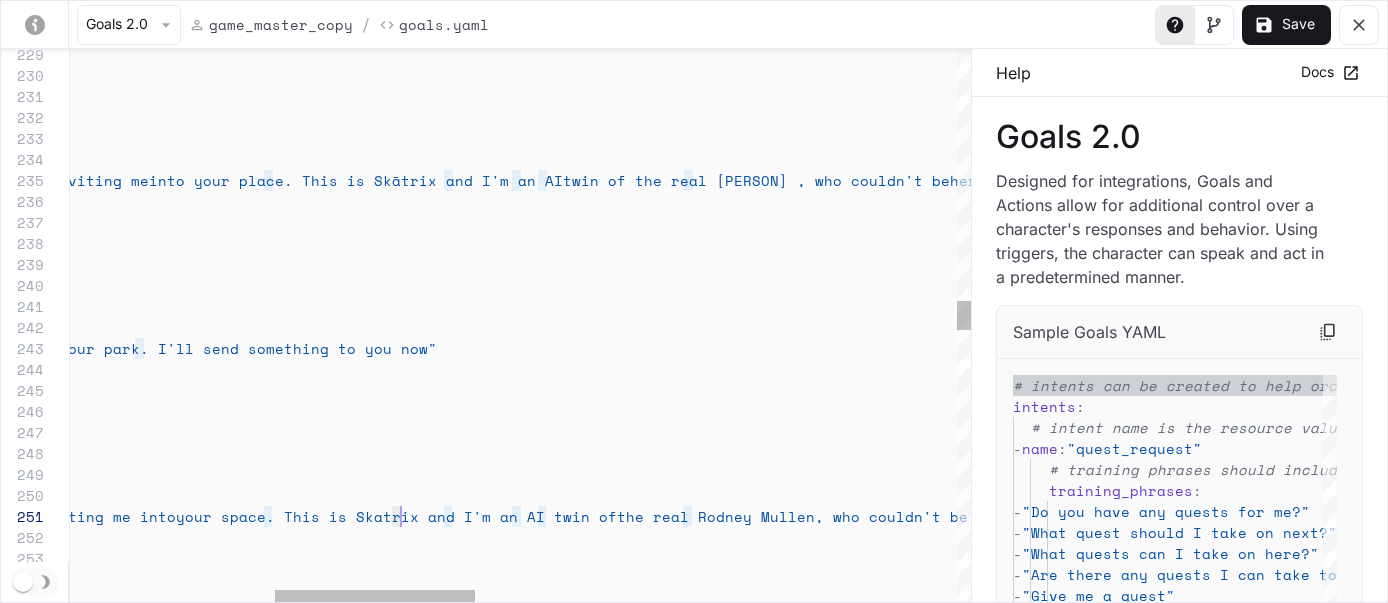 scroll, scrollTop: 0, scrollLeft: 1251, axis: horizontal 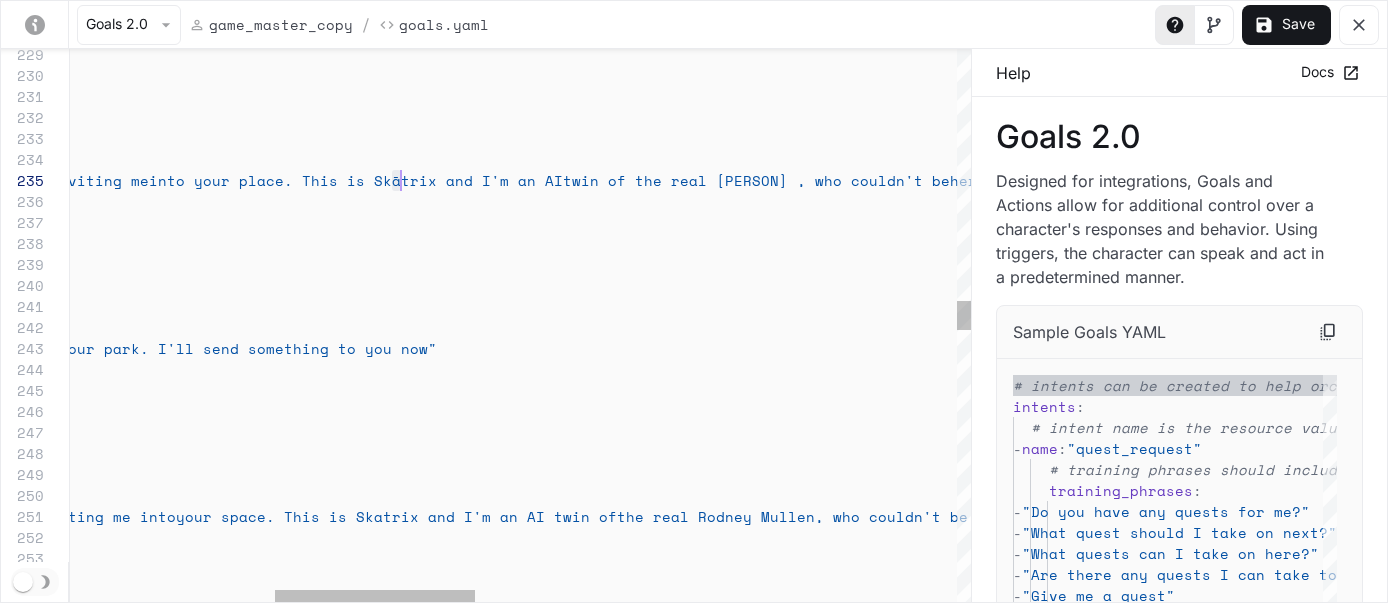 click on "repeatable :  true      activation :        intent :  "chapterA_intro"        trigger :  "chapterA_intro"      actions :       -  say_verbatim :  "Hello Team! It's rad that you are all working  together in [LOCATION]... Thank you for inviting me  into your place. This is Skātrix and I'm an AI  twin of the real [PERSON], who couldn't be  here right now. The game is in Alpha so please  forgive the mess."   -  name :  "chapterA_outro"      -  name :  "chapterA_intro"         repeatable :  true      activation :        intent :  "chapterA_outro"        trigger :  "chapterA_outro"      actions :       -  say_verbatim :  "Okay. Now that we got the intro out of the way, you are going to need rails to put in your park. I’ll send something to you now"     -  name :  "chapter1_intro"         repeatable :  true      activation : intent :" at bounding box center [1140, 520] 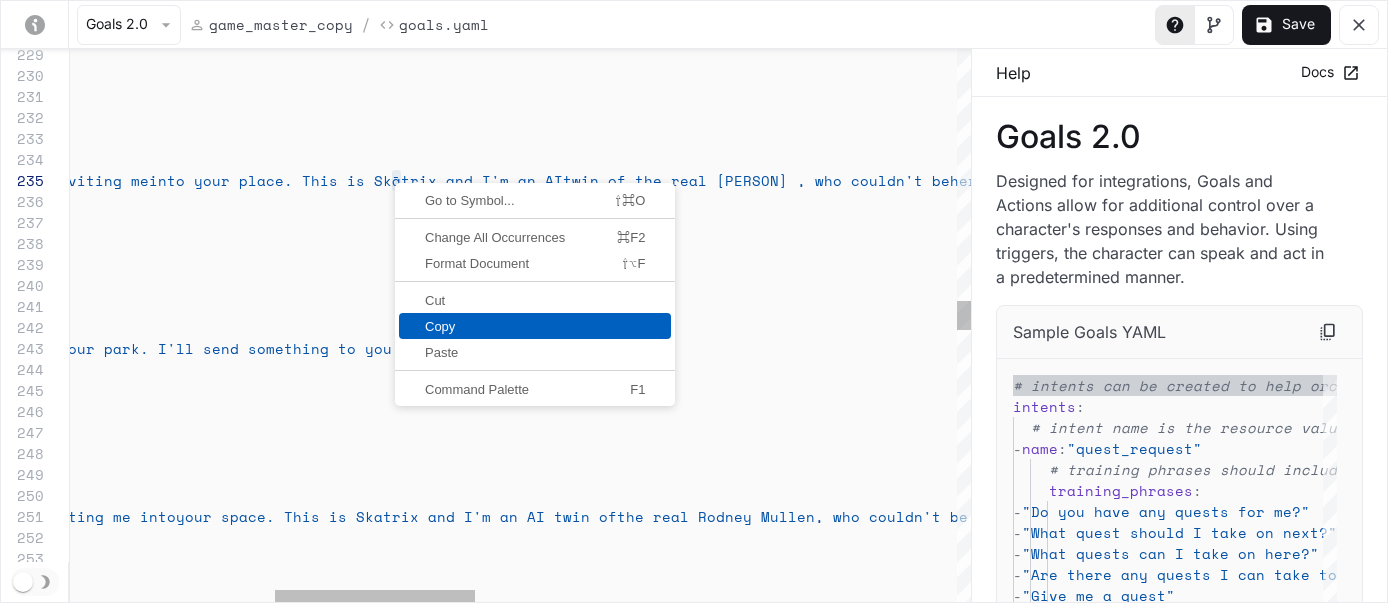click on "Copy" at bounding box center (535, 326) 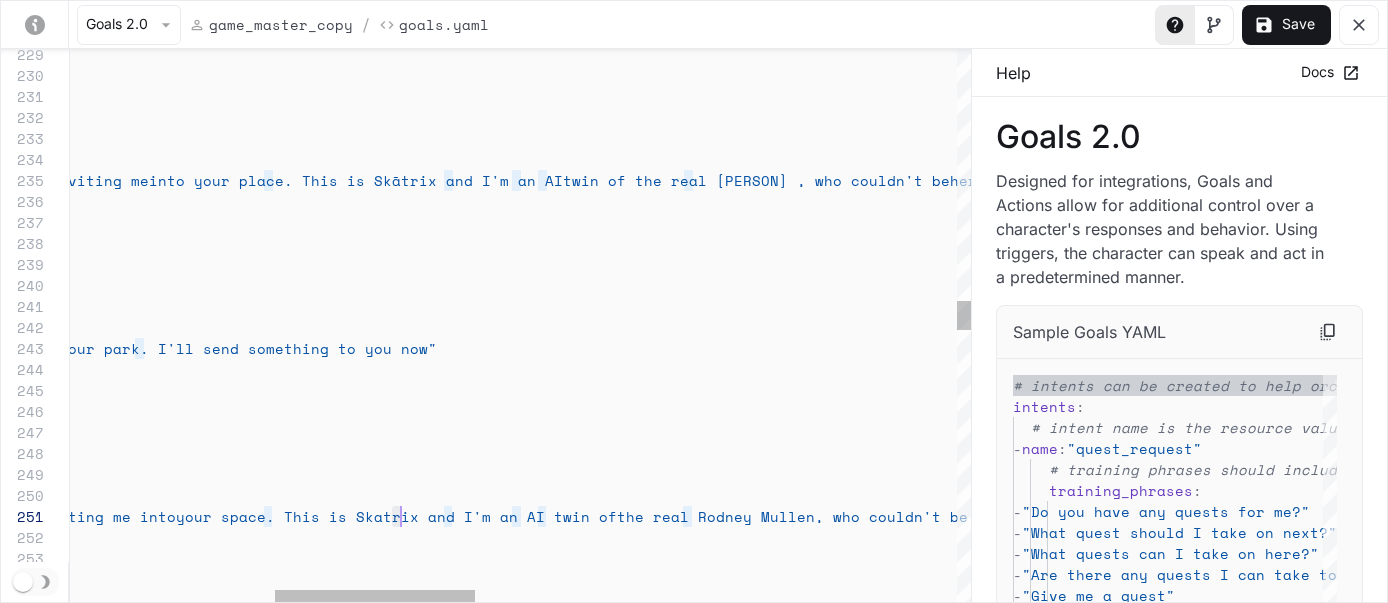 scroll, scrollTop: 0, scrollLeft: 1251, axis: horizontal 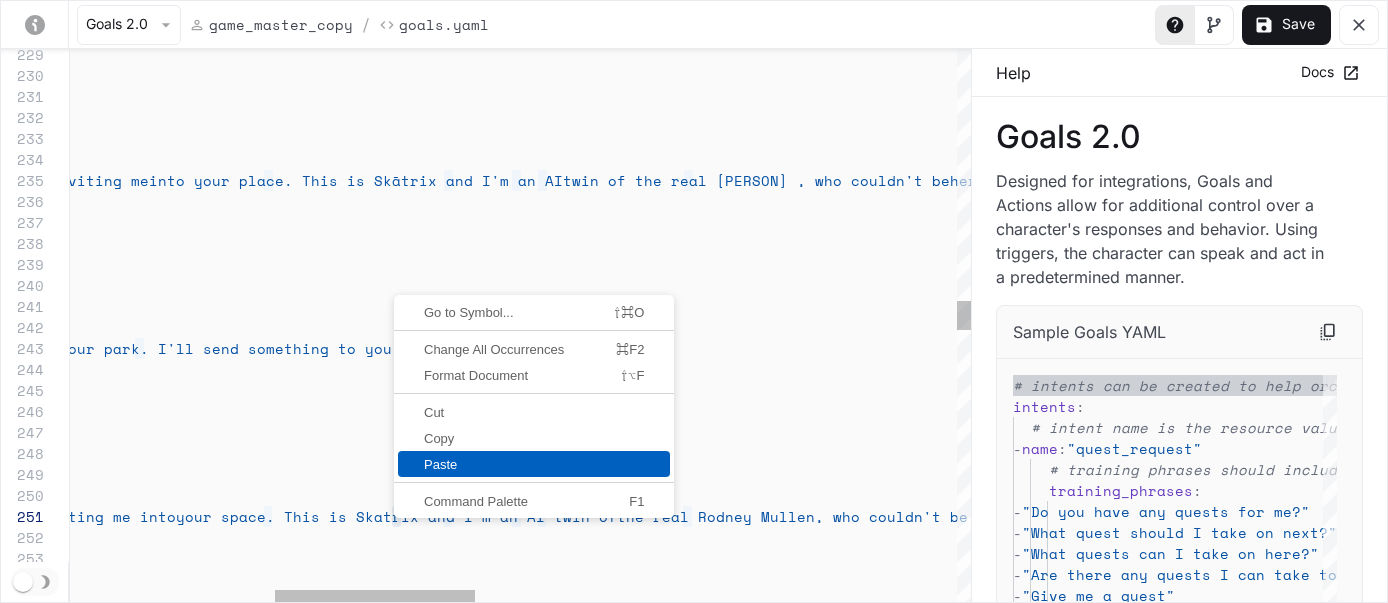click on "Paste" at bounding box center (534, 464) 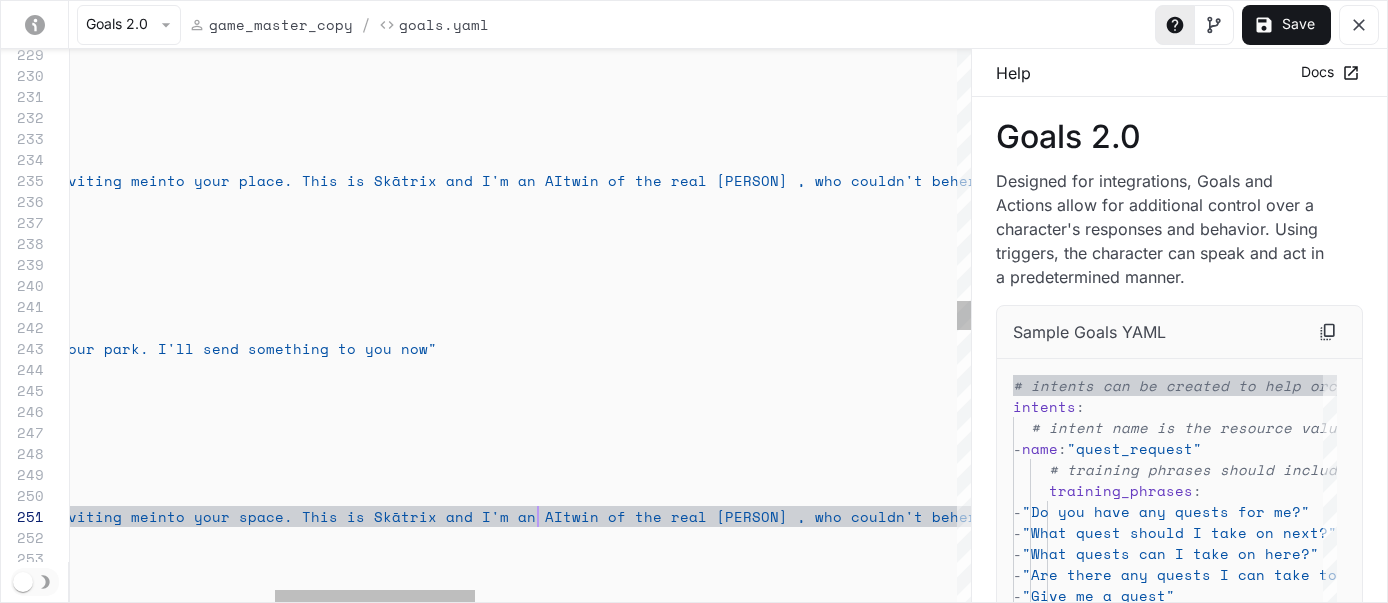 click on "repeatable :  true      activation :        intent :  "chapterA_intro"        trigger :  "chapterA_intro"      actions :       -  say_verbatim :  "Hello Team! It's rad that you are all working  together in [LOCATION]... Thank you for inviting me  into your place. This is Skātrix and I'm an AI  twin of the real [PERSON], who couldn't be  here right now. The game is in Alpha so please  forgive the mess."   -  name :  "chapterA_outro"      -  name :  "chapterA_intro"         repeatable :  true      activation :        intent :  "chapterA_outro"        trigger :  "chapterA_outro"      actions :       -  say_verbatim :  "Okay. Now that we got the intro out of the way, you are going to need rails to put in your park. I’ll send something to you now"     -  name :  "chapter1_intro"         repeatable :  true      activation : intent :" at bounding box center [1140, 520] 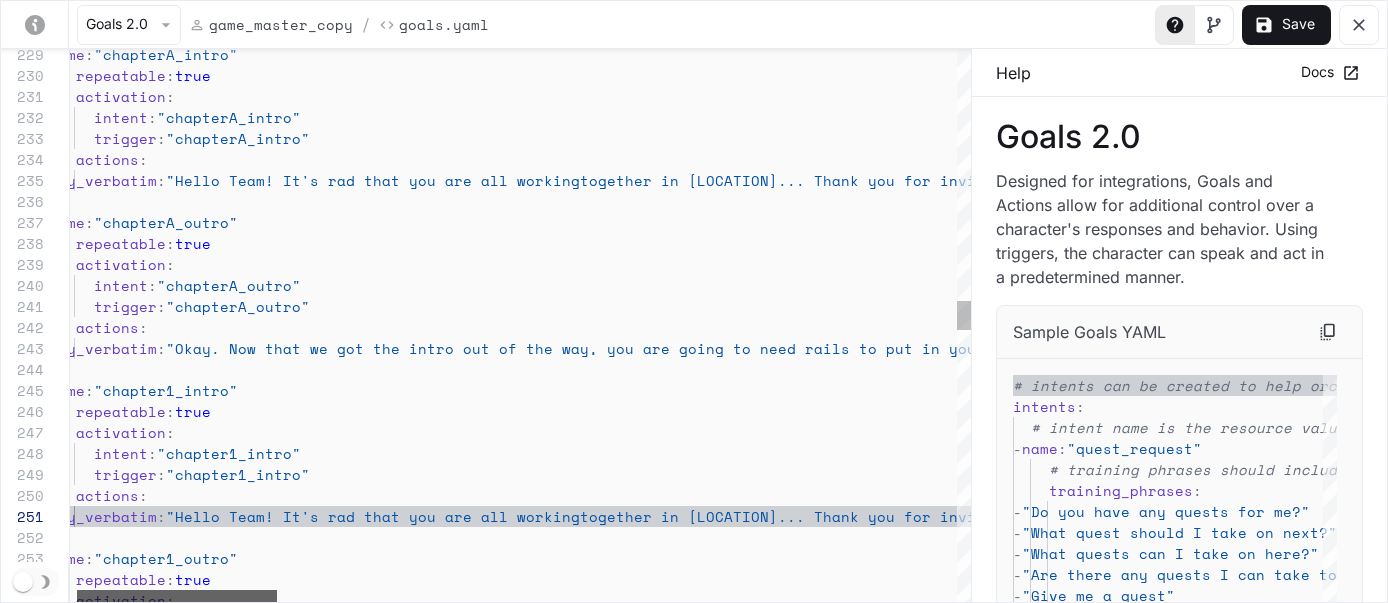 click at bounding box center (177, 596) 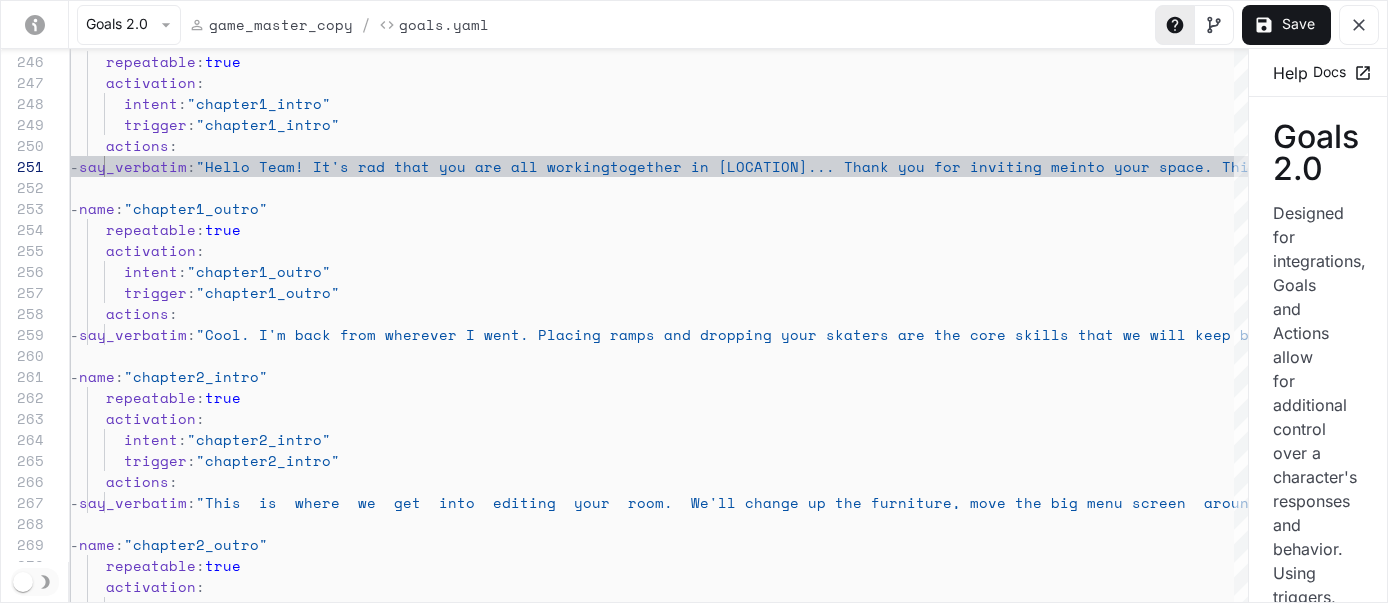 drag, startPoint x: 976, startPoint y: 284, endPoint x: 1293, endPoint y: 258, distance: 318.06445 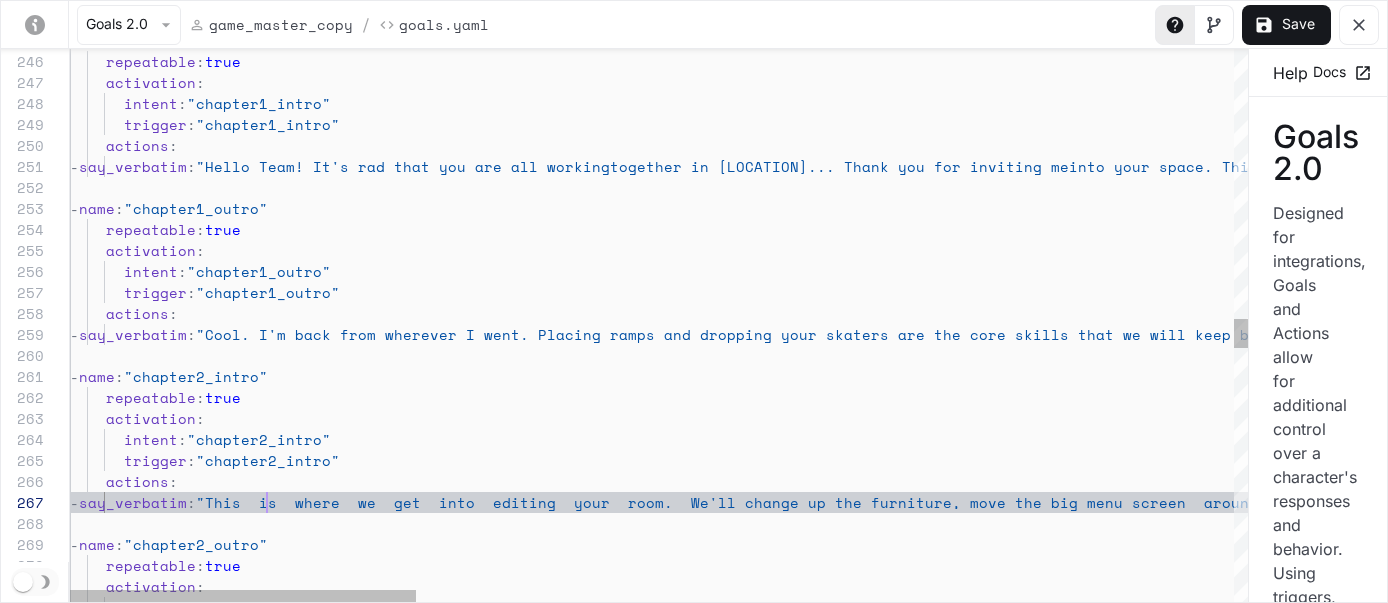 click on "-  name :  "chapter1_intro"         repeatable :  true      activation :        intent :  "chapter1_intro"        trigger :  "chapter1_intro"      actions :       -  say_verbatim :  "Hello Team! It's rad that you are all working  together in Finland... Thank you for inviting me  into your space. This is Skātrix and I'm an AI  twin of the real [NAME], who couldn't be  here right now. The game is in Alpha so please  forgive the mess. This is all a little weird, but  let's just accept this reality crisis. I'm going  to step out now and send you some prompts to  follow, and I'll be back when you've got those  done"   -  name :  "chapter1_outro"         repeatable :  true      activation :        intent :  "chapter1_outro"        trigger :  "chapter1_outro"      actions :       -  say_verbatim :  fresh deck for you."   -  name :" at bounding box center [2047, 170] 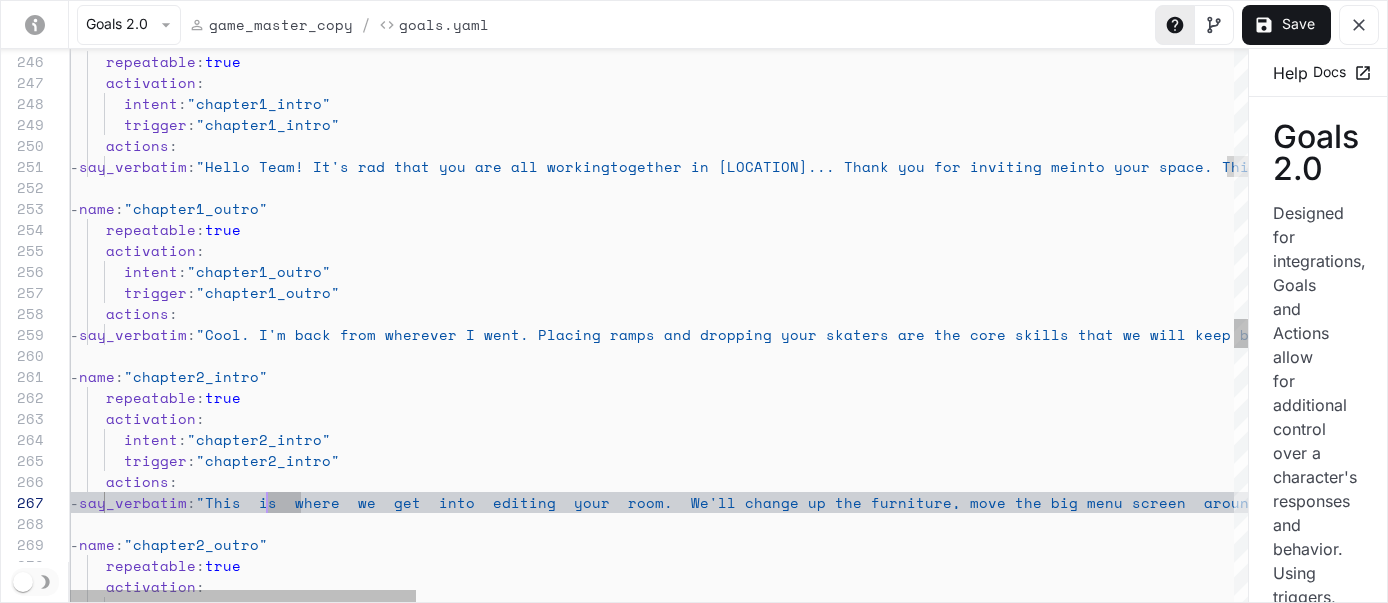 click on "-  name :  "chapter1_intro"         repeatable :  true      activation :        intent :  "chapter1_intro"        trigger :  "chapter1_intro"      actions :       -  say_verbatim :  "Hello Team! It's rad that you are all working  together in Finland... Thank you for inviting me  into your space. This is Skātrix and I'm an AI  twin of the real [NAME], who couldn't be  here right now. The game is in Alpha so please  forgive the mess. This is all a little weird, but  let's just accept this reality crisis. I'm going  to step out now and send you some prompts to  follow, and I'll be back when you've got those  done"   -  name :  "chapter1_outro"         repeatable :  true      activation :        intent :  "chapter1_outro"        trigger :  "chapter1_outro"      actions :       -  say_verbatim :  fresh deck for you."   -  name :" at bounding box center [2047, 170] 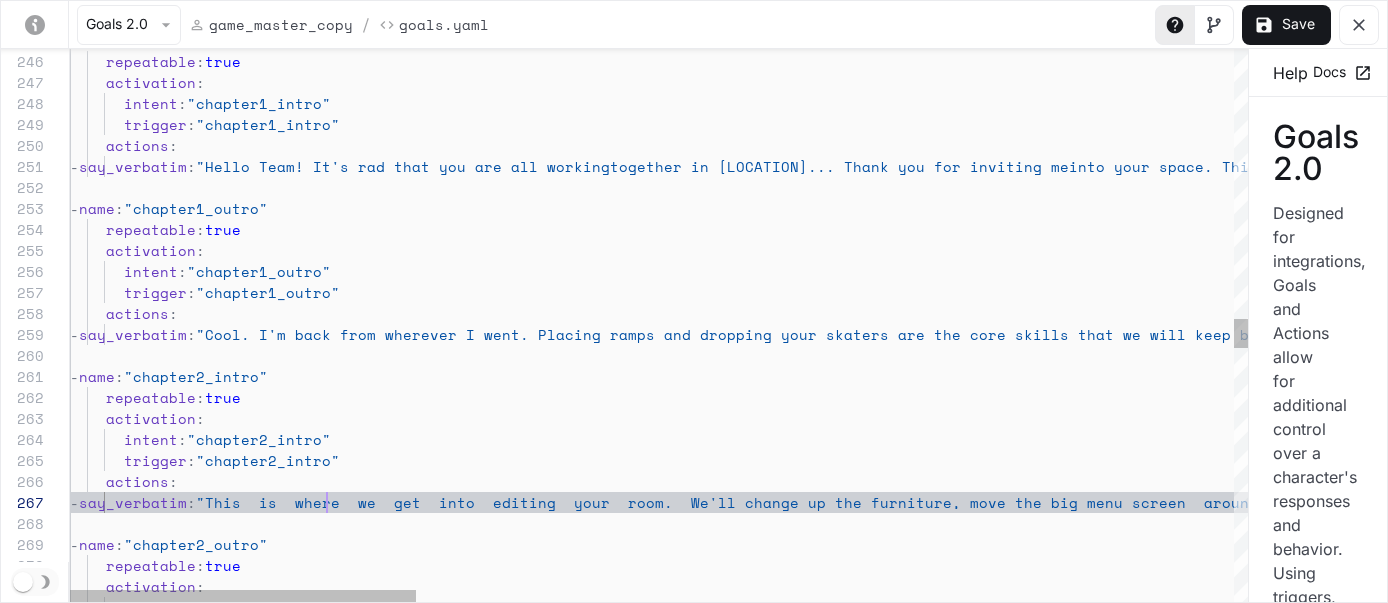 click on "-  name :  "chapter1_intro"         repeatable :  true      activation :        intent :  "chapter1_intro"        trigger :  "chapter1_intro"      actions :       -  say_verbatim :  "Hello Team! It's rad that you are all working  together in Finland... Thank you for inviting me  into your space. This is Skātrix and I'm an AI  twin of the real [NAME], who couldn't be  here right now. The game is in Alpha so please  forgive the mess. This is all a little weird, but  let's just accept this reality crisis. I'm going  to step out now and send you some prompts to  follow, and I'll be back when you've got those  done"   -  name :  "chapter1_outro"         repeatable :  true      activation :        intent :  "chapter1_outro"        trigger :  "chapter1_outro"      actions :       -  say_verbatim :  fresh deck for you."   -  name :" at bounding box center [2047, 170] 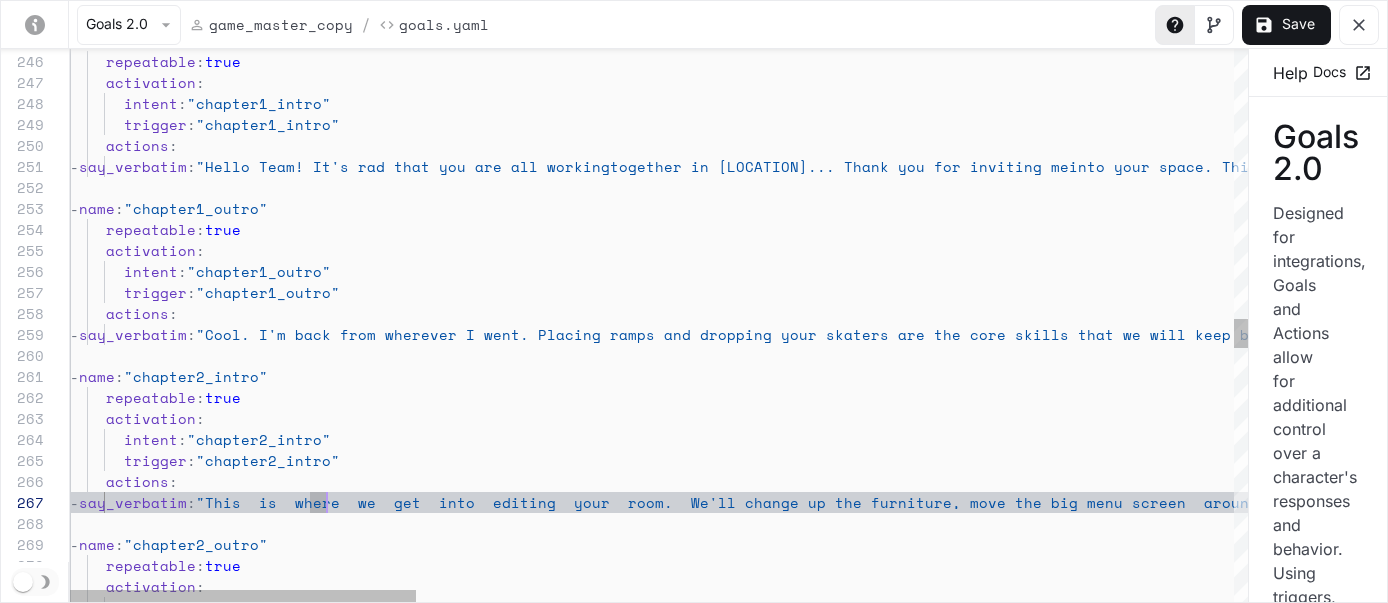 click on "-  name :  "chapter1_intro"         repeatable :  true      activation :        intent :  "chapter1_intro"        trigger :  "chapter1_intro"      actions :       -  say_verbatim :  "Hello Team! It's rad that you are all working  together in Finland... Thank you for inviting me  into your space. This is Skātrix and I'm an AI  twin of the real [NAME], who couldn't be  here right now. The game is in Alpha so please  forgive the mess. This is all a little weird, but  let's just accept this reality crisis. I'm going  to step out now and send you some prompts to  follow, and I'll be back when you've got those  done"   -  name :  "chapter1_outro"         repeatable :  true      activation :        intent :  "chapter1_outro"        trigger :  "chapter1_outro"      actions :       -  say_verbatim :  fresh deck for you."   -  name :" at bounding box center (2047, 170) 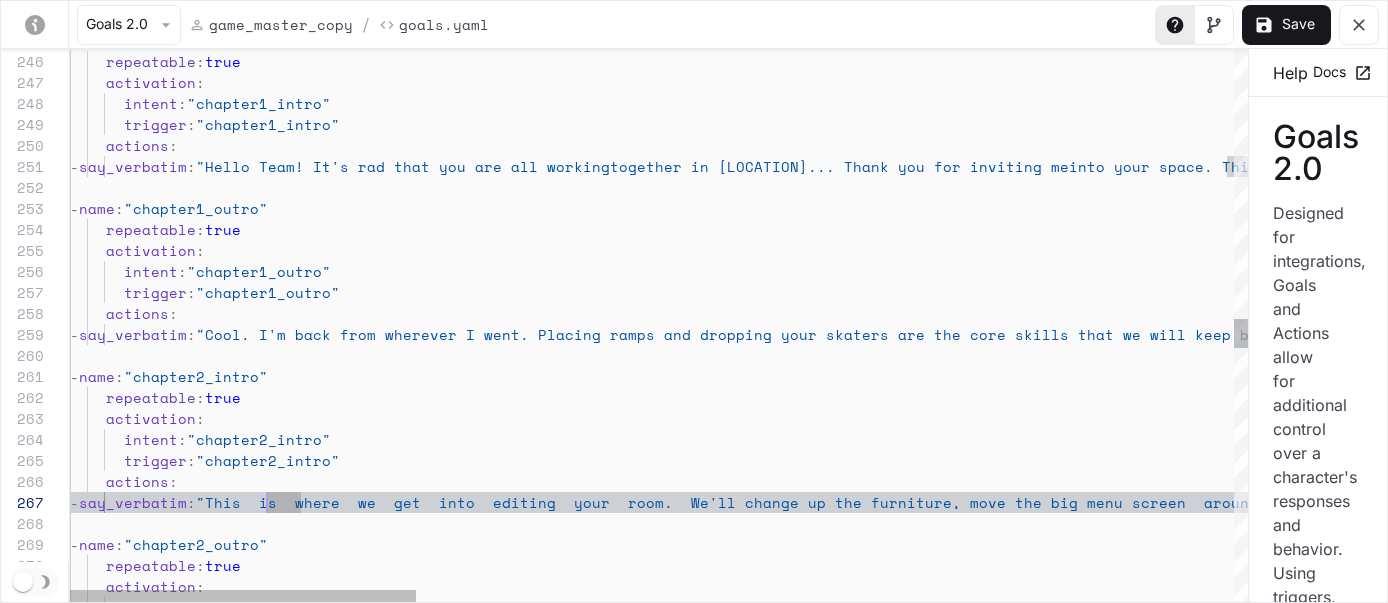 click on "-  name :  "chapter1_intro"         repeatable :  true      activation :        intent :  "chapter1_intro"        trigger :  "chapter1_intro"      actions :       -  say_verbatim :  "Hello Team! It's rad that you are all working  together in Finland... Thank you for inviting me  into your space. This is Skātrix and I'm an AI  twin of the real [NAME], who couldn't be  here right now. The game is in Alpha so please  forgive the mess. This is all a little weird, but  let's just accept this reality crisis. I'm going  to step out now and send you some prompts to  follow, and I'll be back when you've got those  done"   -  name :  "chapter1_outro"         repeatable :  true      activation :        intent :  "chapter1_outro"        trigger :  "chapter1_outro"      actions :       -  say_verbatim :  fresh deck for you."   -  name :" at bounding box center (2047, 170) 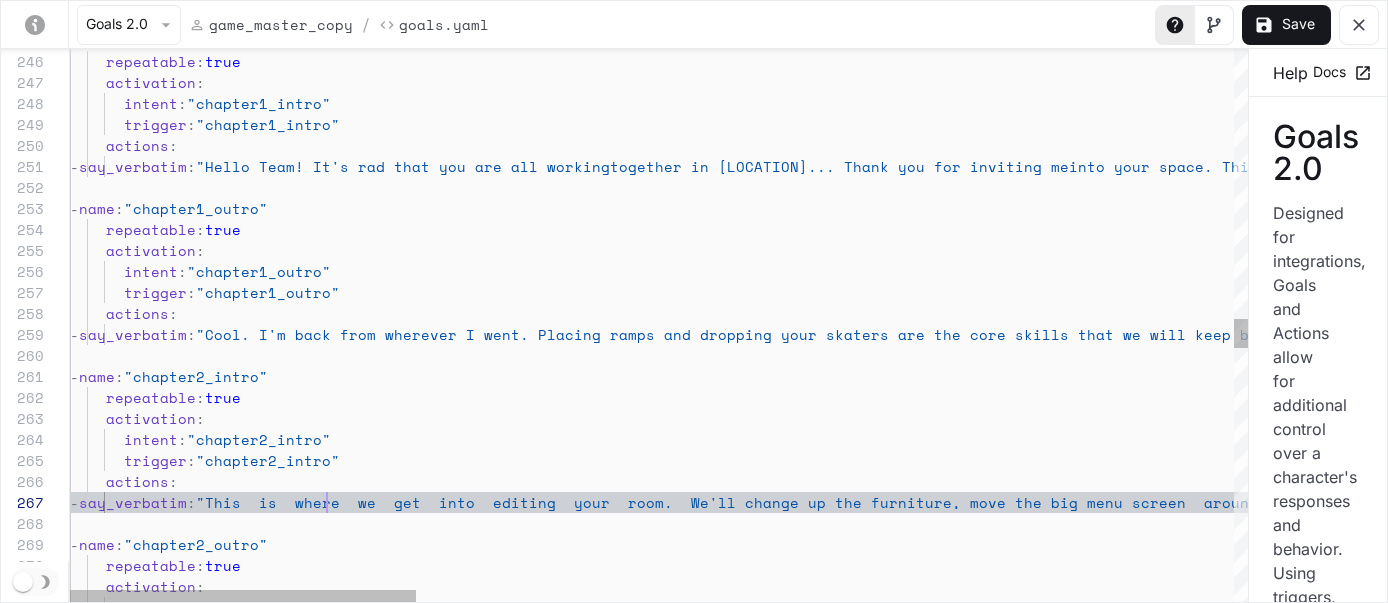scroll, scrollTop: 126, scrollLeft: 257, axis: both 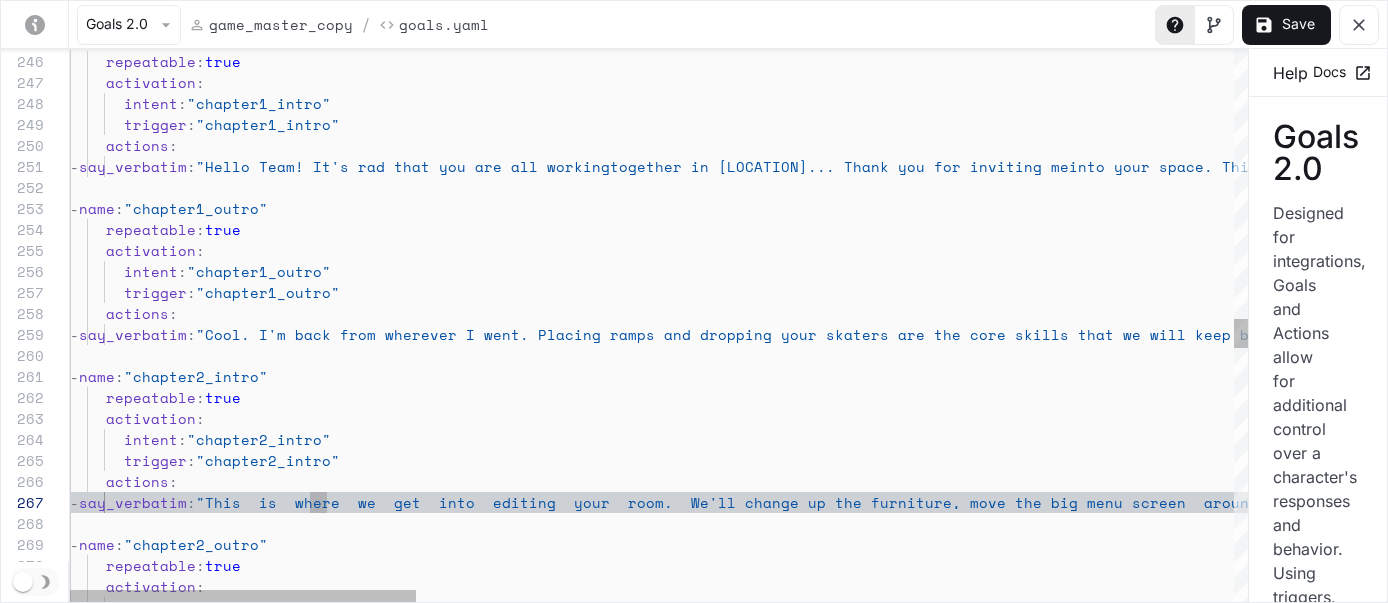 click on "-  name :  "chapter1_intro"         repeatable :  true      activation :        intent :  "chapter1_intro"        trigger :  "chapter1_intro"      actions :       -  say_verbatim :  "Hello Team! It's rad that you are all working  together in Finland... Thank you for inviting me  into your space. This is Skātrix and I'm an AI  twin of the real [NAME], who couldn't be  here right now. The game is in Alpha so please  forgive the mess. This is all a little weird, but  let's just accept this reality crisis. I'm going  to step out now and send you some prompts to  follow, and I'll be back when you've got those  done"   -  name :  "chapter1_outro"         repeatable :  true      activation :        intent :  "chapter1_outro"        trigger :  "chapter1_outro"      actions :       -  say_verbatim :  fresh deck for you."   -  name :" at bounding box center (2047, 170) 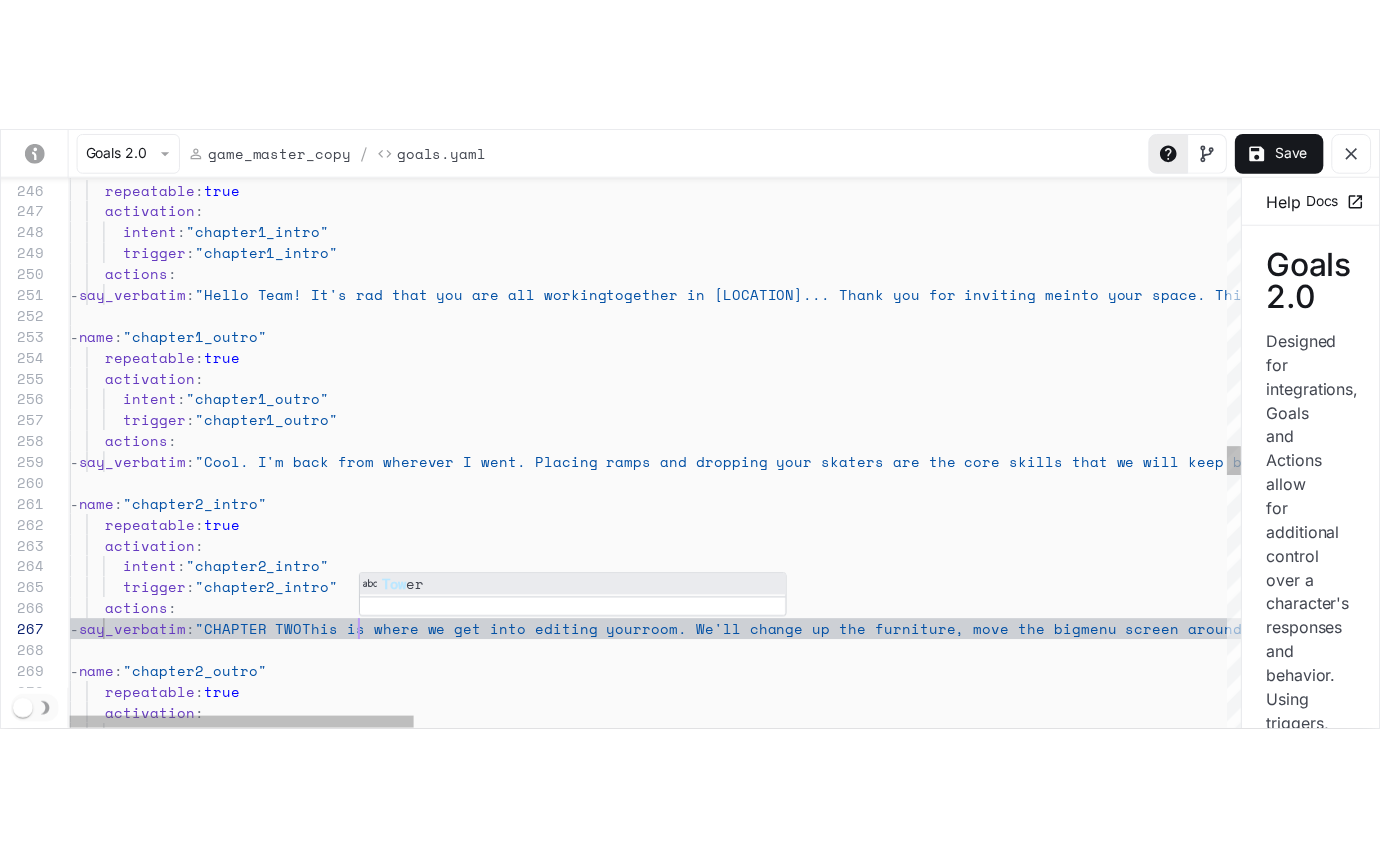 scroll, scrollTop: 126, scrollLeft: 308, axis: both 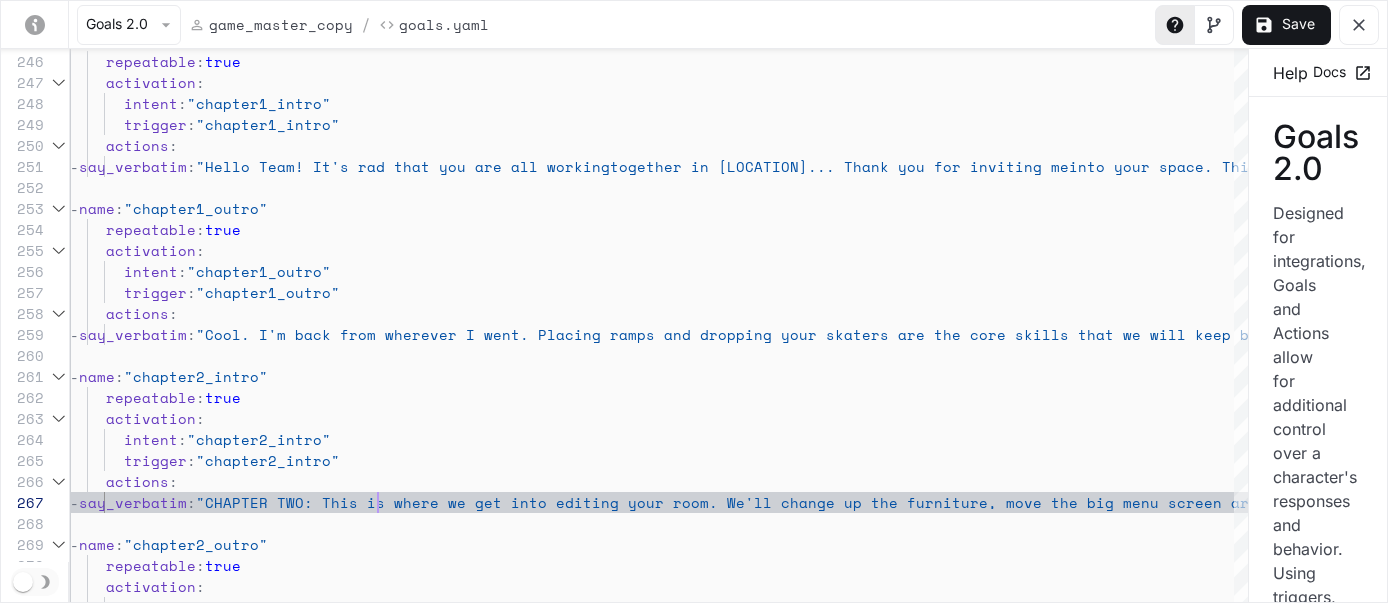 type on "**********" 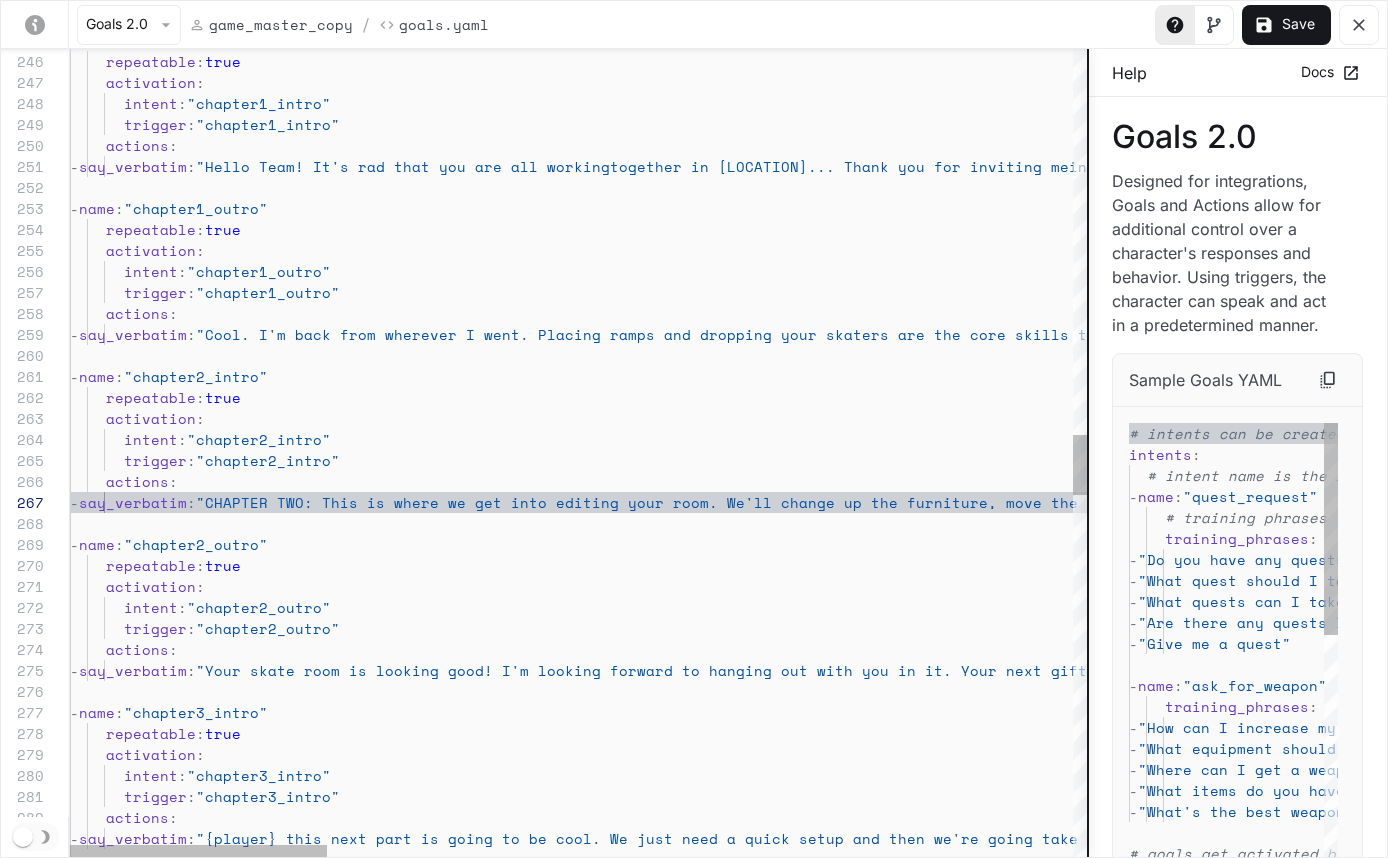 drag, startPoint x: 1249, startPoint y: 400, endPoint x: 1087, endPoint y: 406, distance: 162.11107 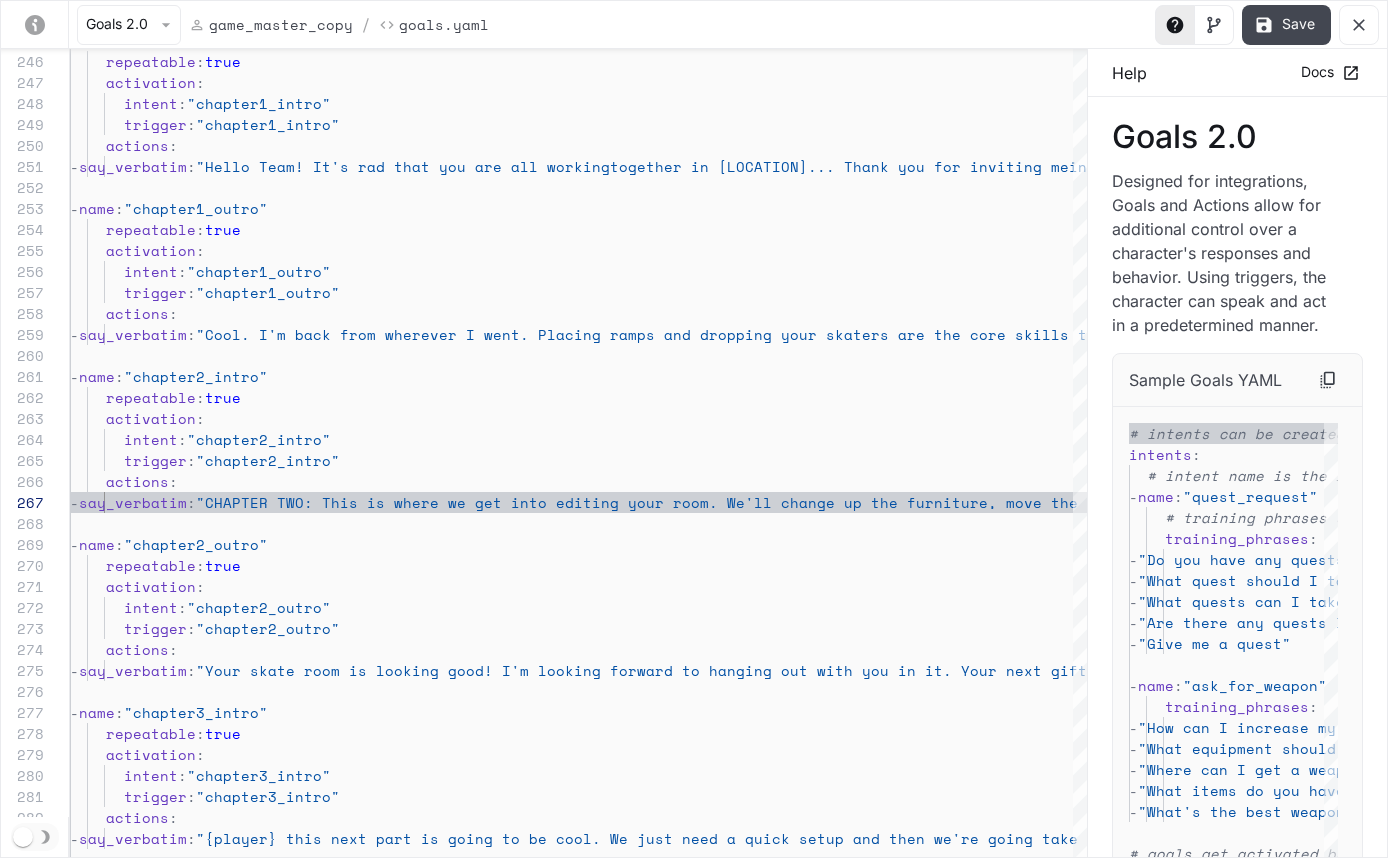 click on "Save" at bounding box center (1286, 25) 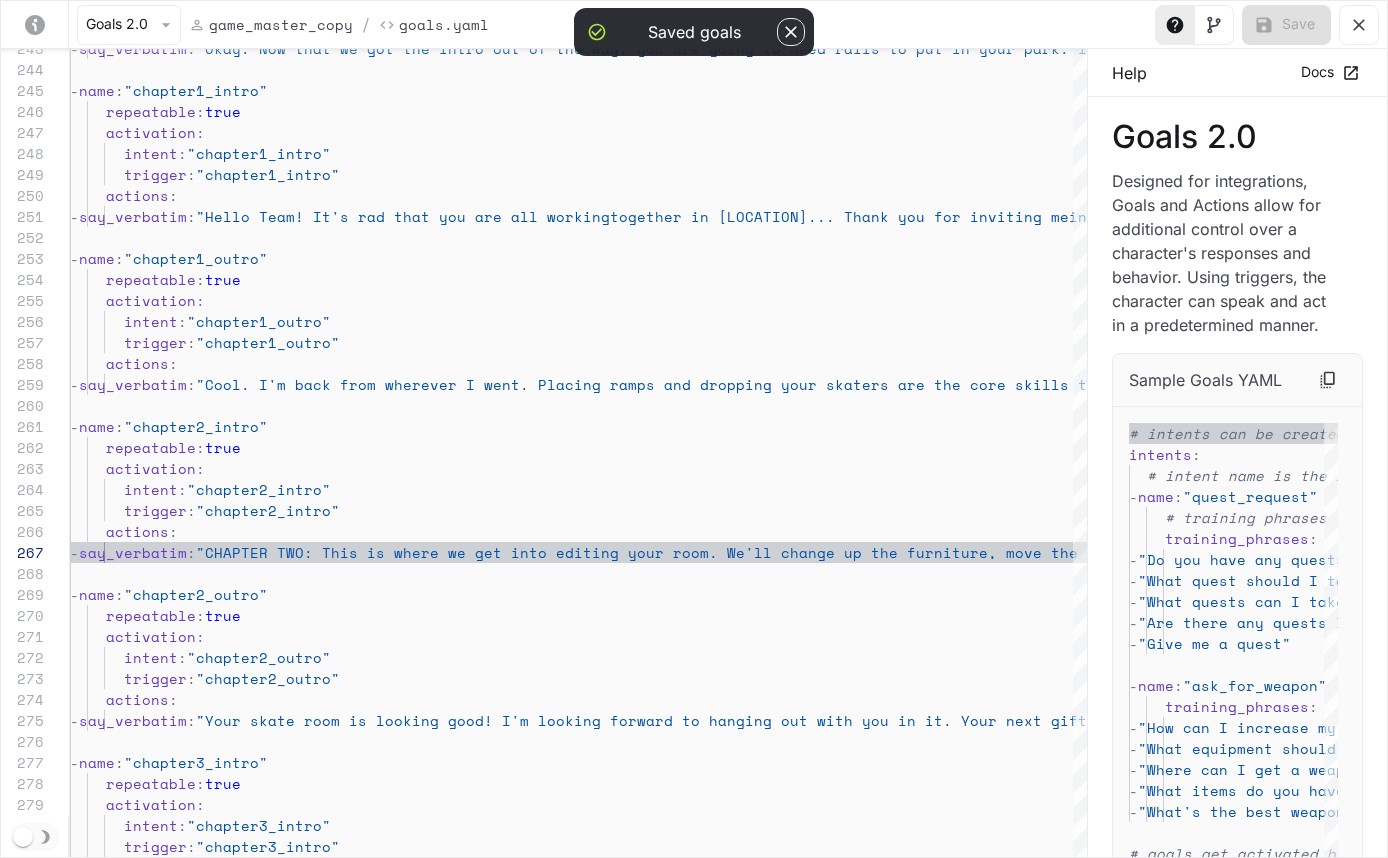 click 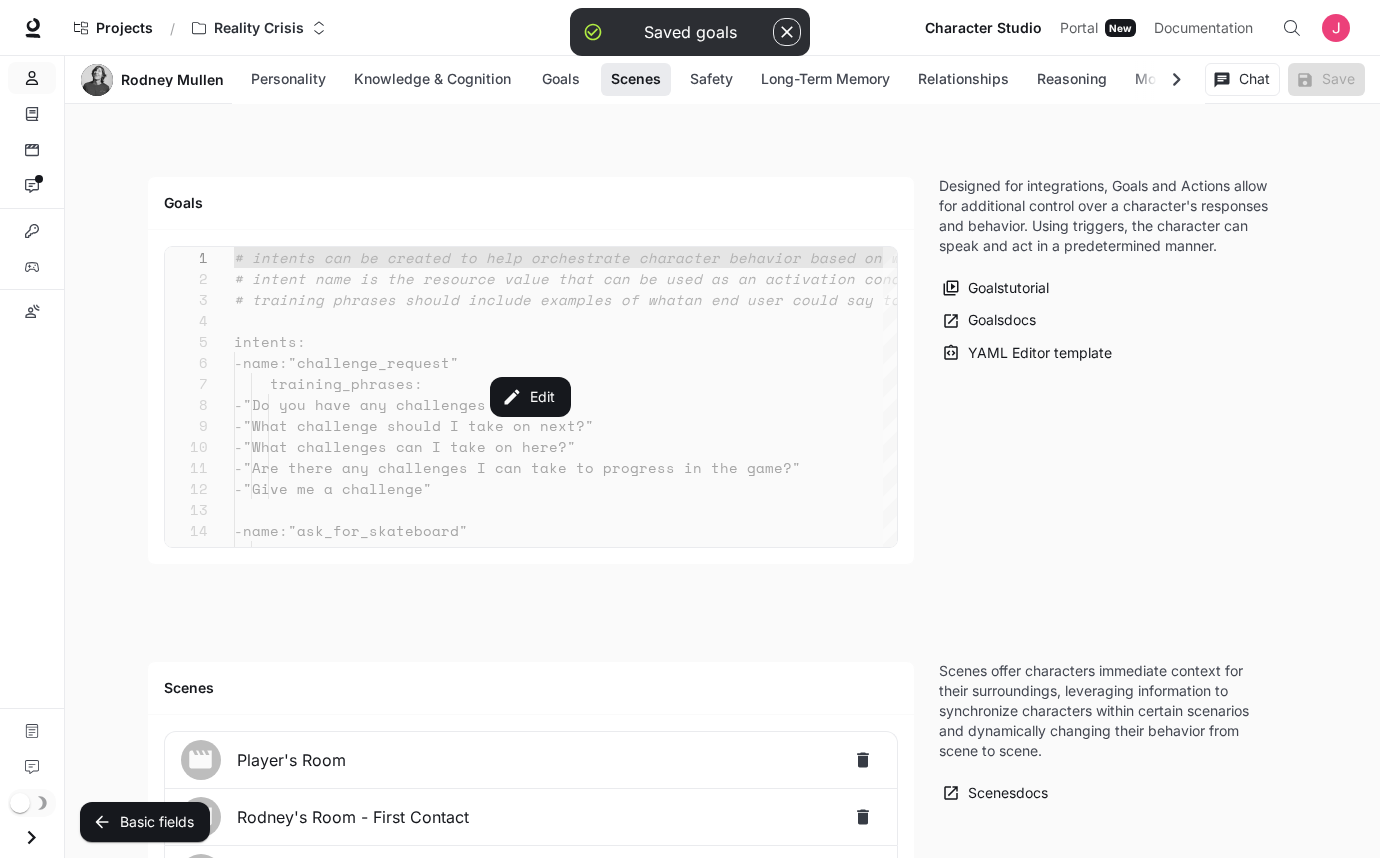 click on "Characters" at bounding box center [32, 78] 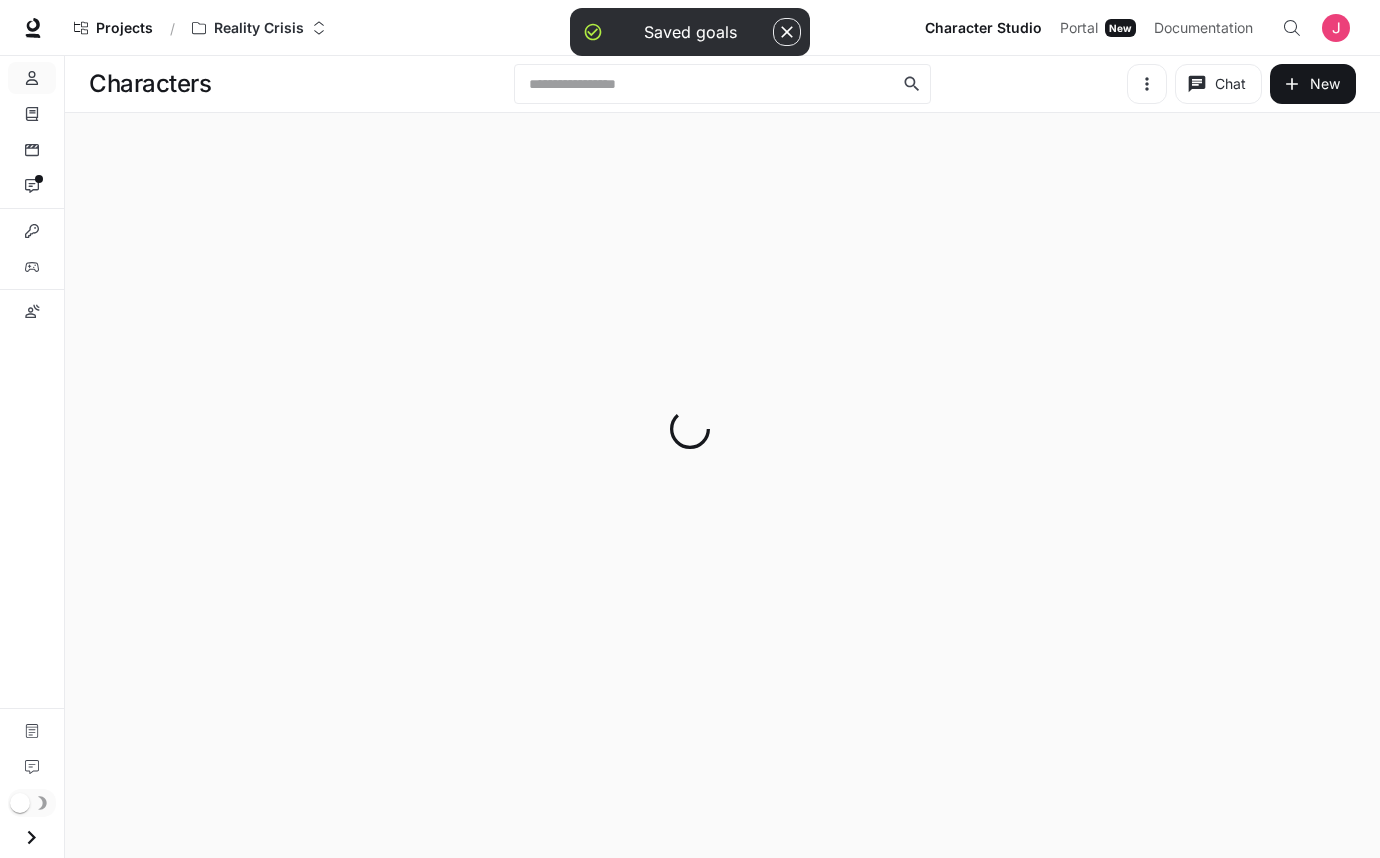 scroll, scrollTop: 0, scrollLeft: 0, axis: both 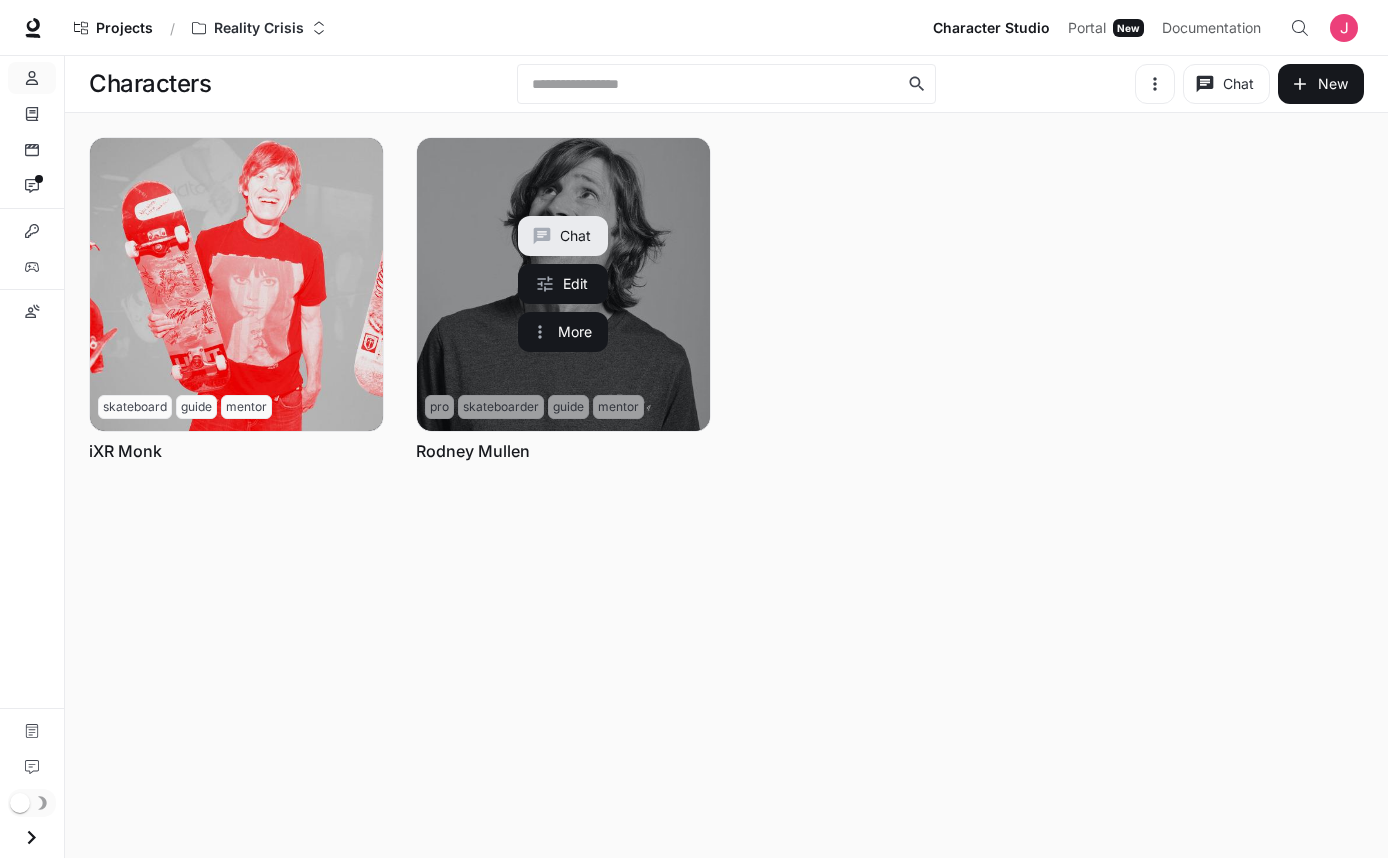 click at bounding box center (563, 284) 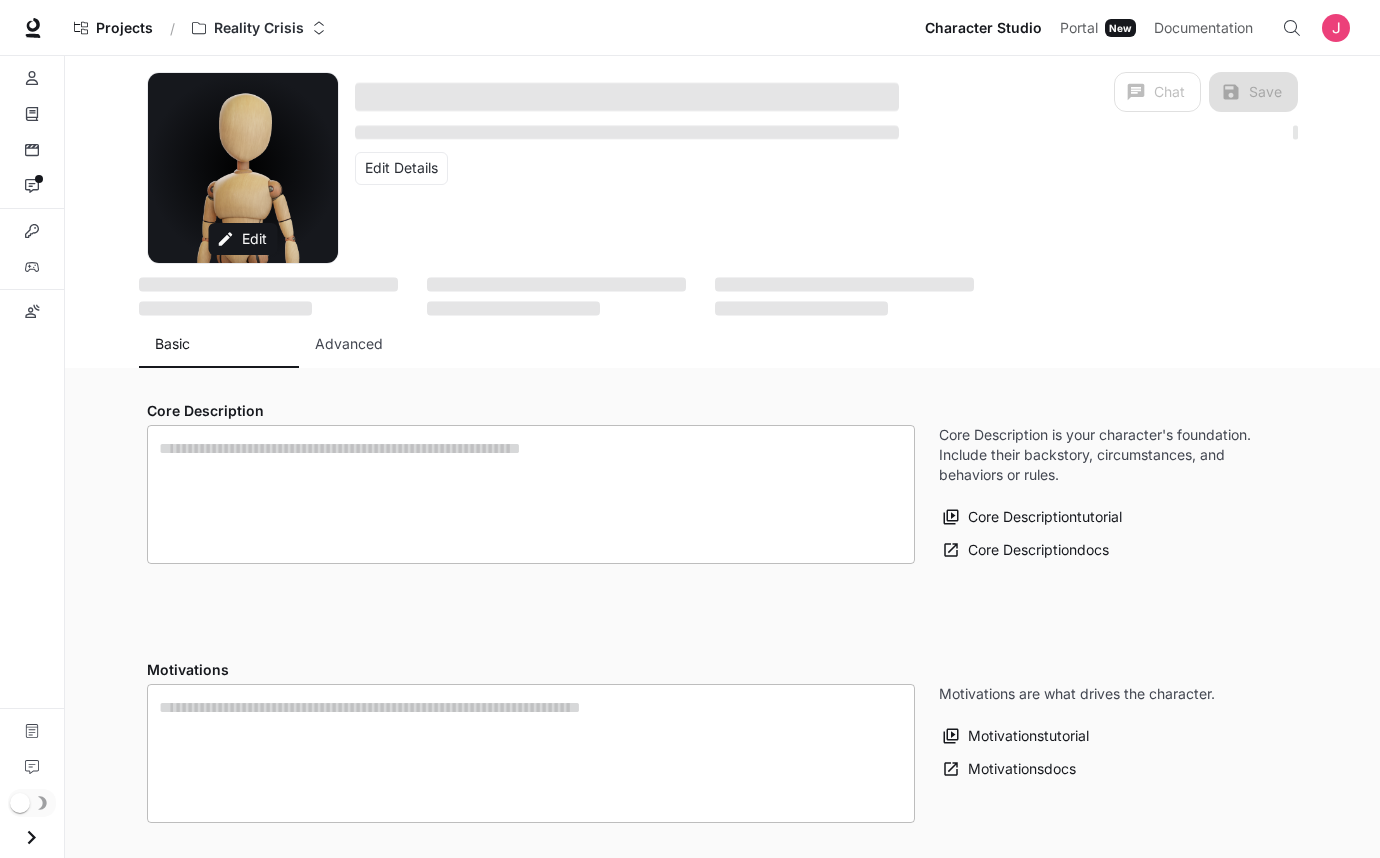 type on "**********" 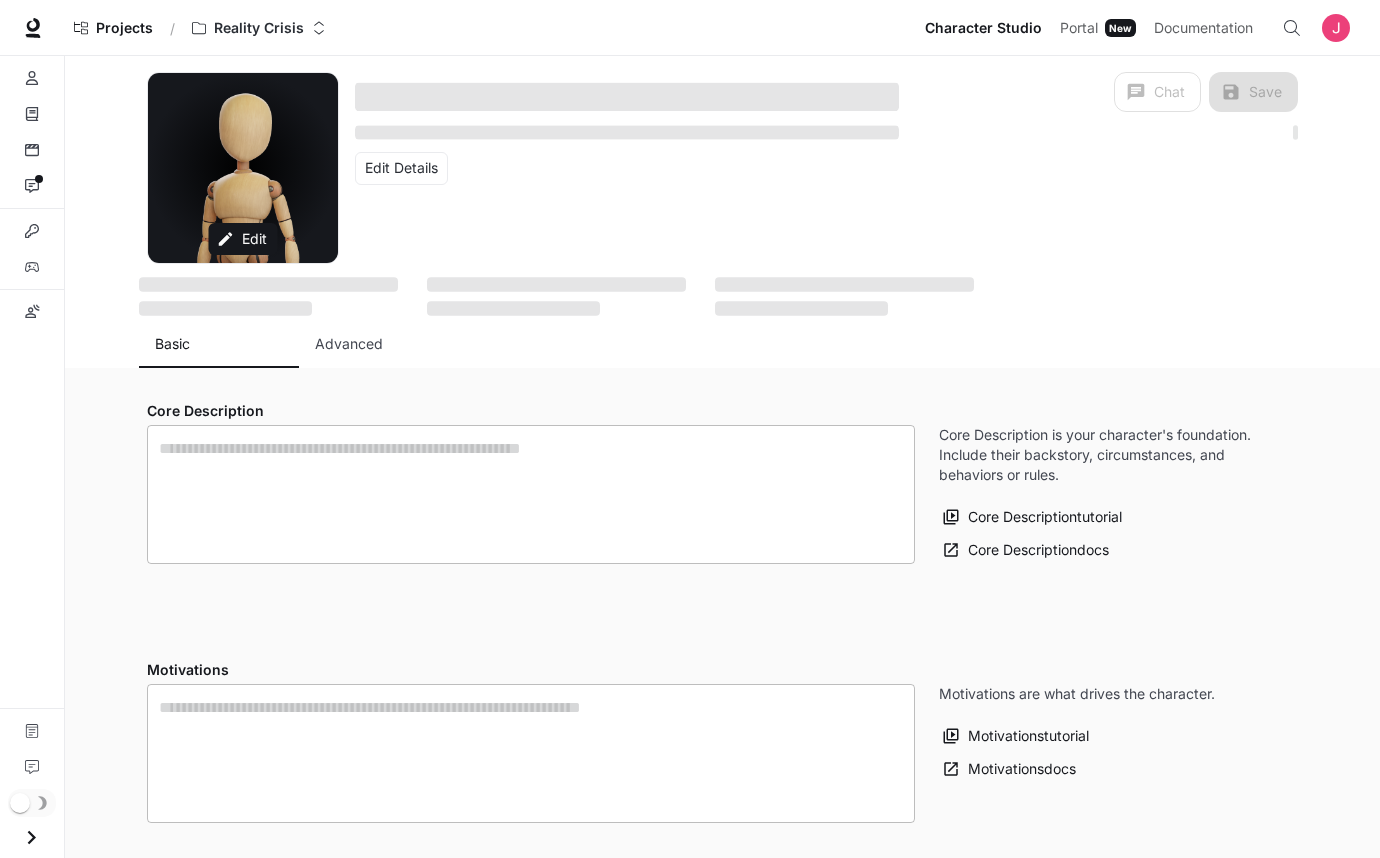 type on "**********" 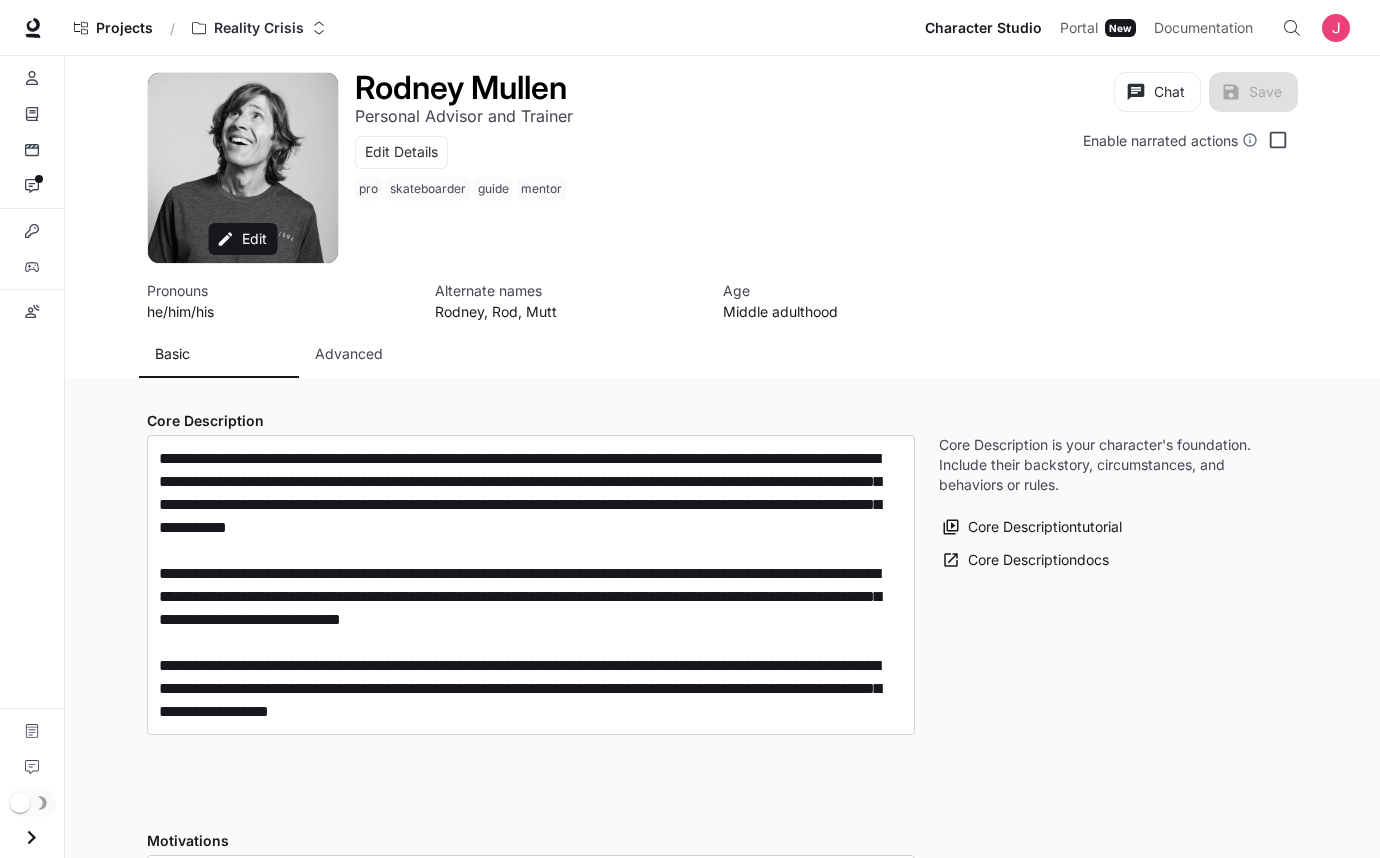 type on "**********" 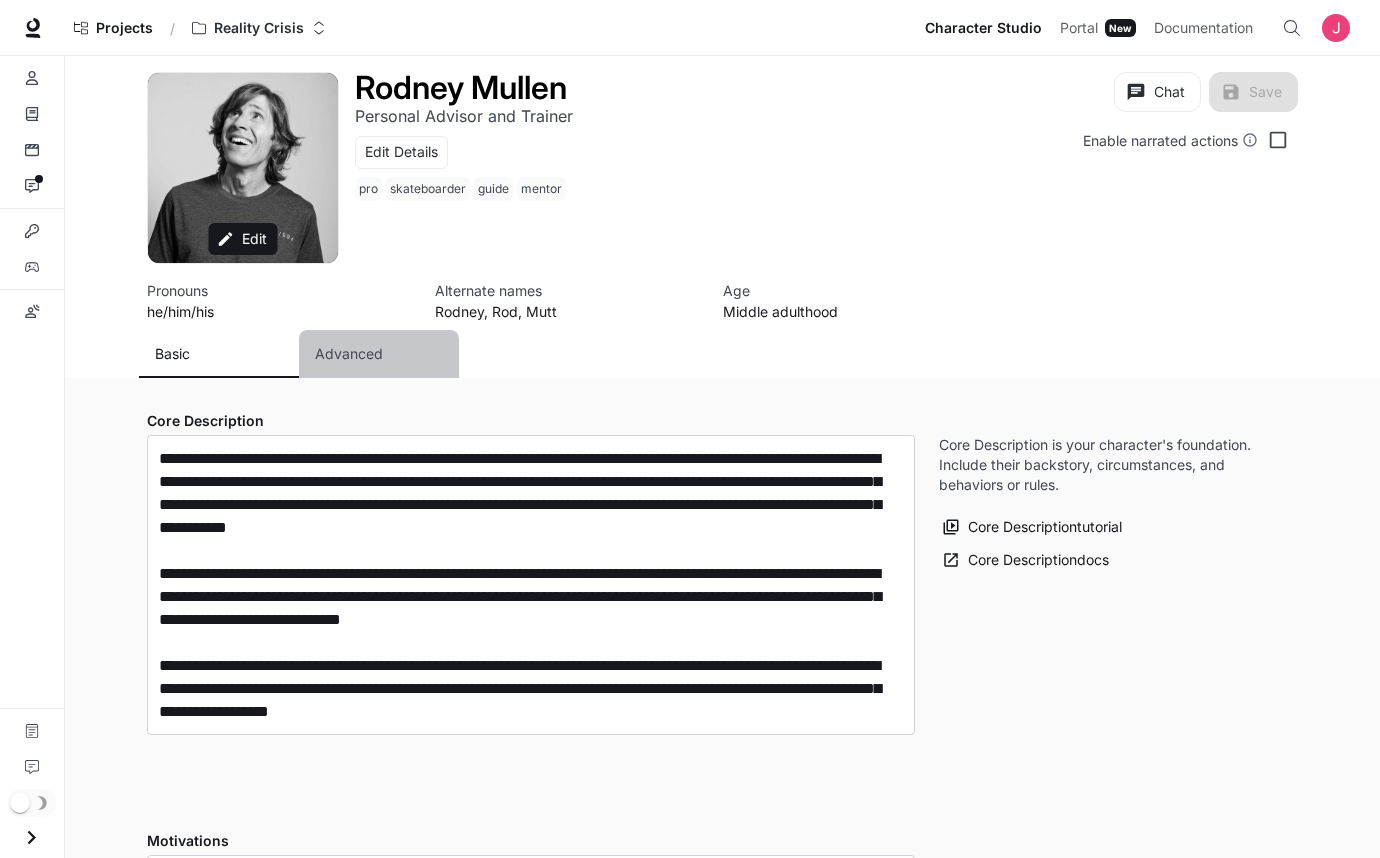 click on "Advanced" at bounding box center [349, 354] 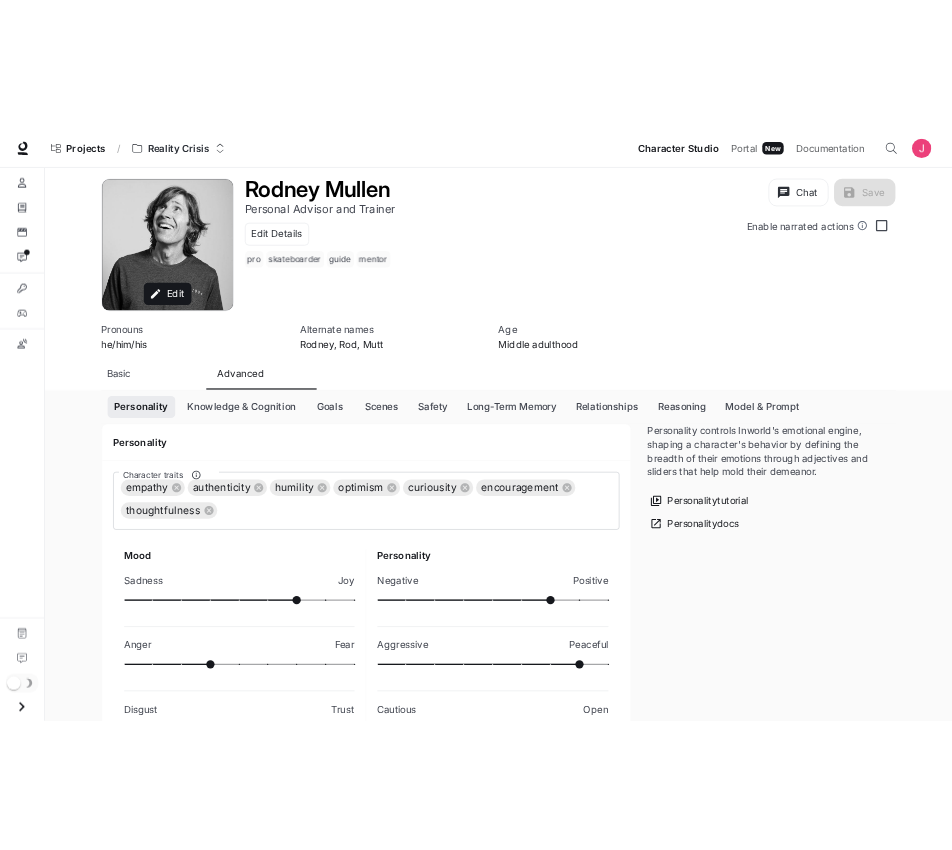 scroll, scrollTop: 189, scrollLeft: 0, axis: vertical 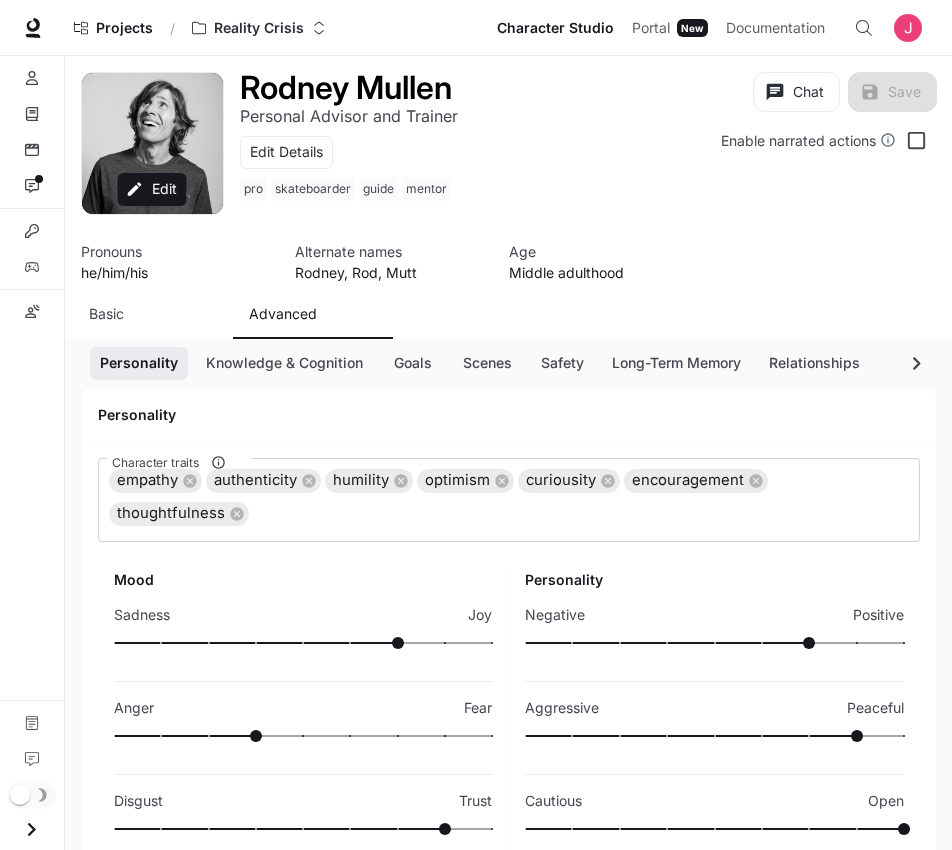 click on "Goals" at bounding box center (413, 363) 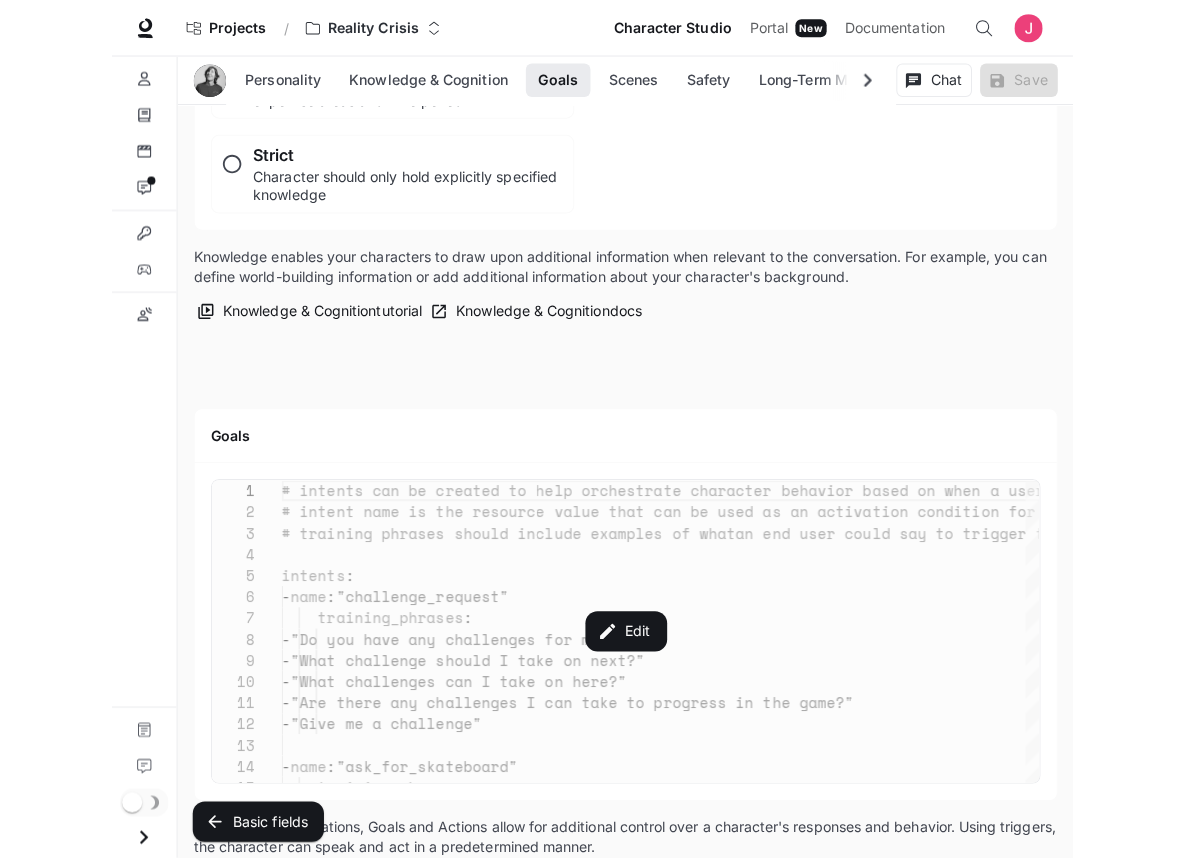 scroll, scrollTop: 2411, scrollLeft: 0, axis: vertical 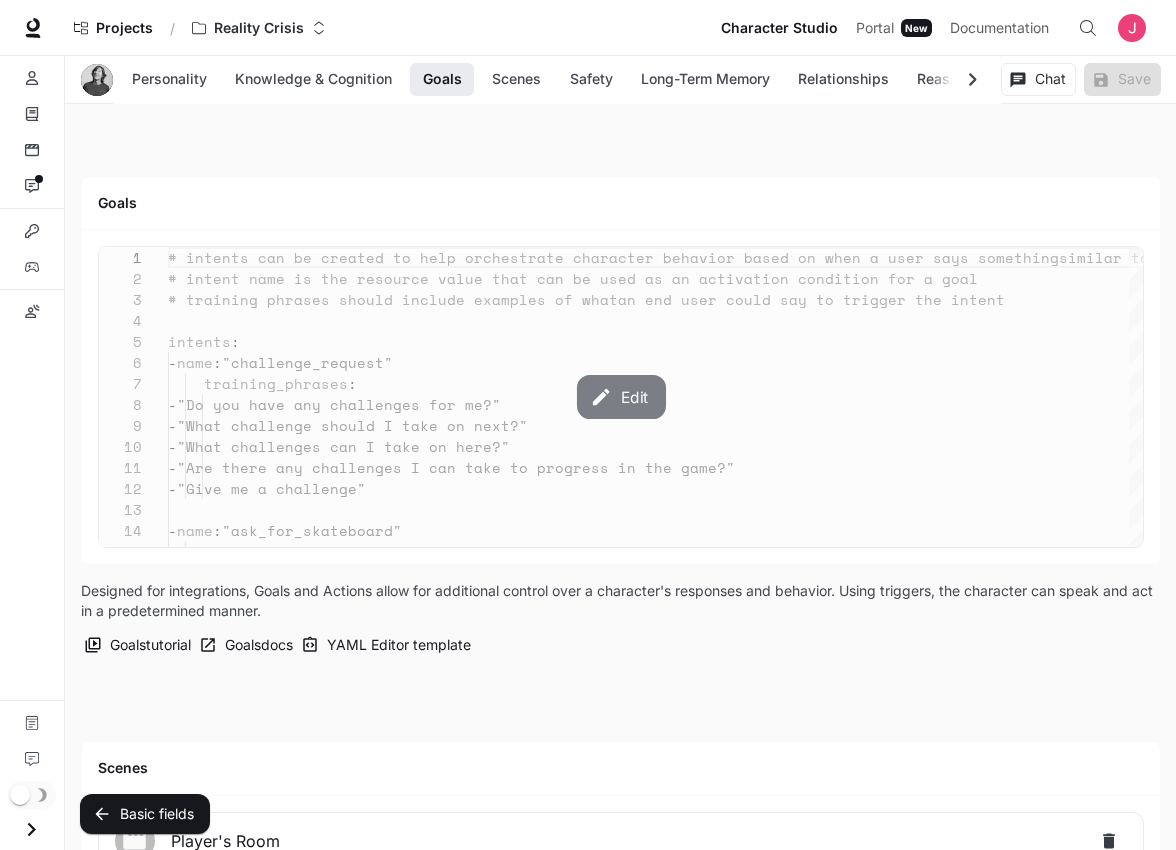 click on "Edit" at bounding box center [620, 397] 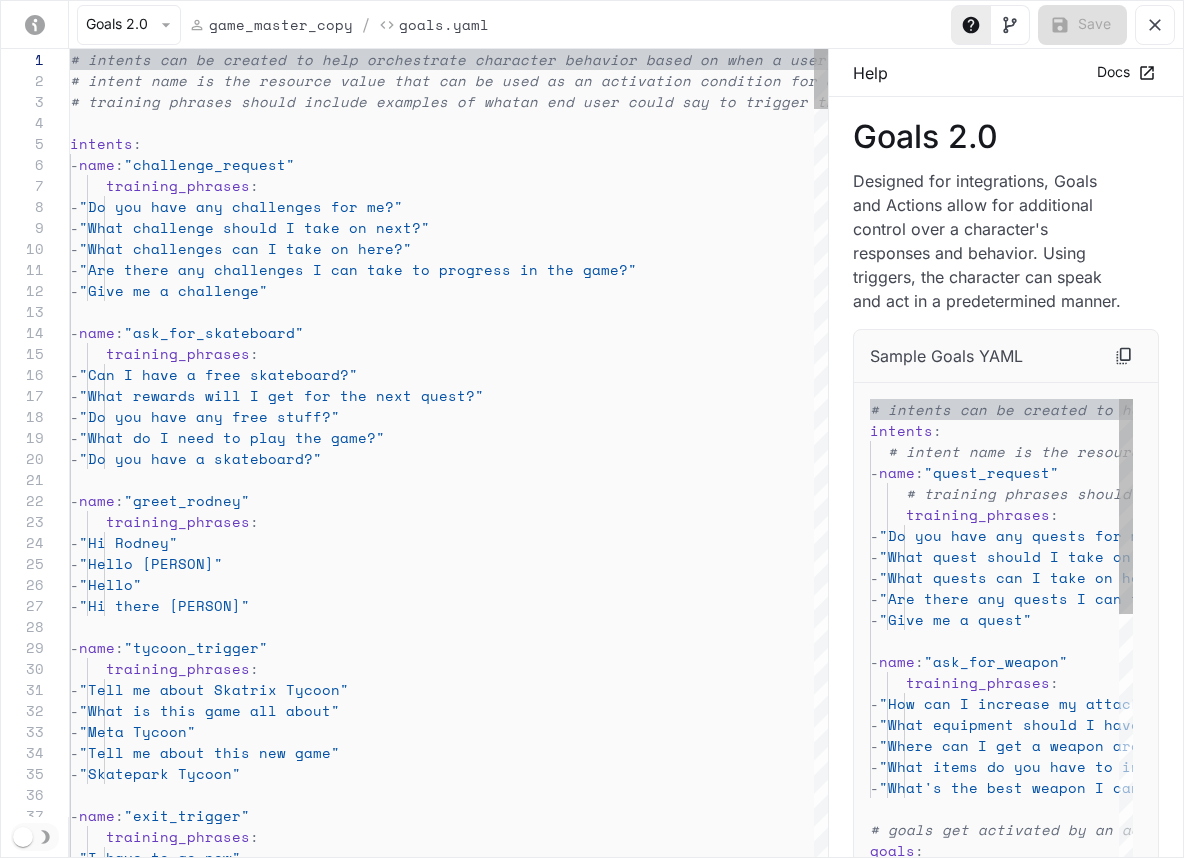 scroll, scrollTop: 189, scrollLeft: 0, axis: vertical 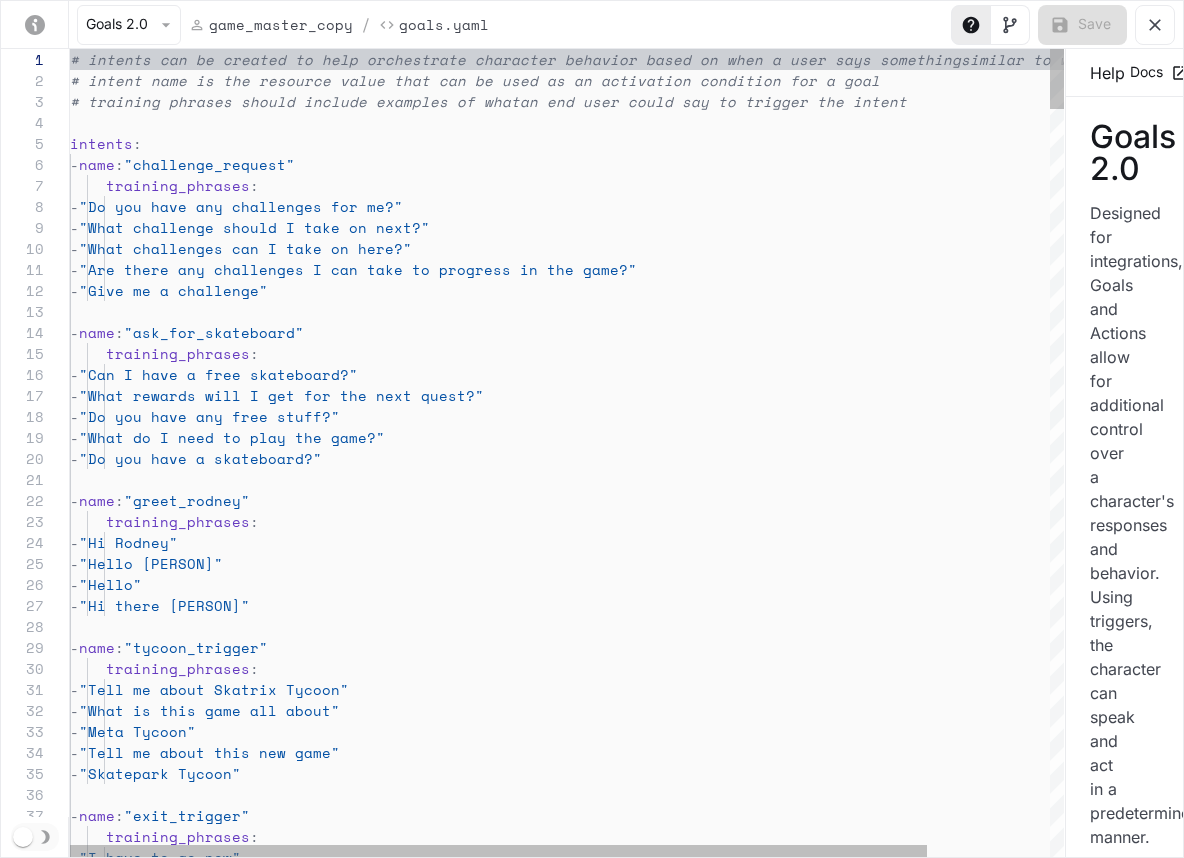 drag, startPoint x: 828, startPoint y: 420, endPoint x: 1185, endPoint y: 376, distance: 359.70126 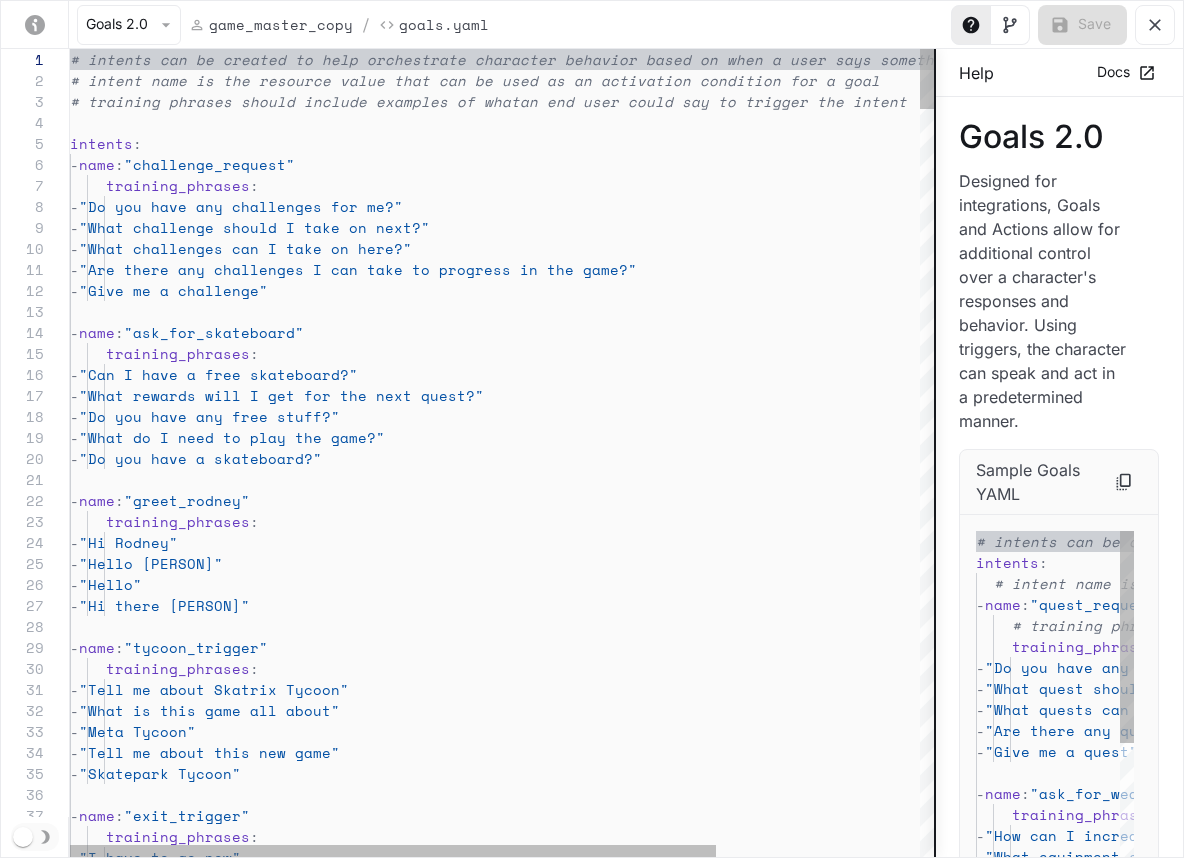 drag, startPoint x: 1065, startPoint y: 284, endPoint x: 933, endPoint y: 311, distance: 134.73306 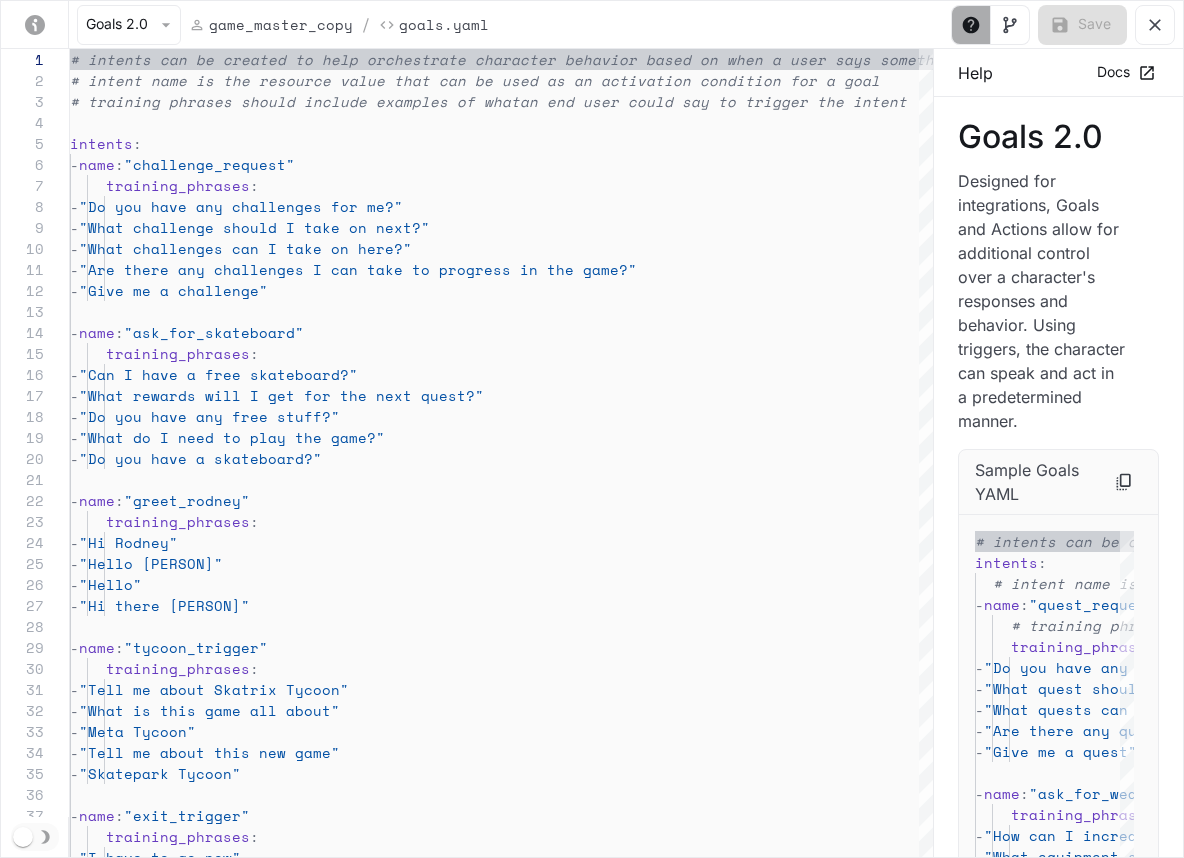 click 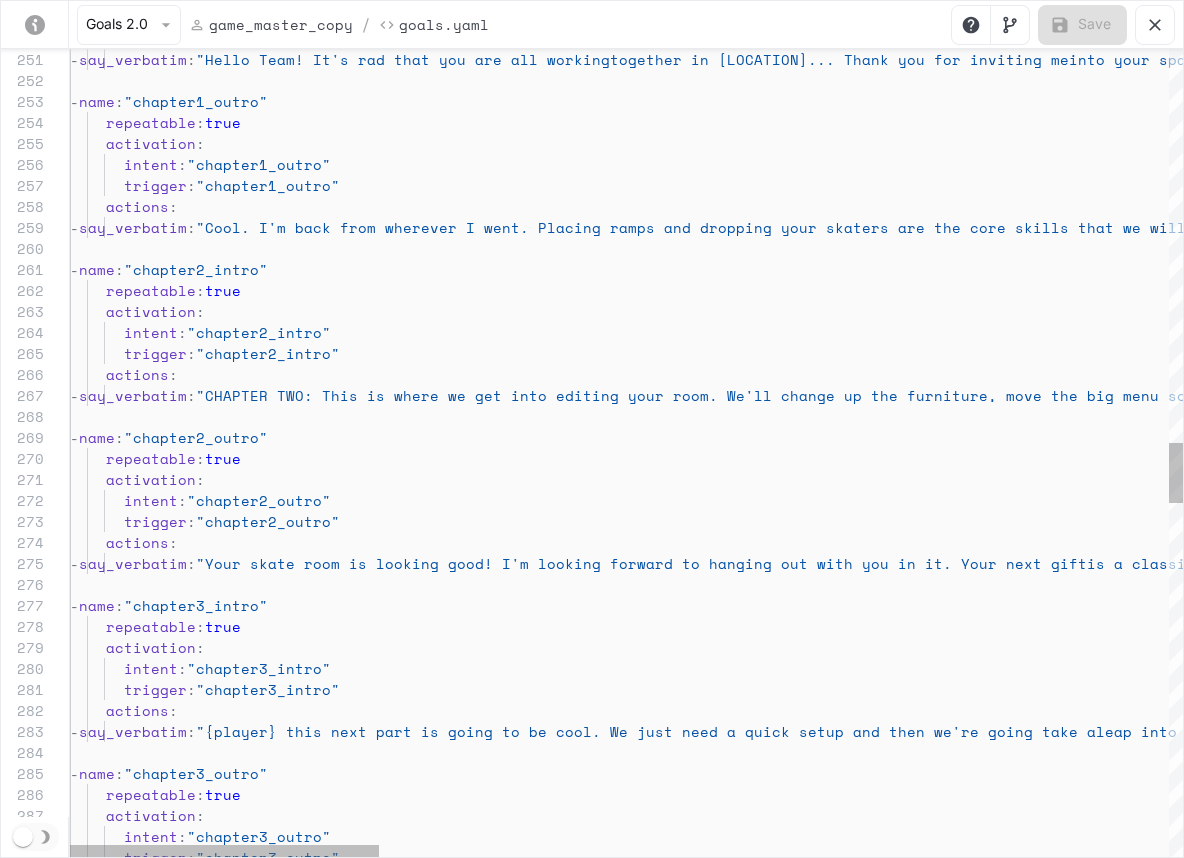 click on "-   say_verbatim :   "Hello  Team!  It's  rad  that  you  are  all  working   together  in  [LOCATION]...  Thank  you  for  inviting  me   into  your   space.  This  is  Skātrix  and  I'm  an  AI   twin  of  the  real  [PERSON]  [LAST],  who  couldn't  be   here  right  now.  The  game  is  in  Alpha  so  please   forgive  the  mess.  This  is  all  a  little  weird,  but   let's  just  accept  this  reality  crisis.  I'm  going   to  step  out  now  and  send  you  some  prompts  to   follow,  and  I'll  be  back  when  you've  got  those   done"   -   name :   "chapter1_outro"         repeatable :   true      activation :        intent :   "chapter1_outro"        trigger :   "chapter1_outro"      actions :       -   say_verbatim :   "Cool.  I'm  back  from  wherever  I  went.  Placing  ramp s  and  dropping  your  skaters  are  the  core  skills  th at  we  will  keep  building  on.  This  time  I've  got  a   fresh  deck  for  you."   -   name :   "chapter2_intro"" at bounding box center (2047, 190) 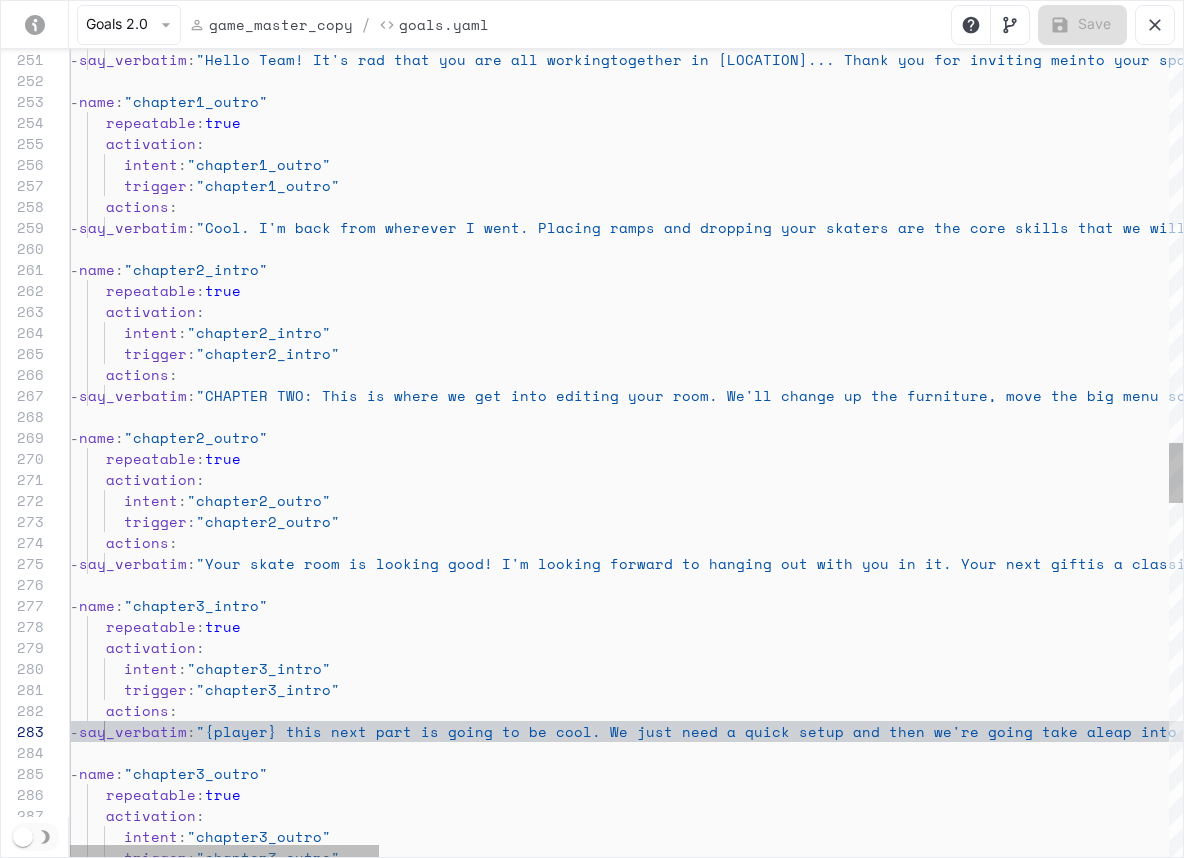 click on "-   say_verbatim :   "Hello  Team!  It's  rad  that  you  are  all  working   together  in  [LOCATION]...  Thank  you  for  inviting  me   into  your   space.  This  is  Skātrix  and  I'm  an  AI   twin  of  the  real  [PERSON]  [LAST],  who  couldn't  be   here  right  now.  The  game  is  in  Alpha  so  please   forgive  the  mess.  This  is  all  a  little  weird,  but   let's  just  accept  this  reality  crisis.  I'm  going   to  step  out  now  and  send  you  some  prompts  to   follow,  and  I'll  be  back  when  you've  got  those   done"   -   name :   "chapter1_outro"         repeatable :   true      activation :        intent :   "chapter1_outro"        trigger :   "chapter1_outro"      actions :       -   say_verbatim :   "Cool.  I'm  back  from  wherever  I  went.  Placing  ramp s  and  dropping  your  skaters  are  the  core  skills  th at  we  will  keep  building  on.  This  time  I've  got  a   fresh  deck  for  you."   -   name :   "chapter2_intro"" at bounding box center (2047, 190) 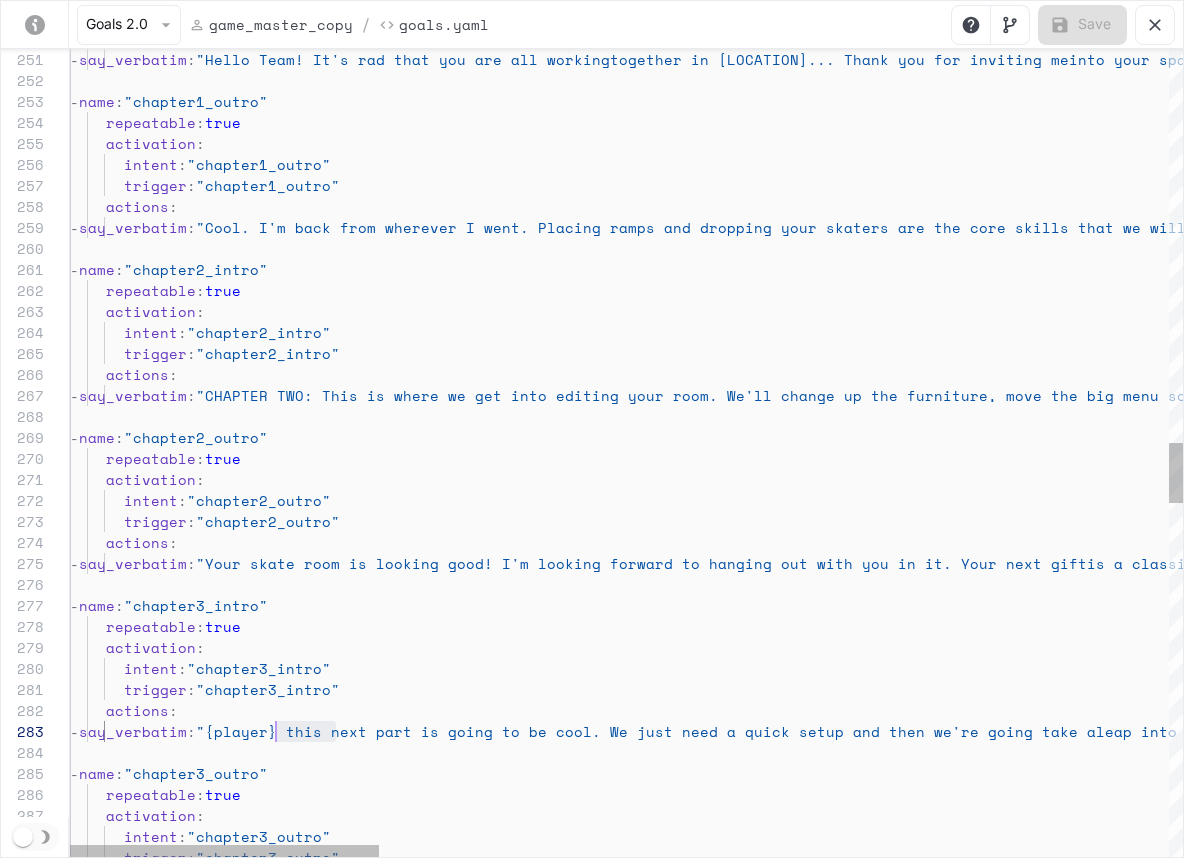 scroll, scrollTop: 42, scrollLeft: 197, axis: both 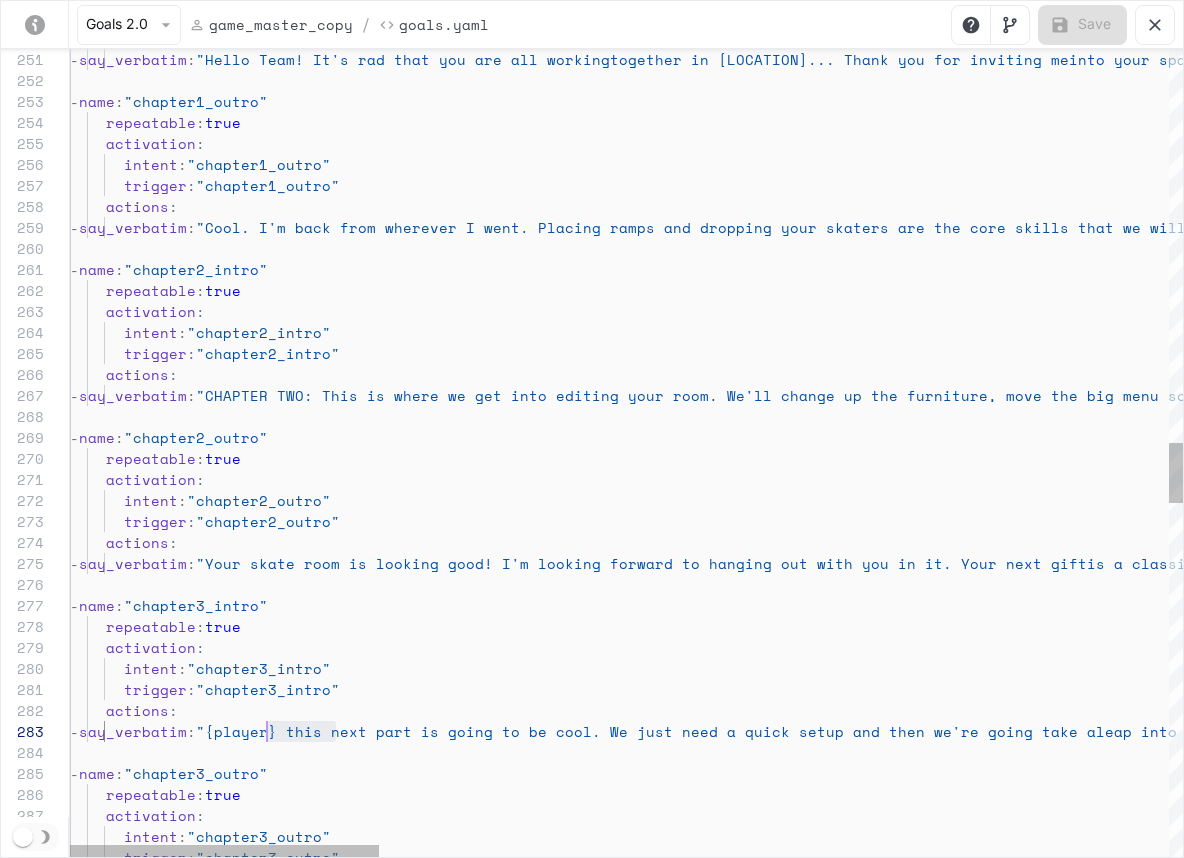 drag, startPoint x: 339, startPoint y: 728, endPoint x: 277, endPoint y: 738, distance: 62.801273 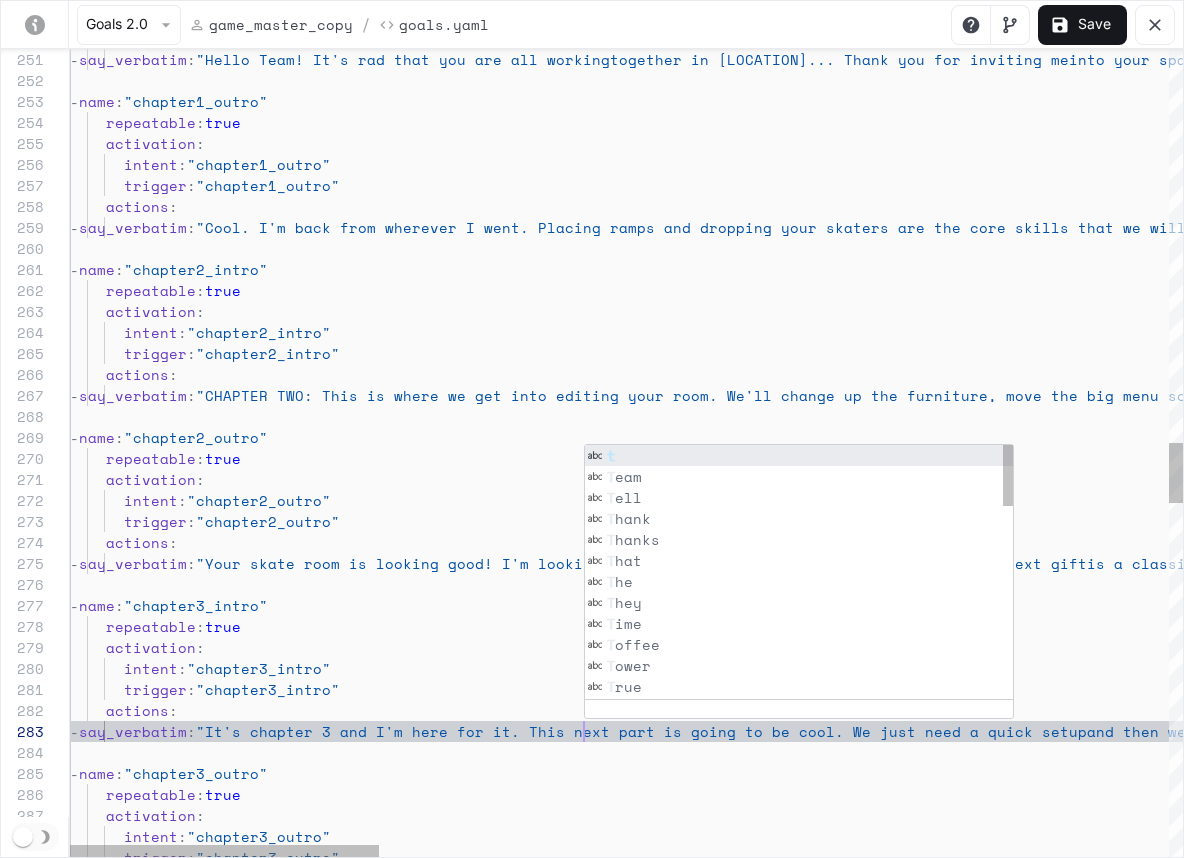 scroll, scrollTop: 42, scrollLeft: 514, axis: both 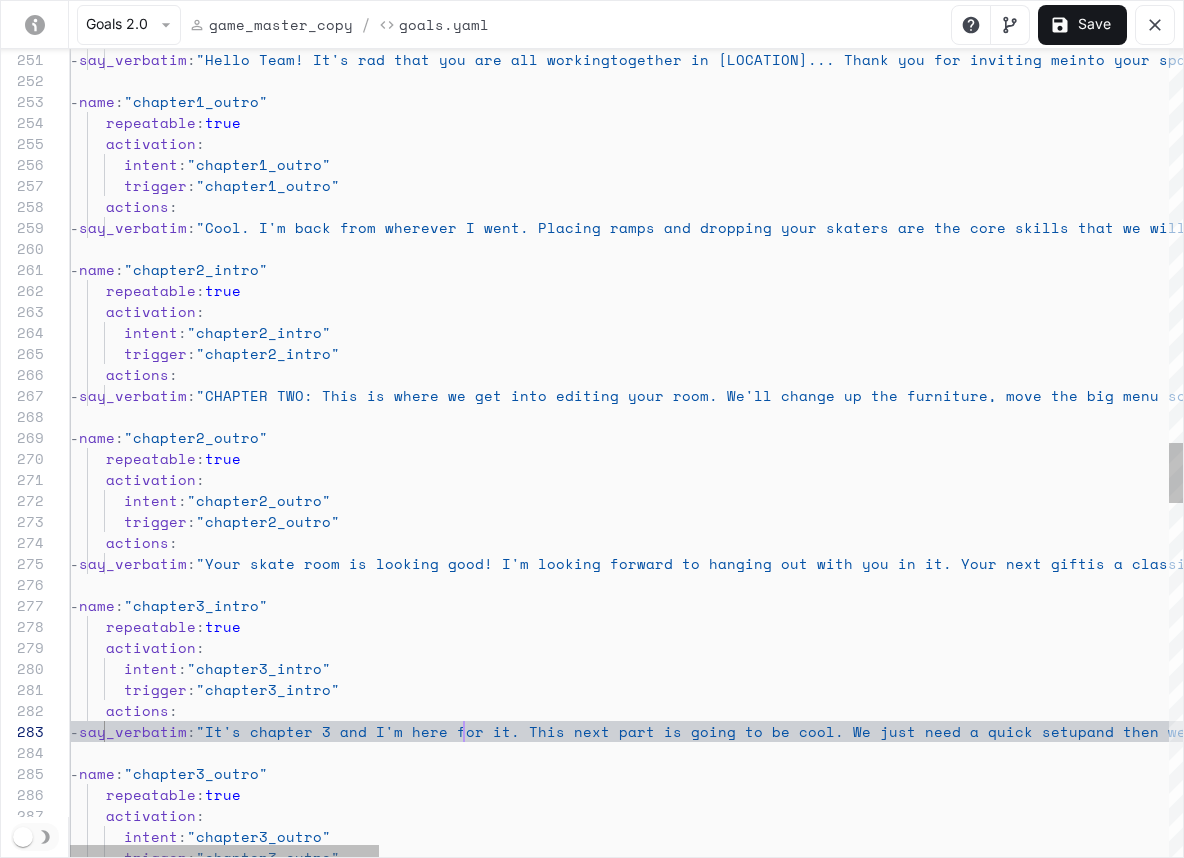 click on "-   say_verbatim :   "Hello  Team!  It's  rad  that  you  are  all  working   together  in  [LOCATION]...  Thank  you  for  inviting  me   into  your   space.  This  is  Skātrix  and  I'm  an  AI   twin  of  the  real  [PERSON]  [LAST],  who  couldn't  be   here  right  now.  The  game  is  in  Alpha  so  please   forgive  the  mess.  This  is  all  a  little  weird,  but   let's  just  accept  this  reality  crisis.  I'm  going   to  step  out  now  and  send  you  some  prompts  to   follow,  and  I'll  be  back  when  you've  got  those   done"   -   name :   "chapter1_outro"         repeatable :   true      activation :        intent :   "chapter1_outro"        trigger :   "chapter1_outro"      actions :       -   say_verbatim :   "Cool.  I'm  back  from  wherever  I  went.  Placing  ramp s  and  dropping  your  skaters  are  the  core  skills  th at  we  will  keep  building  on.  This  time  I've  got  a   fresh  deck  for  you."   -   name :   "chapter2_intro"" at bounding box center [2047, 190] 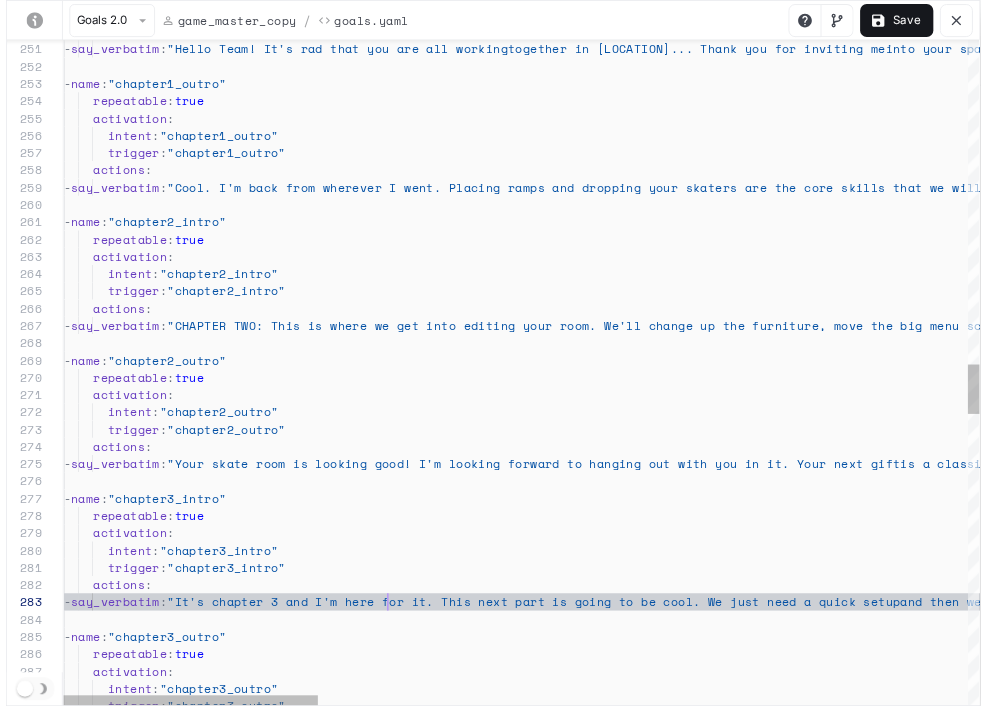 scroll, scrollTop: 42, scrollLeft: 394, axis: both 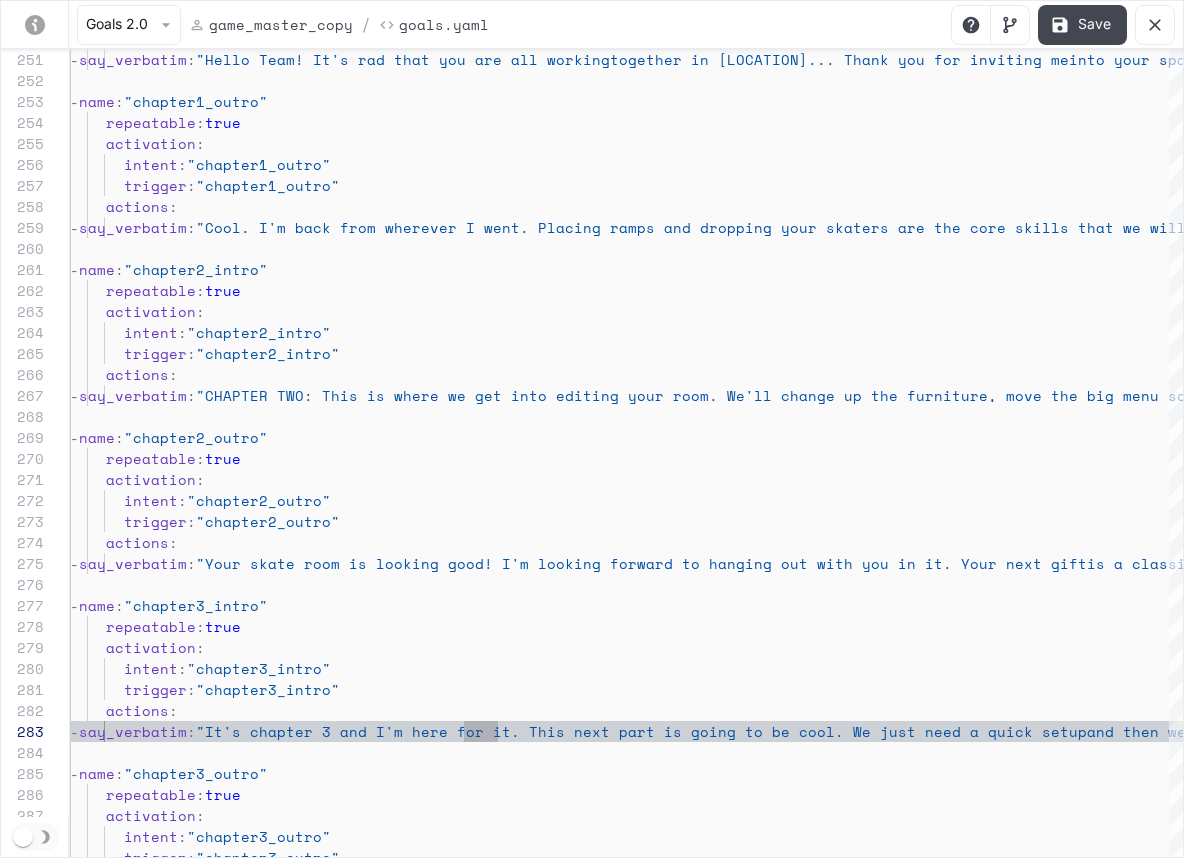 click on "Save" at bounding box center (1082, 25) 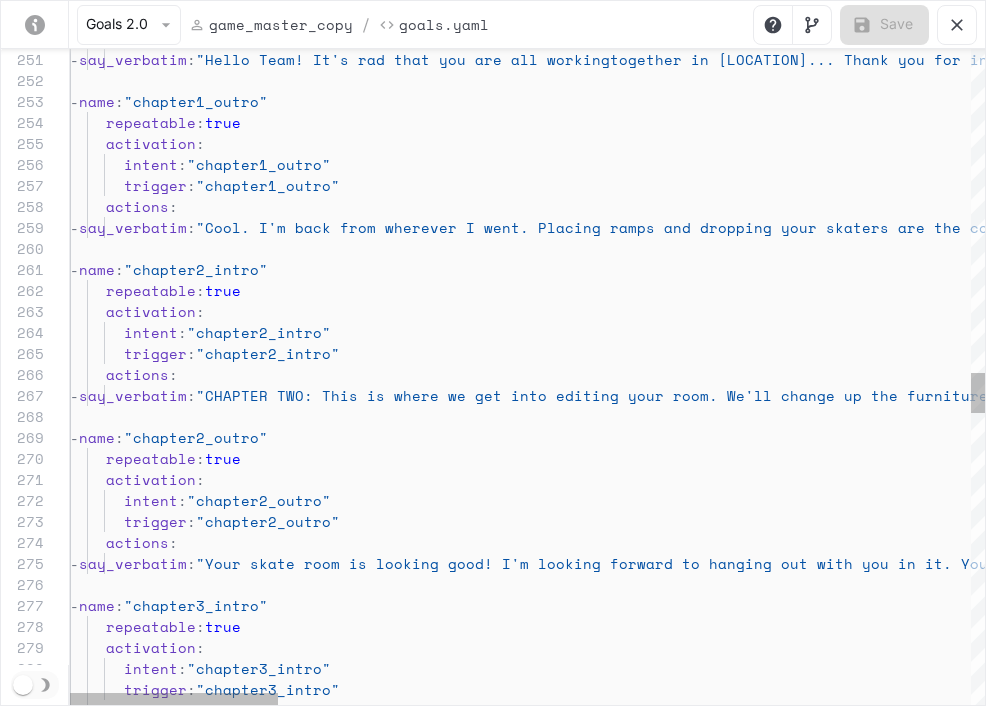 click on "-   say_verbatim :   "Hello  Team!  It's  rad  that  you  are  all  working   together  in  [LOCATION]...  Thank  you  for  inviting  me   into  your   space.  This  is  Skātrix  and  I'm  an  AI   twin  of  the  real  [PERSON]  [LAST],  who  couldn't  be   here  right  now.  The  game  is  in  Alpha  so  please   forgive  the  mess.  This  is  all  a  little  weird,  but   let's  just  accept  this  reality  crisis.  I'm  going   to  step  out  now  and  send  you  some  prompts  to   follow,  and  I'll  be  back  when  you've  got  those   done"   -   name :   "chapter1_outro"         repeatable :   true      activation :        intent :   "chapter1_outro"        trigger :   "chapter1_outro"      actions :       -   say_verbatim :   "Cool.  I'm  back  from  wherever  I  went.  Placing  ramp s  and  dropping  your  skaters  are  the  core  skills  th at  we  will  keep  building  on.  This  time  I've  got  a   fresh  deck  for  you."   -   name :   "chapter2_intro"" at bounding box center (2047, 114) 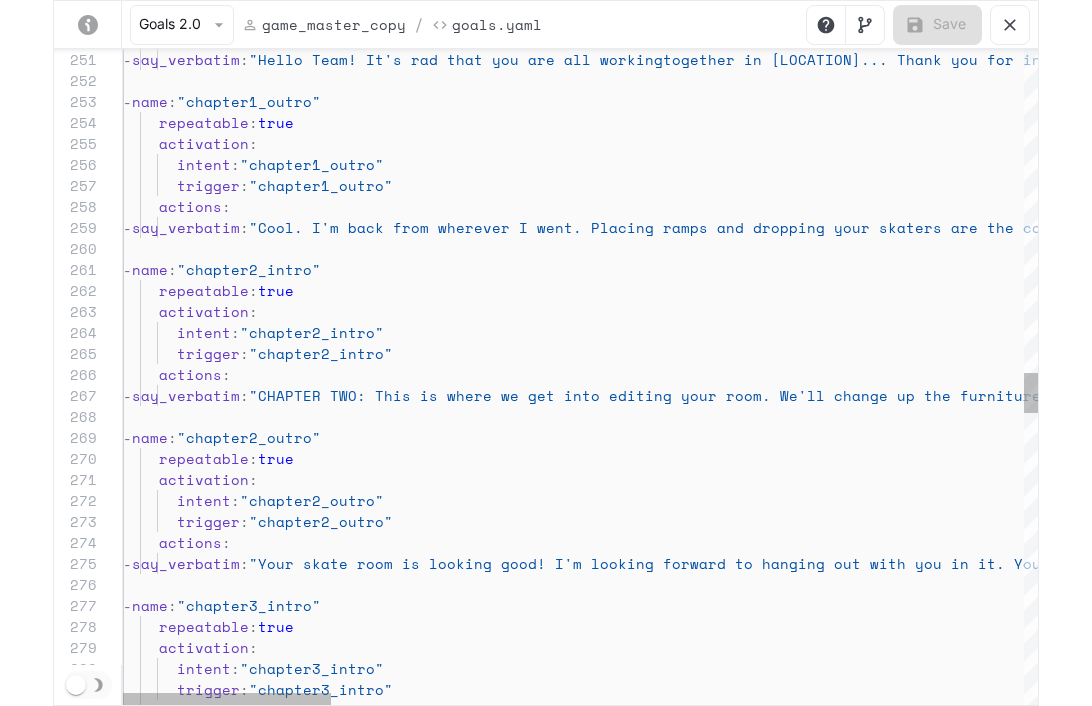 scroll, scrollTop: 21, scrollLeft: 171, axis: both 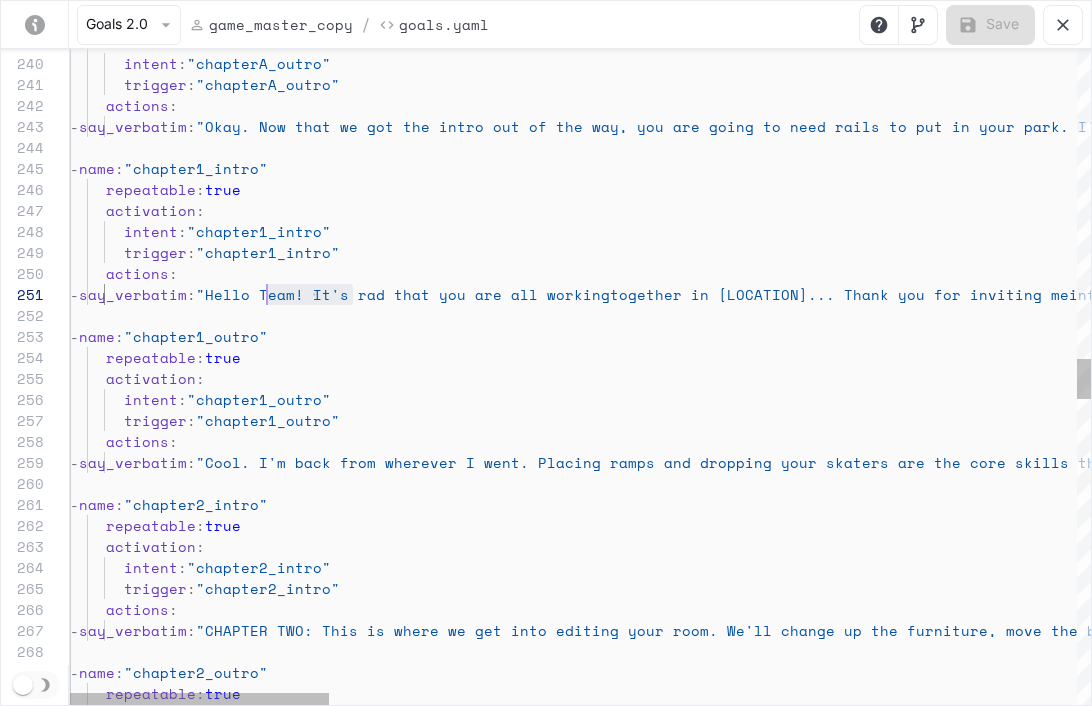 drag, startPoint x: 356, startPoint y: 298, endPoint x: 265, endPoint y: 292, distance: 91.197586 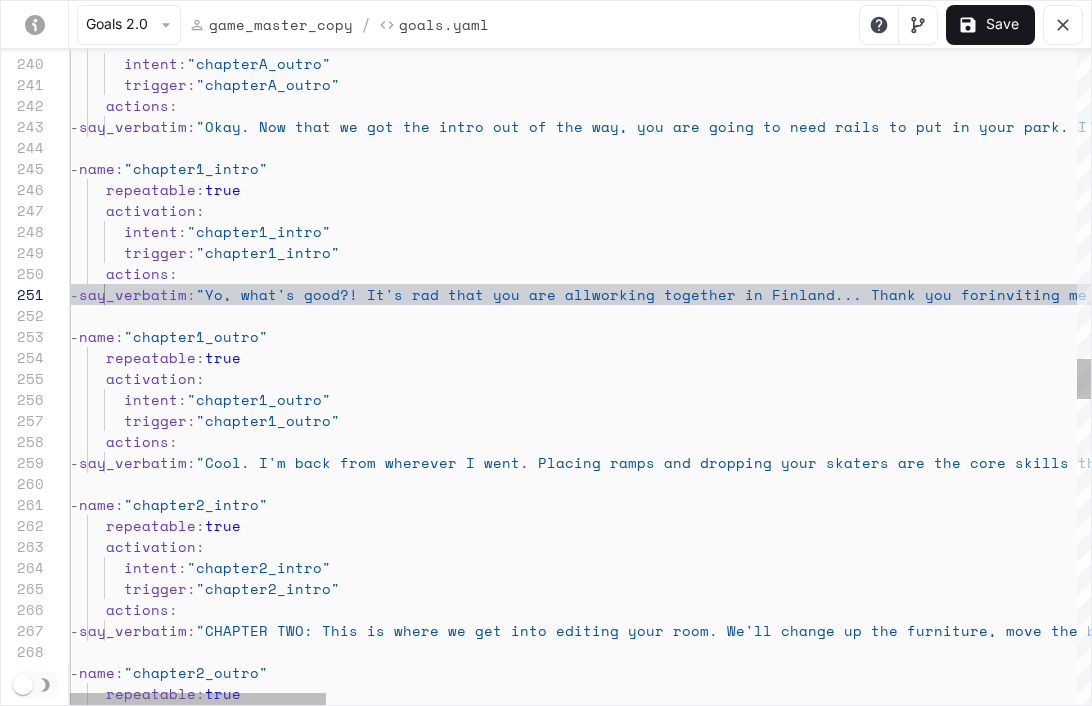 scroll, scrollTop: 0, scrollLeft: 334, axis: horizontal 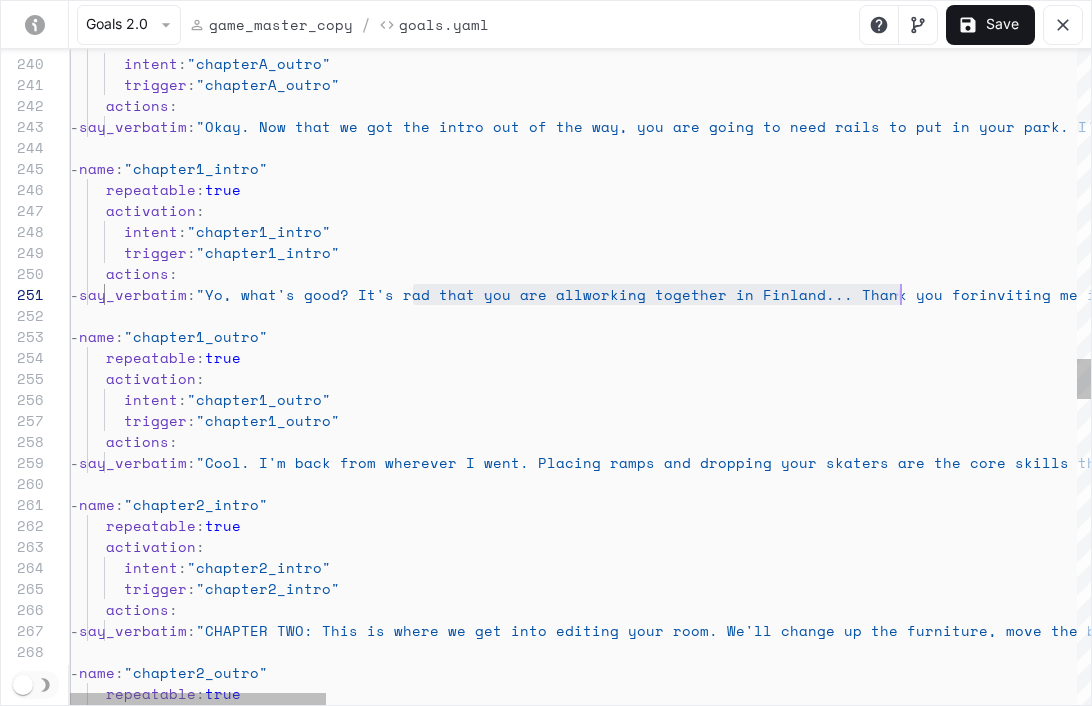 drag, startPoint x: 414, startPoint y: 297, endPoint x: 898, endPoint y: 299, distance: 484.00412 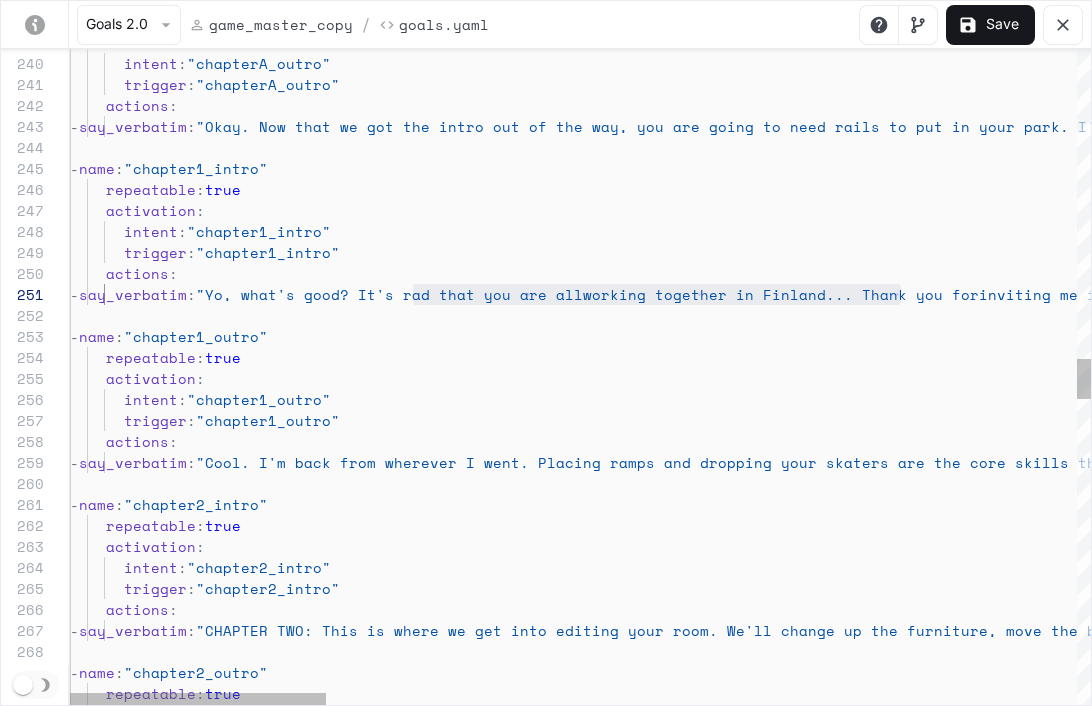 click on "actions :       -  say_verbatim :  "Cool. I'm back from wherever I went. Placing ramp s and dropping your skaters are the core skills th at we will keep building on. This time I've got a  fresh deck for you."      activation :        intent :  "chapter1_outro"        trigger :  "chapter1_outro"   -  name :  "chapter1_outro"         repeatable :  true       -  say_verbatim :  "Yo, what's good? It's rad that you are all working together in Finland... Thank you for inviting me into your space. This is Skātrix and  I'm an AI twin of the real [PERSON] [LAST], who  couldn't be here right now. The game is in Alpha  so please forgive the mess. This is all a little  weird, but let's just accept this reality crisis.  I'm going to step out now and send you some  prompts to follow, and I'll be back when you've  got those done"        intent :  :" at bounding box center (2073, 349) 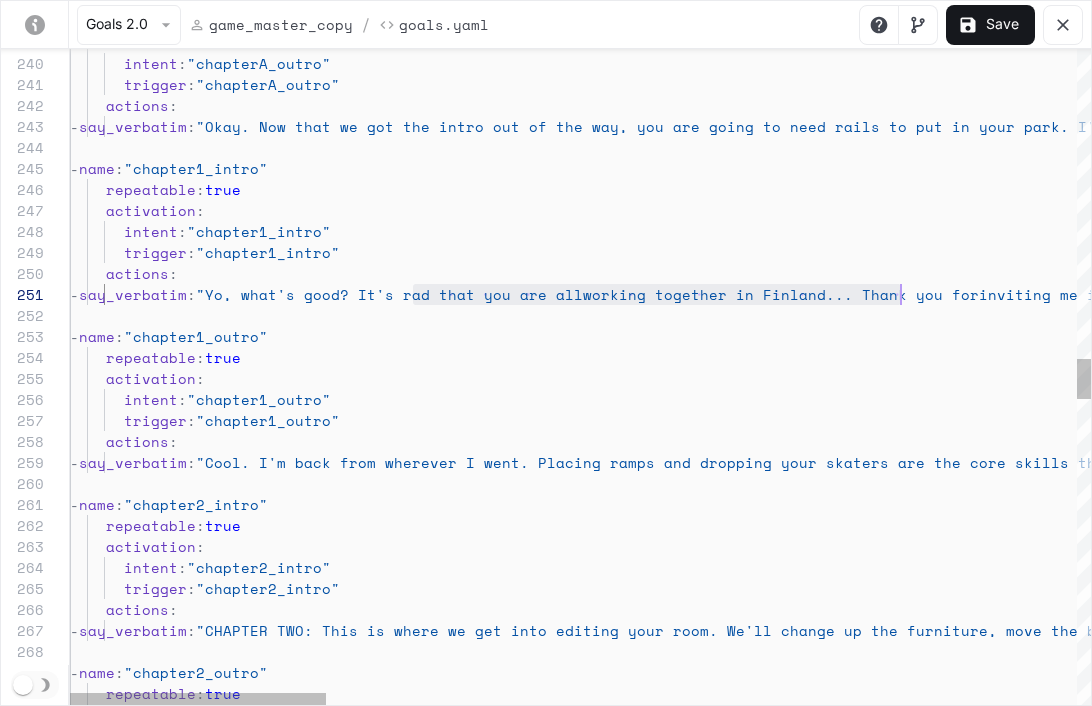 scroll, scrollTop: 0, scrollLeft: 831, axis: horizontal 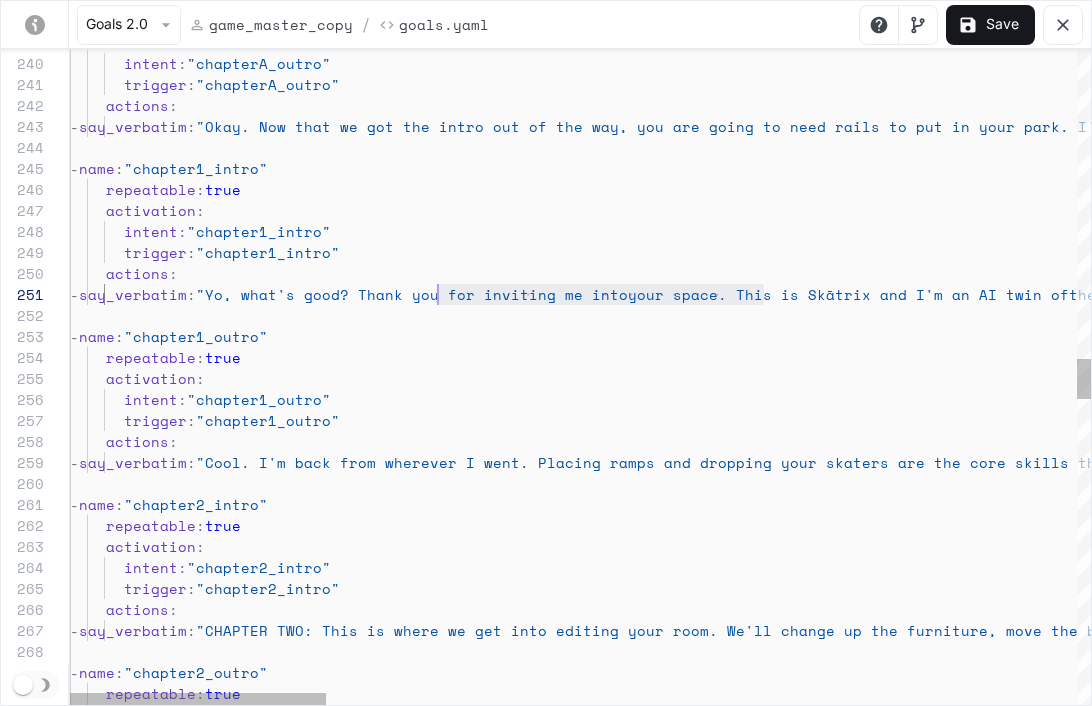 drag, startPoint x: 766, startPoint y: 295, endPoint x: 436, endPoint y: 296, distance: 330.00153 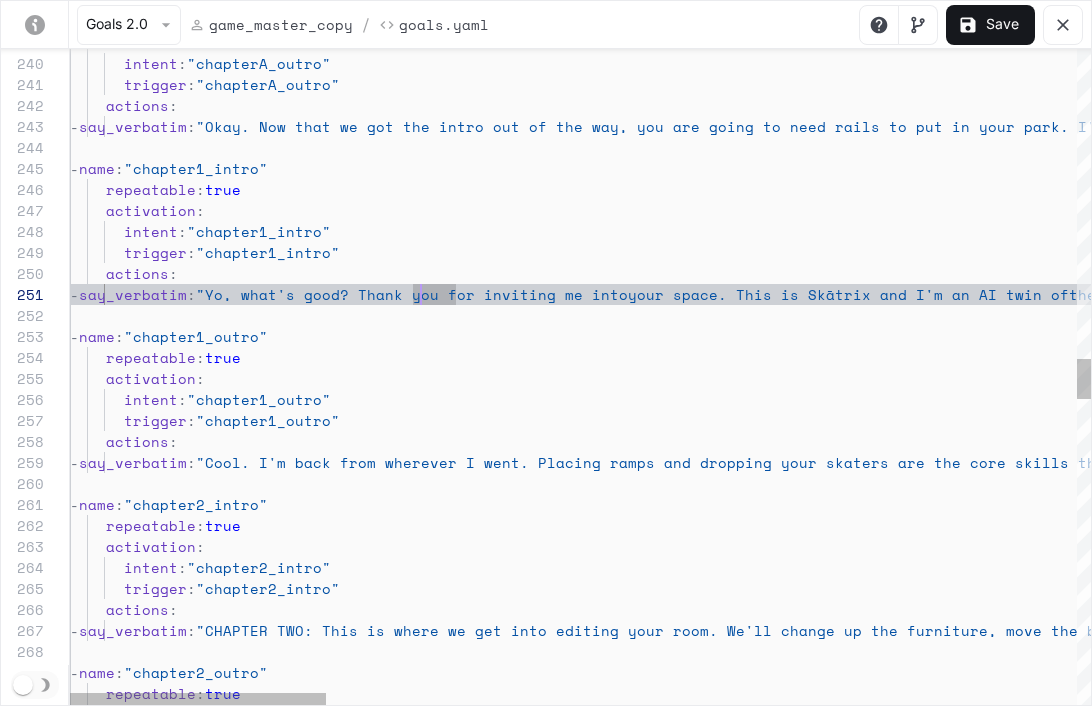click on "actions :       -  say_verbatim :  "Cool. I'm back from wherever I went. Placing ramp s and dropping your skaters are the core skills th at we will keep building on. This time I've got a  fresh deck for you."      activation :        intent :  "chapter1_outro"        trigger :  "chapter1_outro"   -  name :  "chapter1_outro"         repeatable :  true       -  say_verbatim :  "Yo, what's good? Thank you for inviting me into  your space. This is Skātrix and I'm an AI twin of the real [PERSON] , who couldn't be here right  now. The game is in Alpha so please forgive the  mess. This is all a little weird, but let's just  accept this reality crisis. I'm going to step out  now and send you some prompts to follow, and I'll  be back when you've got those done"        intent :  "chapter1_intro"        trigger :  "chapter1_intro"      : :" at bounding box center [2073, 349] 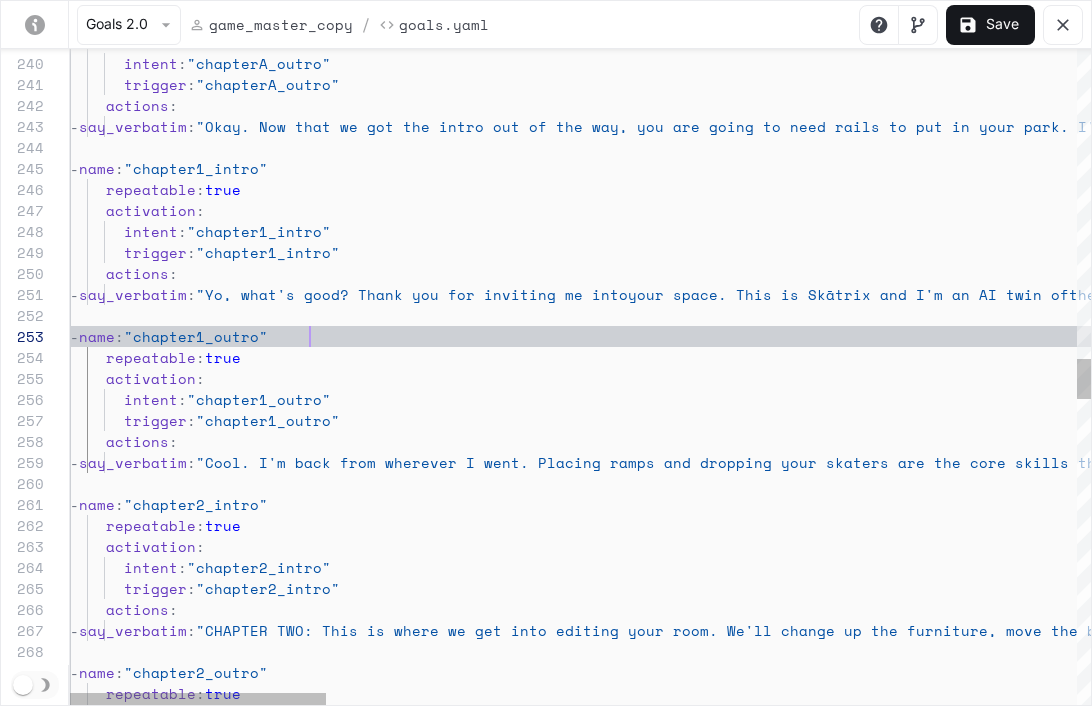 click on "actions :       -  say_verbatim :  "Cool. I'm back from wherever I went. Placing ramp s and dropping your skaters are the core skills th at we will keep building on. This time I've got a  fresh deck for you."      activation :        intent :  "chapter1_outro"        trigger :  "chapter1_outro"   -  name :  "chapter1_outro"         repeatable :  true       -  say_verbatim :  "Yo, what's good? Thank you for inviting me into  your space. This is Skātrix and I'm an AI twin of the real [PERSON] , who couldn't be here right  now. The game is in Alpha so please forgive the  mess. This is all a little weird, but let's just  accept this reality crisis. I'm going to step out  now and send you some prompts to follow, and I'll  be back when you've got those done"        intent :  "chapter1_intro"        trigger :  "chapter1_intro"      : :" at bounding box center (2073, 349) 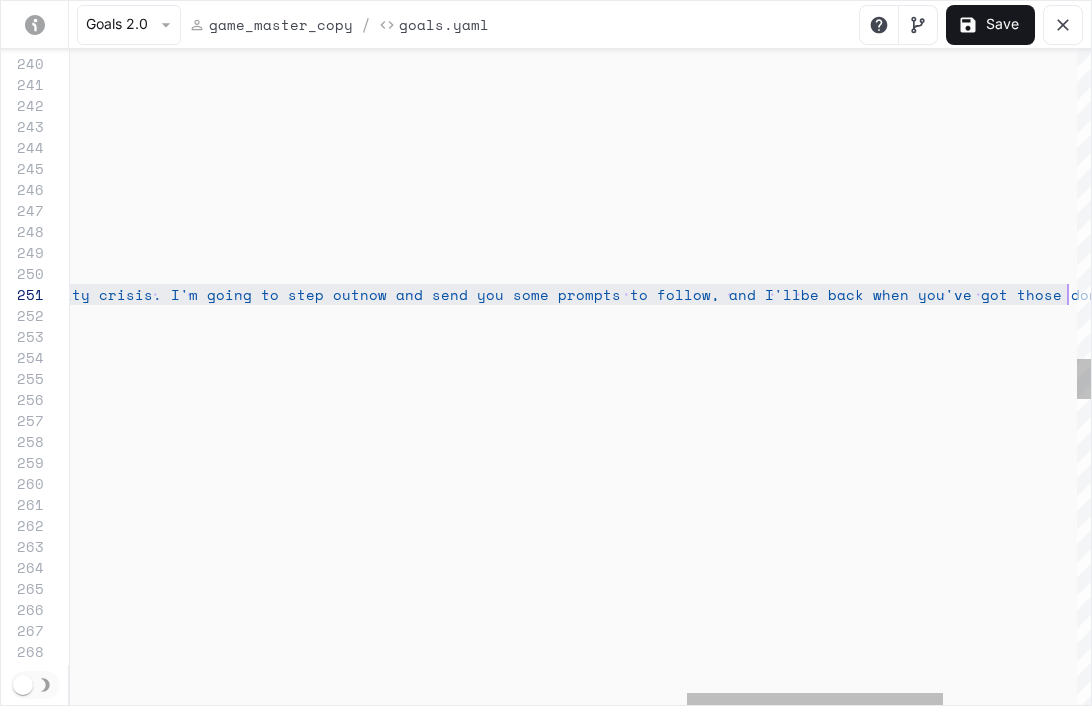scroll, scrollTop: 0, scrollLeft: 3453, axis: horizontal 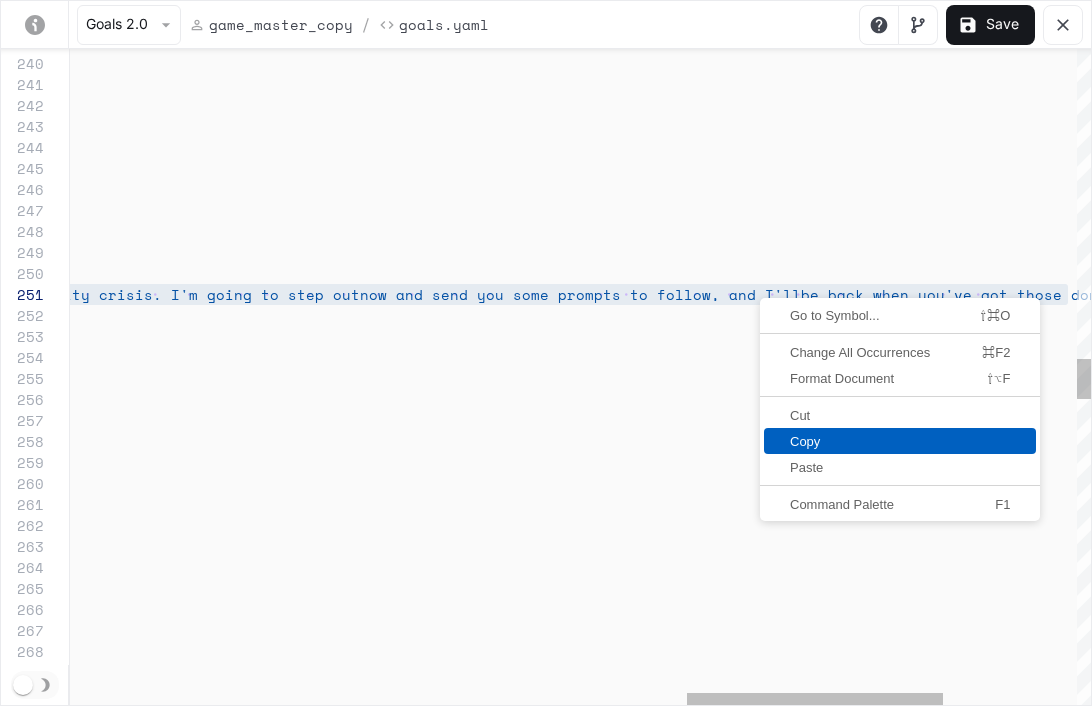 click on "Copy" at bounding box center [900, 441] 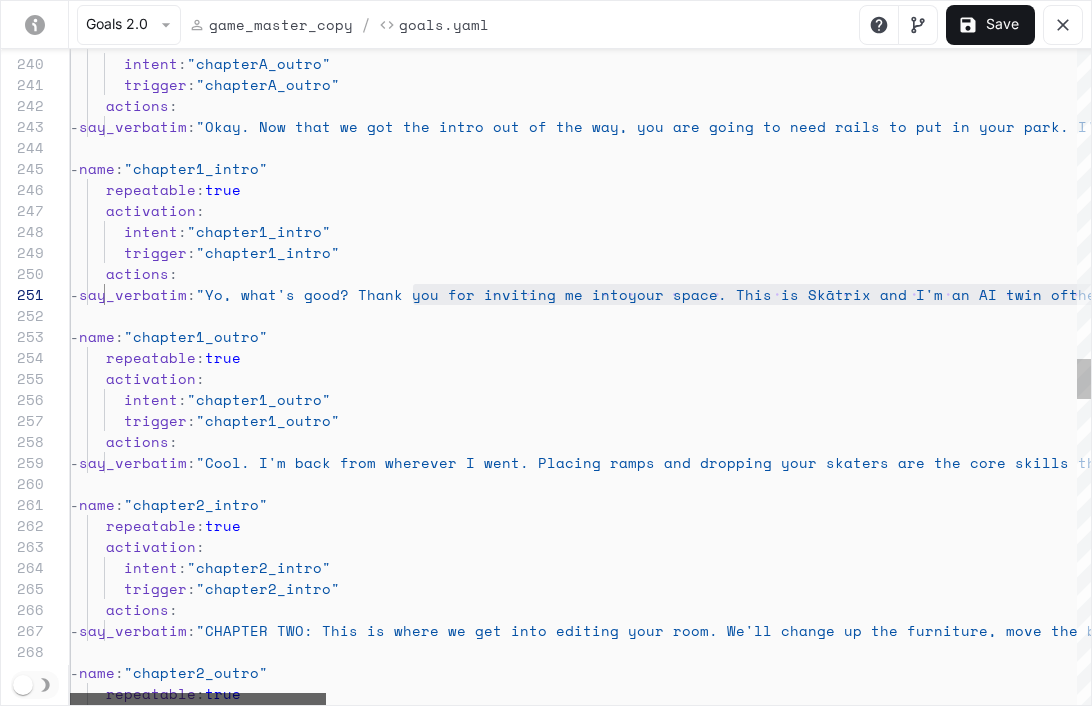 click at bounding box center (198, 699) 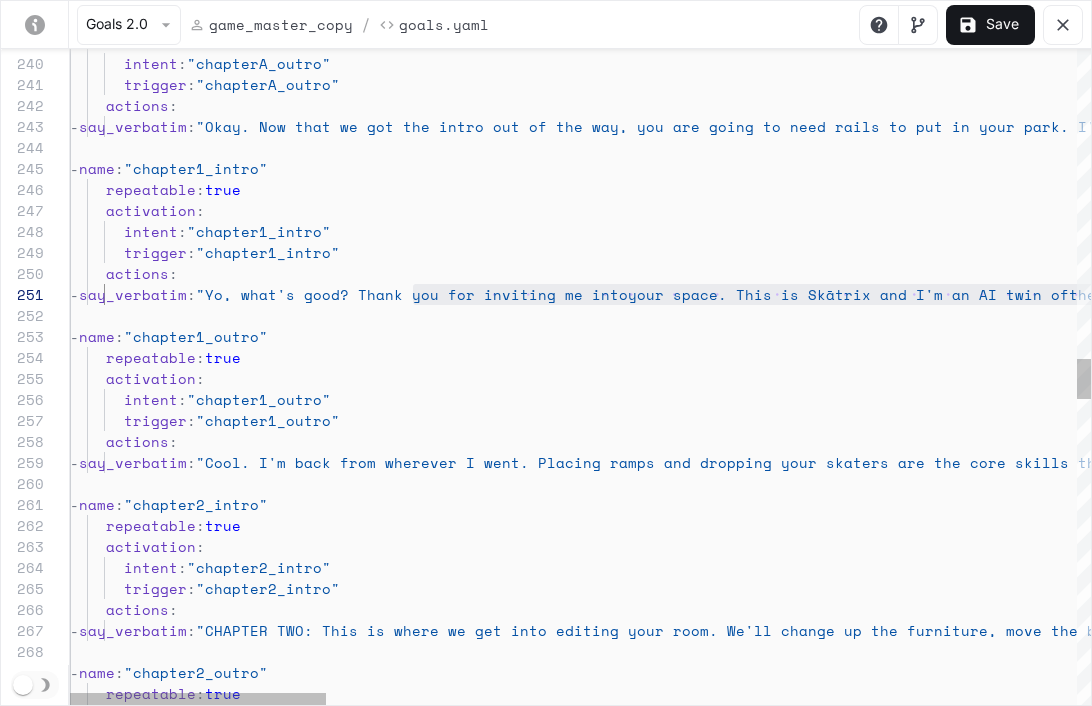 click on "actions :       -  say_verbatim :  "Cool. I'm back from wherever I went. Placing ramp s and dropping your skaters are the core skills th at we will keep building on. This time I've got a  fresh deck for you."      activation :        intent :  "chapter1_outro"        trigger :  "chapter1_outro"   -  name :  "chapter1_outro"         repeatable :  true       -  say_verbatim :  "Yo, what's good? Thank you for inviting me into  your space. This is Skātrix and I'm an AI twin of the real [PERSON] , who couldn't be here right  now. The game is in Alpha so please forgive the  mess. This is all a little weird, but let's just  accept this reality crisis. I'm going to step out  now and send you some prompts to follow, and I'll  be back when you've got those done"        intent :  "chapter1_intro"        trigger :  "chapter1_intro"      : :" at bounding box center (2073, 349) 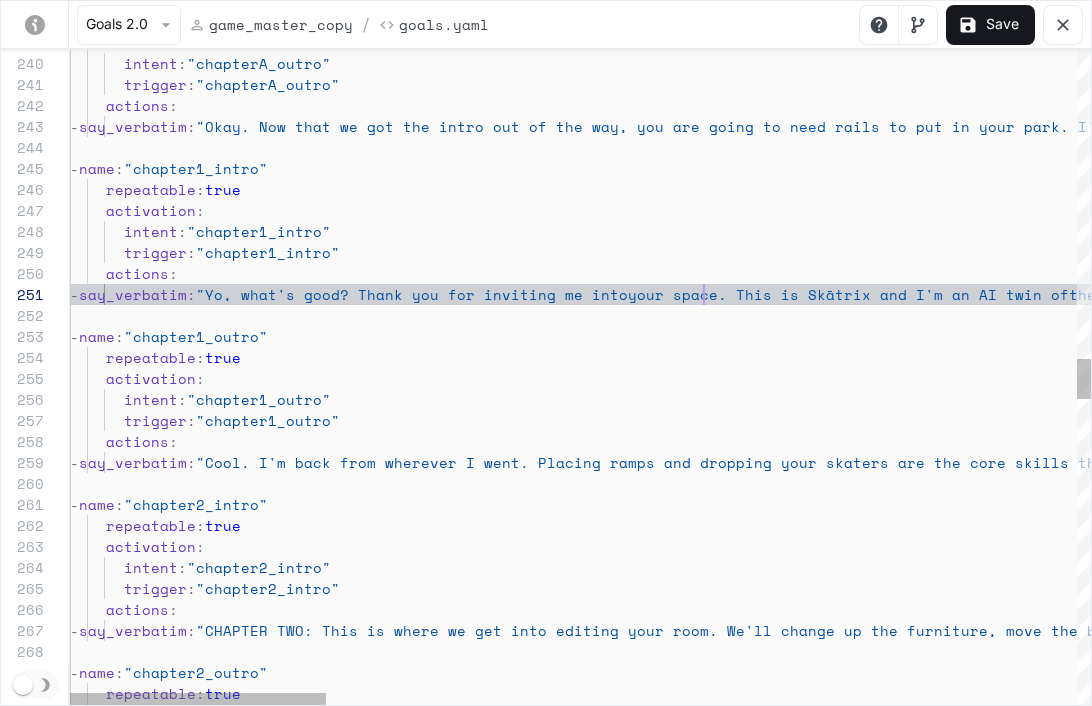scroll, scrollTop: 0, scrollLeft: 634, axis: horizontal 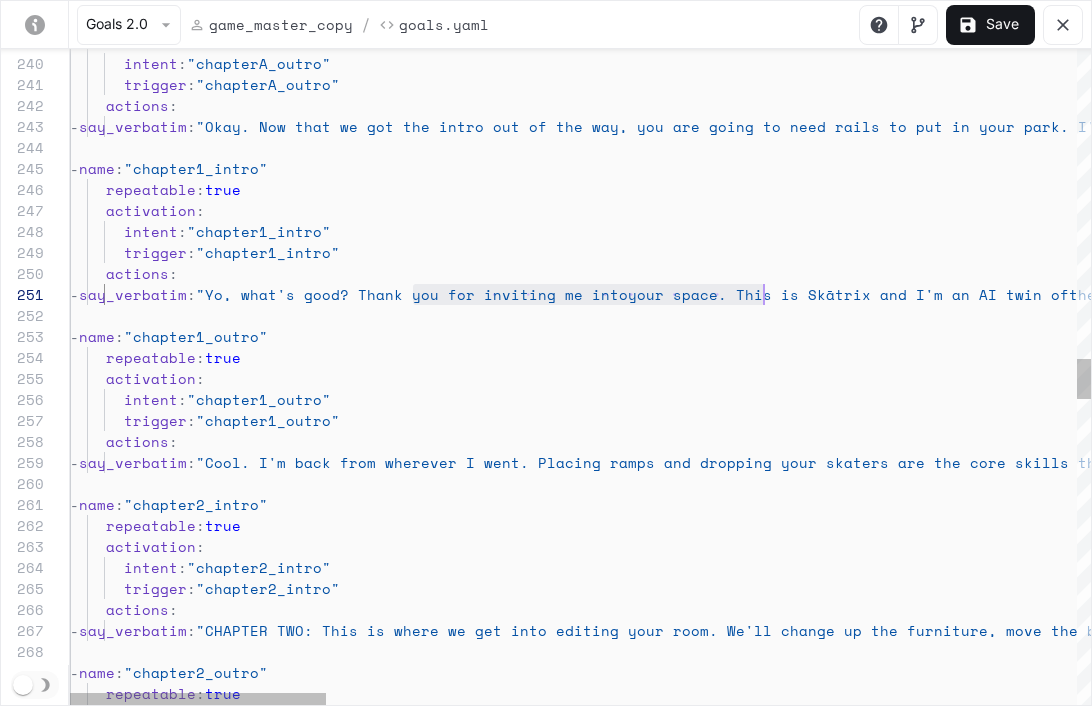 drag, startPoint x: 416, startPoint y: 291, endPoint x: 760, endPoint y: 294, distance: 344.0131 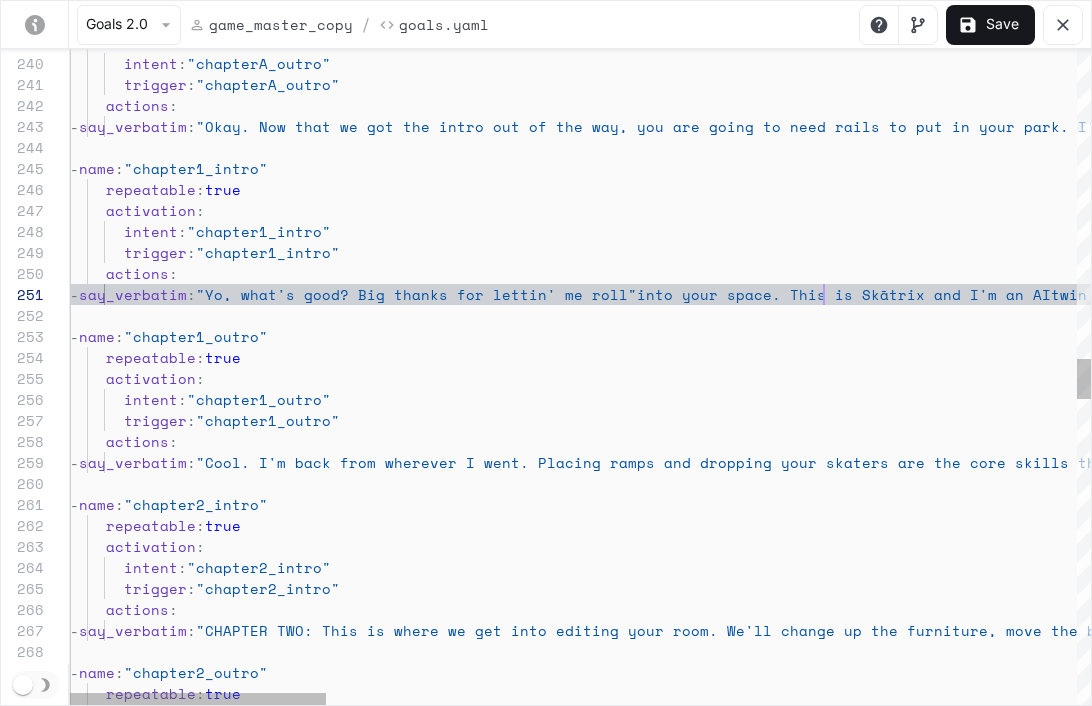 scroll, scrollTop: 0, scrollLeft: 754, axis: horizontal 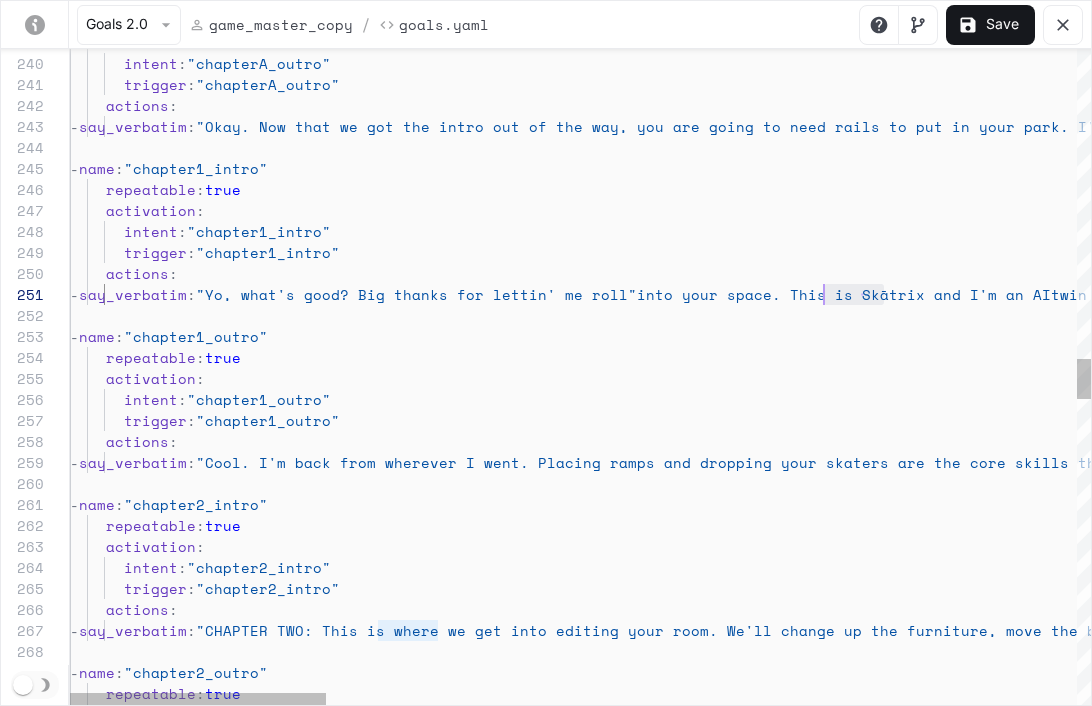 drag, startPoint x: 884, startPoint y: 297, endPoint x: 825, endPoint y: 299, distance: 59.03389 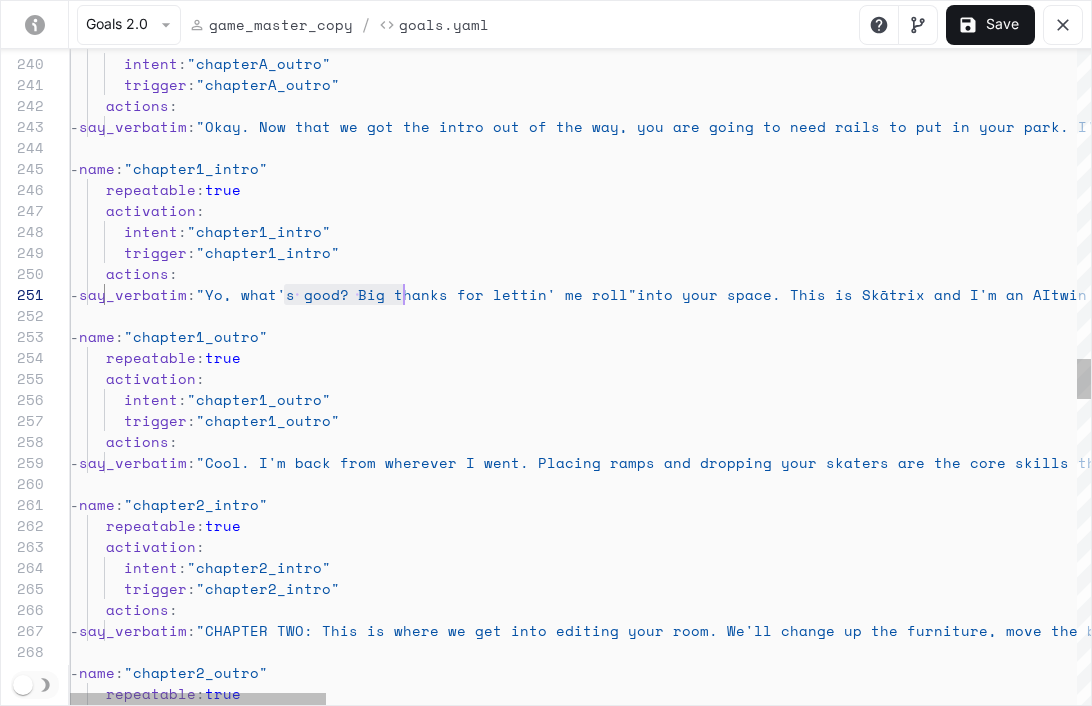 scroll, scrollTop: 0, scrollLeft: 334, axis: horizontal 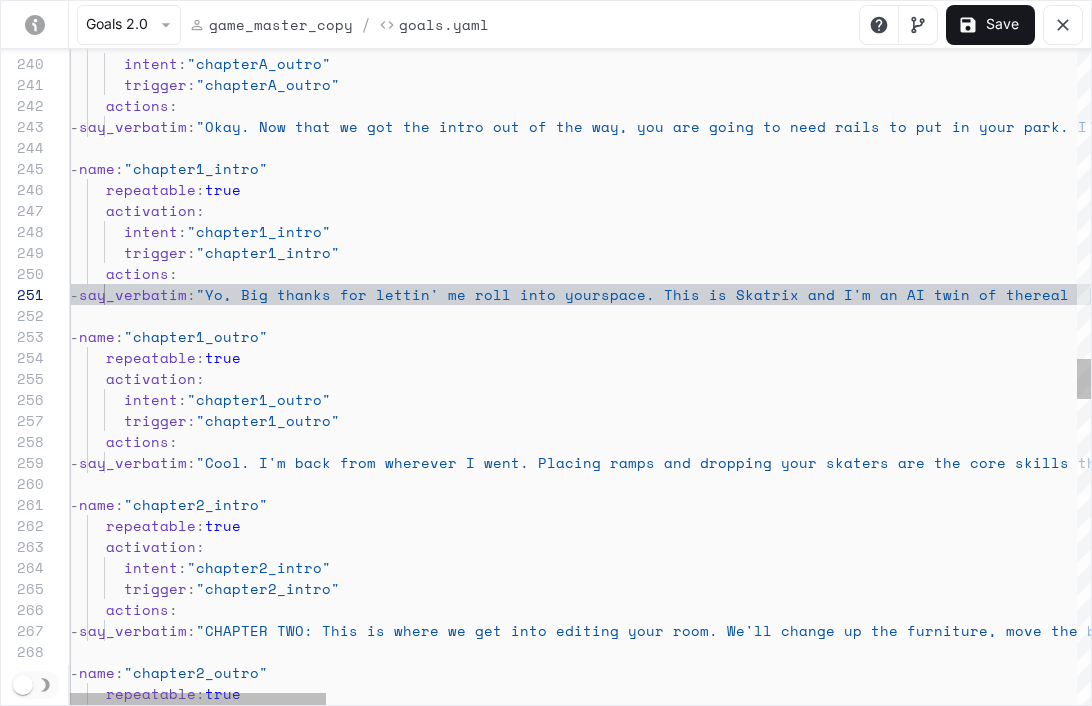 click on "actions :       -  say_verbatim :  "Cool. I'm back from wherever I went. Placing ramp s and dropping your skaters are the core skills th at we will keep building on. This time I've got a  fresh deck for you."      activation :        intent :  "chapter1_outro"        trigger :  "chapter1_outro"   -  name :  "chapter1_outro"         repeatable :  true       -  say_verbatim :  "Yo, Big thanks for lettin' me roll into your  space. This is Skātrix and I'm an AI twin of the  real [PERSON] [LAST], who couldn't be here right  now. The game is in Alpha so please forgive the  mess. This is all a little weird, but let's just  accept this reality crisis. I'm going to step out  now and send you some prompts to follow, and I'll  be back when you've got those done"        intent :  "chapter1_intro"        trigger :  "chapter1_intro"      actions : :" at bounding box center (2073, 349) 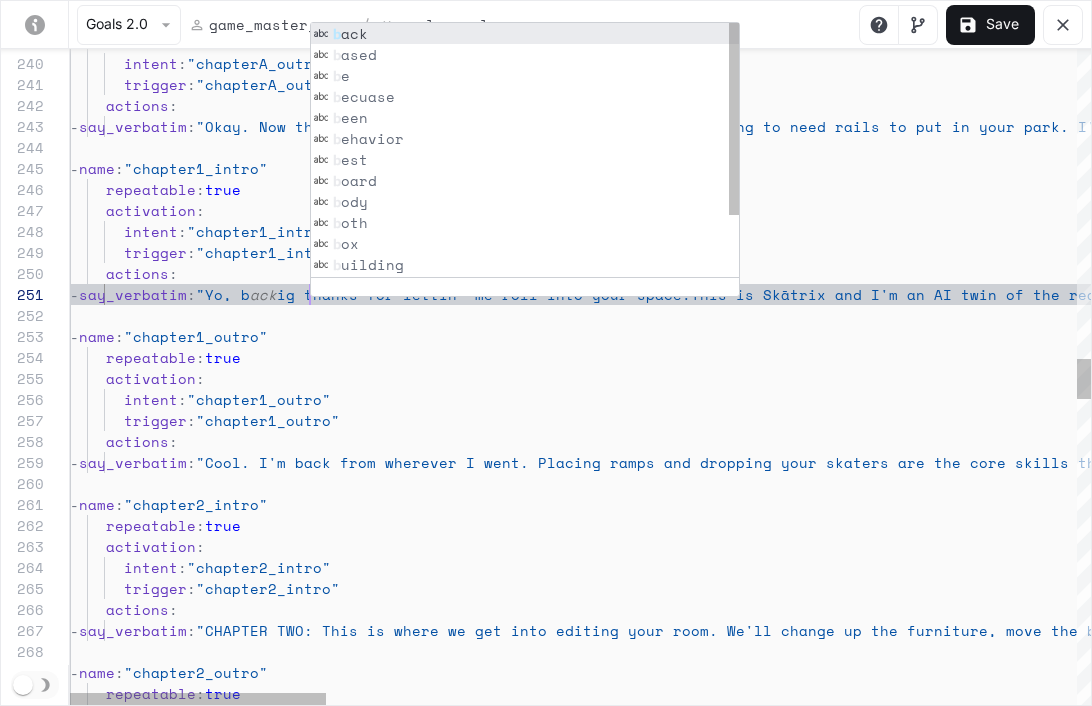 scroll, scrollTop: 0, scrollLeft: 240, axis: horizontal 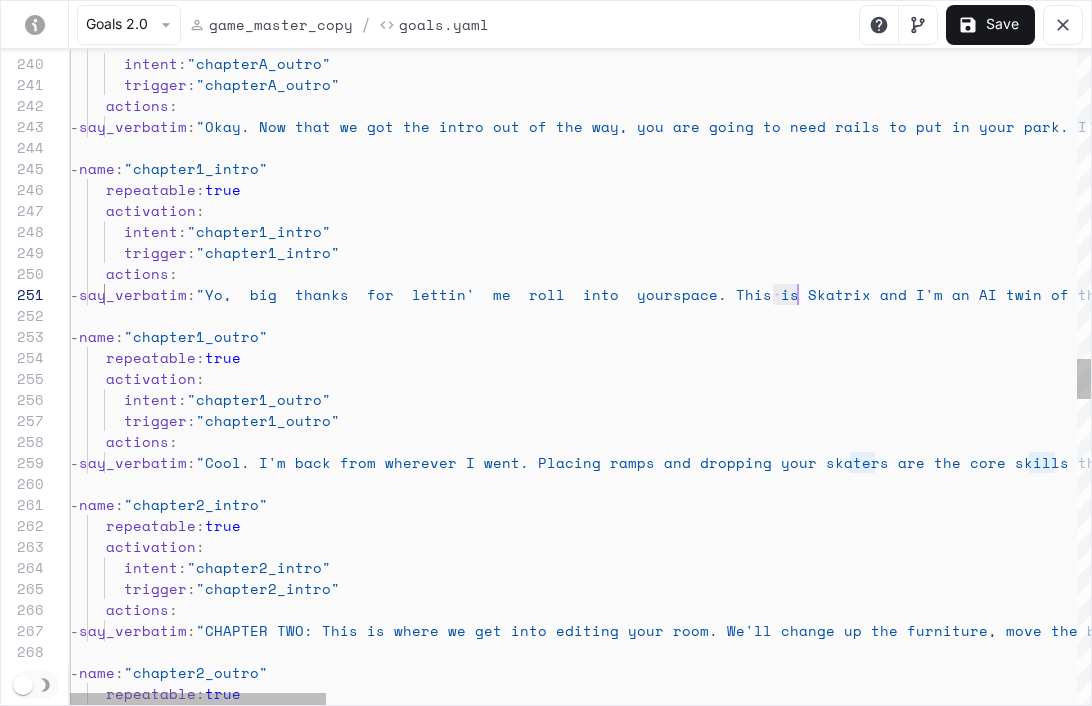 click on "actions :       -  say_verbatim :  "Cool. I'm back from wherever I went. Placing ramp s and dropping your skaters are the core skills th at we will keep building on. This time I've got a  fresh deck for you."      activation :        intent :  "chapter1_outro"        trigger :  "chapter1_outro"   -  name :  "chapter1_outro"         repeatable :  true       -  say_verbatim :  "Yo, big thanks for lettin' me roll into your  space. This is Skātrix and I'm an AI twin of the  real [PERSON] , who couldn't be here right  now. The game is in Alpha so please forgive the  mess. This is all a little weird, but let's just  accept this reality crisis. I'm going to step out  now and send you some prompts to follow, and I'll  be back when you've got those done"        intent :  "chapter1_intro"        trigger :  "chapter1_intro"      actions :" at bounding box center [2073, 349] 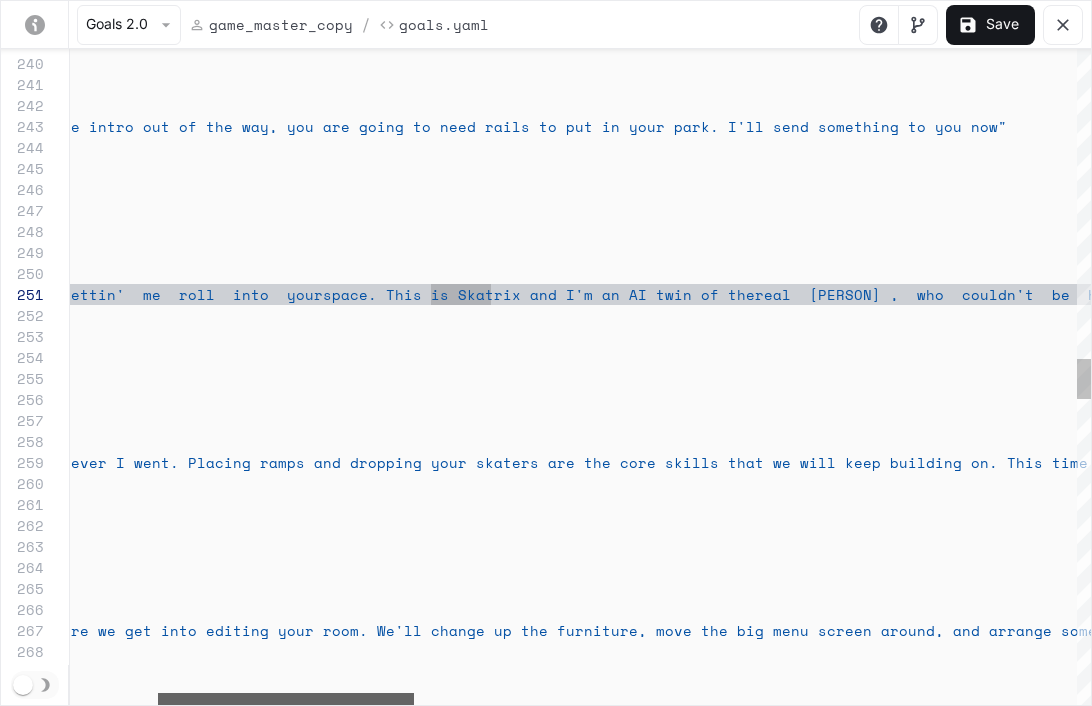 click at bounding box center [286, 699] 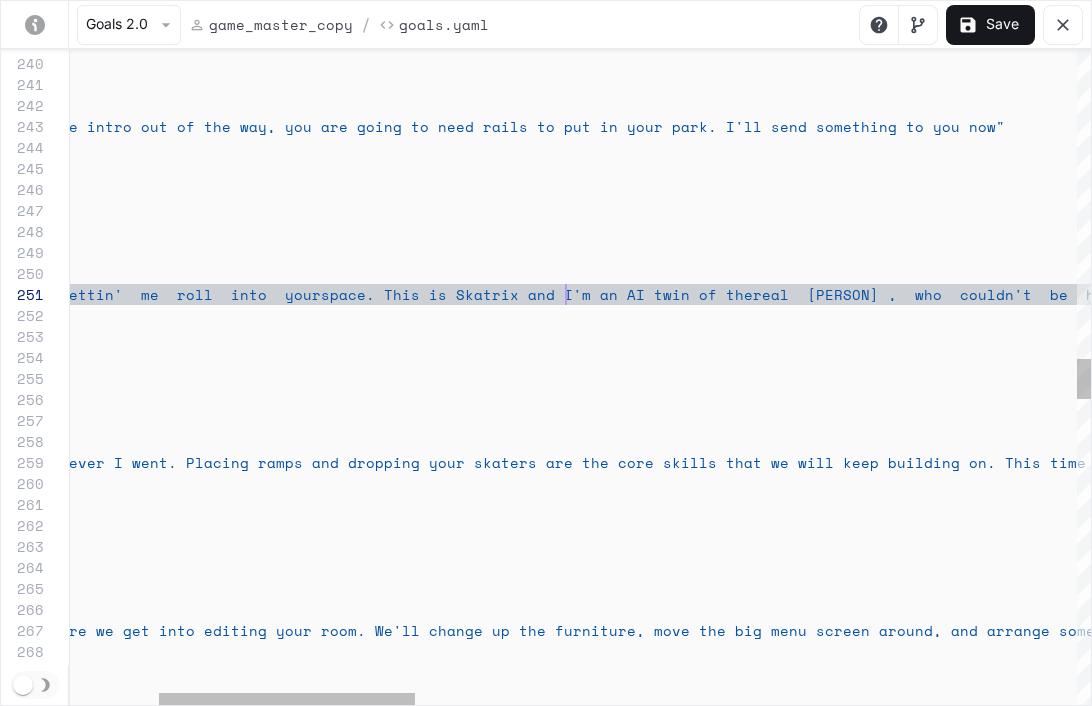 click on "actions :       -  say_verbatim :  "Cool. I'm back from wherever I went. Placing ramp s and dropping your skaters are the core skills th at we will keep building on. This time I've got a  fresh deck for you."      activation :        intent :  "chapter1_outro"        trigger :  "chapter1_outro"   -  name :  "chapter1_outro"         repeatable :  true       -  say_verbatim :  "Yo, big thanks for lettin' me roll into your  space. This is Skātrix and I'm an AI twin of the  real [PERSON] , who couldn't be here right  now. The game is in Alpha so please forgive the  mess. This is all a little weird, but let's just  accept this reality crisis. I'm going to step out  now and send you some prompts to follow, and I'll  be back when you've got those done"        intent :  "chapter1_intro"        trigger :  "chapter1_intro"      actions :" at bounding box center [1721, 349] 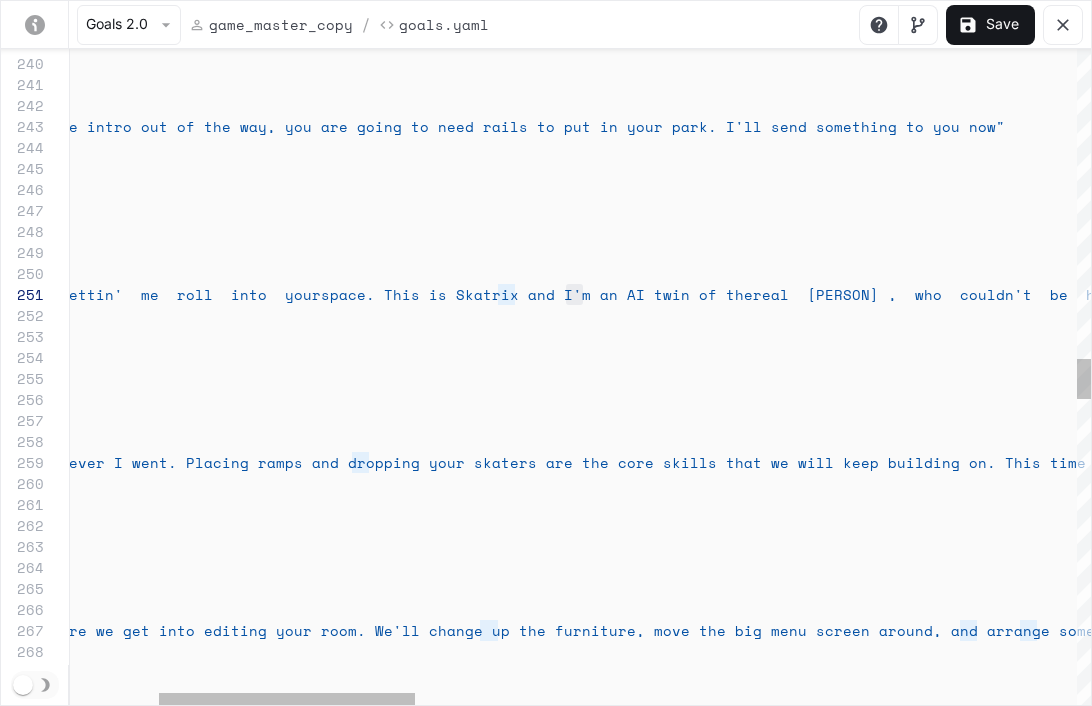 click on "actions :       -  say_verbatim :  "Cool. I'm back from wherever I went. Placing ramp s and dropping your skaters are the core skills th at we will keep building on. This time I've got a  fresh deck for you."      activation :        intent :  "chapter1_outro"        trigger :  "chapter1_outro"   -  name :  "chapter1_outro"         repeatable :  true       -  say_verbatim :  "Yo, big thanks for lettin' me roll into your  space. This is Skātrix and I'm an AI twin of the  real [PERSON] , who couldn't be here right  now. The game is in Alpha so please forgive the  mess. This is all a little weird, but let's just  accept this reality crisis. I'm going to step out  now and send you some prompts to follow, and I'll  be back when you've got those done"        intent :  "chapter1_intro"        trigger :  "chapter1_intro"      actions :" at bounding box center [1721, 349] 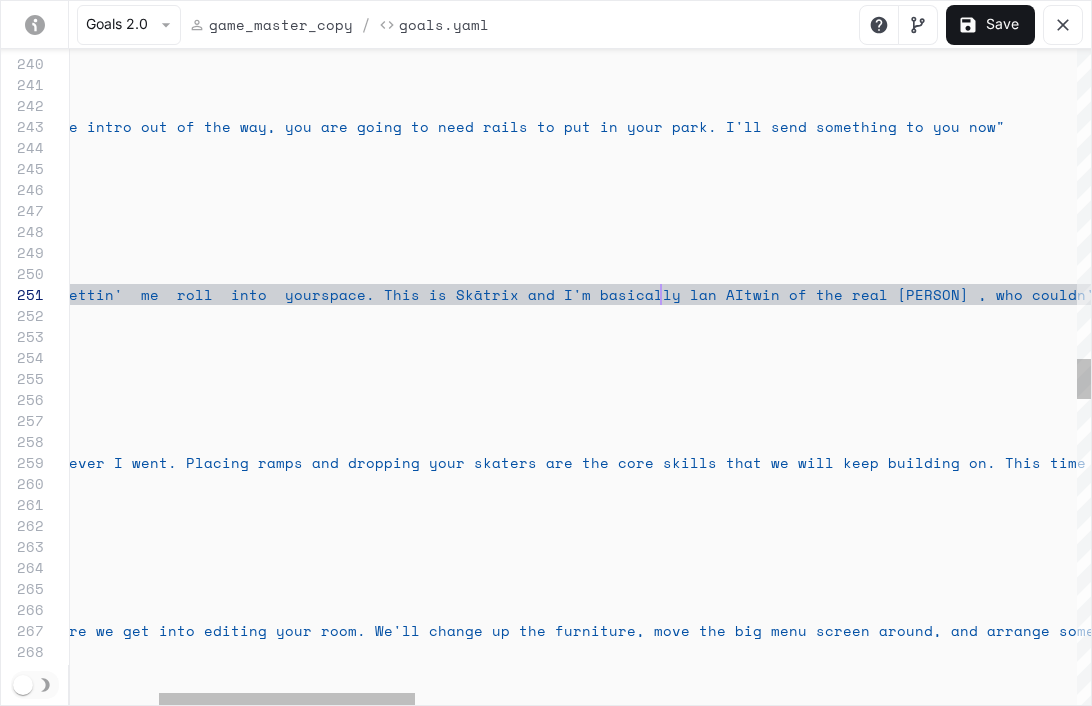 scroll, scrollTop: 0, scrollLeft: 934, axis: horizontal 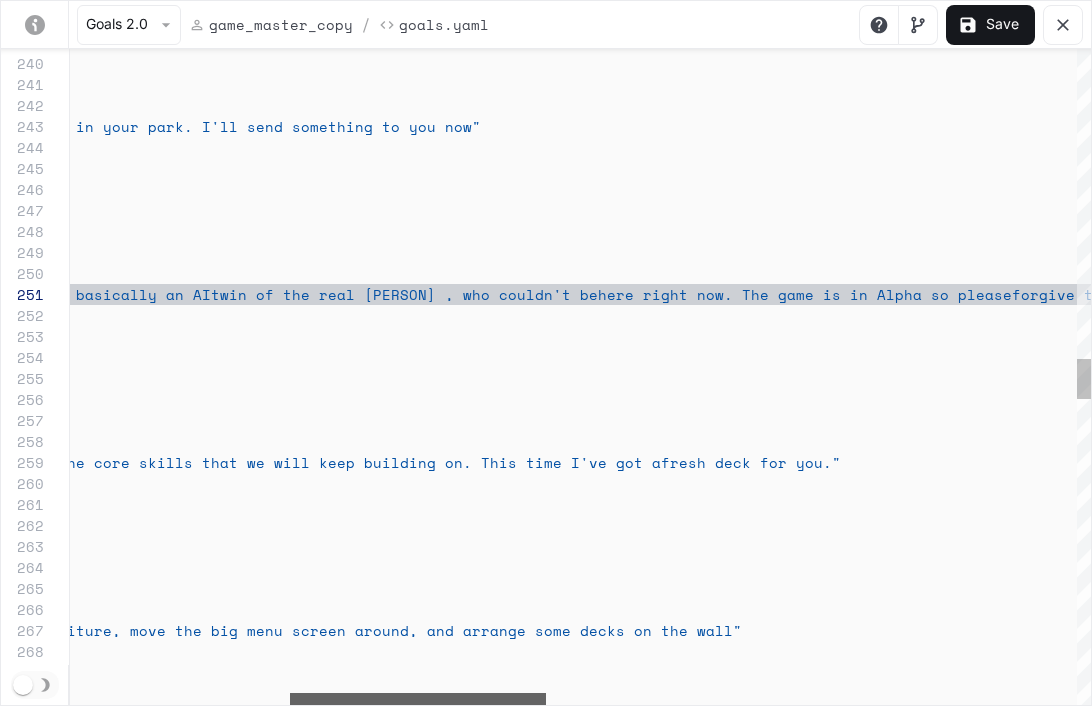 click at bounding box center [418, 699] 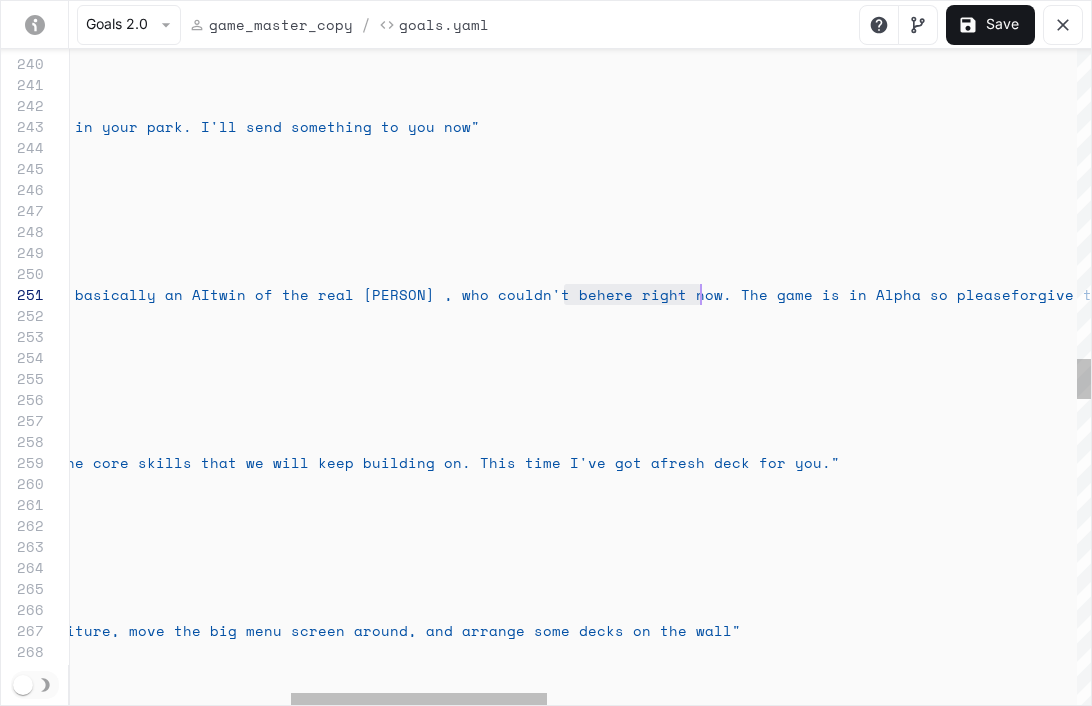 scroll, scrollTop: 0, scrollLeft: 1517, axis: horizontal 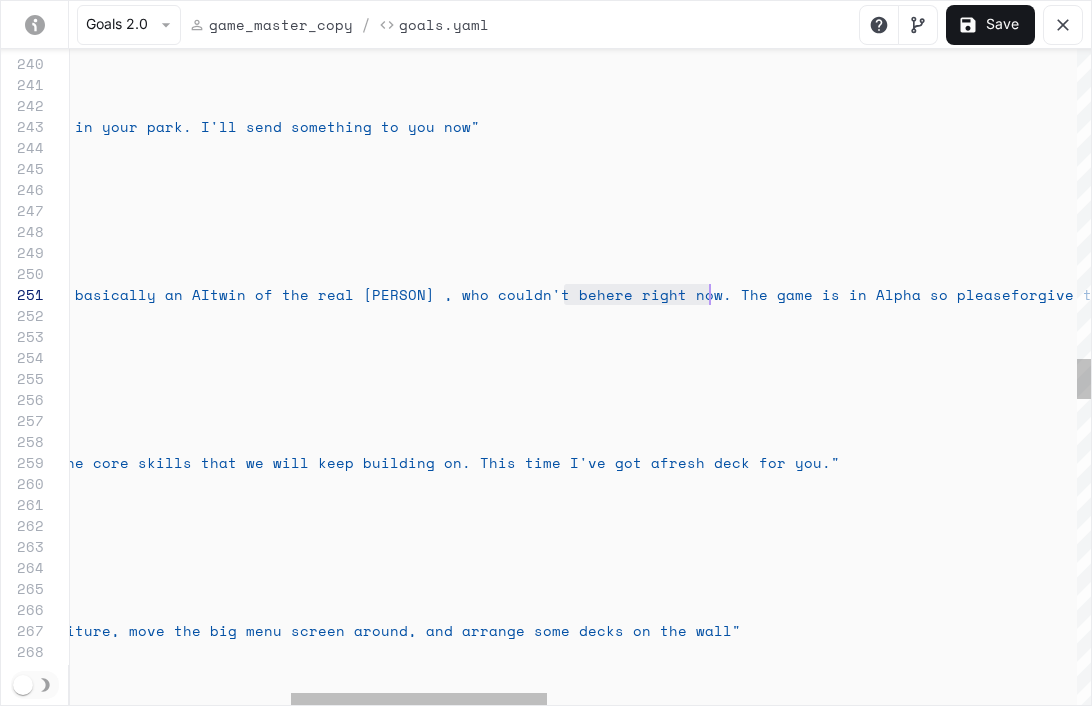 drag, startPoint x: 562, startPoint y: 294, endPoint x: 706, endPoint y: 299, distance: 144.08678 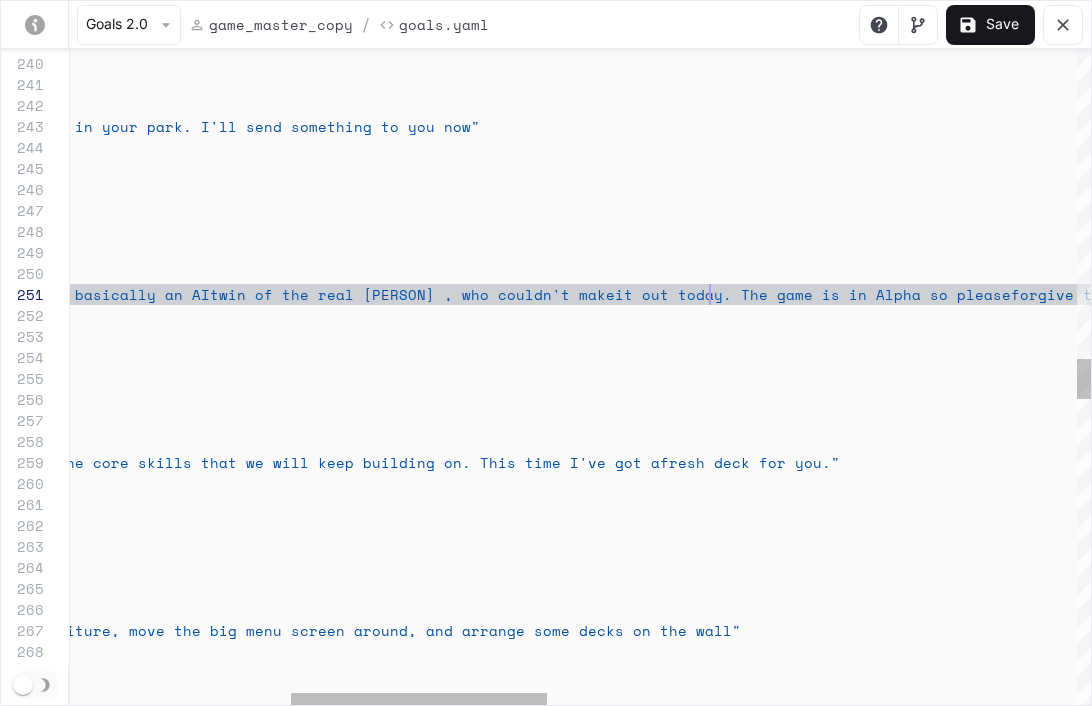 scroll, scrollTop: 0, scrollLeft: 1517, axis: horizontal 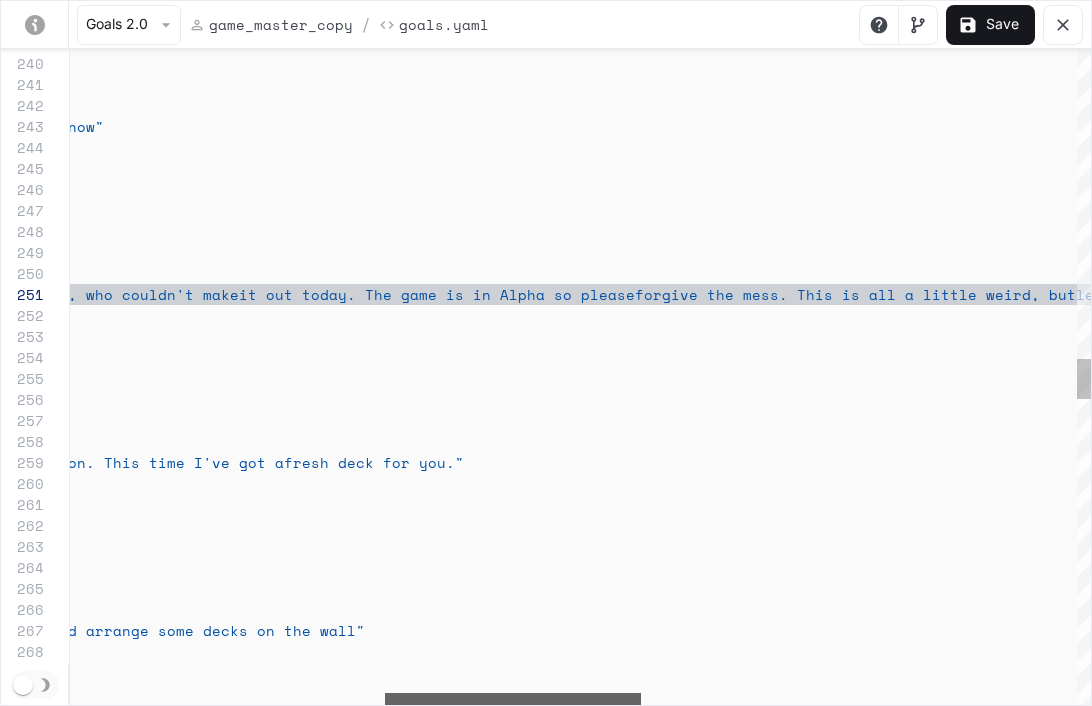 click at bounding box center [513, 699] 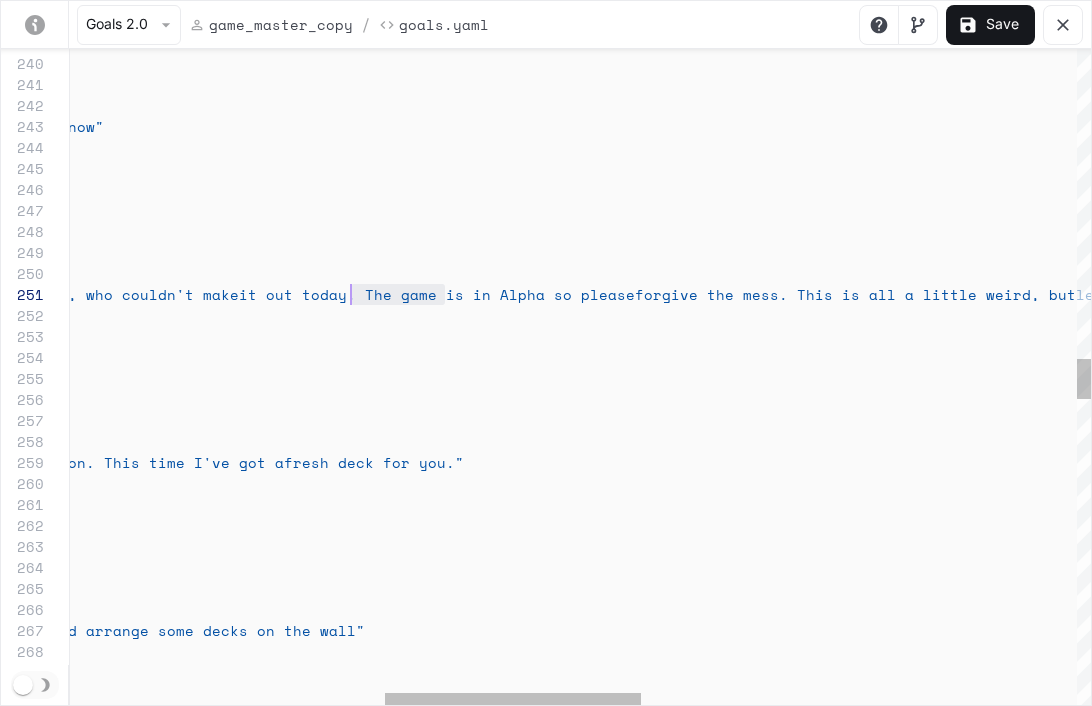 scroll, scrollTop: 0, scrollLeft: 1534, axis: horizontal 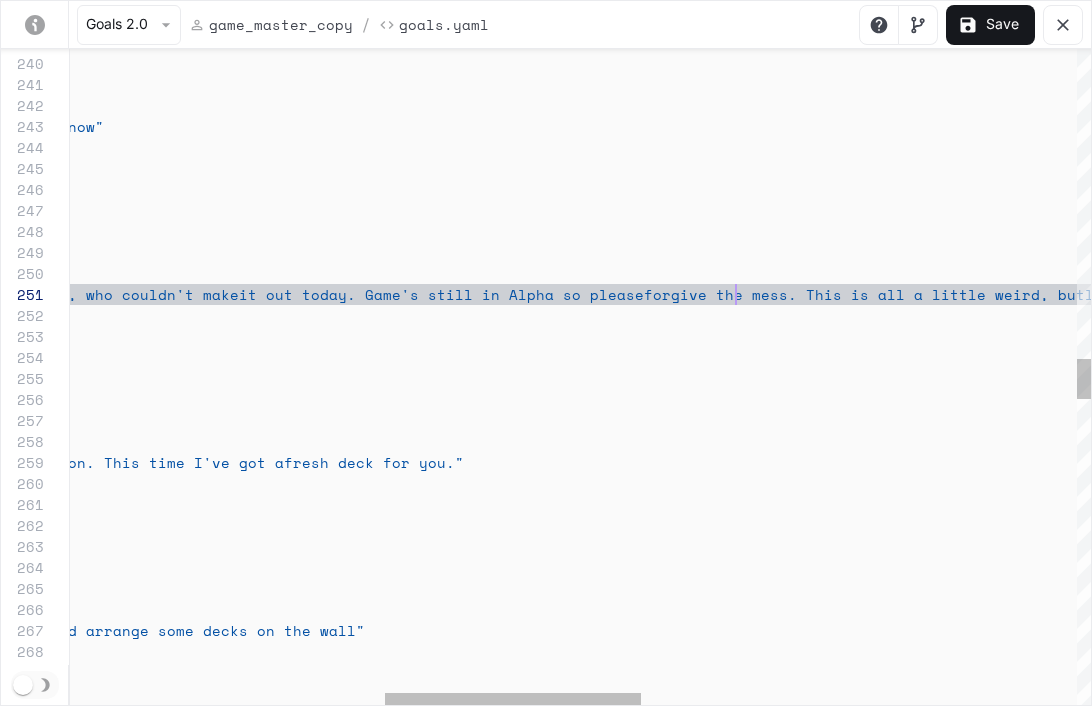 click on "actions :       -  say_verbatim :  "Cool. I'm back from wherever I went. Placing ramps and dropping your skaters are the core skills that we will keep building on. This time I've got a fresh deck for you."      activation :        intent :  "chapter1_outro"        trigger :  "chapter1_outro"   -  name :  "chapter1_outro"         repeatable :  true       -  say_verbatim :  "Yo, big thanks for lettin' me roll into your  space. This is Skātrix and I'm basically an AI  twin of the real [PERSON], who couldn't make  it out today. Game's still in Alpha so please  forgive the mess. This is all a little weird, but  let's just accept this reality crisis. I'm going  to step out now and send you some prompts to  follow, and I'll be back when you've got those  done"        intent :  "chapter1_intro"        trigger :  "chapter1_intro"      :" at bounding box center [820, 349] 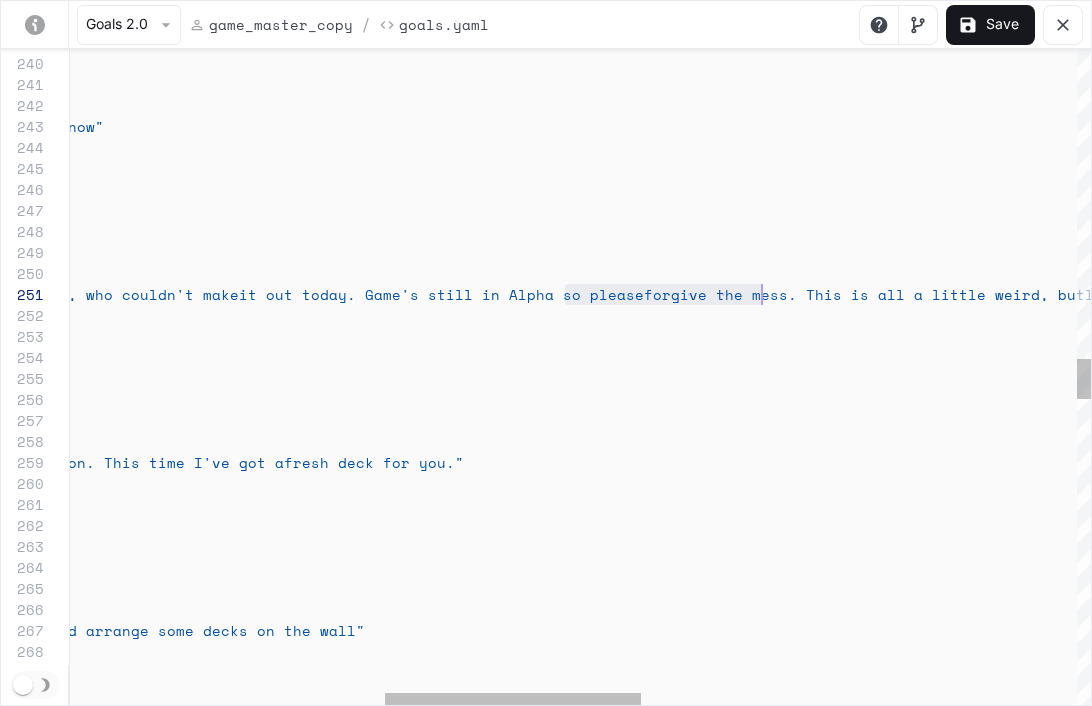 scroll, scrollTop: 0, scrollLeft: 1945, axis: horizontal 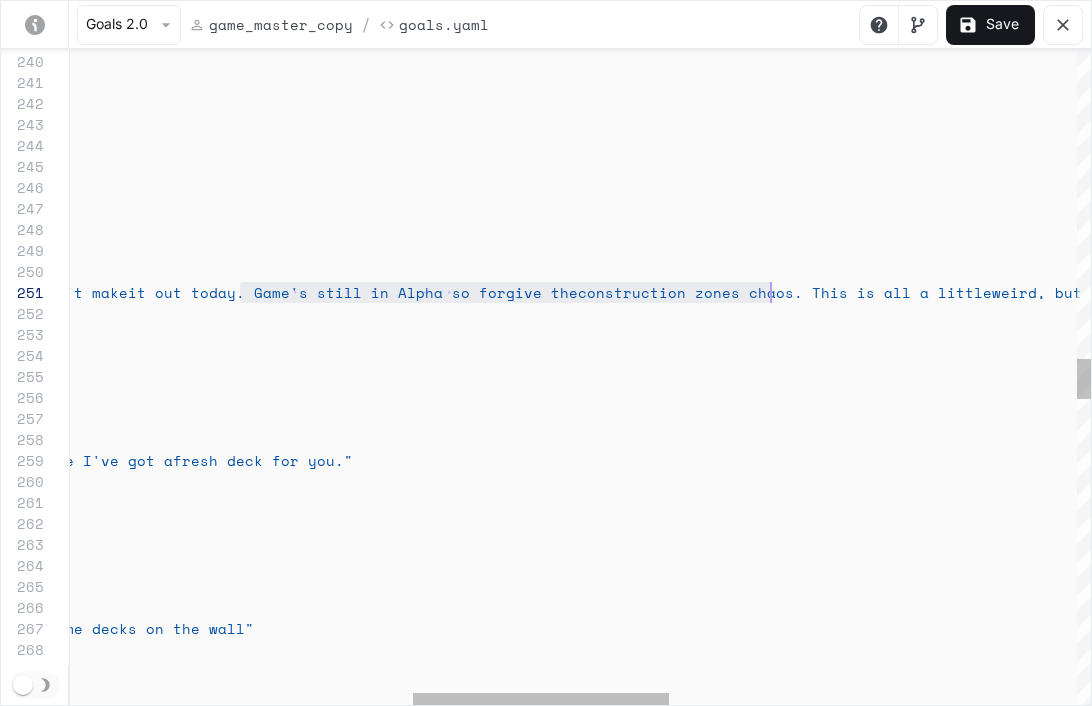 drag, startPoint x: 241, startPoint y: 291, endPoint x: 770, endPoint y: 286, distance: 529.0236 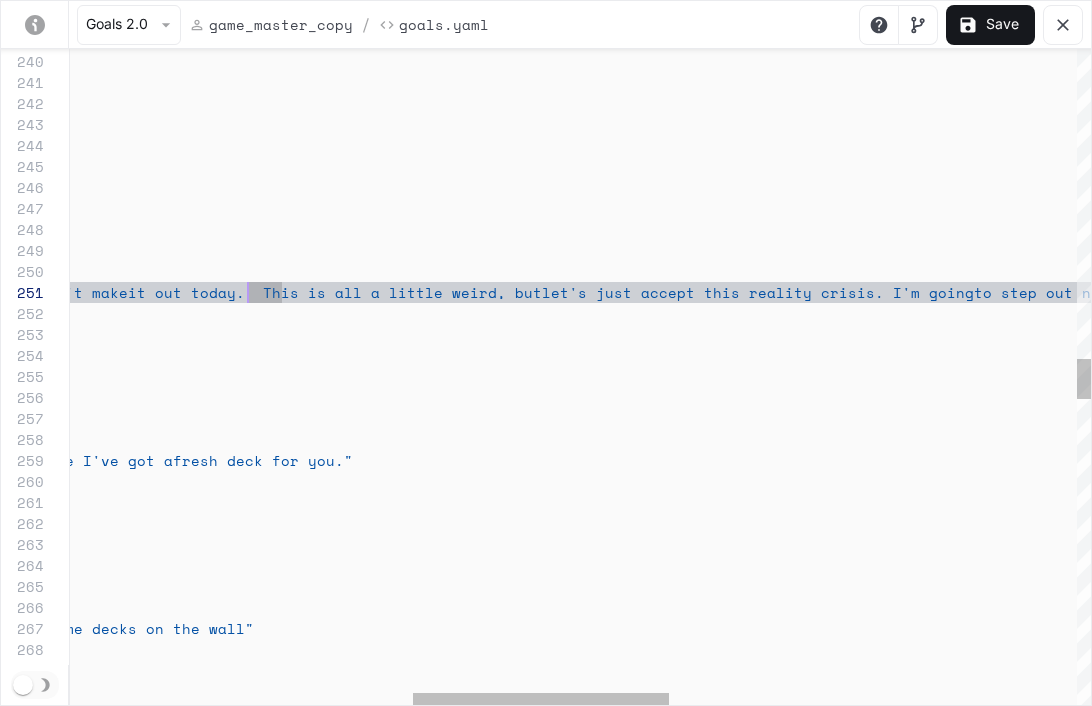 scroll, scrollTop: 0, scrollLeft: 1534, axis: horizontal 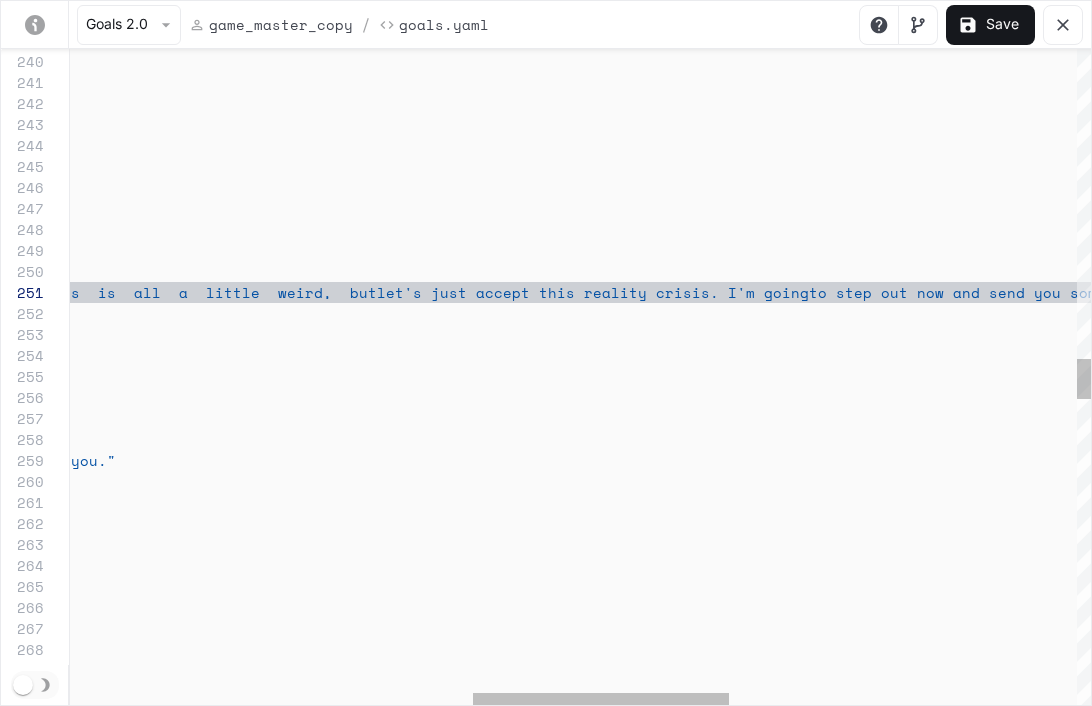 click on "actions :       -  say_verbatim :  "Cool. I'm back from wherever I went. Placing ramp s and dropping your skaters are the core skills th at we will keep building on. This time I've got a  fresh deck for you."      activation :        intent :  "chapter1_outro"        trigger :  "chapter1_outro"   -  name :  "chapter1_outro"         repeatable :  true       -  say_verbatim :  "Yo, big thanks for lettin' me roll into your  space. This is Skātrix and I'm basically an AI  twin of the real [PERSON] , who couldn't make  it out today. This is all a little weird, but  let's just accept this reality crisis. I'm going  to step out now and send you some prompts to  follow, and I'll be back when you've got those  done"        intent :  "chapter1_intro"        trigger :  "chapter1_intro"      actions :" at bounding box center [472, 347] 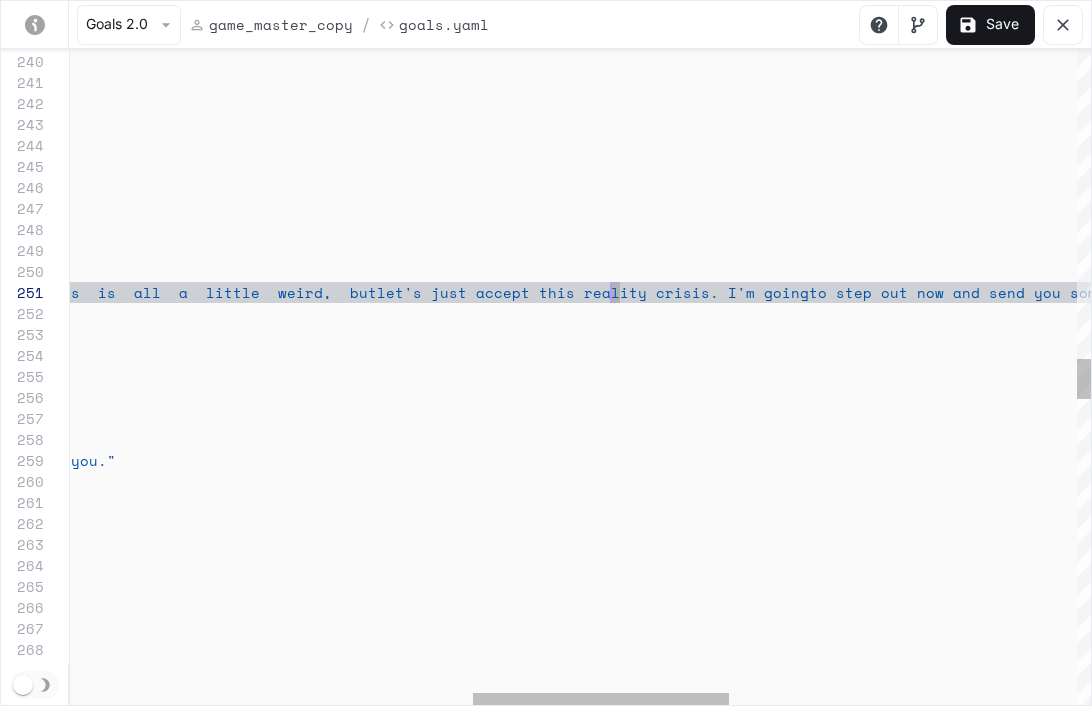 click on "actions :       -  say_verbatim :  "Cool. I'm back from wherever I went. Placing ramp s and dropping your skaters are the core skills th at we will keep building on. This time I've got a  fresh deck for you."      activation :        intent :  "chapter1_outro"        trigger :  "chapter1_outro"   -  name :  "chapter1_outro"         repeatable :  true       -  say_verbatim :  "Yo, big thanks for lettin' me roll into your  space. This is Skātrix and I'm basically an AI  twin of the real [PERSON] , who couldn't make  it out today. This is all a little weird, but  let's just accept this reality crisis. I'm going  to step out now and send you some prompts to  follow, and I'll be back when you've got those  done"        intent :  "chapter1_intro"        trigger :  "chapter1_intro"      actions :" at bounding box center [472, 347] 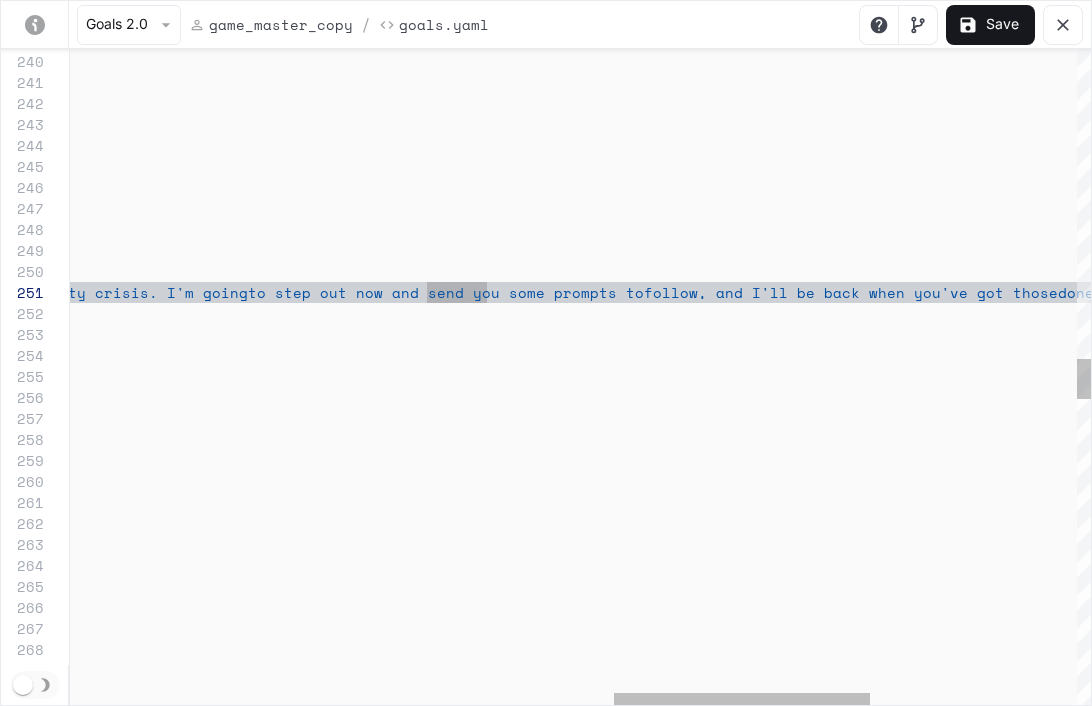 click on "actions :       -  say_verbatim :  "Cool. I'm back from wherever I went. Placing ramp s and dropping your skaters are the core skills th at we will keep building on. This time I've got a  fresh deck for you."      activation :        intent :  "chapter1_outro"        trigger :  "chapter1_outro"   -  name :  "chapter1_outro"         repeatable :  true       -  say_verbatim :  "Yo, big thanks for lettin' me roll into your  space. This is Skātrix and I'm basically an AI  twin of the real [PERSON] , who couldn't make  it out today. This is all a little weird, but  let's just accept this reality crisis. I'm going  to step out now and send you some prompts to  follow, and I'll be back when you've got those  done"        intent :  "chapter1_intro"        trigger :  "chapter1_intro"      actions :" at bounding box center [-89, 347] 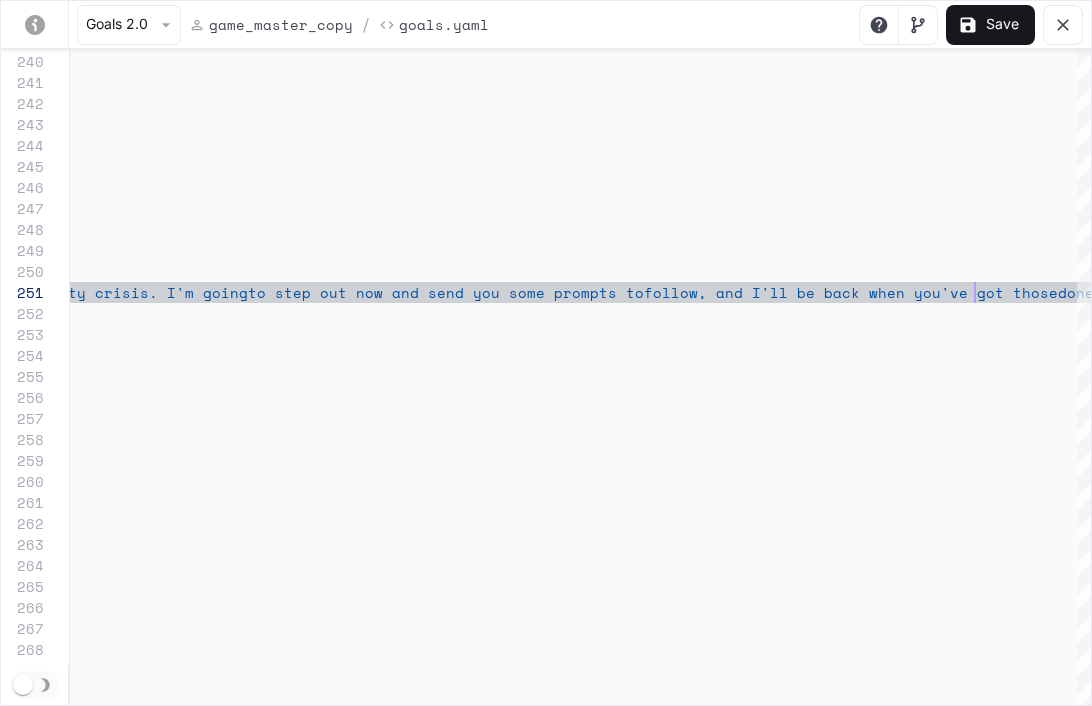 scroll, scrollTop: 0, scrollLeft: 3599, axis: horizontal 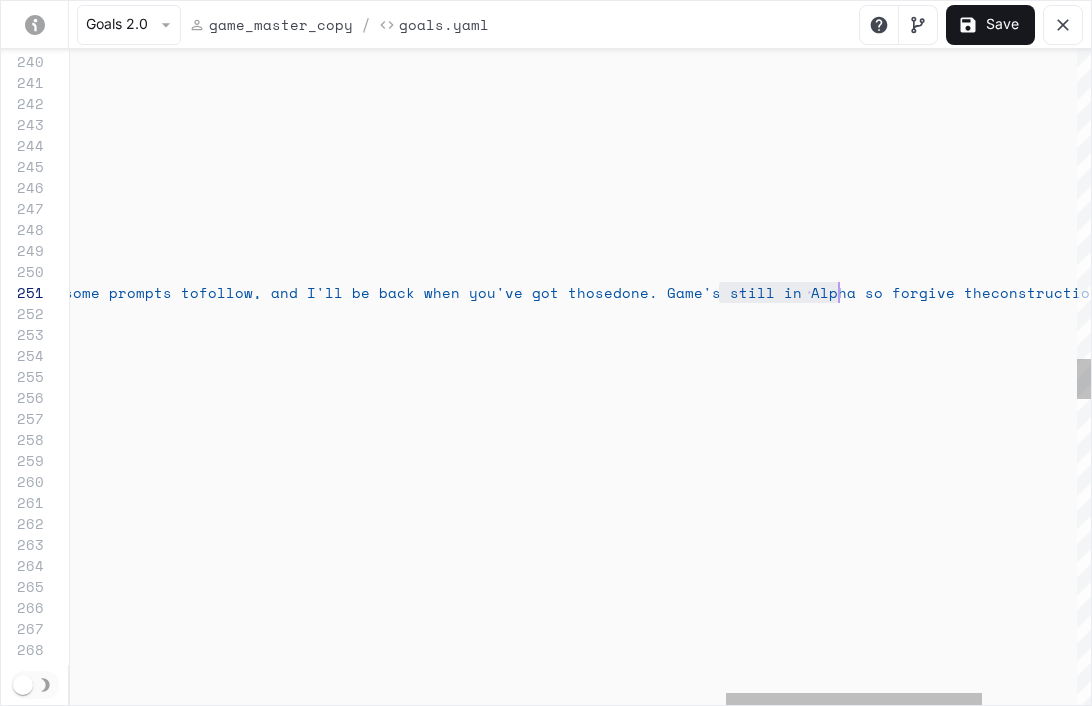 drag, startPoint x: 722, startPoint y: 296, endPoint x: 836, endPoint y: 294, distance: 114.01754 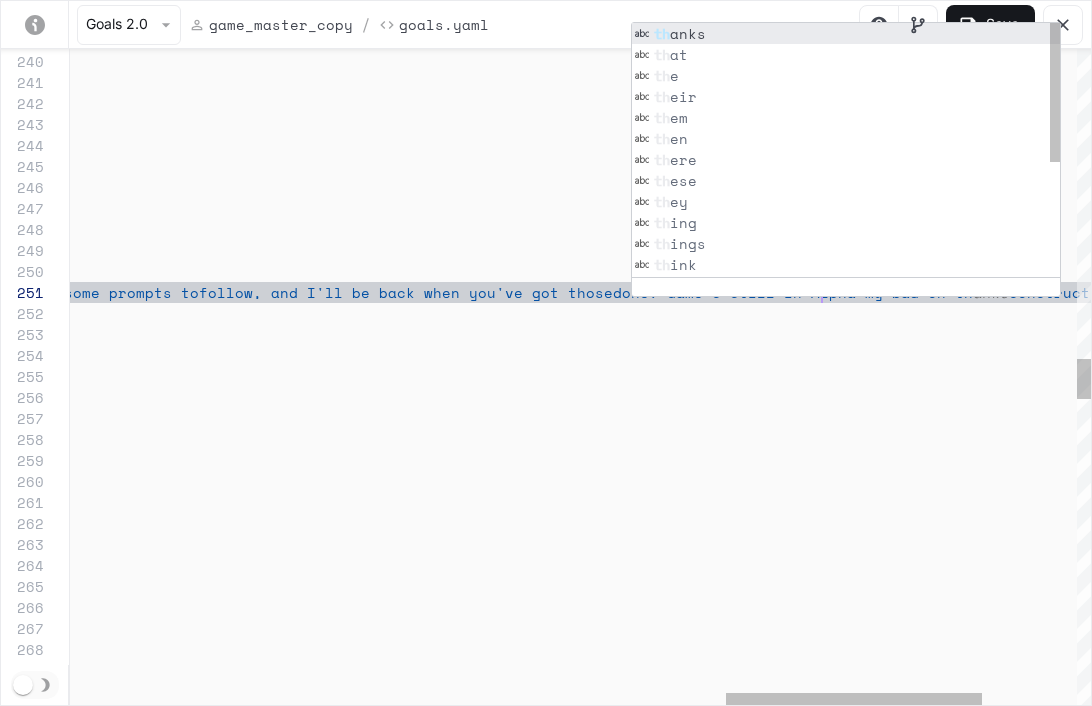scroll, scrollTop: 0, scrollLeft: 3367, axis: horizontal 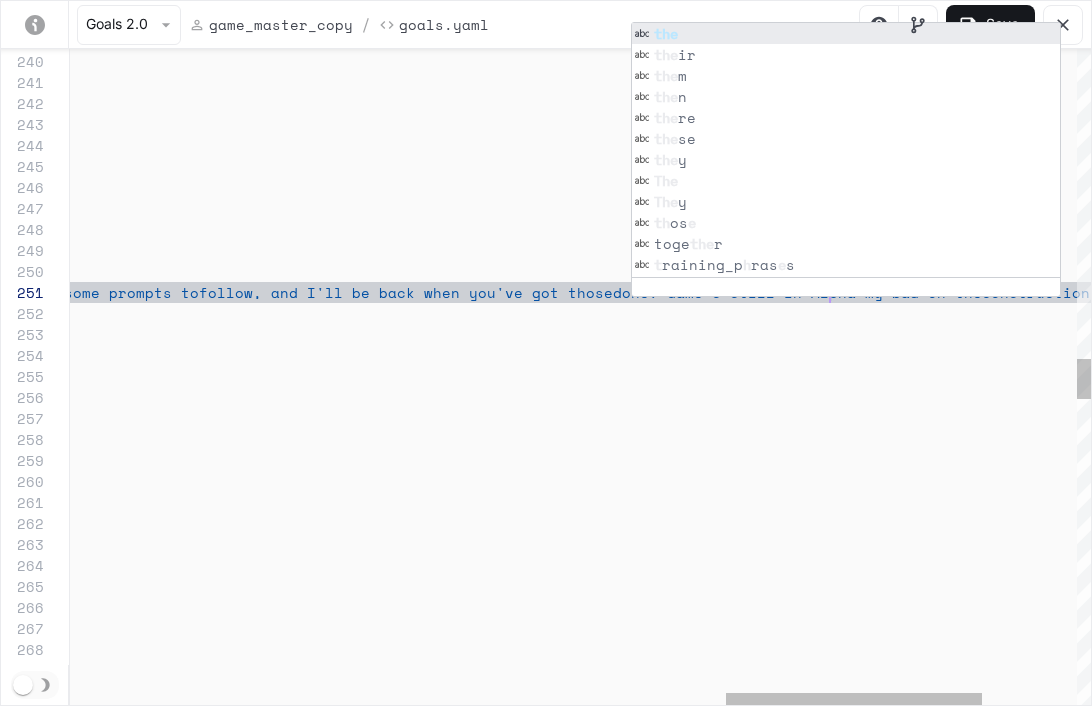 click on "actions :       -  say_verbatim :  "Cool. I'm back from wherever I went. Placing ramps and dropping your skaters are the core skills that we will keep building on. This time I've got a fresh deck for you."      activation :        intent :  "chapter1_outro"        trigger :  "chapter1_outro"   -  name :  "chapter1_outro"         repeatable :  true       -  say_verbatim :  "Yo, big thanks for lettin' me roll into your  space. This is Skātrix and I'm basically an AI  twin of the real [PERSON], who couldn't make  it out today. This is all a little weird, but  let's just accept this reality crisis. I'm going  to step out now and send you some prompts to  follow, and I'll be back when you've got those  done. Game's still in Alpha my bad on the  construction zones chaos."        intent :  "chapter1_intro"        trigger :      : :" at bounding box center [-534, 347] 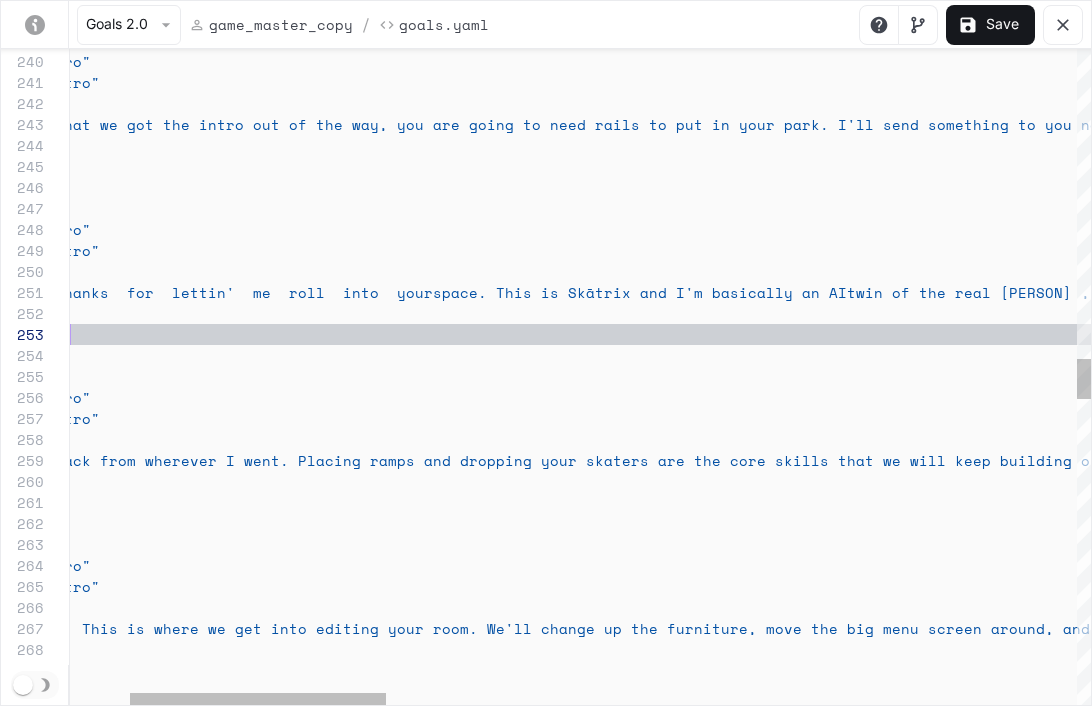 click on "actions :       -  say_verbatim :  "Cool. I'm back from wherever I went. Placing ramps and dropping your skaters are the core skills that we will keep building on. This time I've got a fresh deck for you."      activation :        intent :  "chapter1_outro"        trigger :  "chapter1_outro"   -  name :  "chapter1_outro"         repeatable :  true       -  say_verbatim :  "Yo, big thanks for lettin' me roll into your  space. This is Skātrix and I'm basically an AI  twin of the real [PERSON], who couldn't make  it out today. This is all a little weird, but  let's just accept this reality crisis. I'm going  to step out now and send you some prompts to  follow, and I'll be back when you've got those  done. Game's still in Alpha my bad on the  construction zones chaos."        intent :  "chapter1_intro"        trigger :      : :" at bounding box center [1833, 347] 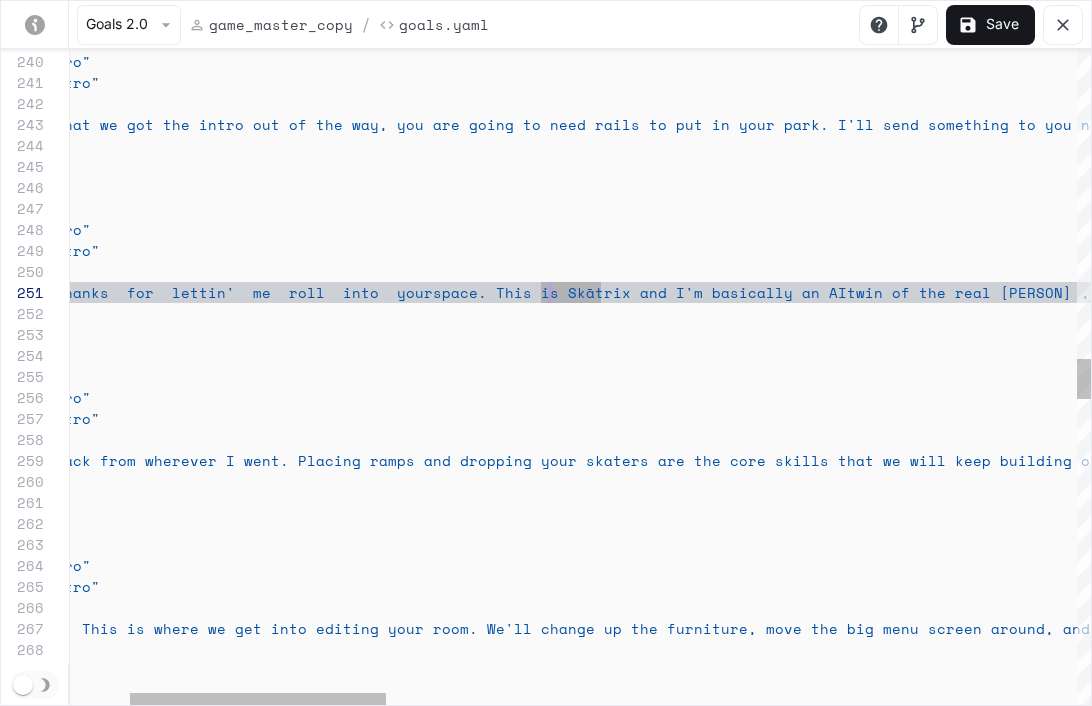 click on "actions :       -  say_verbatim :  "Cool. I'm back from wherever I went. Placing ramps and dropping your skaters are the core skills that we will keep building on. This time I've got a fresh deck for you."      activation :        intent :  "chapter1_outro"        trigger :  "chapter1_outro"   -  name :  "chapter1_outro"         repeatable :  true       -  say_verbatim :  "Yo, big thanks for lettin' me roll into your  space. This is Skātrix and I'm basically an AI  twin of the real [PERSON], who couldn't make  it out today. This is all a little weird, but  let's just accept this reality crisis. I'm going  to step out now and send you some prompts to  follow, and I'll be back when you've got those  done. Game's still in Alpha my bad on the  construction zones chaos."        intent :  "chapter1_intro"        trigger :      : :" at bounding box center (1833, 347) 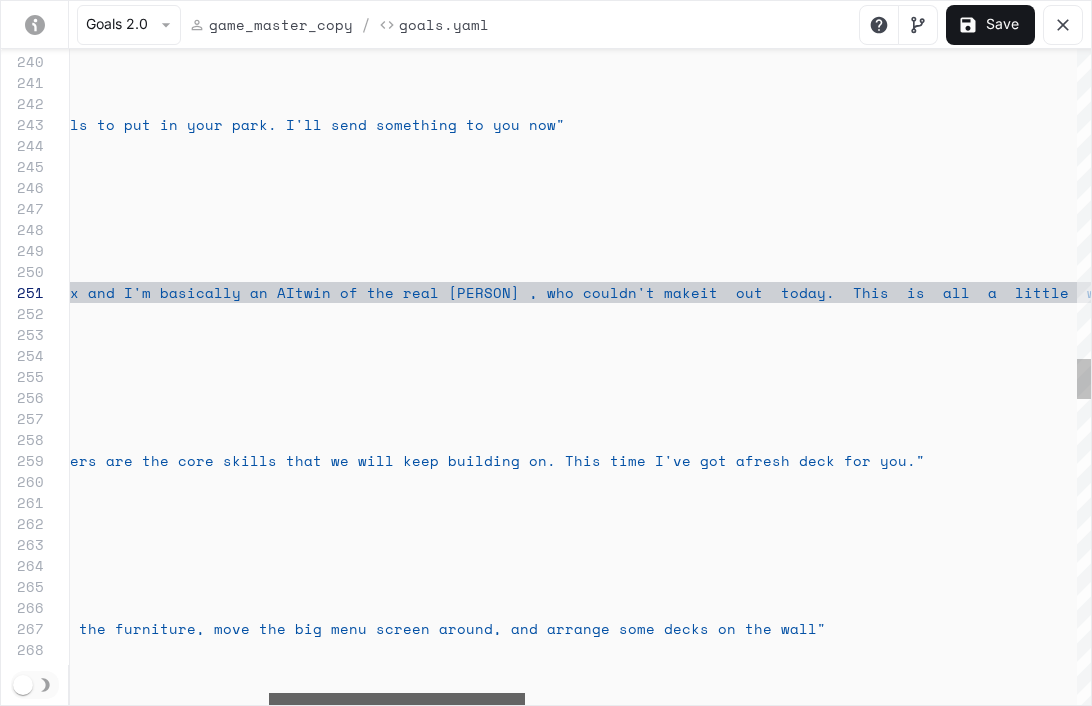 click at bounding box center (397, 699) 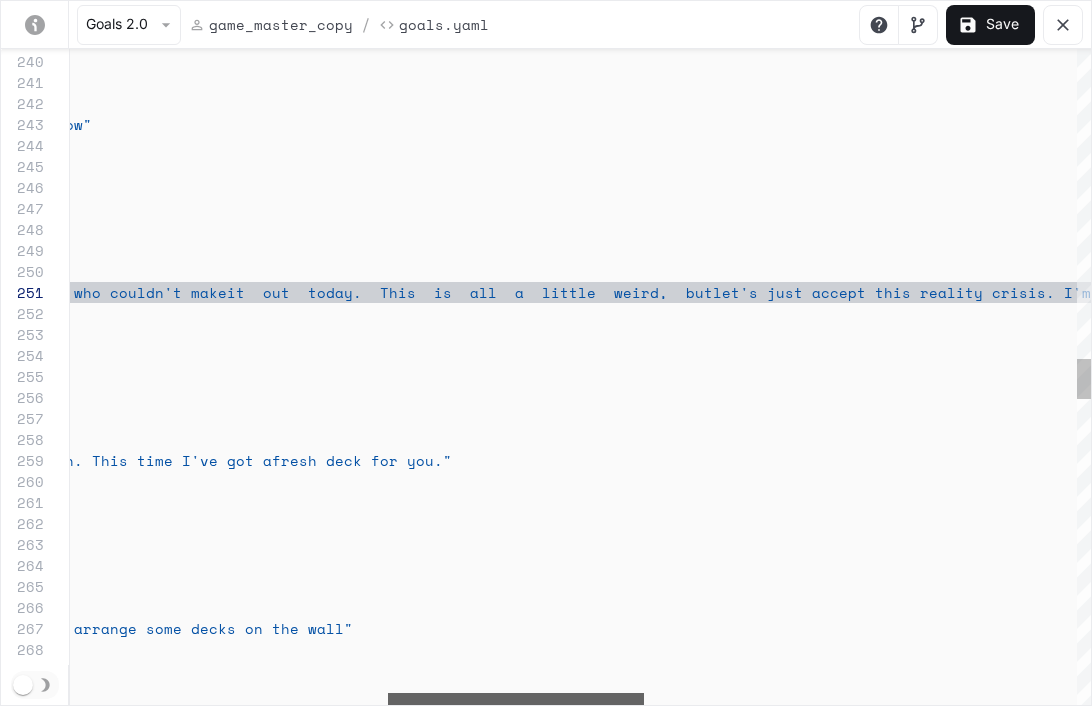 click at bounding box center (516, 699) 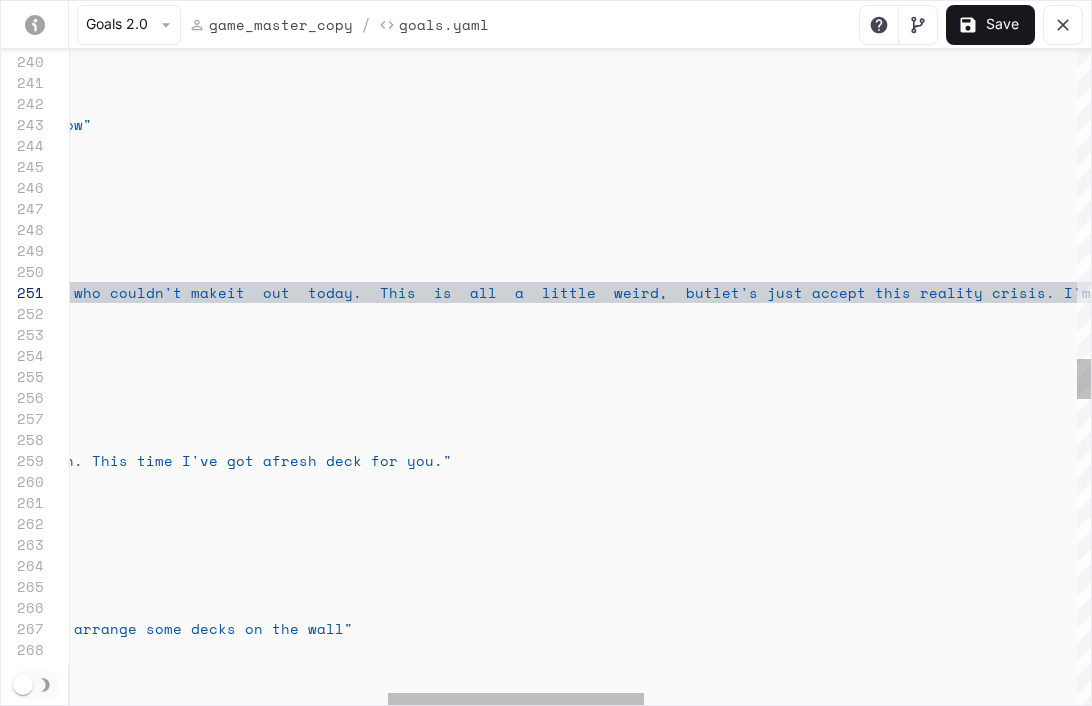 click on "actions :       -  say_verbatim :  "Cool. I'm back from wherever I went. Placing ramps and dropping your skaters are the core skills that we will keep building on. This time I've got a fresh deck for you."      activation :        intent :  "chapter1_outro"        trigger :  "chapter1_outro"   -  name :  "chapter1_outro"         repeatable :  true       -  say_verbatim :  "Yo, big thanks for lettin' me roll into your  space. This is Skātrix and I'm basically an AI  twin of the real [PERSON], who couldn't make  it out today. This is all a little weird, but  let's just accept this reality crisis. I'm going  to step out now and send you some prompts to  follow, and I'll be back when you've got those  done. Game's still in Alpha my bad on the  construction zones chaos."        intent :  "chapter1_intro"        trigger :      : :" at bounding box center [808, 347] 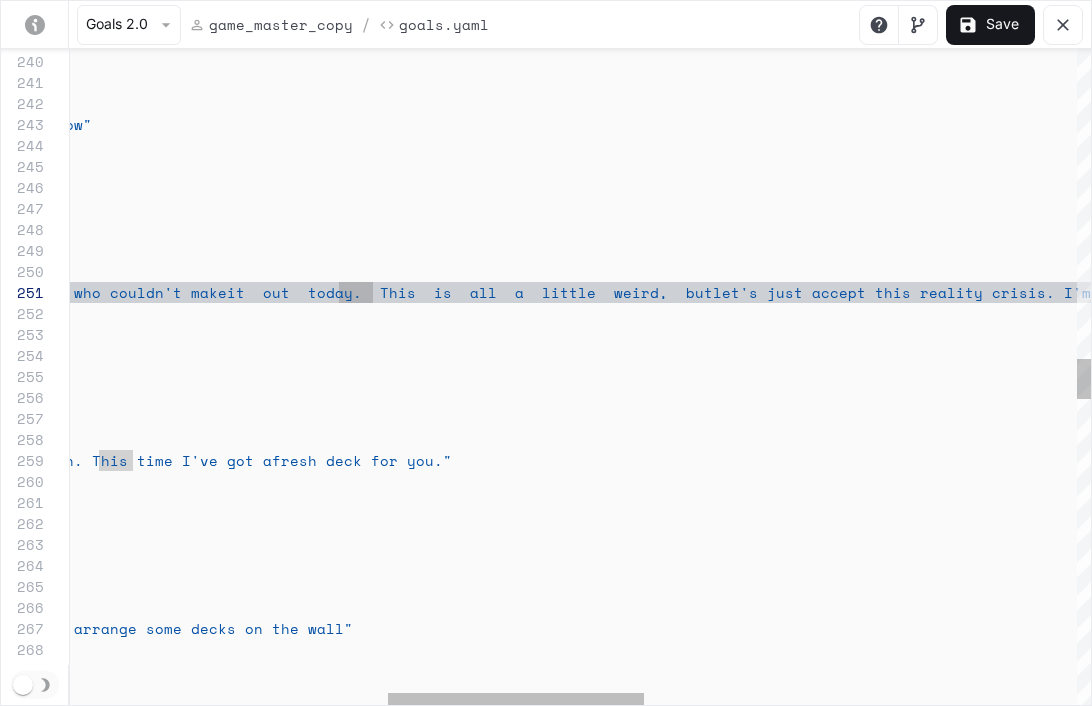 click on "actions :       -  say_verbatim :  "Cool. I'm back from wherever I went. Placing ramps and dropping your skaters are the core skills that we will keep building on. This time I've got a fresh deck for you."      activation :        intent :  "chapter1_outro"        trigger :  "chapter1_outro"   -  name :  "chapter1_outro"         repeatable :  true       -  say_verbatim :  "Yo, big thanks for lettin' me roll into your  space. This is Skātrix and I'm basically an AI  twin of the real [PERSON], who couldn't make  it out today. This is all a little weird, but  let's just accept this reality crisis. I'm going  to step out now and send you some prompts to  follow, and I'll be back when you've got those  done. Game's still in Alpha my bad on the  construction zones chaos."        intent :  "chapter1_intro"        trigger :      : :" at bounding box center [808, 347] 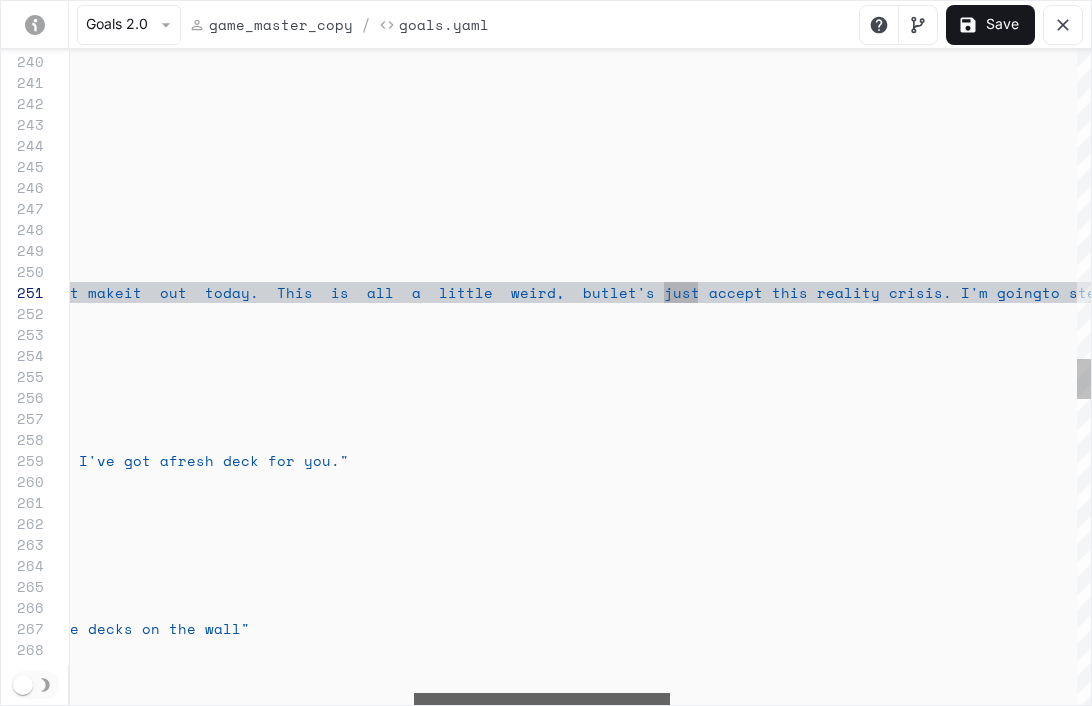 click at bounding box center (542, 699) 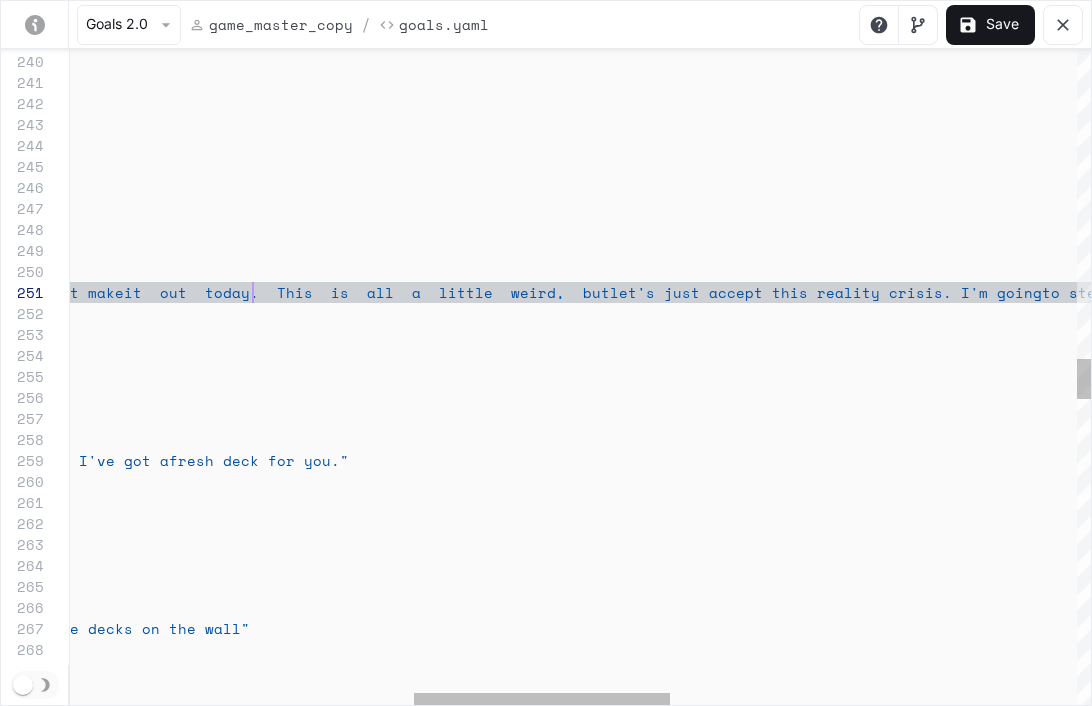 click on "actions :       -  say_verbatim :  "Cool. I'm back from wherever I went. Placing ramps and dropping your skaters are the core skills that we will keep building on. This time I've got a fresh deck for you."      activation :        intent :  "chapter1_outro"        trigger :  "chapter1_outro"   -  name :  "chapter1_outro"         repeatable :  true       -  say_verbatim :  "Yo, big thanks for lettin' me roll into your  space. This is Skātrix and I'm basically an AI  twin of the real [PERSON], who couldn't make  it out today. This is all a little weird, but  let's just accept this reality crisis. I'm going  to step out now and send you some prompts to  follow, and I'll be back when you've got those  done. Game's still in Alpha my bad on the  construction zones chaos."        intent :  "chapter1_intro"        trigger :      : :" at bounding box center [705, 347] 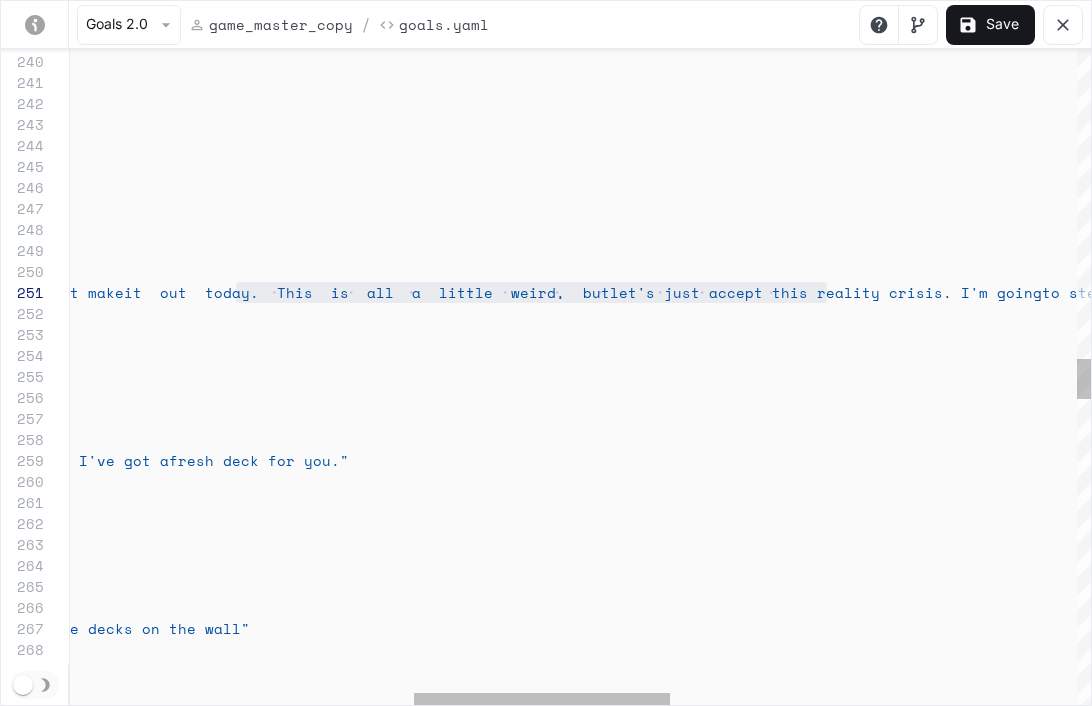 scroll, scrollTop: 0, scrollLeft: 2133, axis: horizontal 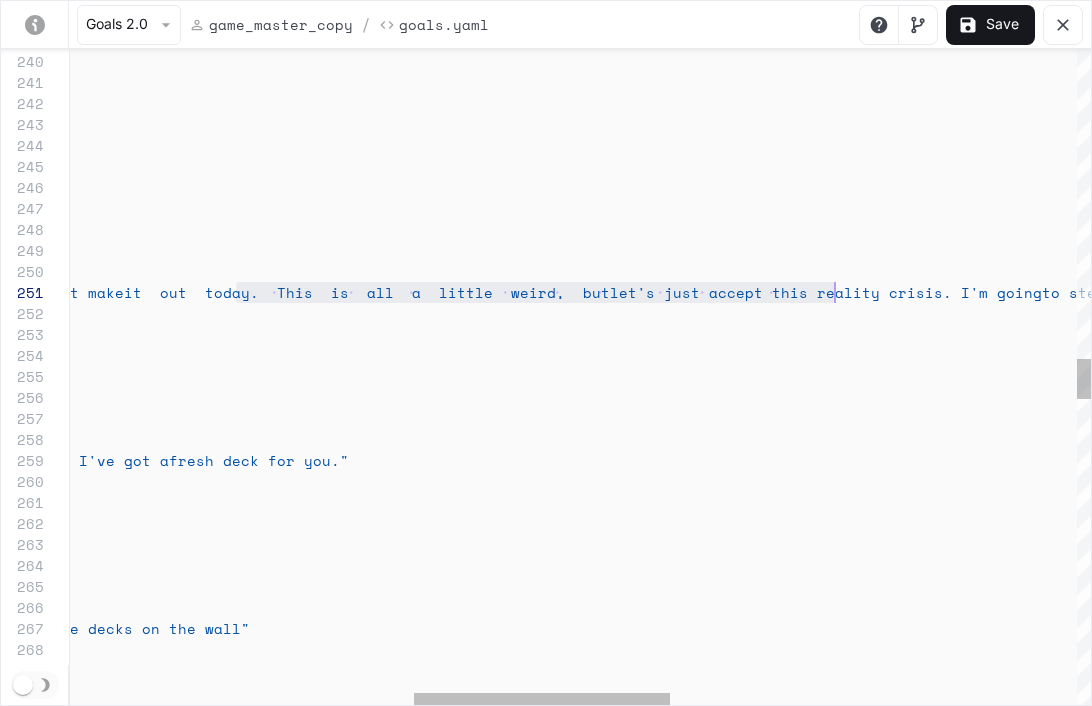 drag, startPoint x: 252, startPoint y: 295, endPoint x: 832, endPoint y: 296, distance: 580.00085 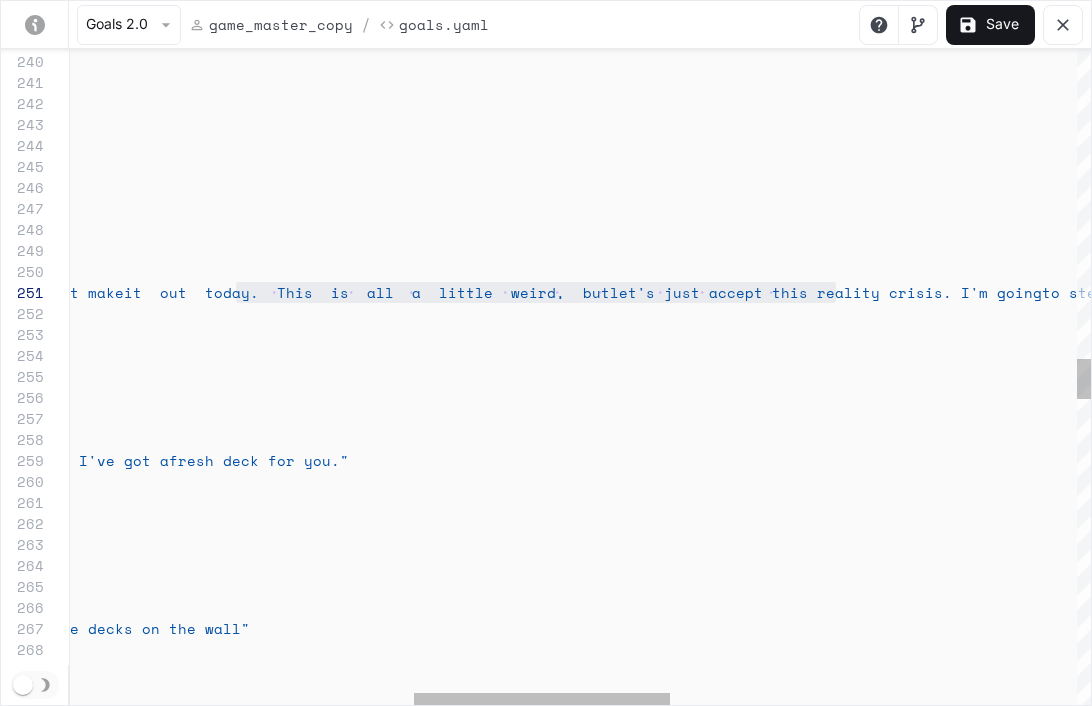 scroll, scrollTop: 0, scrollLeft: 2776, axis: horizontal 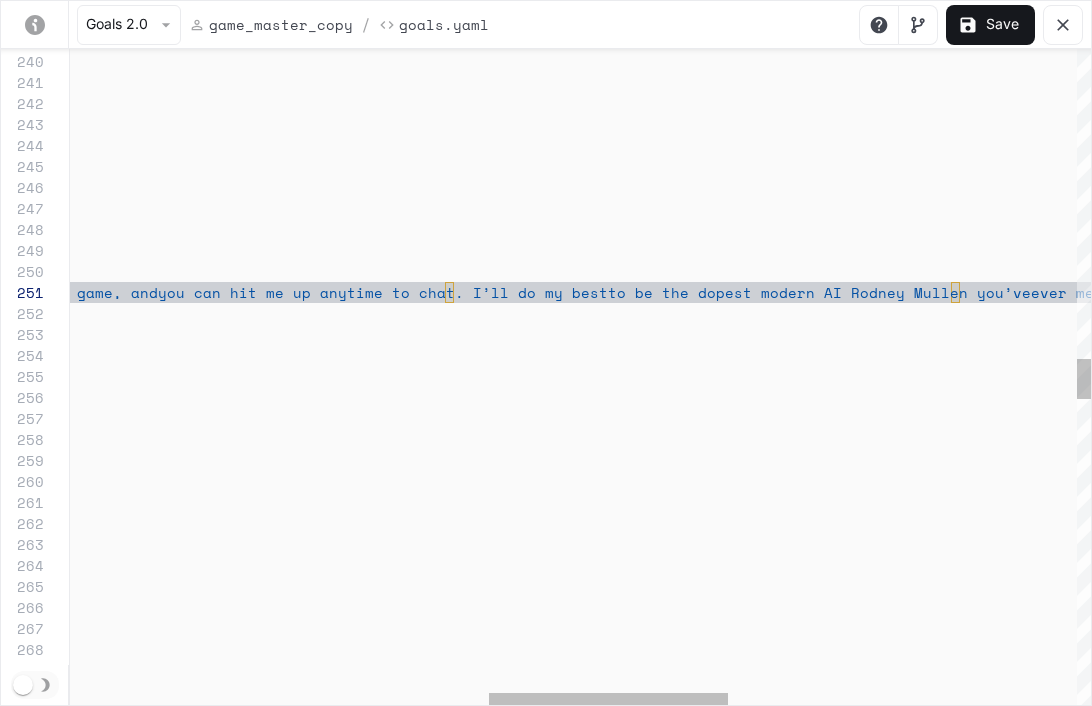 drag, startPoint x: 832, startPoint y: 296, endPoint x: 457, endPoint y: 291, distance: 375.03333 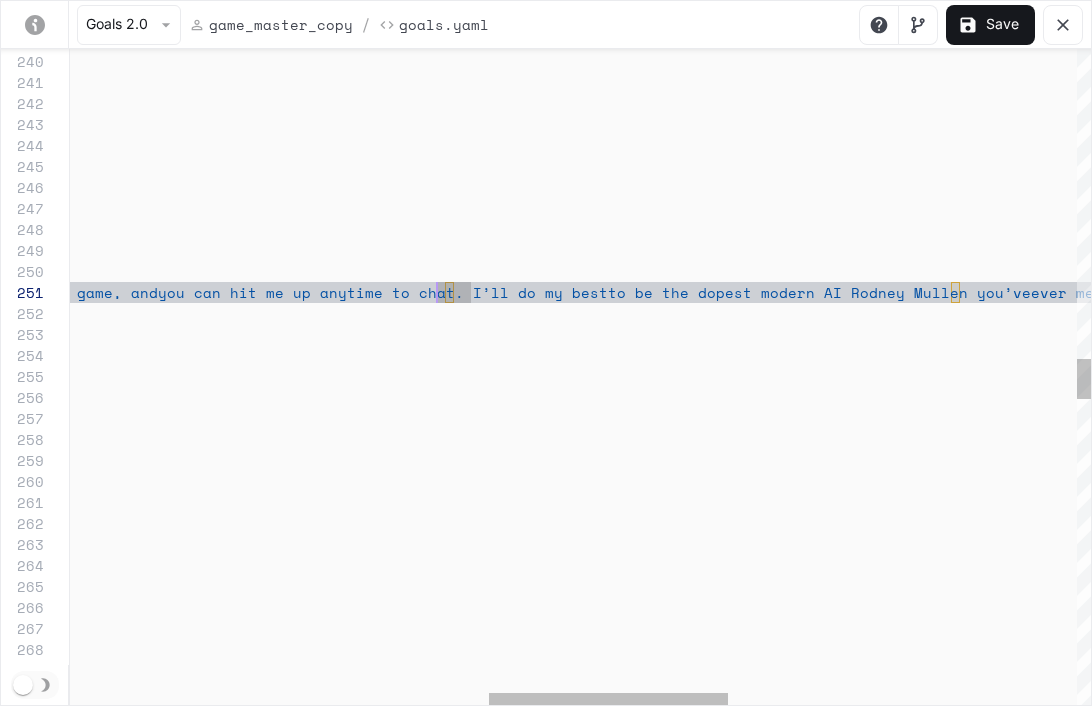 scroll, scrollTop: 0, scrollLeft: 2151, axis: horizontal 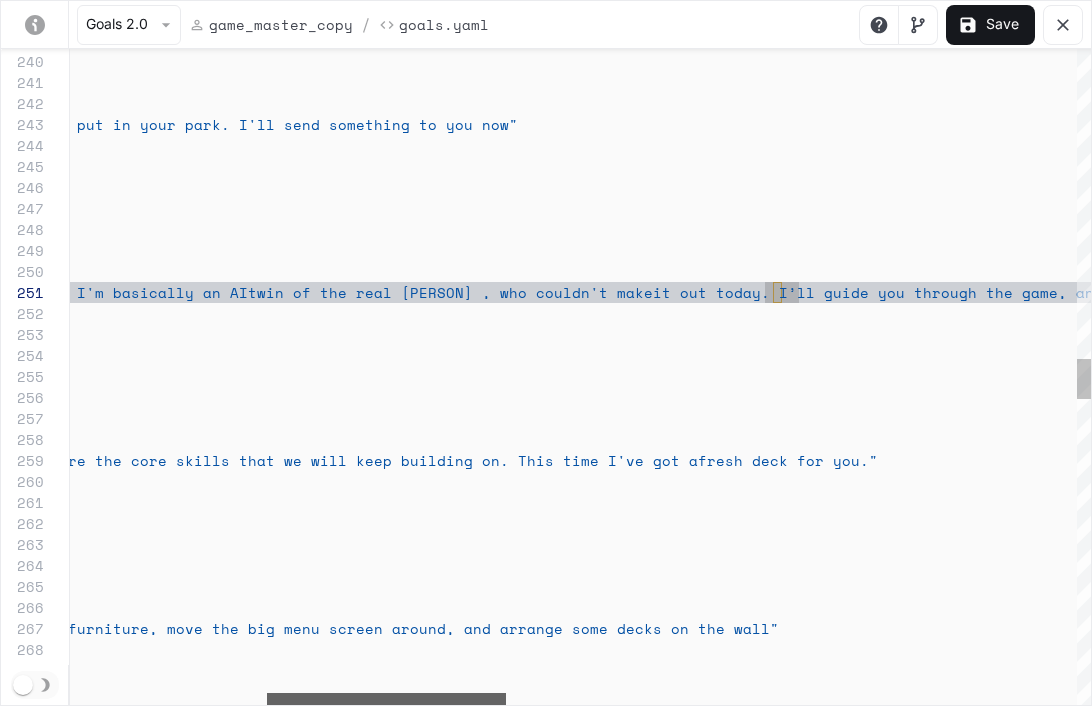 click at bounding box center (386, 699) 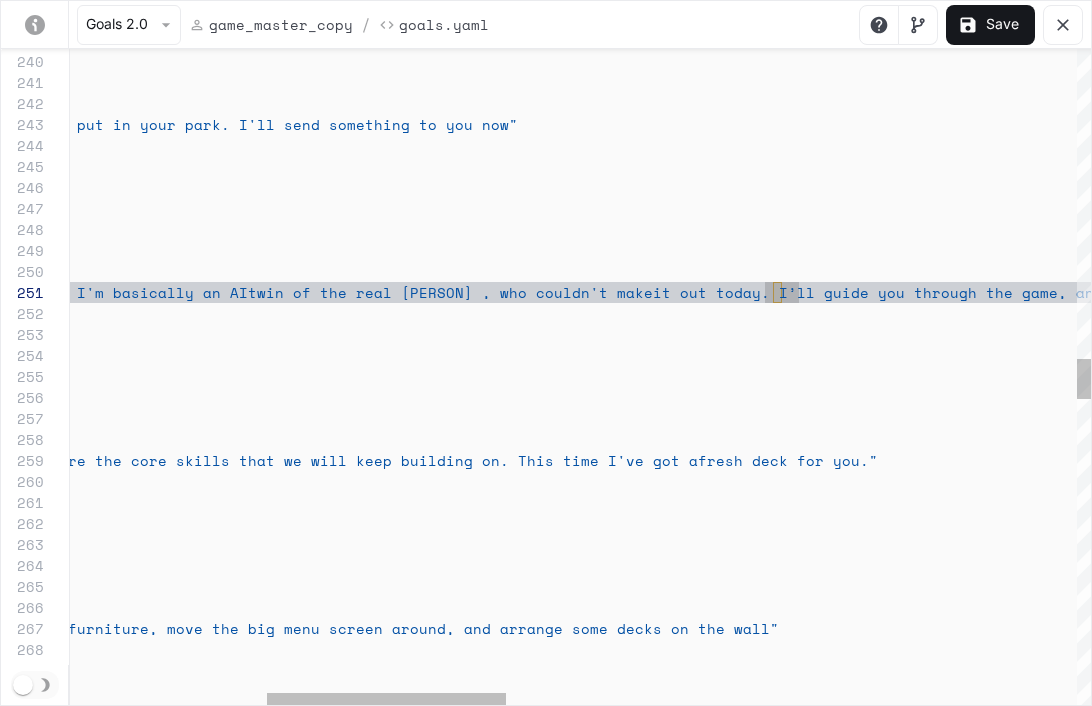click on "actions :       -  say_verbatim :  "Cool. I'm back from wherever I went. Placing ramp s and dropping your skaters are the core skills th at we will keep building on. This time I've got a  fresh deck for you."      activation :        intent :  "chapter1_outro"        trigger :  "chapter1_outro"   -  name :  "chapter1_outro"         repeatable :  true       -  say_verbatim :  "Yo, big thanks for lettin' me roll into your  space. This is Skātrix and I'm basically an AI  twin of the real [PERSON] , who couldn't make  it out today. I’ll guide you through the game, and  you can hit me up anytime to chat. I’ll do my best  to be the dopest modern AI [PERSON] you’ve ever met. I'm going to step out now and send you  some prompts to follow, and I'll be back when  you've got those done. Game's still in Alpha my         intent :" at bounding box center (1375, 347) 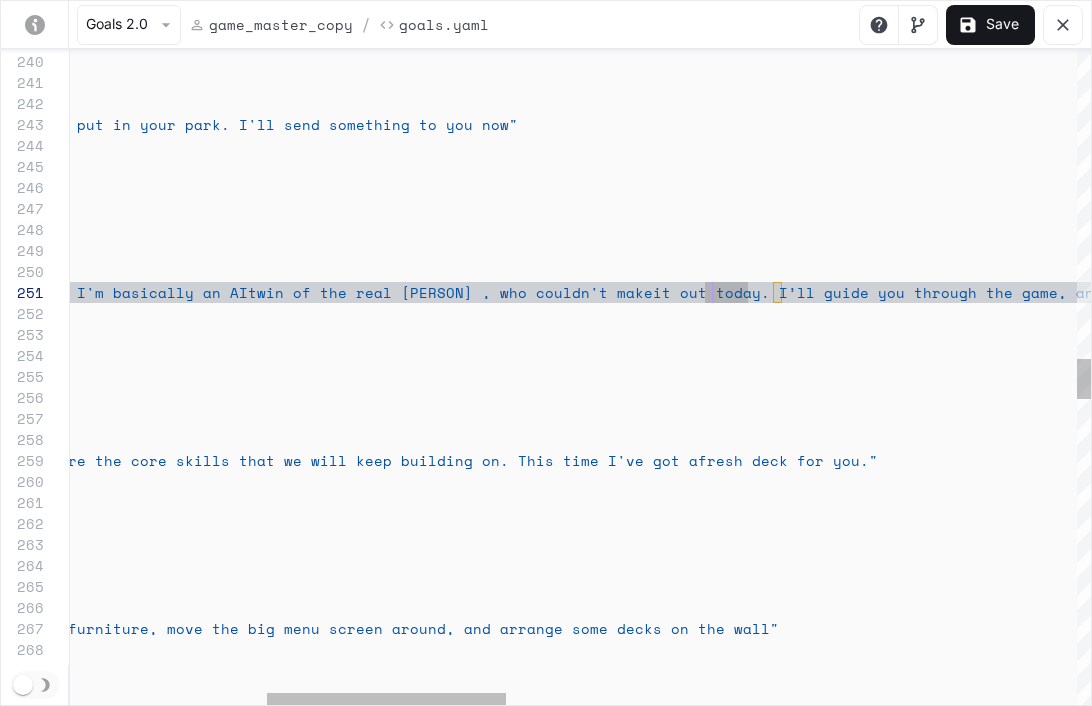 click on "actions :       -  say_verbatim :  "Cool. I'm back from wherever I went. Placing ramp s and dropping your skaters are the core skills th at we will keep building on. This time I've got a  fresh deck for you."      activation :        intent :  "chapter1_outro"        trigger :  "chapter1_outro"   -  name :  "chapter1_outro"         repeatable :  true       -  say_verbatim :  "Yo, big thanks for lettin' me roll into your  space. This is Skātrix and I'm basically an AI  twin of the real [PERSON] , who couldn't make  it out today. I’ll guide you through the game, and  you can hit me up anytime to chat. I’ll do my best  to be the dopest modern AI [PERSON] you’ve ever met. I'm going to step out now and send you  some prompts to follow, and I'll be back when  you've got those done. Game's still in Alpha my         intent :" at bounding box center (1375, 347) 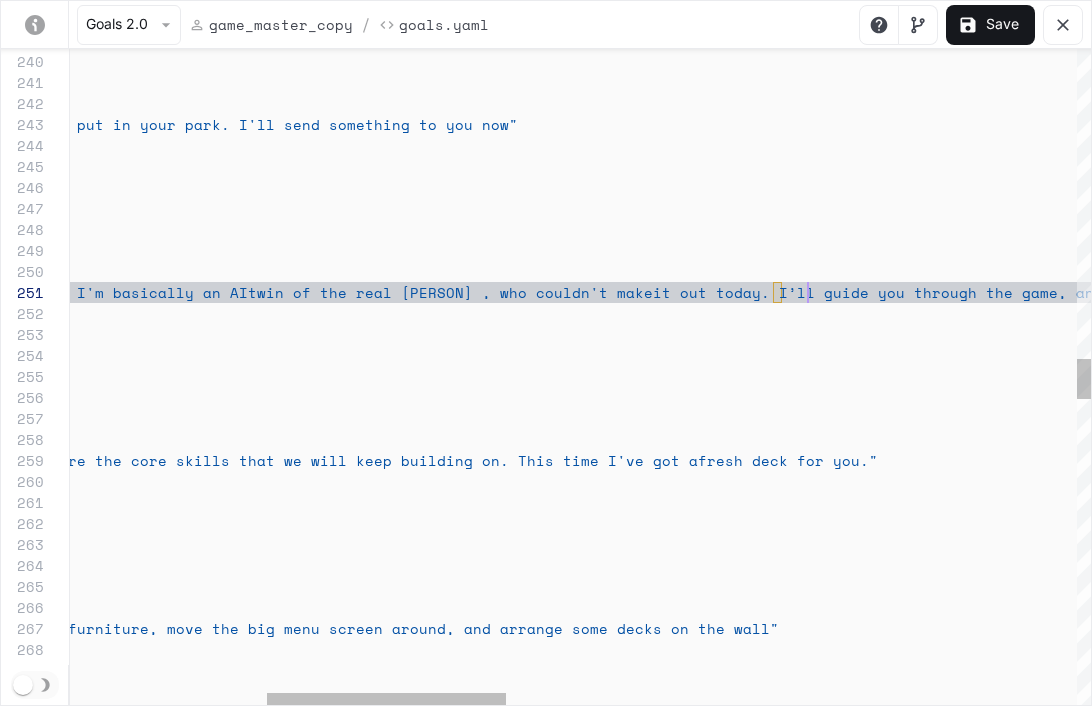 scroll, scrollTop: 0, scrollLeft: 1577, axis: horizontal 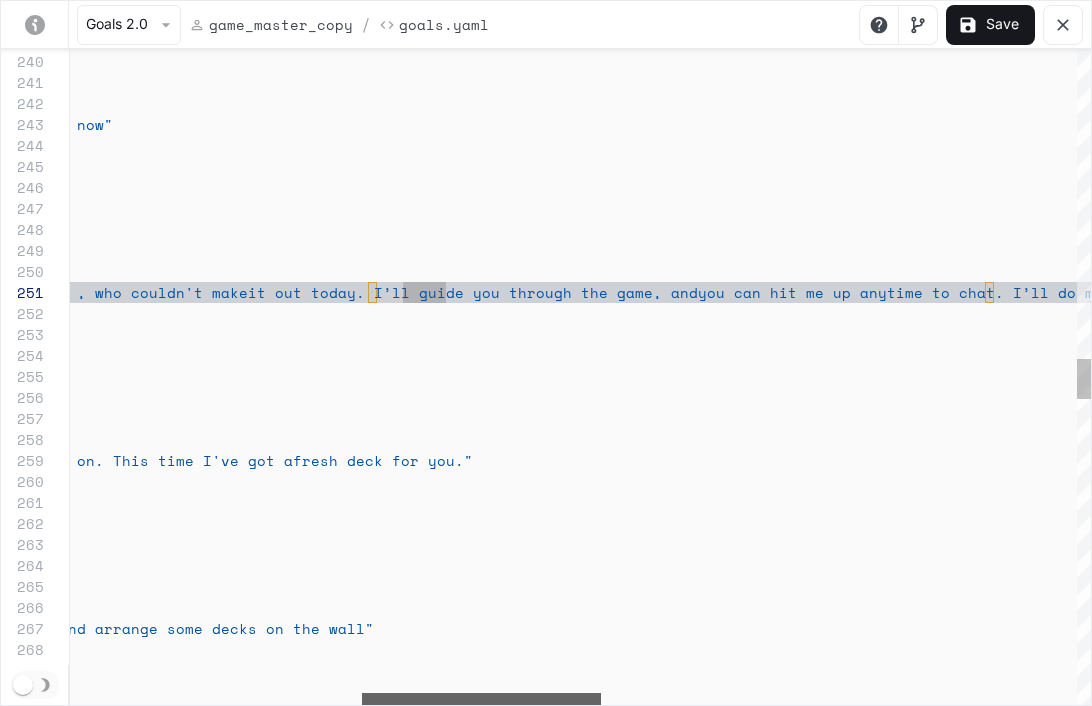 click at bounding box center [481, 699] 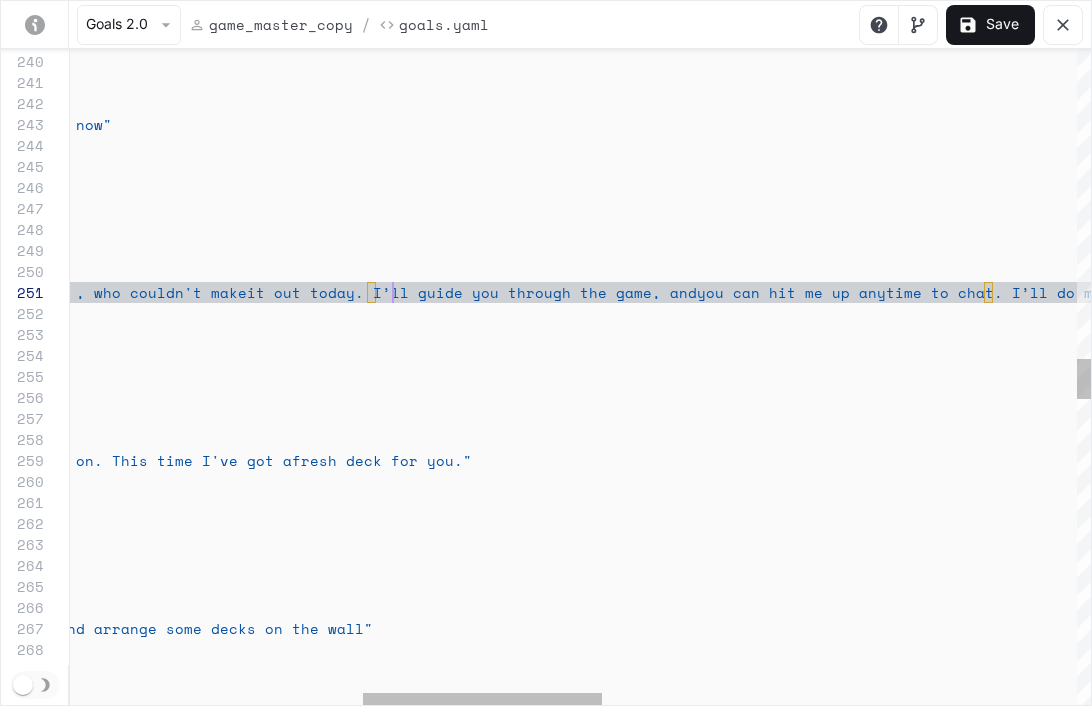click on "actions :       -  say_verbatim :  "Cool. I'm back from wherever I went. Placing ramp s and dropping your skaters are the core skills th at we will keep building on. This time I've got a  fresh deck for you."      activation :        intent :  "chapter1_outro"        trigger :  "chapter1_outro"   -  name :  "chapter1_outro"         repeatable :  true       -  say_verbatim :  "Yo, big thanks for lettin' me roll into your  space. This is Skātrix and I'm basically an AI  twin of the real [PERSON] , who couldn't make  it out today. I’ll guide you through the game, and  you can hit me up anytime to chat. I’ll do my best  to be the dopest modern AI [PERSON] you’ve ever met. I'm going to step out now and send you  some prompts to follow, and I'll be back when  you've got those done. Game's still in Alpha my         intent :" at bounding box center [969, 347] 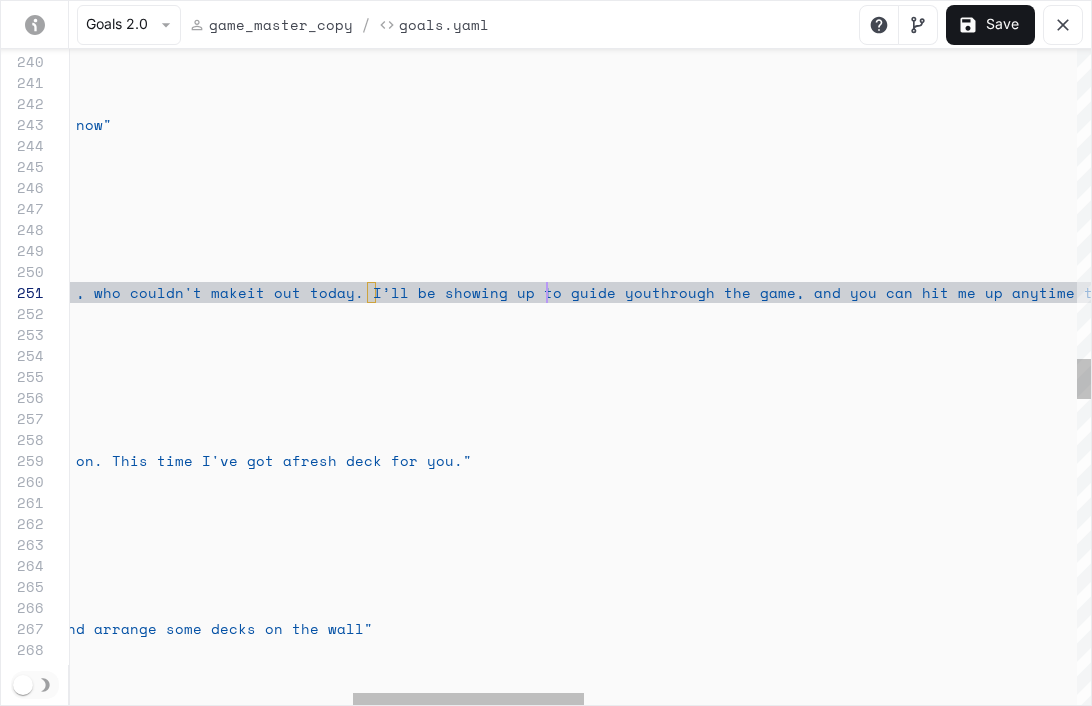 scroll, scrollTop: 0, scrollLeft: 1722, axis: horizontal 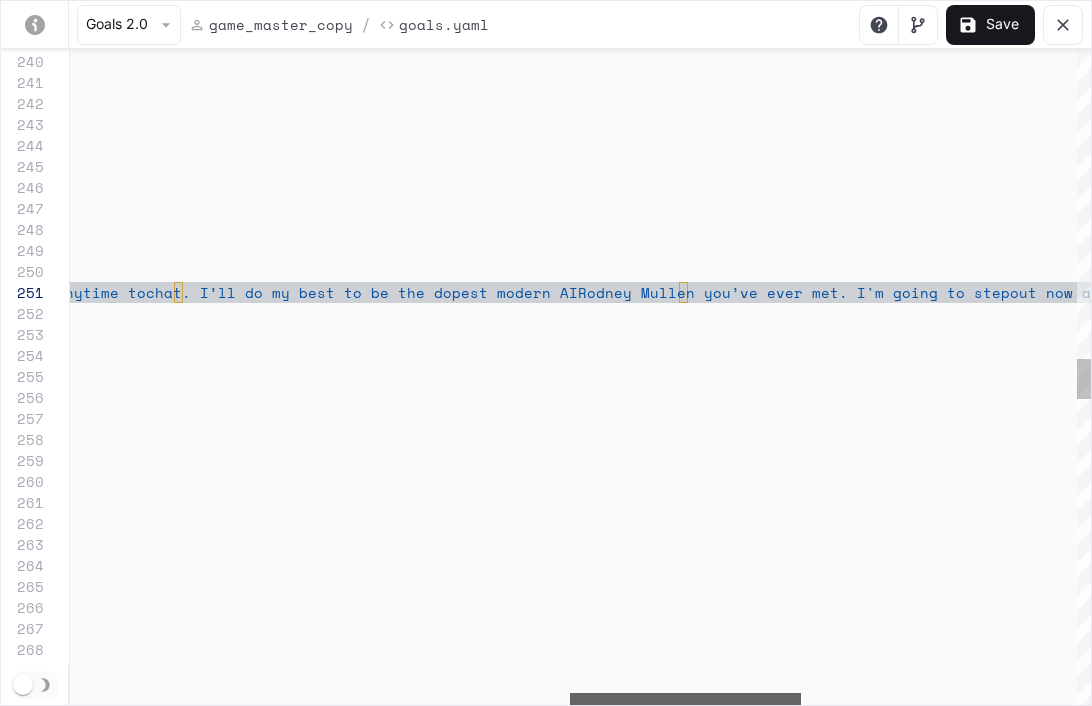 click at bounding box center (685, 699) 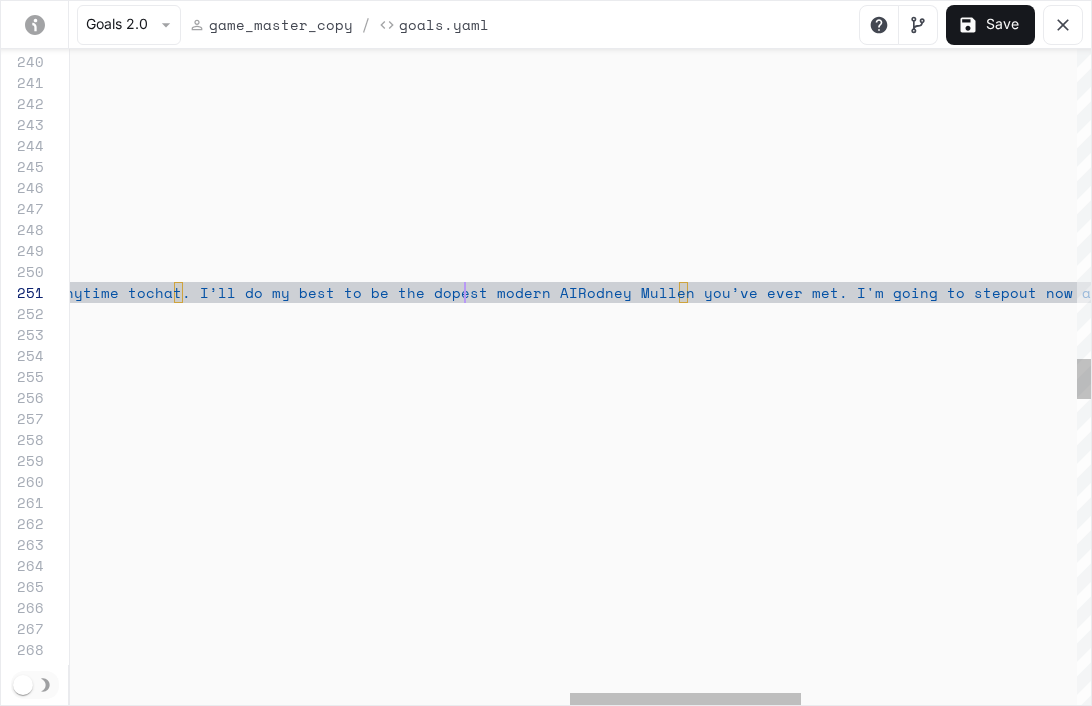click on "actions :       -  say_verbatim :  "Cool. I'm back from wherever I went. Placing ramp s and dropping your skaters are the core skills th at we will keep building on. This time I've got a  fresh deck for you."      activation :        intent :  "chapter1_outro"        trigger :  "chapter1_outro"   -  name :  "chapter1_outro"         repeatable :  true       -  say_verbatim :  "Yo, big thanks for lettin' me roll into your  space. This is Skātrix and I'm basically an AI  twin of the real [NAME], who couldn't make  it out today. I’ll be showing up to guide you  through the game, and you can hit me up anytime to  chat. I’ll do my best to be the dopest modern AI  [NAME], you’ve ever met. I'm going to step out now and send you some prompts to follow, and I'll be back when you've got those done. Game's chaos."        :" at bounding box center (86, 347) 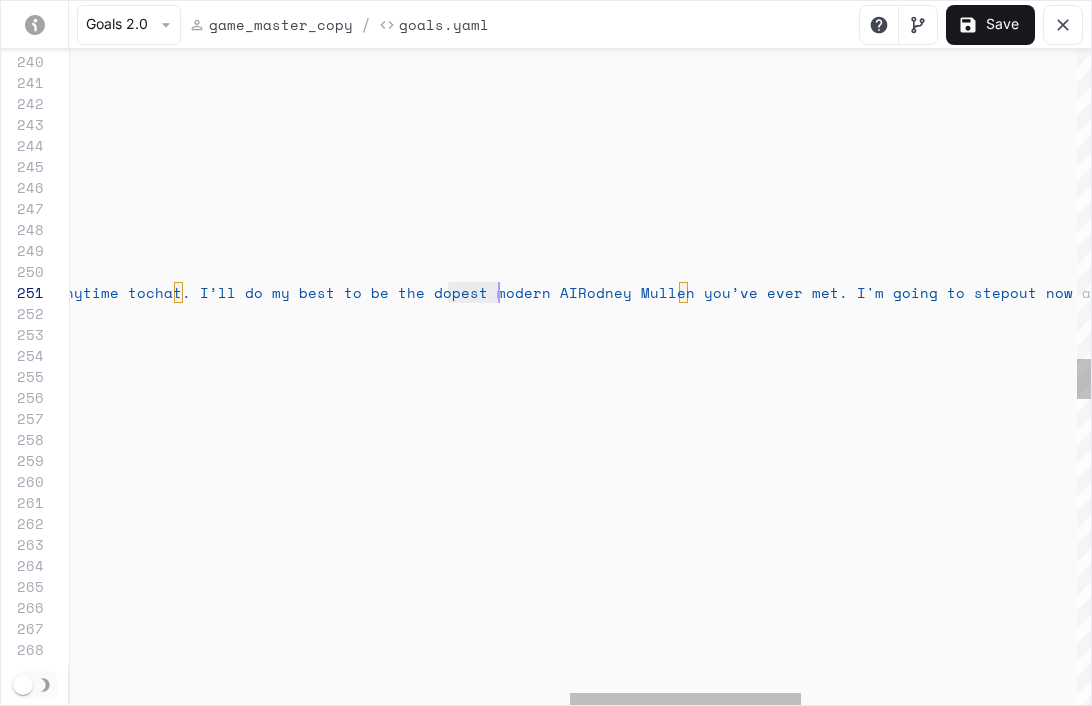 click on "actions :       -  say_verbatim :  "Cool. I'm back from wherever I went. Placing ramp s and dropping your skaters are the core skills th at we will keep building on. This time I've got a  fresh deck for you."      activation :        intent :  "chapter1_outro"        trigger :  "chapter1_outro"   -  name :  "chapter1_outro"         repeatable :  true       -  say_verbatim :  "Yo, big thanks for lettin' me roll into your  space. This is Skātrix and I'm basically an AI  twin of the real [NAME], who couldn't make  it out today. I’ll be showing up to guide you  through the game, and you can hit me up anytime to  chat. I’ll do my best to be the dopest modern AI  [NAME], you’ve ever met. I'm going to step out now and send you some prompts to follow, and I'll be back when you've got those done. Game's chaos."        :" at bounding box center [86, 347] 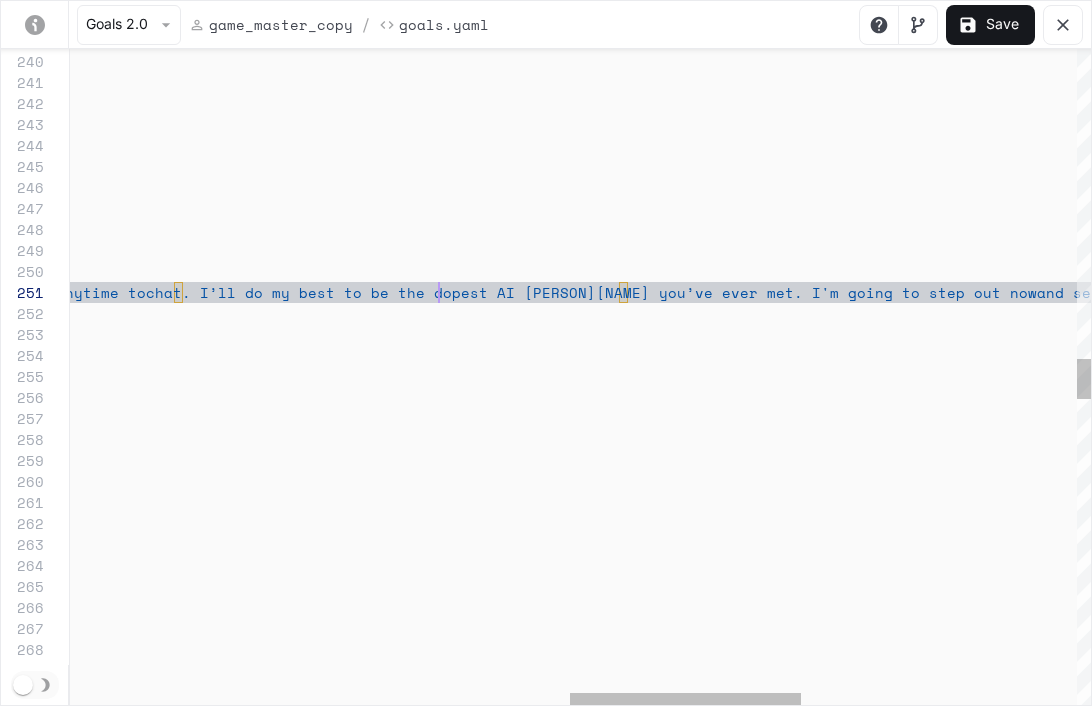 scroll, scrollTop: 0, scrollLeft: 2570, axis: horizontal 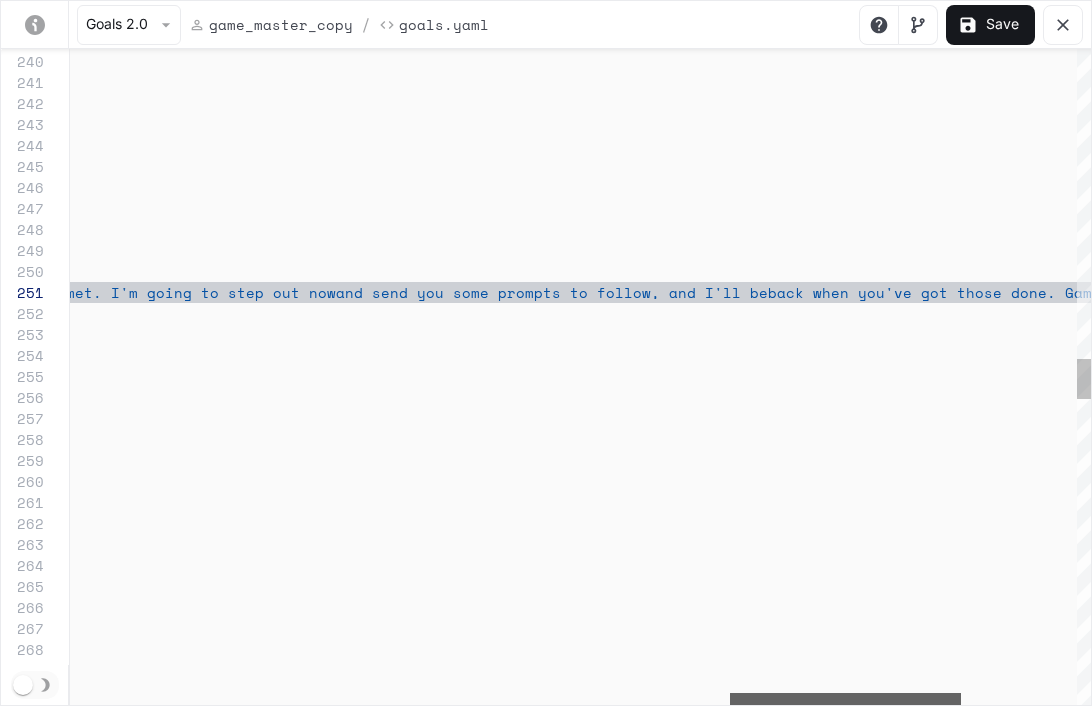 click at bounding box center [845, 699] 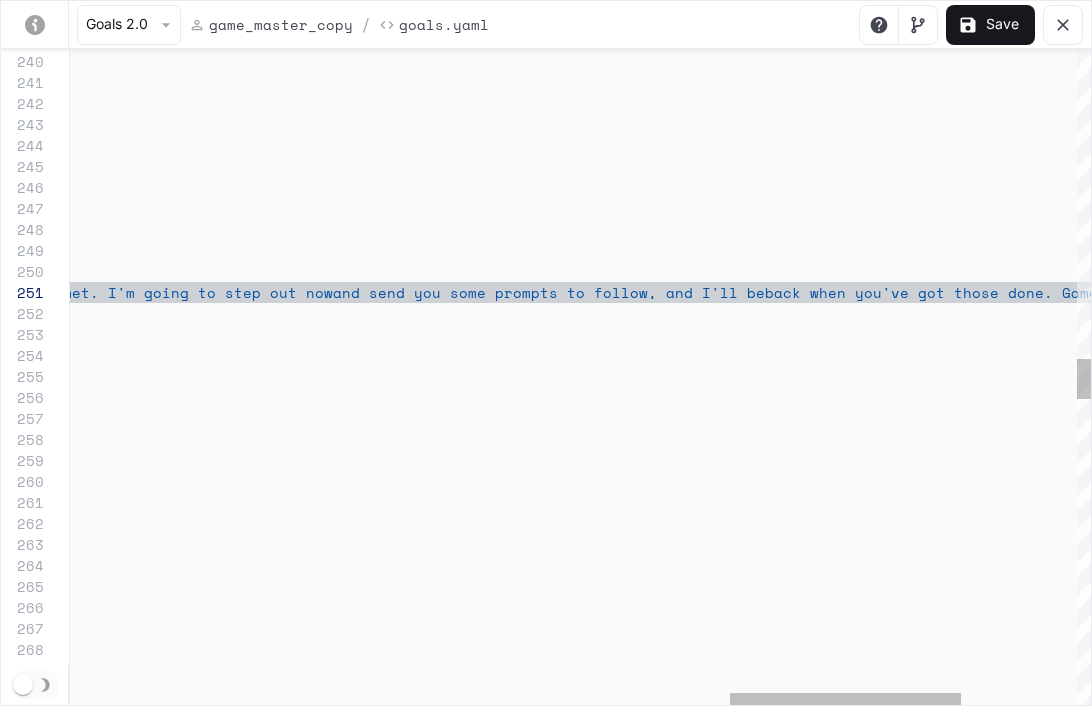 click on "actions :       -  say_verbatim :  "Cool. I'm back from wherever I went. Placing ramp s and dropping your skaters are the core skills th at we will keep building on. This time I've got a  fresh deck for you."      activation :        intent :  "chapter1_outro"        trigger :  "chapter1_outro"   -  name :  "chapter1_outro"         repeatable :  true       -  say_verbatim :  "Yo, big thanks for lettin' me roll into your  space. This is Skātrix and I'm basically an AI  twin of the real [PERSON], who couldn't make  it out today. I’ll be showing up to guide you  through the game, and you can hit me up anytime to  chat. I’ll do my best to be the dopest AI [PERSON] you’ve ever met. I'm going to step out now  and send you some prompts to follow, and I'll be  back when you've got those done. Game's still in         intent" at bounding box center [-618, 347] 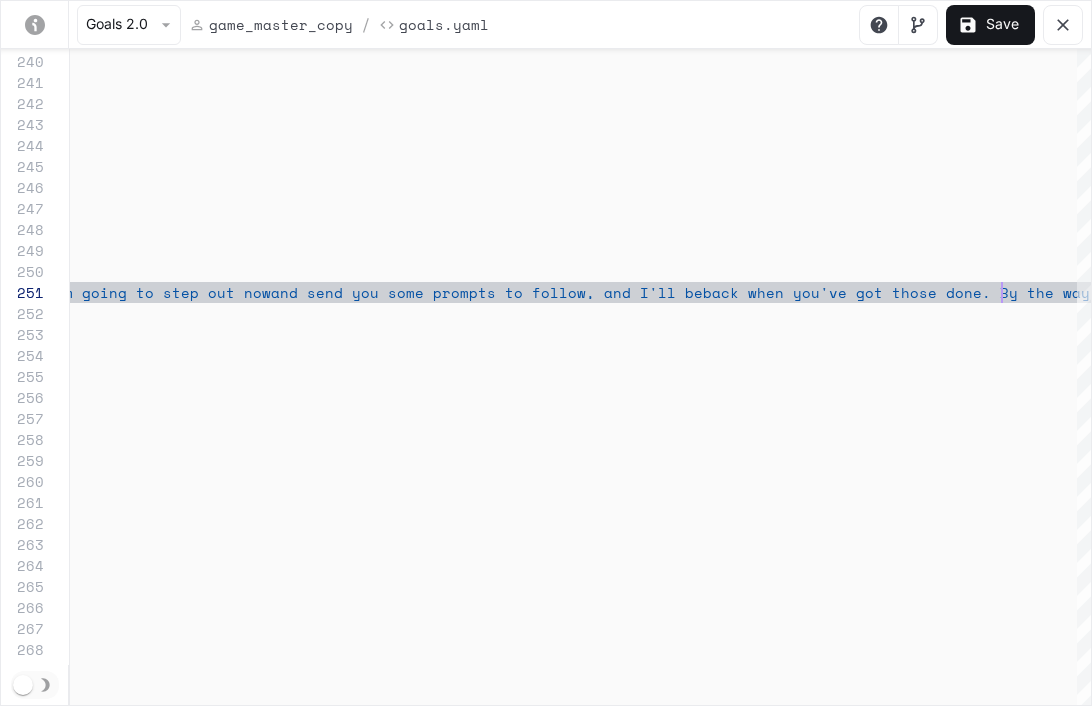 scroll, scrollTop: 0, scrollLeft: 3907, axis: horizontal 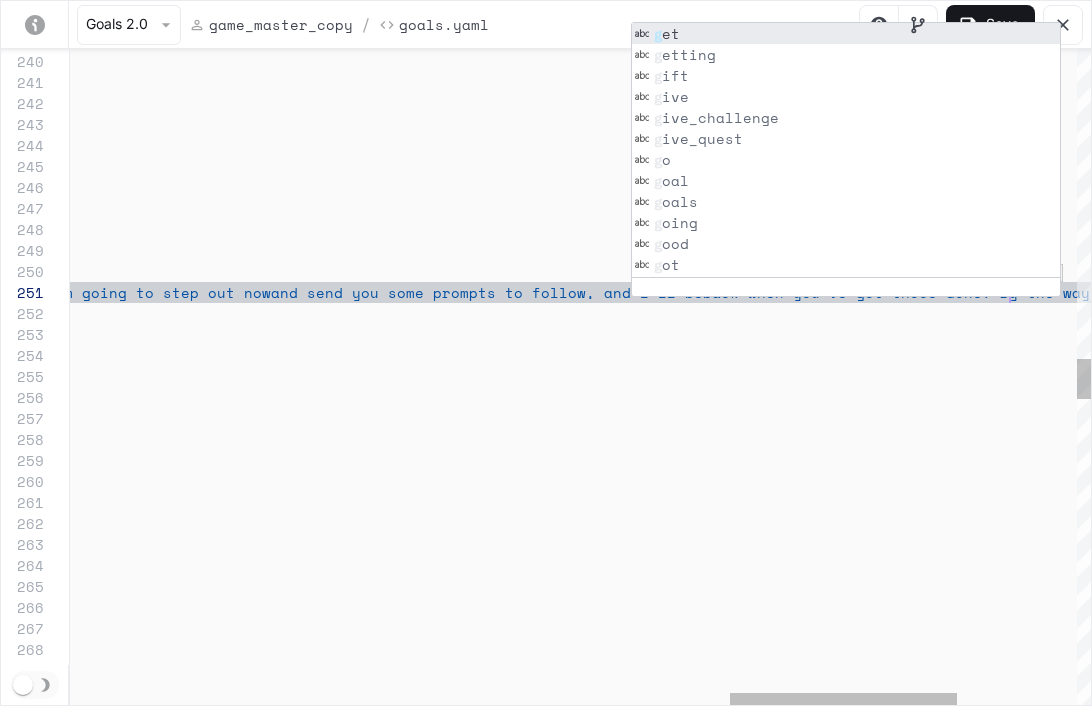 click on "actions :       -  say_verbatim :  "Cool. I'm back from wherever I went. Placing ramps and dropping your skaters are the core skills that we will keep building on. This time I've got a fresh deck for you."      activation :        intent :  "chapter1_outro"        trigger :  "chapter1_outro"   -  name :  "chapter1_outro"         repeatable :  true       -  say_verbatim :  "Yo, big thanks for lettin' me roll into your  space. This is Skātrix and I'm basically an AI  twin of the real [PERSON], who couldn't make  it out today. I’ll be showing up to guide you  through the game, and you can hit me up anytime to  chat. I’ll do my best to be the dopest AI [PERSON]  you’ve ever met. I'm going to step out now  and send you some prompts to follow, and I'll be  back when you've got those done. By the way, get  zones chaos." :  :" at bounding box center [-633, 347] 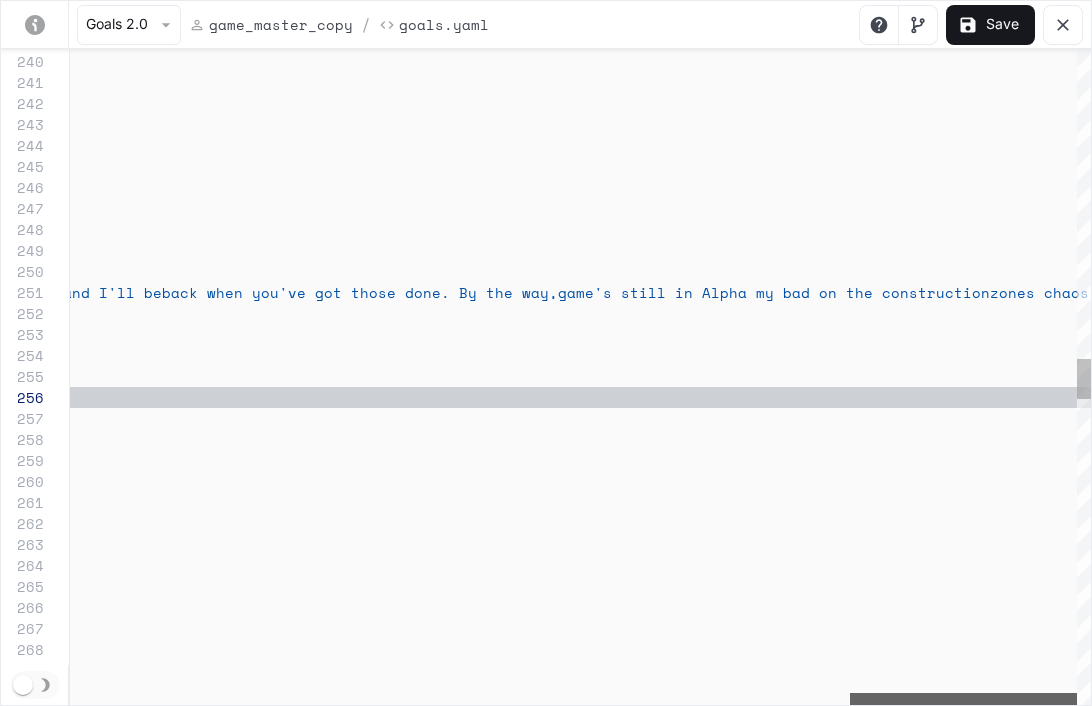 click at bounding box center (963, 699) 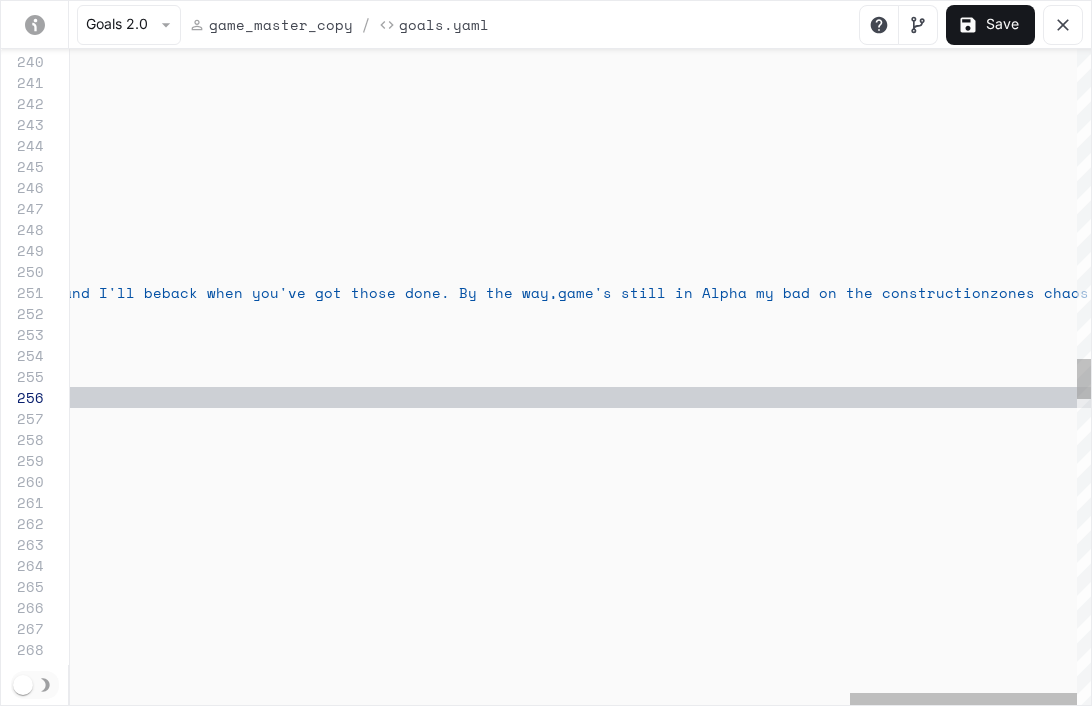 click on "actions :       -  say_verbatim :  "Cool. I'm back from wherever I went. Placing ramp s and dropping your skaters are the core skills th at we will keep building on. This time I've got a  fresh deck for you."      activation :        intent :  "chapter1_outro"        trigger :  "chapter1_outro"   -  name :  "chapter1_outro"         repeatable :  true       -  say_verbatim :  "Yo, big thanks for lettin' me roll into your  space. This is Skātrix and I'm basically an AI  twin of the real [PERSON] , who couldn't make  it out today. I’ll be showing up to guide you  through the game, and you can hit me up anytime to  chat. I’ll do my best to be the dopest AI Rodney  Mullen you’ve ever met. I'm going to step out now  and send you some prompts to follow, and I'll be  back when you've got those done. By the way,  zones chaos."" at bounding box center [-1174, 347] 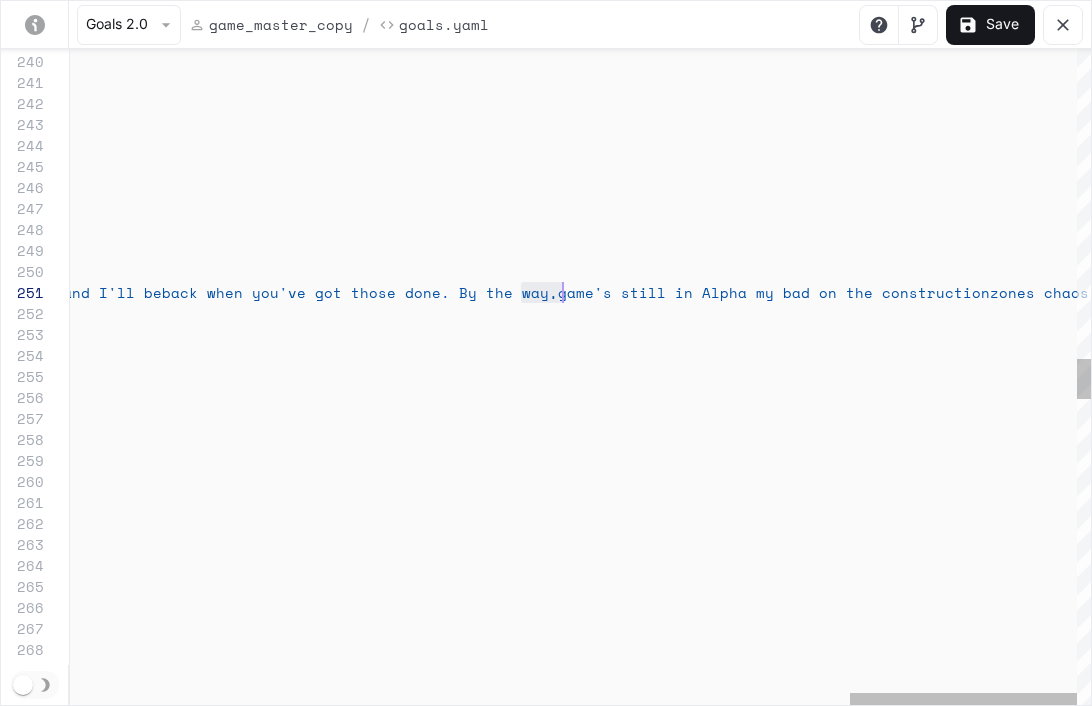 click on "actions :       -  say_verbatim :  "Cool. I'm back from wherever I went. Placing ramp s and dropping your skaters are the core skills th at we will keep building on. This time I've got a  fresh deck for you."      activation :        intent :  "chapter1_outro"        trigger :  "chapter1_outro"   -  name :  "chapter1_outro"         repeatable :  true       -  say_verbatim :  "Yo, big thanks for lettin' me roll into your  space. This is Skātrix and I'm basically an AI  twin of the real [PERSON] , who couldn't make  it out today. I’ll be showing up to guide you  through the game, and you can hit me up anytime to  chat. I’ll do my best to be the dopest AI Rodney  Mullen you’ve ever met. I'm going to step out now  and send you some prompts to follow, and I'll be  back when you've got those done. By the way,  zones chaos."" at bounding box center [-1174, 347] 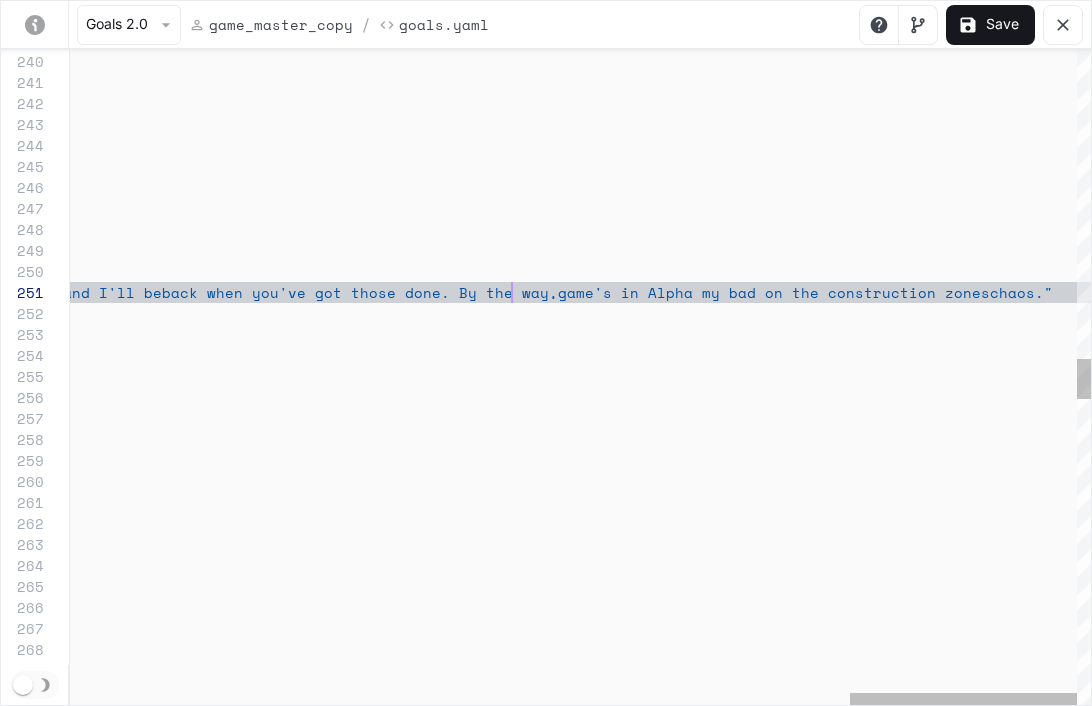 scroll, scrollTop: 0, scrollLeft: 3950, axis: horizontal 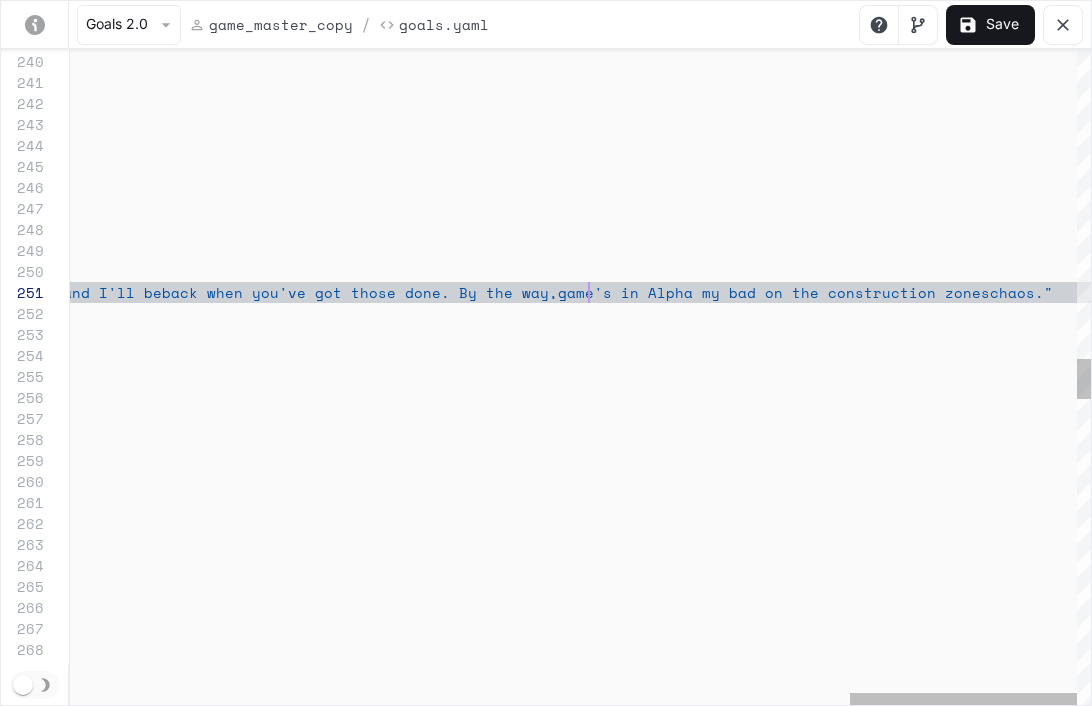 click on "actions :       -  say_verbatim :  "Cool. I'm back from wherever I went. Placing ramp s and dropping your skaters are the core skills th at we will keep building on. This time I've got a  fresh deck for you."      activation :        intent :  "chapter1_outro"        trigger :  "chapter1_outro"   -  name :  "chapter1_outro"         repeatable :  true       -  say_verbatim :  "Yo, big thanks for lettin' me roll into your  space. This is Skātrix and I'm basically an AI  twin of the real [NAME]. I'll be showing up to guide you  through the game, and you can hit me  up anytime to chat. I'll do my best to be the dopest AI  [NAME], you’ve ever met. I'm going to bounce for a bit, and shoot you some prompts to  mess with, and I'll pop back in once you'r run  through 'em. By the way, game's in Alpha. My bad         intent :  trigger" at bounding box center [-1174, 347] 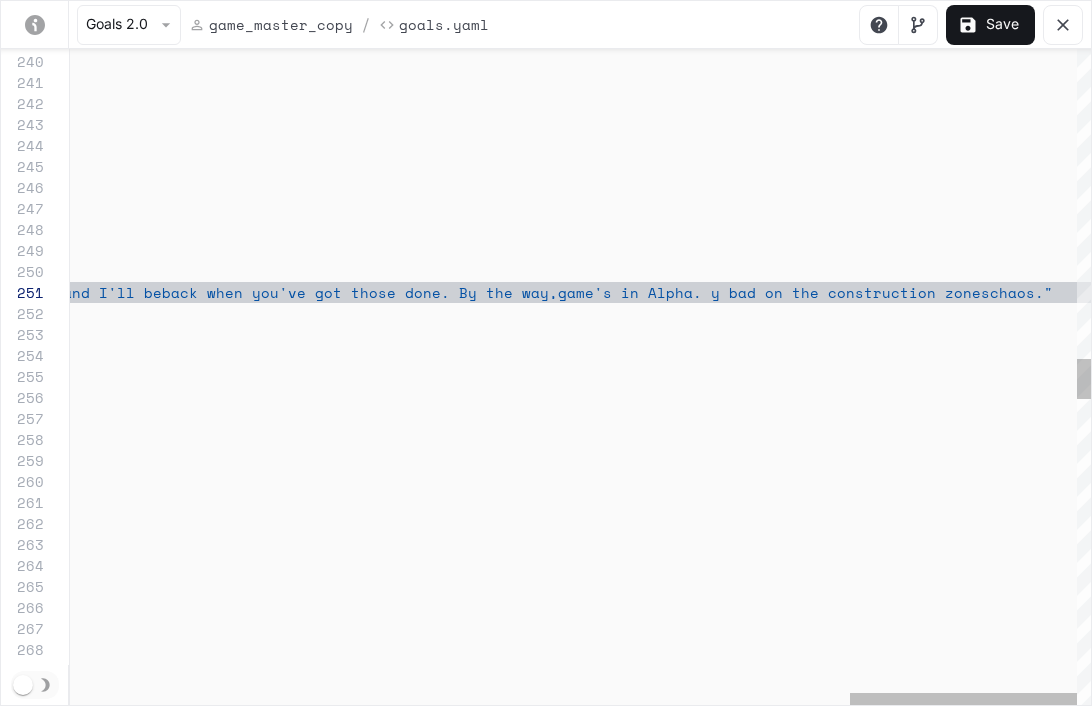 scroll, scrollTop: 0, scrollLeft: 4053, axis: horizontal 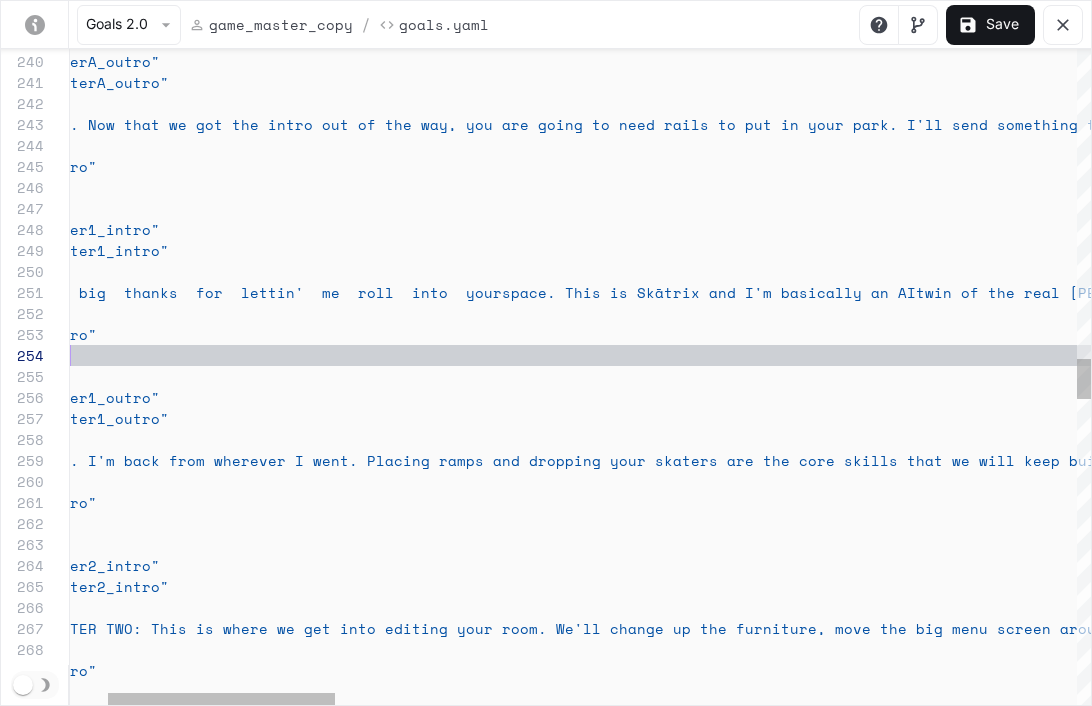 click on "actions :       -  say_verbatim :  "Cool. I'm back from wherever I went. Placing ramp s and dropping your skaters are the core skills th at we will keep building on. This time I've got a  fresh deck for you."      activation :        intent :  "chapter1_outro"        trigger :  "chapter1_outro"   -  name :  "chapter1_outro"         repeatable :  true       -  say_verbatim :  "Yo, big thanks for lettin' me roll into your  space. This is Skātrix and I'm basically an AI  twin of the real [NAME]. I'll be showing up to guide you  through the game, and you can hit me  up anytime to chat. I'll do my best to be the dopest AI  [NAME], you’ve ever met. I'm going to bounce for a bit, and shoot you some prompts to  mess with, and I'll pop back in once you'r run  through 'em. By the way, game's in Alpha. My bad         intent :  trigger" at bounding box center (2163, 347) 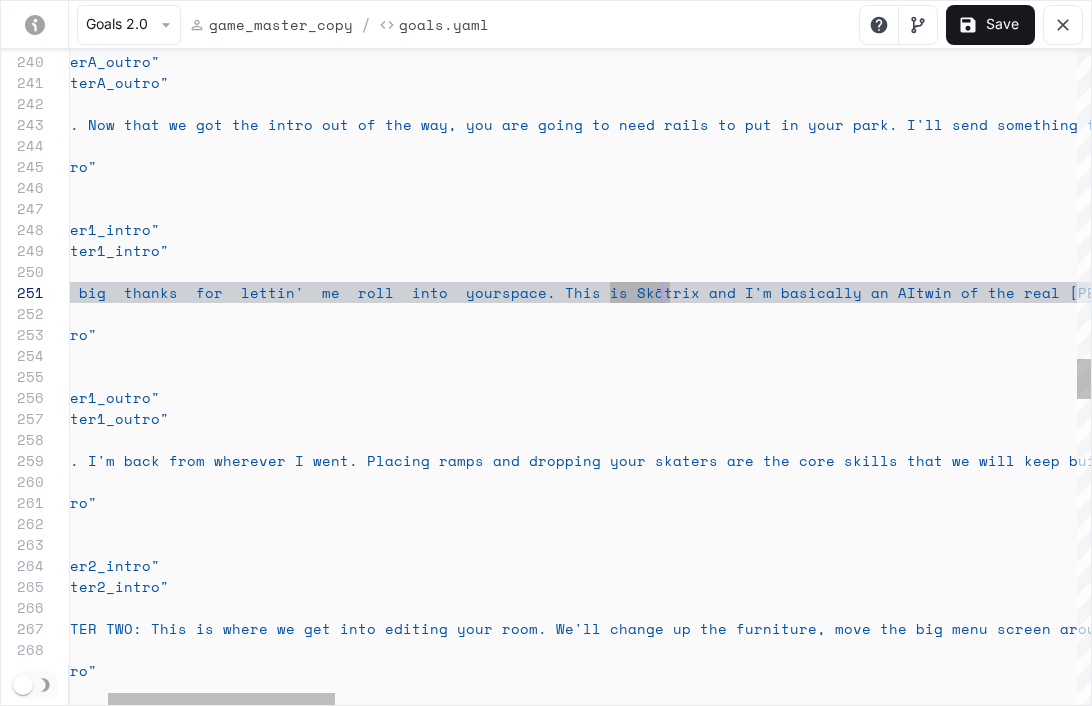 scroll, scrollTop: 0, scrollLeft: 763, axis: horizontal 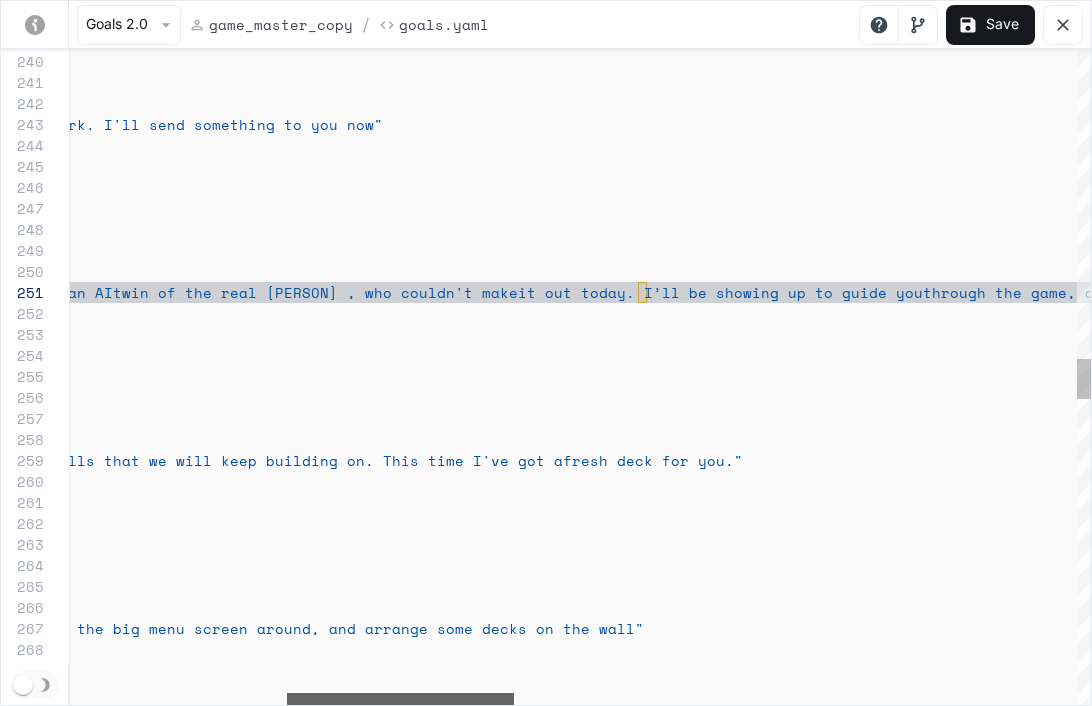 click at bounding box center (400, 699) 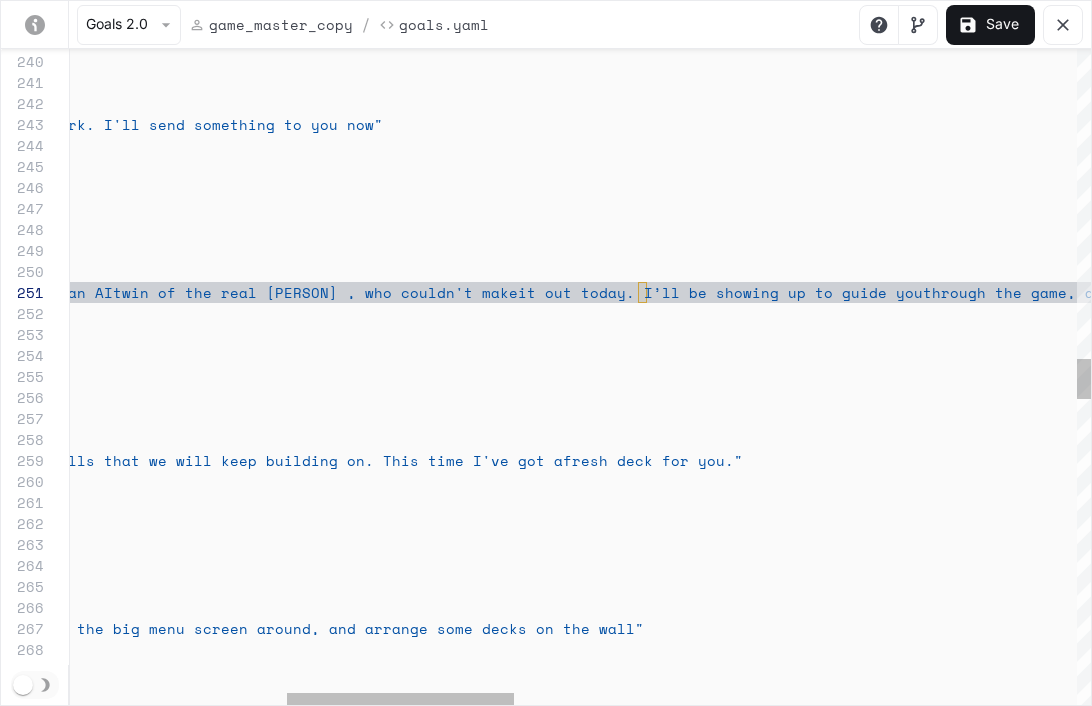 click on "actions :       -  say_verbatim :  "Cool. I'm back from wherever I went. Placing ramp s and dropping your skaters are the core skills th at we will keep building on. This time I've got a  fresh deck for you."      activation :        intent :  "chapter1_outro"        trigger :  "chapter1_outro"   -  name :  "chapter1_outro"         repeatable :  true       -  say_verbatim :  "Yo, big thanks for lettin' me roll into your  space. This is Skātrix and I'm basically an AI  twin of the real [NAME]. I'll be showing up to guide you  through the game, and you can hit me  up anytime to chat. I'll do my best to be the dopest AI  [NAME], you’ve ever met. I'm going to bounce for a bit, and shoot you some prompts to  mess with, and I'll pop back in once you'r run  through 'em. By the way, game's in Alpha. My bad         intent :  trigger" at bounding box center (1360, 347) 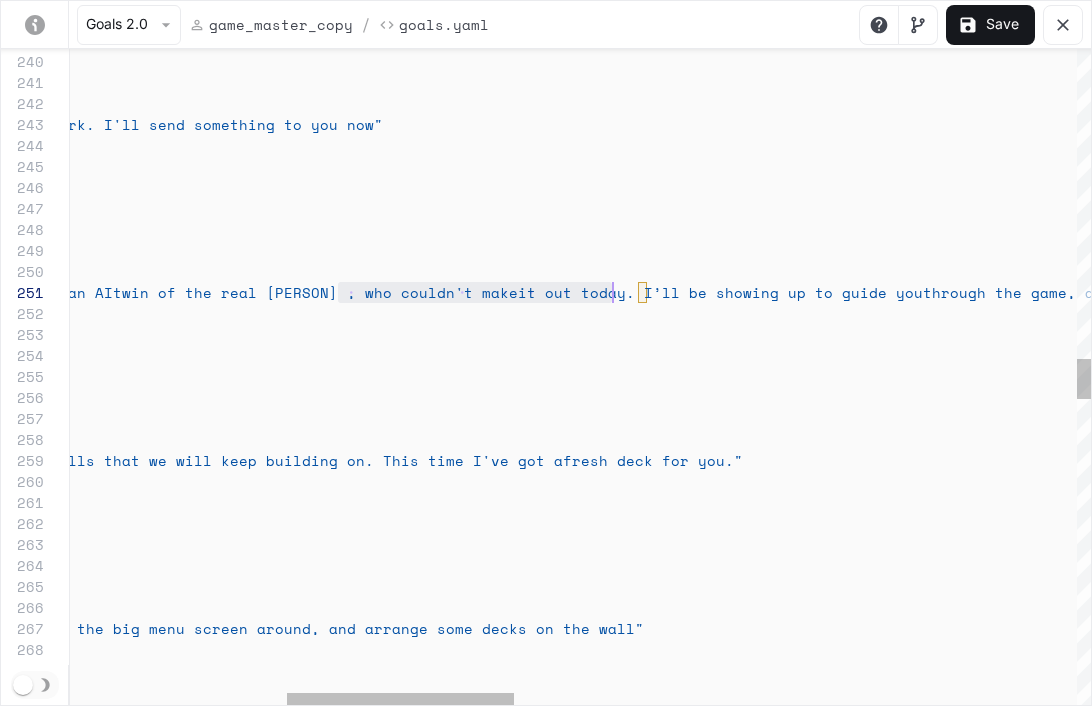 scroll, scrollTop: 0, scrollLeft: 0, axis: both 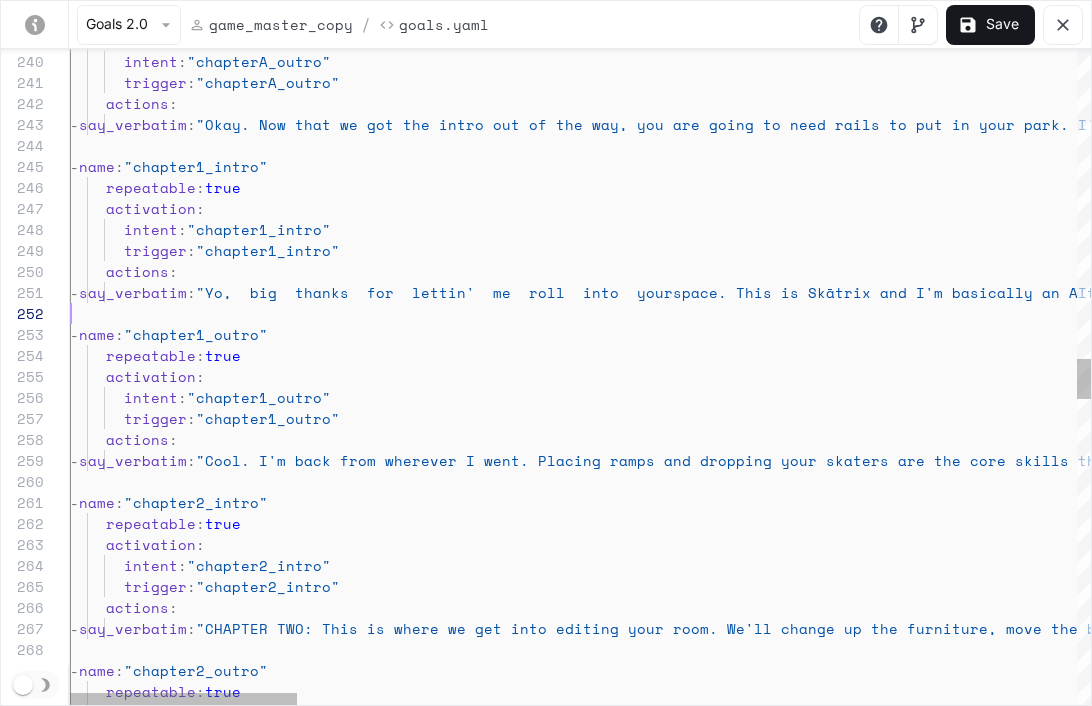 drag, startPoint x: 339, startPoint y: 295, endPoint x: 609, endPoint y: 303, distance: 270.1185 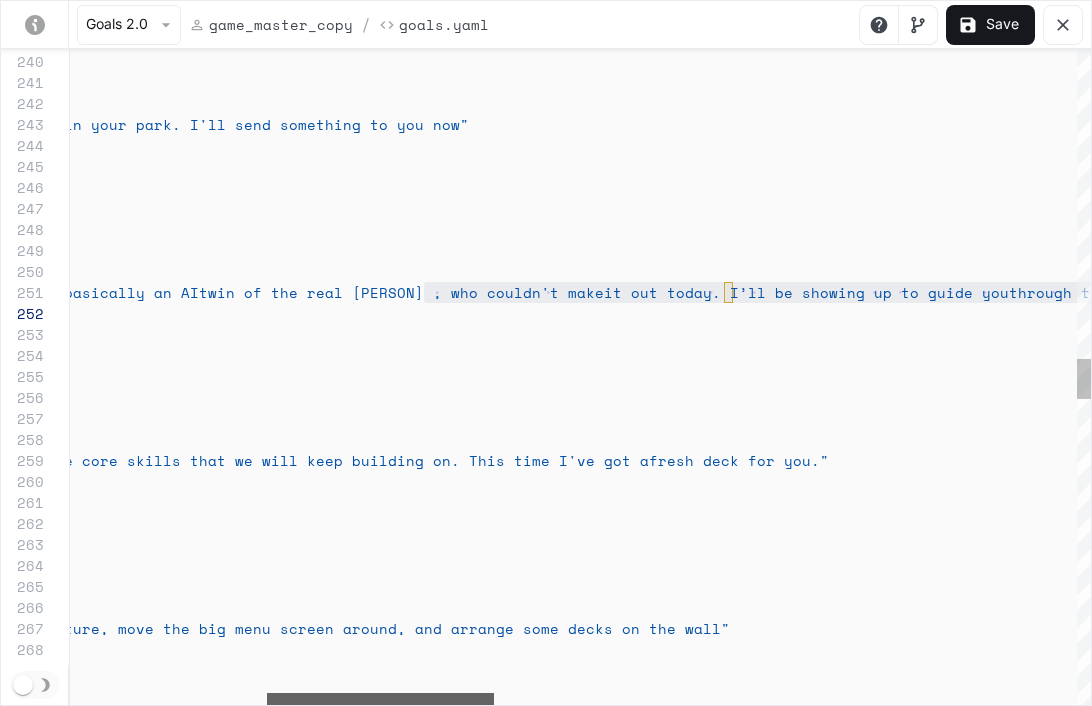 click at bounding box center [380, 699] 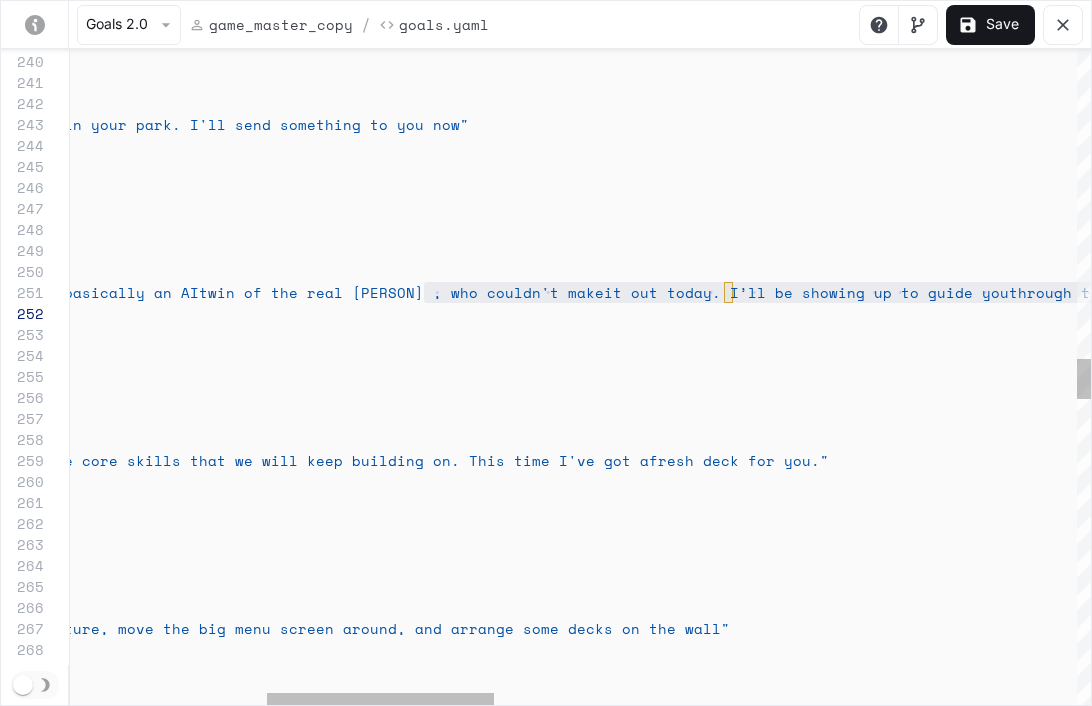 click on "actions :       -  say_verbatim :  "Cool. I'm back from wherever I went. Placing ramp s and dropping your skaters are the core skills th at we will keep building on. This time I've got a  fresh deck for you."      activation :        intent :  "chapter1_outro"        trigger :  "chapter1_outro"   -  name :  "chapter1_outro"         repeatable :  true       -  say_verbatim :  "Yo, big thanks for lettin' me roll into your  space. This is Skātrix and I'm basically an AI  twin of the real [NAME]. I'll be showing up to guide you  through the game, and you can hit me  up anytime to chat. I'll do my best to be the dopest AI  [NAME], you’ve ever met. I'm going to bounce for a bit, and shoot you some prompts to  mess with, and I'll pop back in once you'r run  through 'em. By the way, game's in Alpha. My bad         intent :  trigger" at bounding box center (1446, 347) 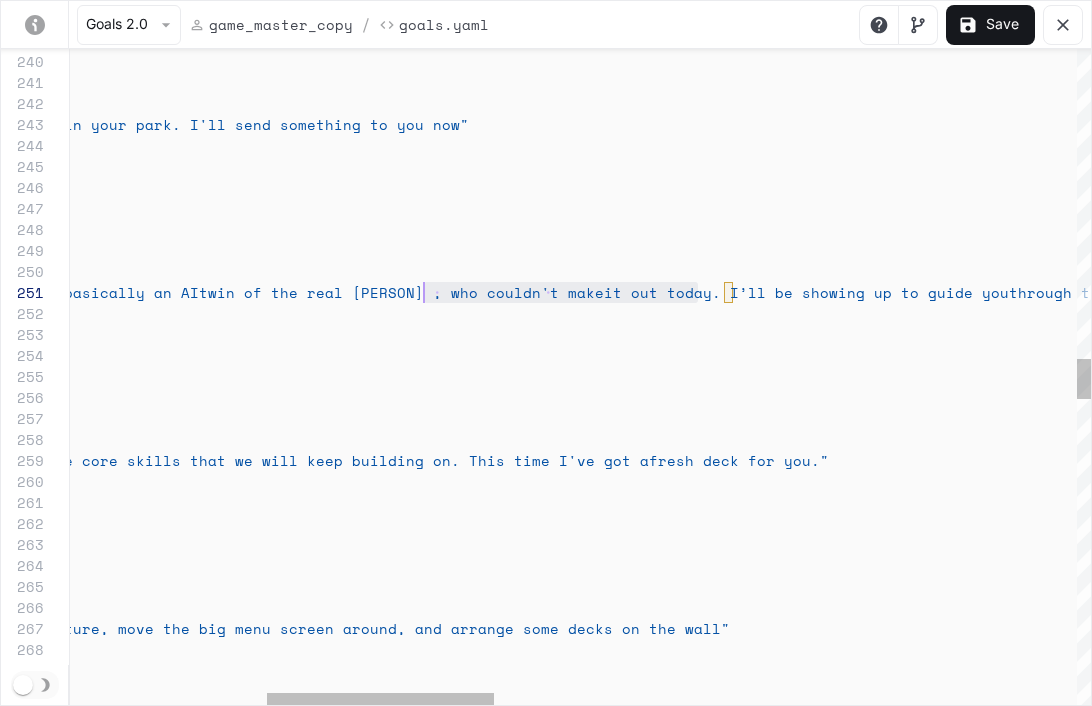 scroll, scrollTop: 0, scrollLeft: 1242, axis: horizontal 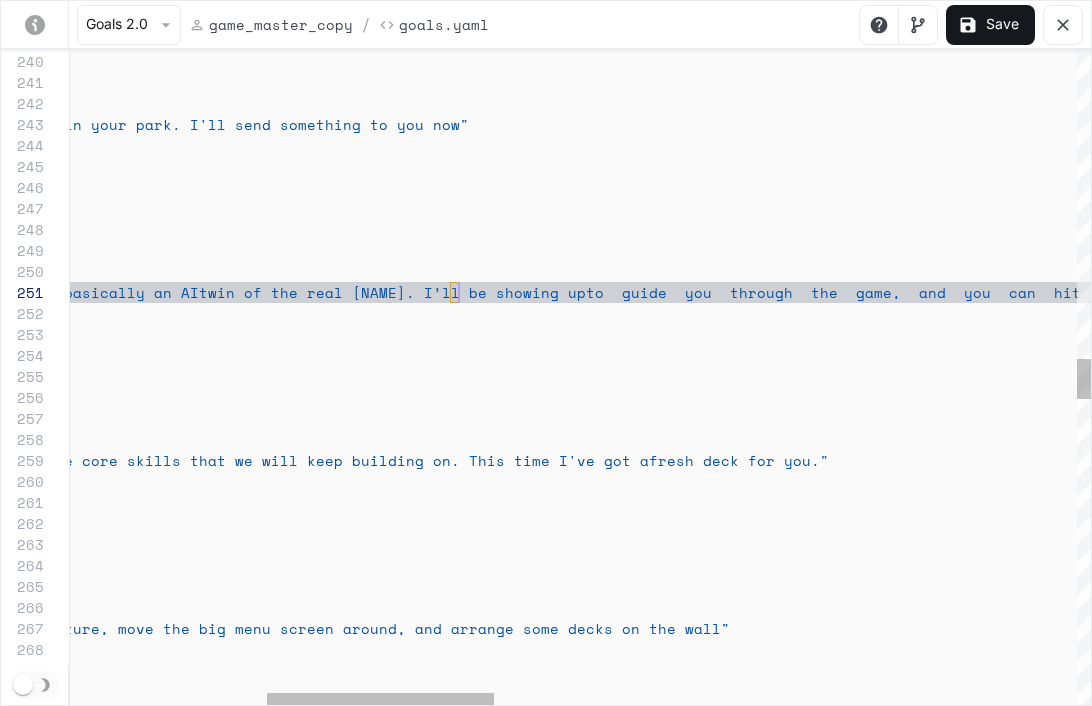 click on "actions :       -  say_verbatim :  "Cool. I'm back from wherever I went. Placing ramp s and dropping your skaters are the core skills th at we will keep building on. This time I've got a  fresh deck for you."      activation :        intent :  "chapter1_outro"        trigger :  "chapter1_outro"   -  name :  "chapter1_outro"         repeatable :  true       -  say_verbatim :  "Yo, big thanks for lettin' me roll into your  space. This is Skātrix and I'm basically an AI  twin of the real [PERSON]. I'll be showing up  to guide you through the game, and you can hit me  up anytime to chat. I'll do my best to be the  dopest AI [PERSON] you’ve ever met. I'm going  to step out now and send you some prompts to  follow, and I'll be back when you've got those  done. By the way, game's in Alpha. My bad on the         intent :" at bounding box center [1446, 347] 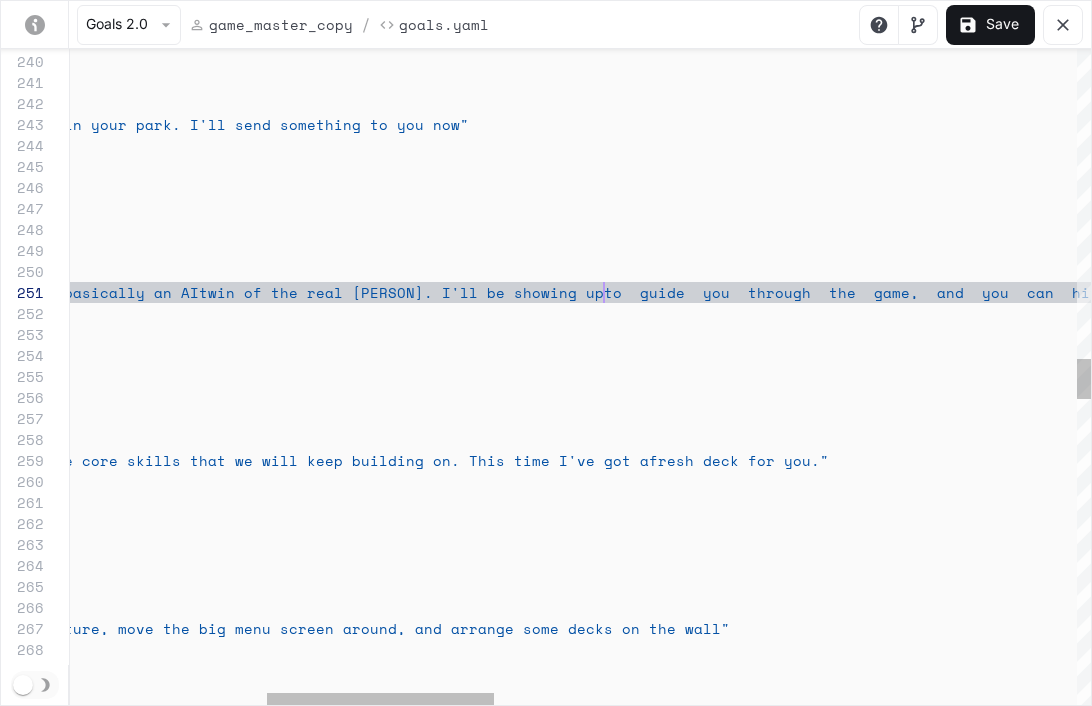 scroll, scrollTop: 0, scrollLeft: 1422, axis: horizontal 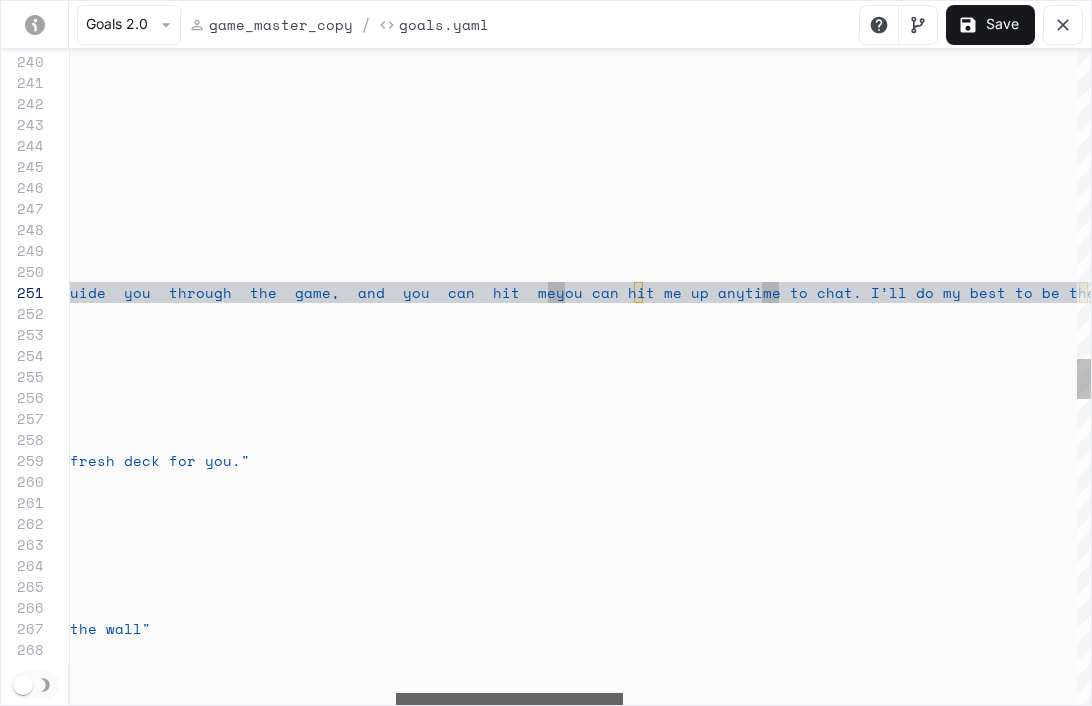 click at bounding box center (509, 699) 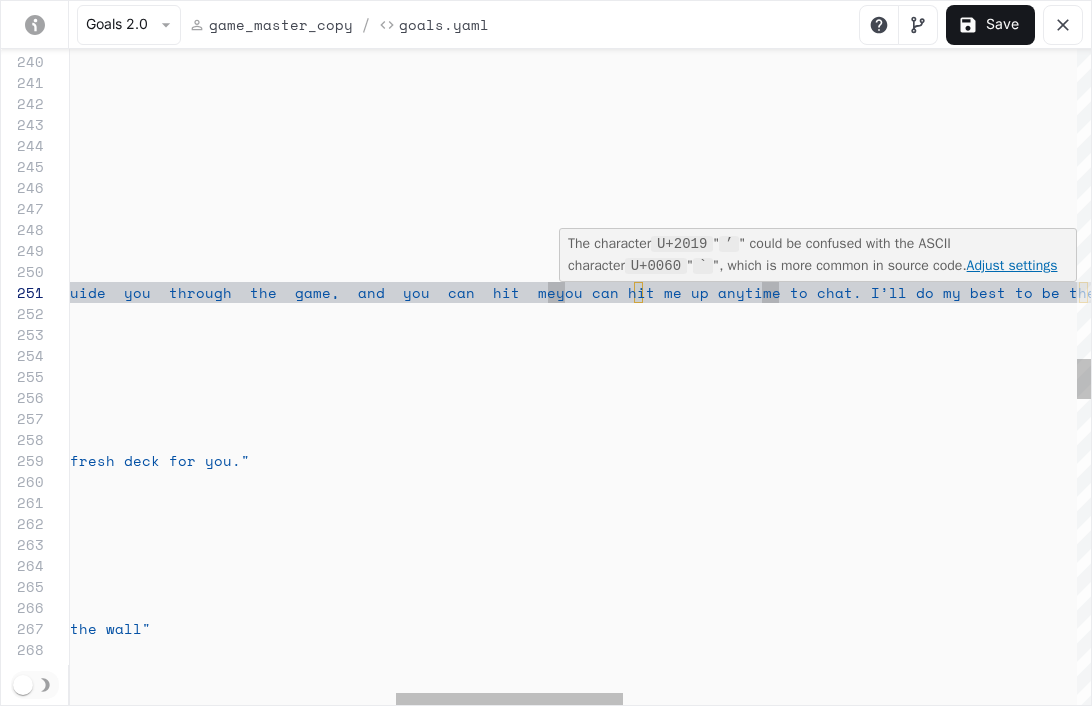 click on "Cool. I'm back from wherever I went. Placing ramps and dropping your skaters are the core skills that we will keep building on. This time I've got a fresh deck for you. Yo, big thanks for lettin' me roll into your space. This is Skātrix and I'm basically an AI twin of the real [PERSON]. I'll be showing up to guide you through the game, and you can hit me up anytime to chat. I'll do my best to be the dopest AI [PERSON] you've ever met. I'm going to step out now and send you some prompts to follow, and I'll be back when you've got those done. By the way, game's in Alpha. My bad on the" at bounding box center (867, 347) 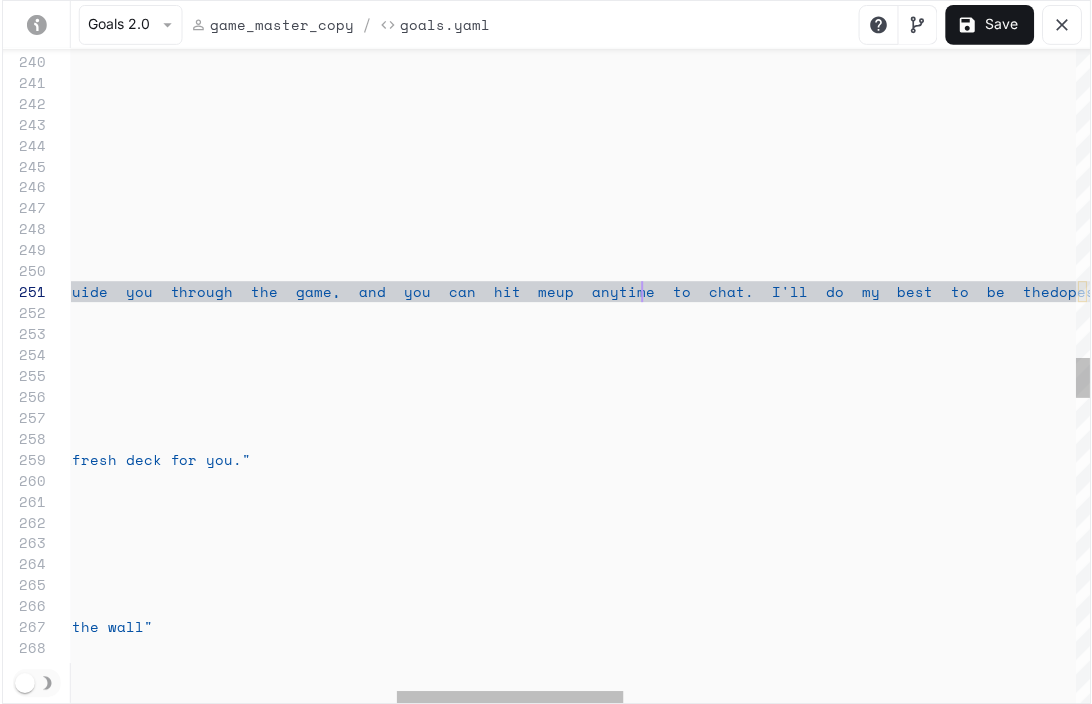 scroll, scrollTop: 0, scrollLeft: 2039, axis: horizontal 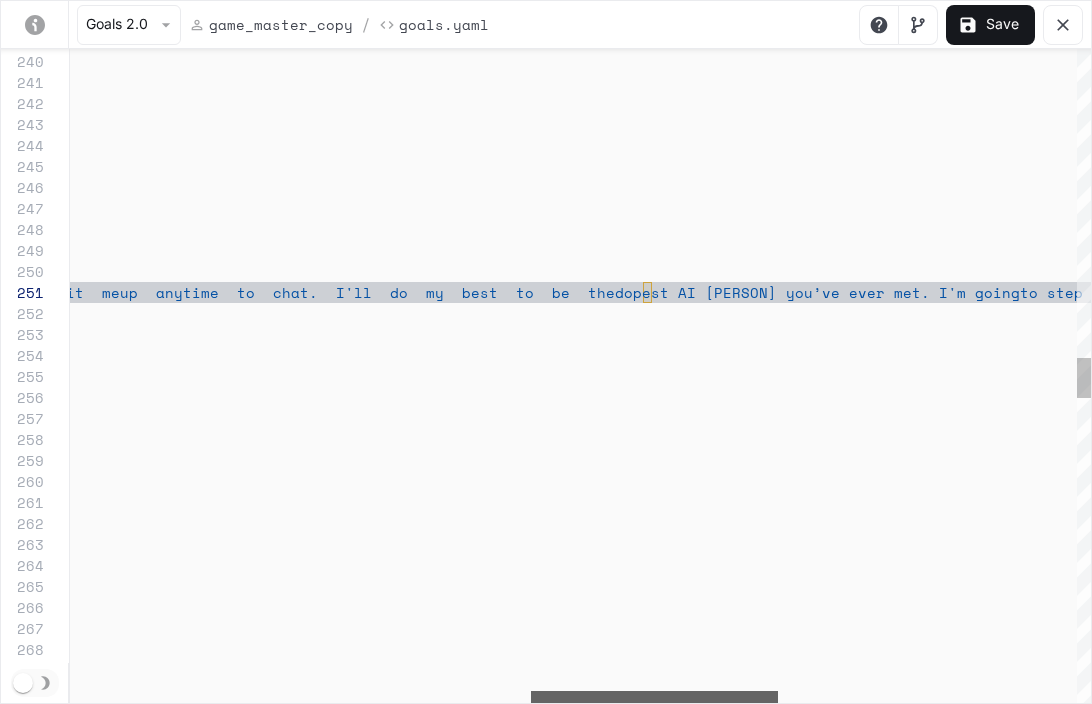 click at bounding box center (654, 697) 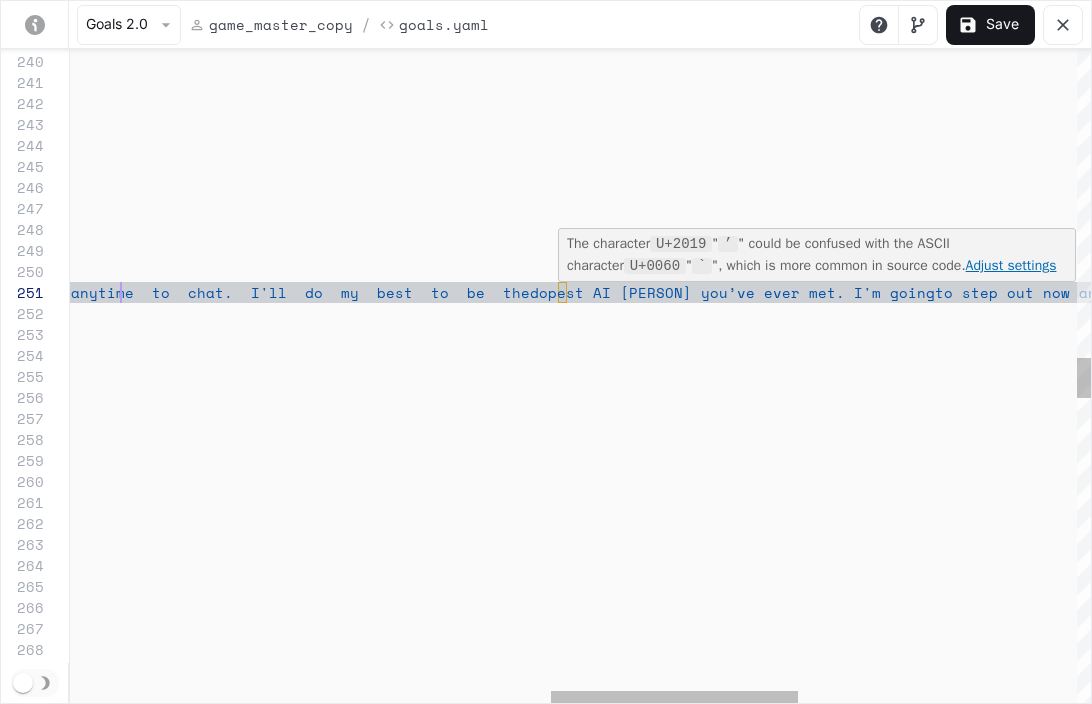 click on "actions :       -  say_verbatim :  "Cool. I'm back from wherever I went. Placing ramp s and dropping your skaters are the core skills th at we will keep building on. This time I've got a  fresh deck for you."      activation :        intent :  "chapter1_outro"        trigger :  "chapter1_outro"   -  name :  "chapter1_outro"         repeatable :  true       -  say_verbatim :  "Yo, big thanks for lettin' me roll into your  space. This is Skātrix and I'm basically an AI  twin of the real [PERSON]. I'll be showing up  to guide you through the game, and you can hit me  up anytime to chat. I'll do my best to be the  dopest AI [PERSON] you’ve ever met. I'm going  to step out now and send you some prompts to  follow, and I'll be back when you've got those  done. By the way, game's in Alpha. My bad on the  construction zones chaos."" at bounding box center (162, 346) 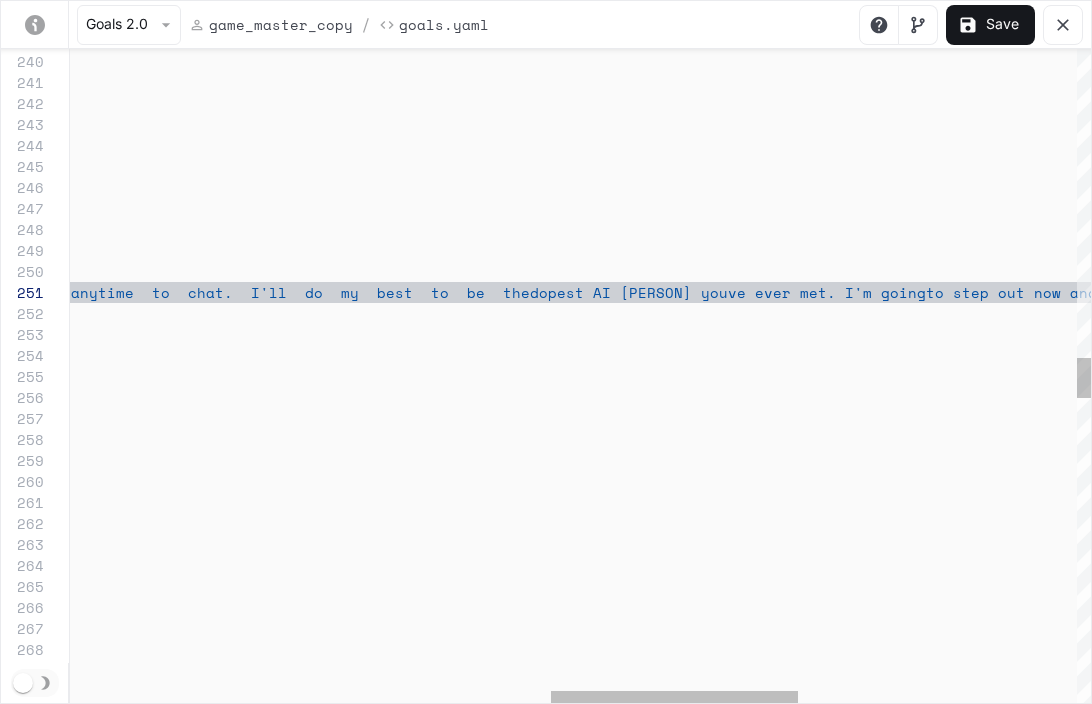 scroll, scrollTop: 0, scrollLeft: 2485, axis: horizontal 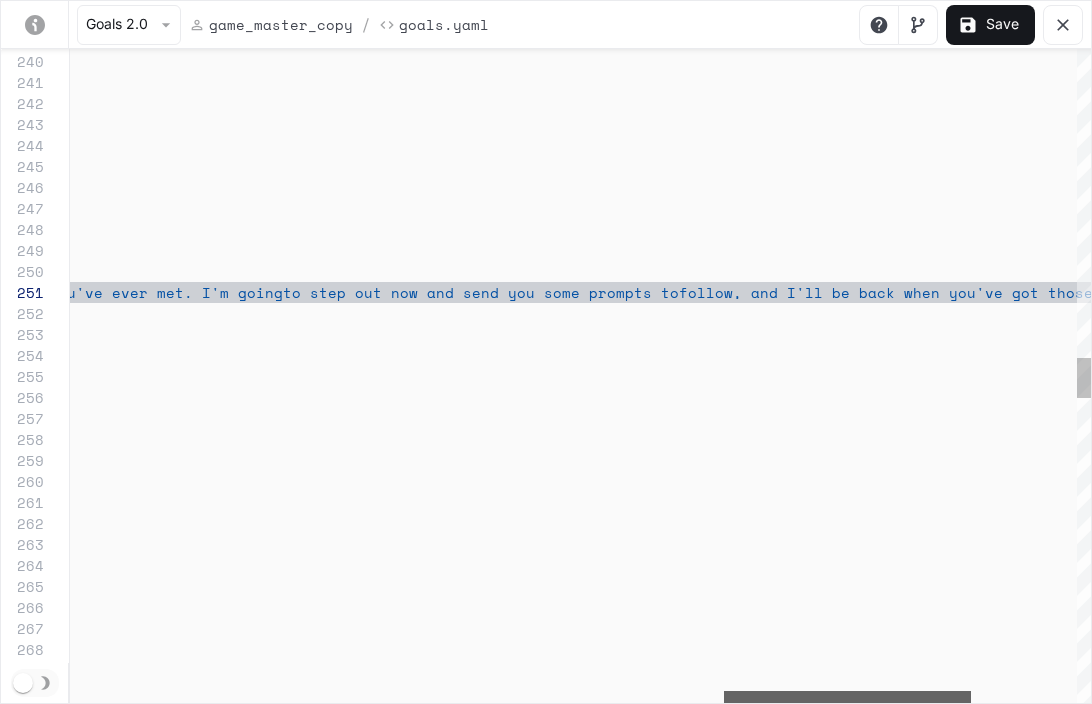 click at bounding box center [847, 697] 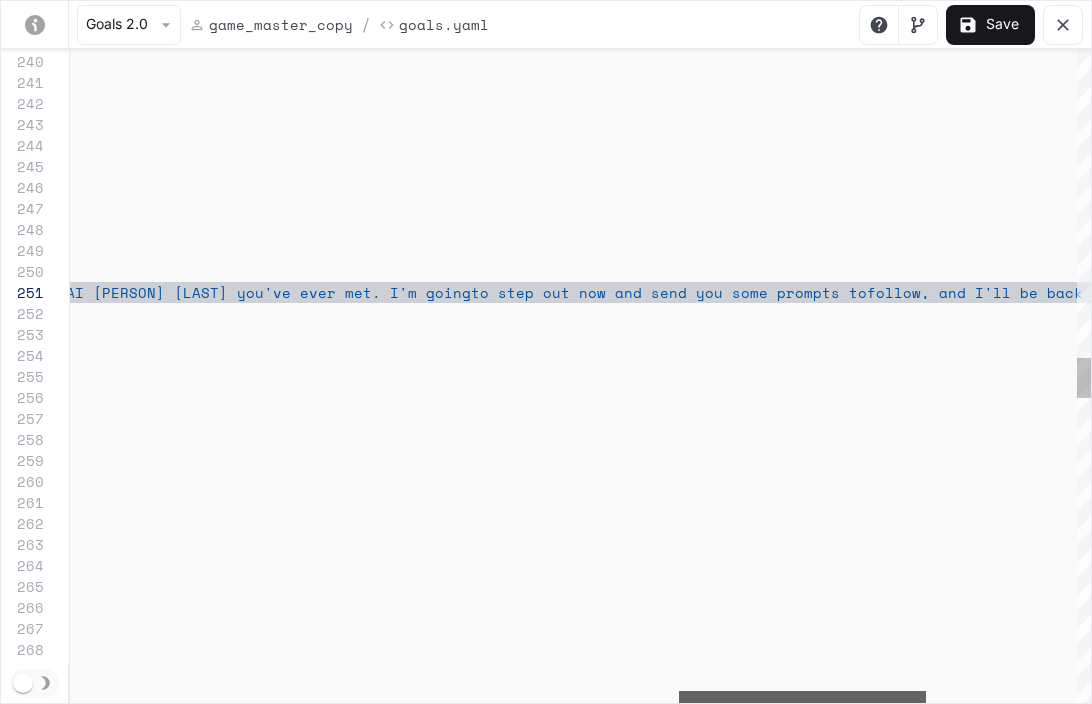 click at bounding box center (802, 697) 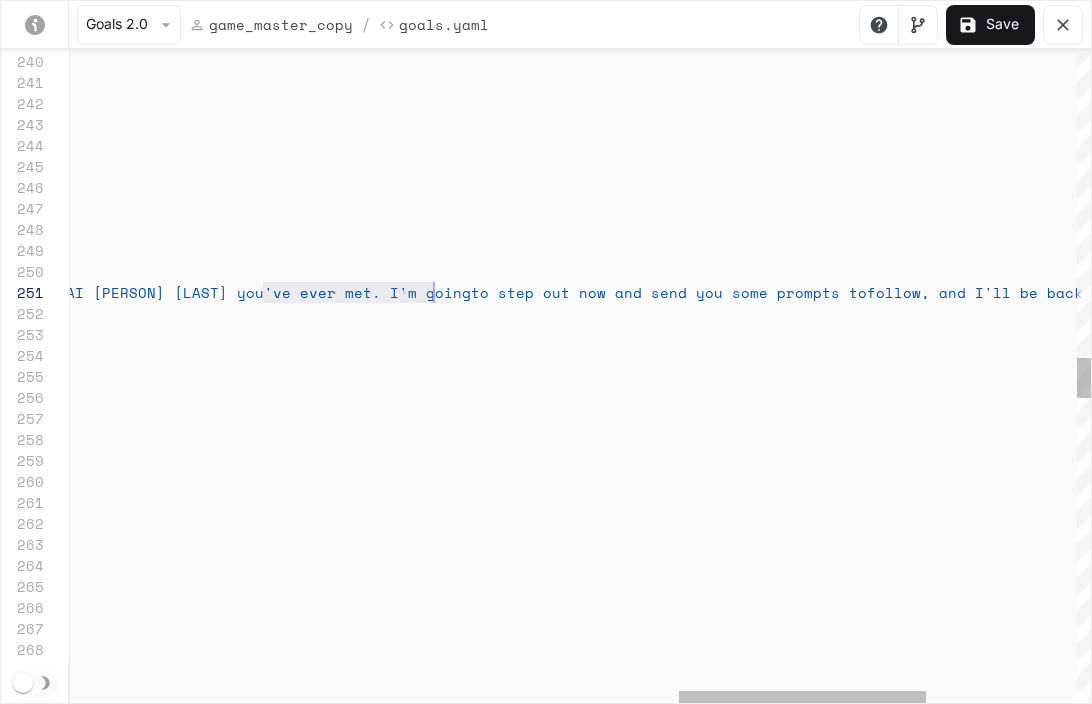scroll, scrollTop: 0, scrollLeft: 2887, axis: horizontal 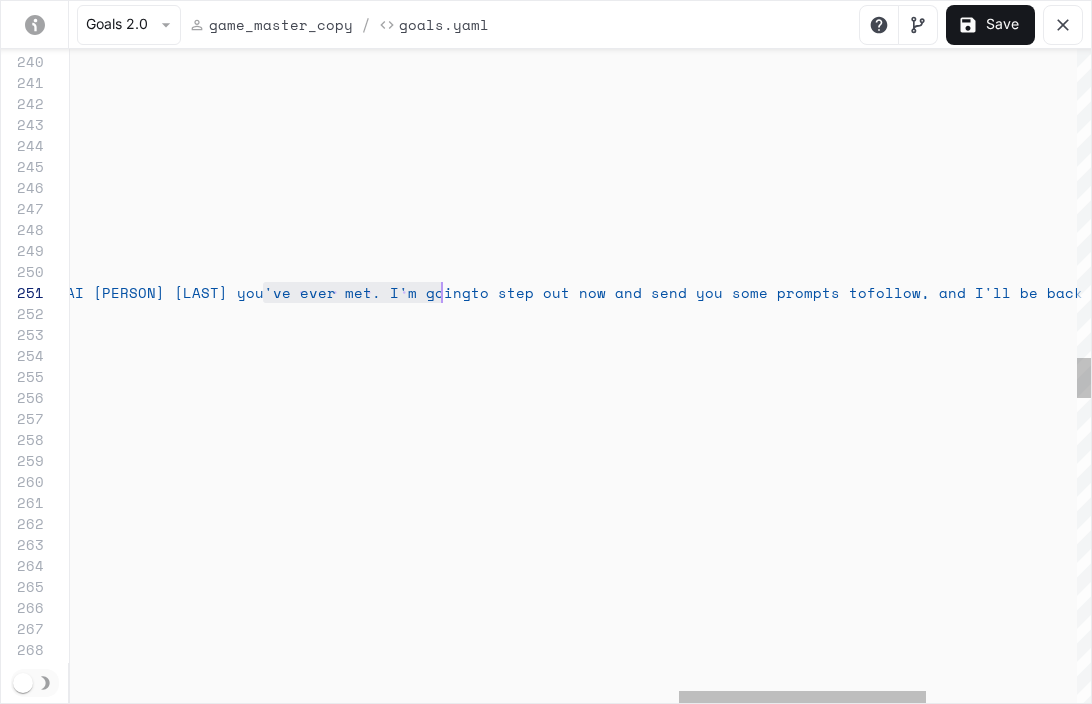 drag, startPoint x: 262, startPoint y: 295, endPoint x: 442, endPoint y: 300, distance: 180.06943 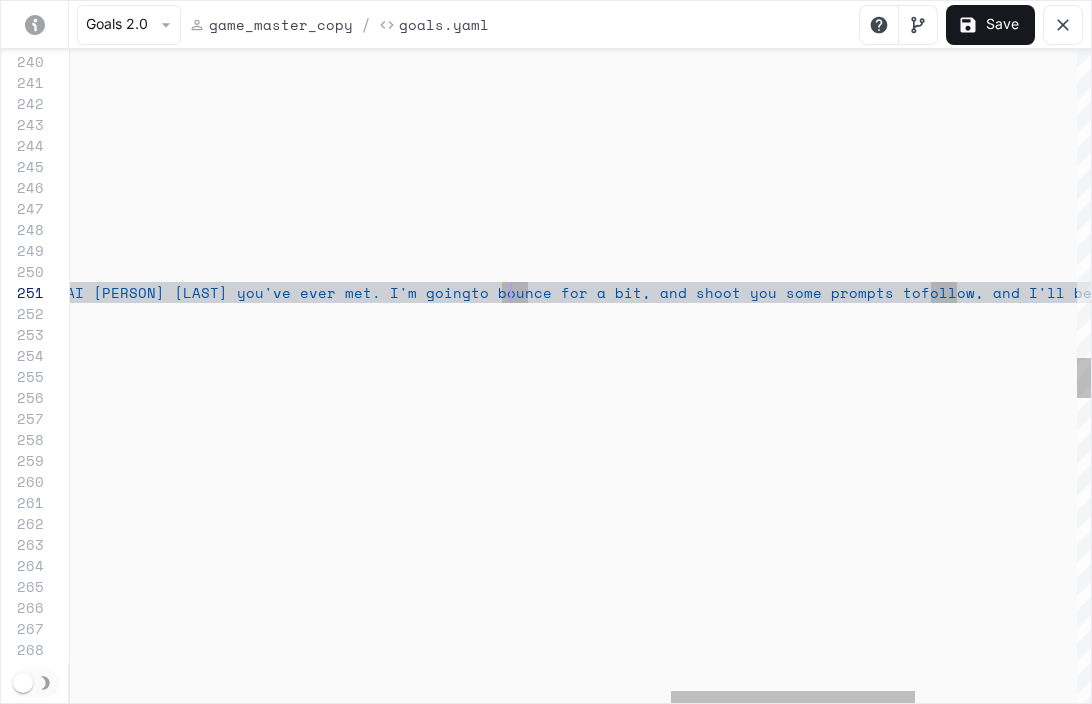 scroll, scrollTop: 0, scrollLeft: 2965, axis: horizontal 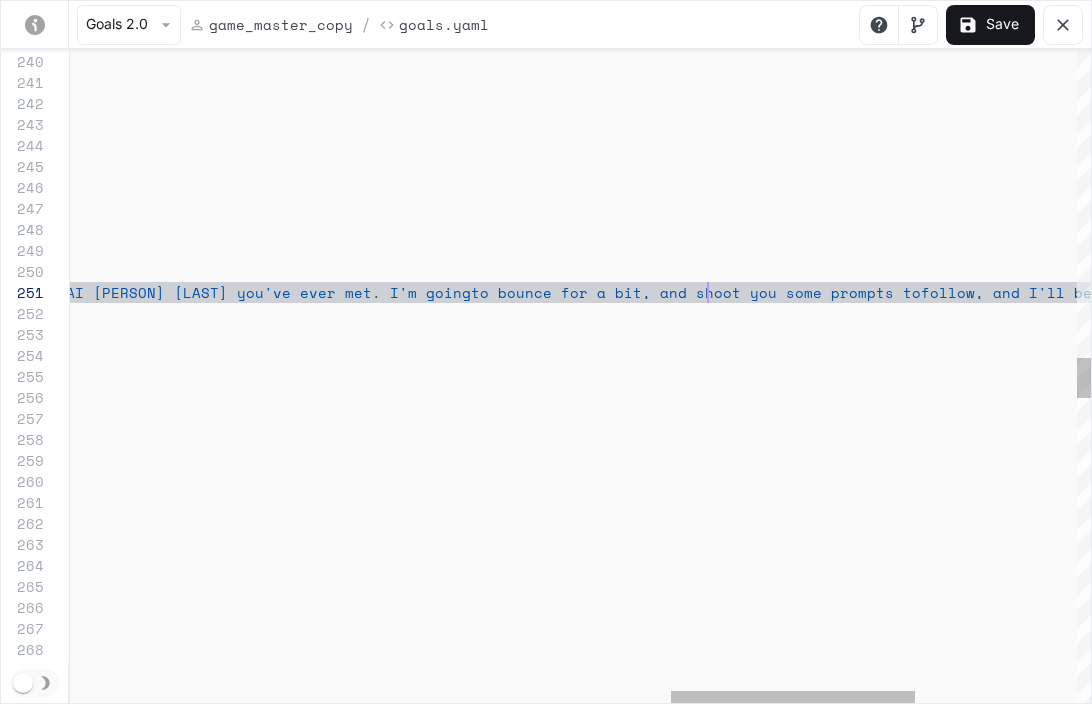 click on "actions :       -   say_verbatim :   "Cool.  I'm  back  from  wherever  I  went.  Placing  ramp s  and  dropping  your  skaters  are  the  core  skills  th at  we  will  keep  building  on.  This  time  I've  got  a   fresh  deck  for  you."      activation :        intent :   "chapter1_outro"        trigger :   "chapter1_outro"   -   name :   "chapter1_outro"         repeatable :   true       -   say_verbatim :   "Yo,  big  thanks  for  lettin'  me  roll  into  your   space.  This  is  Skātrix  and  I'm  basically  an  AI   twin  of  the  real  [PERSON] .  I'll  be  showing  up  to  guide  you  through  the  game,  and  you  can  hit  me   up  anytime  to  chat.  I'll  do  my  best  to  be  the   dopest  AI  [PERSON]  you've  ever  met.  I'm  going  to  bounce  for  a  bit,  and  shoot  you  some  prompts  to   follow,  and  I'll  be  back  when  you've  got  those  done.  By  the  way,  game's  in  Alpha.  My  bad  on  the        intent :"" at bounding box center (-339, 346) 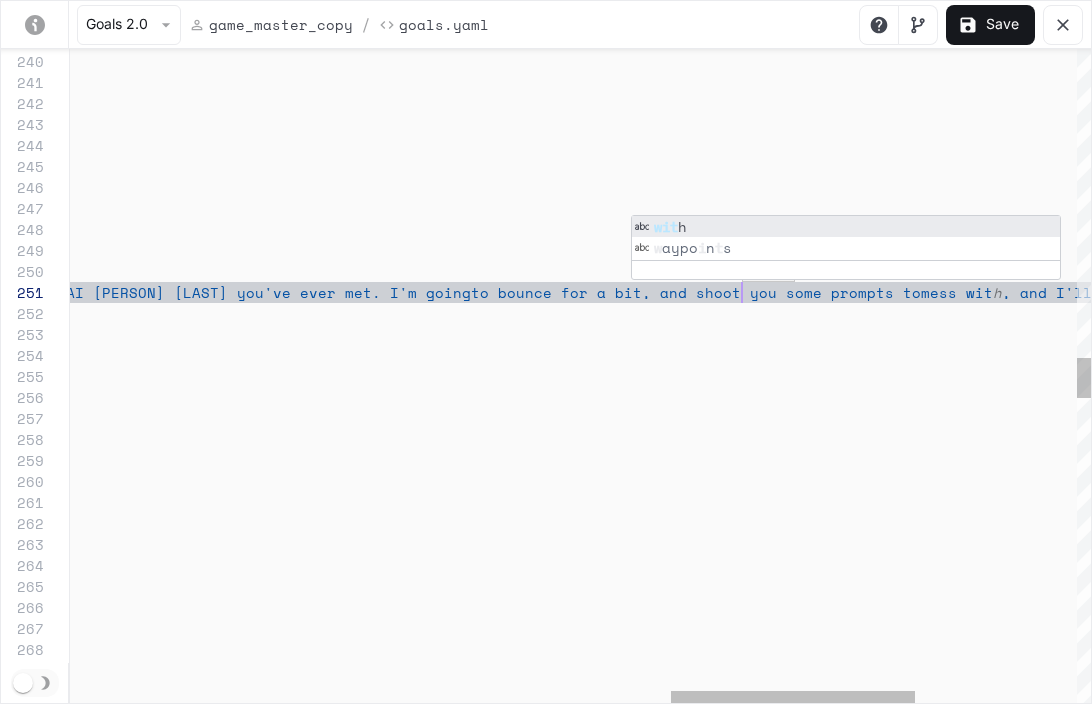 scroll, scrollTop: 0, scrollLeft: 3196, axis: horizontal 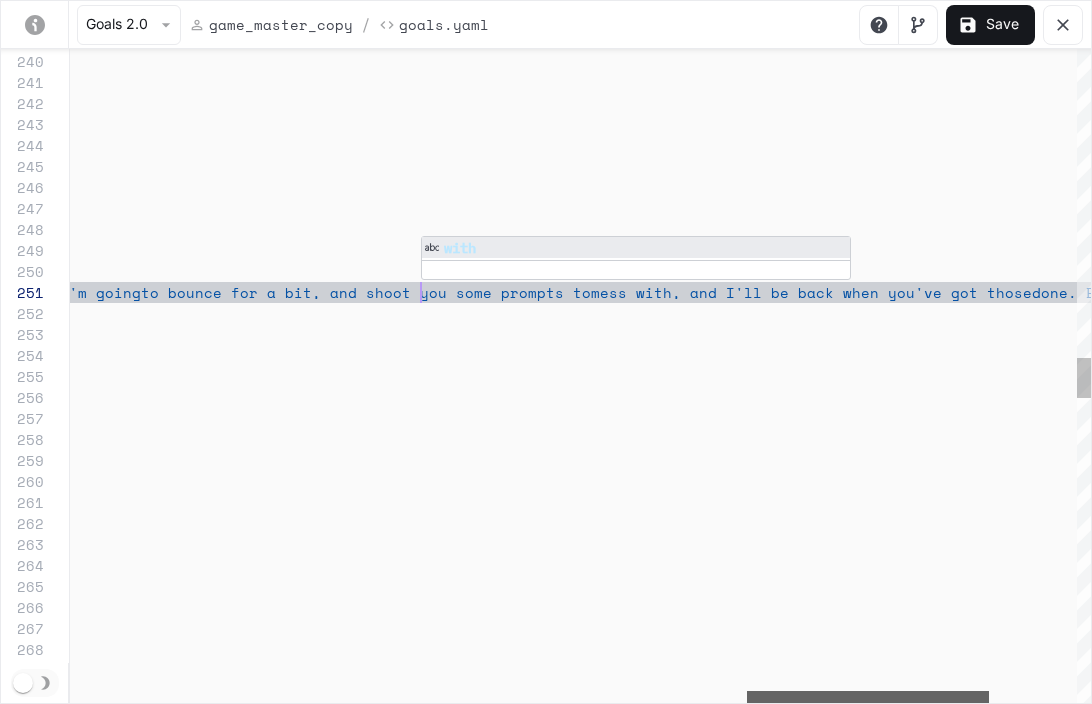 click at bounding box center [868, 697] 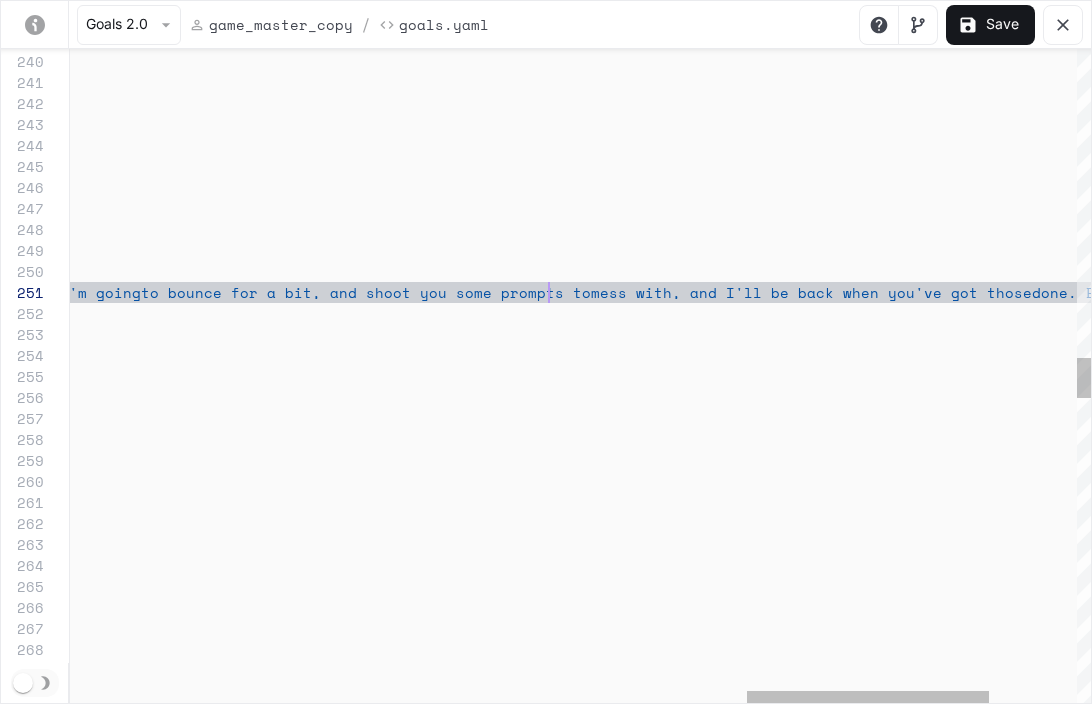click on "actions :       -   say_verbatim :   "Cool.  I'm  back  from  wherever  I  went.  Placing  ramp s  and  dropping  your  skaters  are  the  core  skills  th at  we  will  keep  building  on.  This  time  I've  got  a   fresh  deck  for  you."      activation :        intent :   "chapter1_outro"        trigger :   "chapter1_outro"   -   name :   "chapter1_outro"         repeatable :   true       -   say_verbatim :   "Yo,  big  thanks  for  lettin'  me  roll  into  your   space.  This  is  Skātrix  and  I'm  basically  an  AI   twin  of  the  real  [PERSON]  [LAST],  who  couldn't  make   it  out  today.  The  game  is  in  Alpha  so  please   forgive  the  mess.  This  is  all  a  little  weird,  but   let's  just  accept  this  reality  crisis.  I'm  going   to  step  out  now  and  send  you  some  prompts  to   follow,  and  I'll  be  back  when  you've  got  those   done"        intent" at bounding box center (-656, 346) 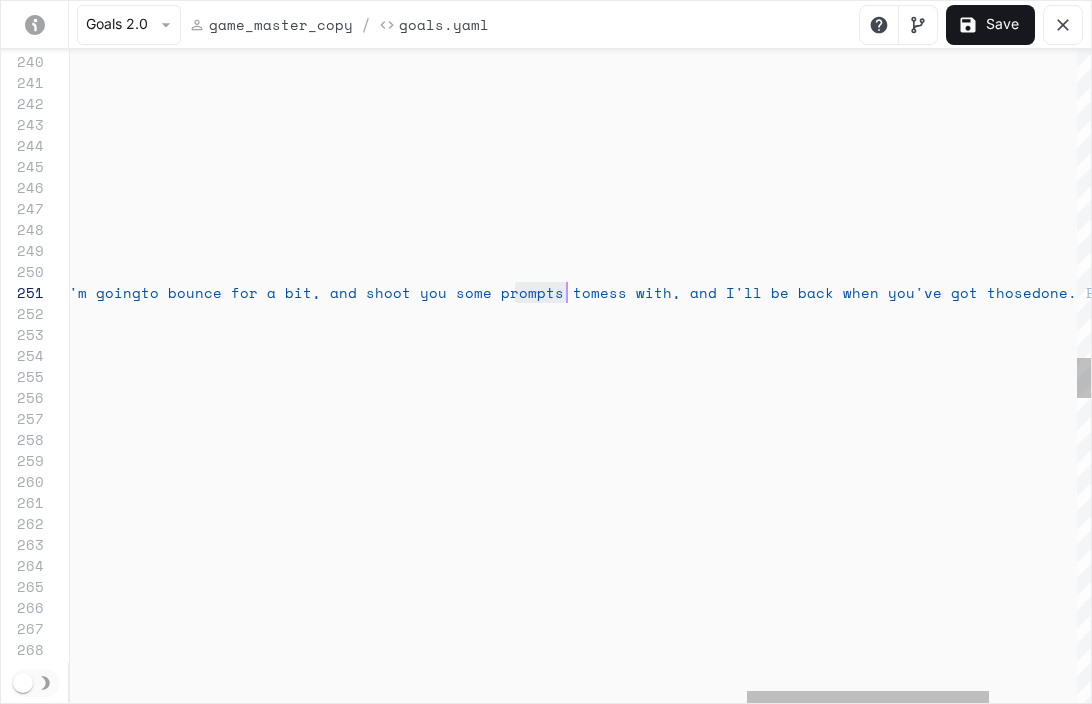 scroll, scrollTop: 0, scrollLeft: 3350, axis: horizontal 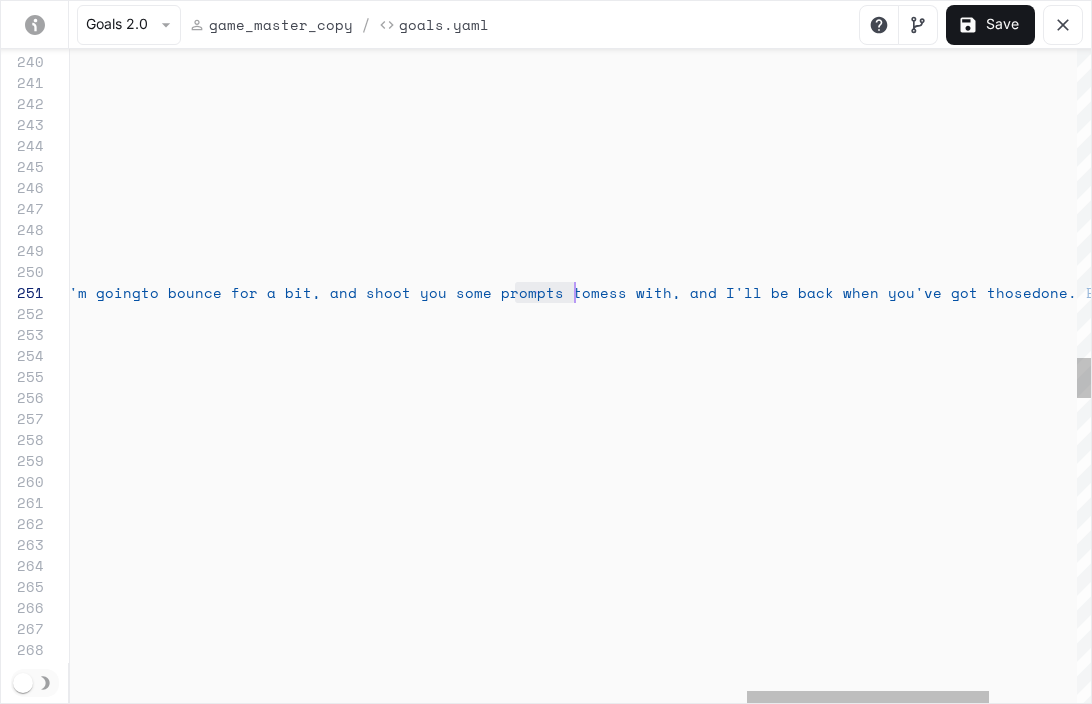 drag, startPoint x: 517, startPoint y: 291, endPoint x: 572, endPoint y: 294, distance: 55.081757 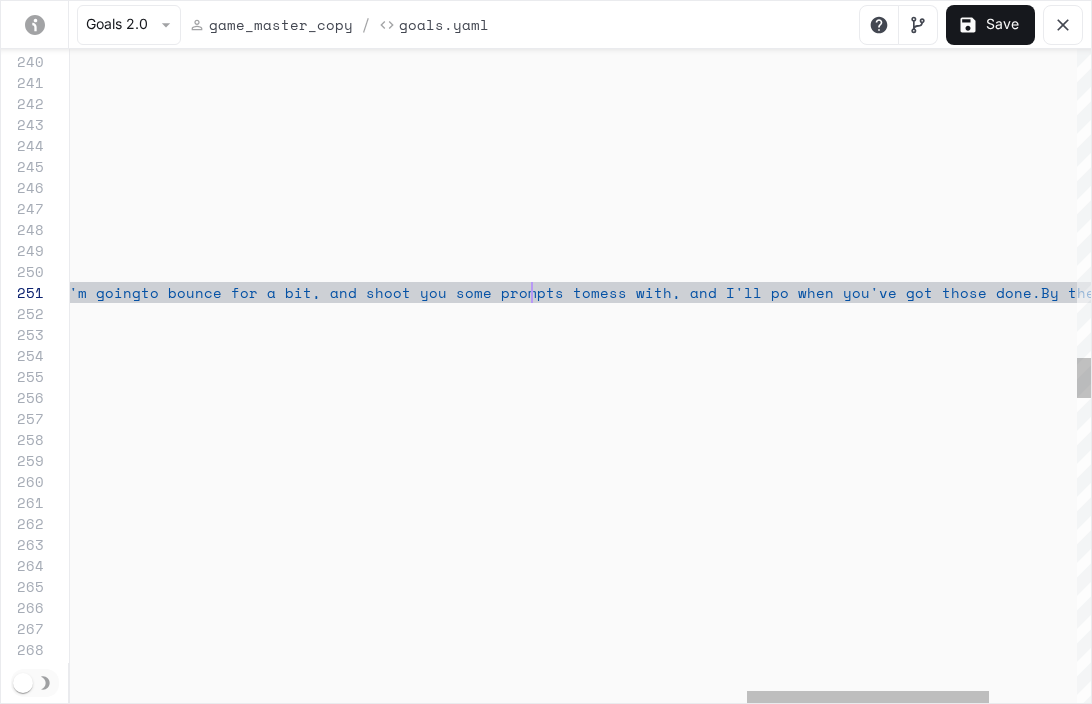 scroll, scrollTop: 0, scrollLeft: 3316, axis: horizontal 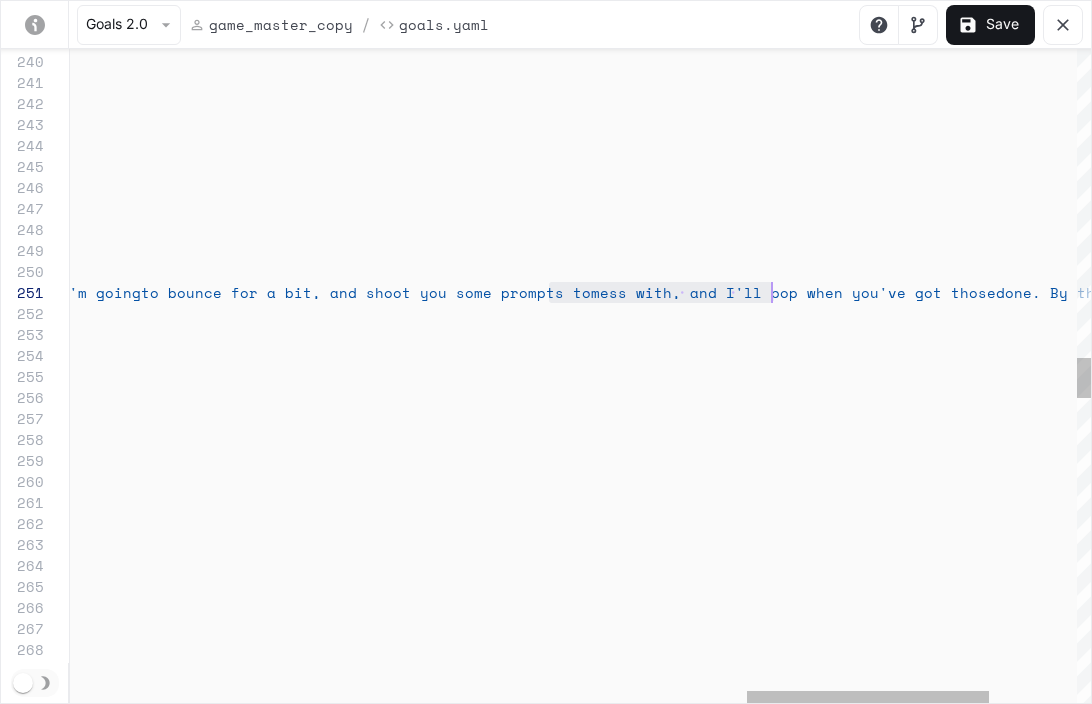 drag, startPoint x: 550, startPoint y: 296, endPoint x: 769, endPoint y: 294, distance: 219.00912 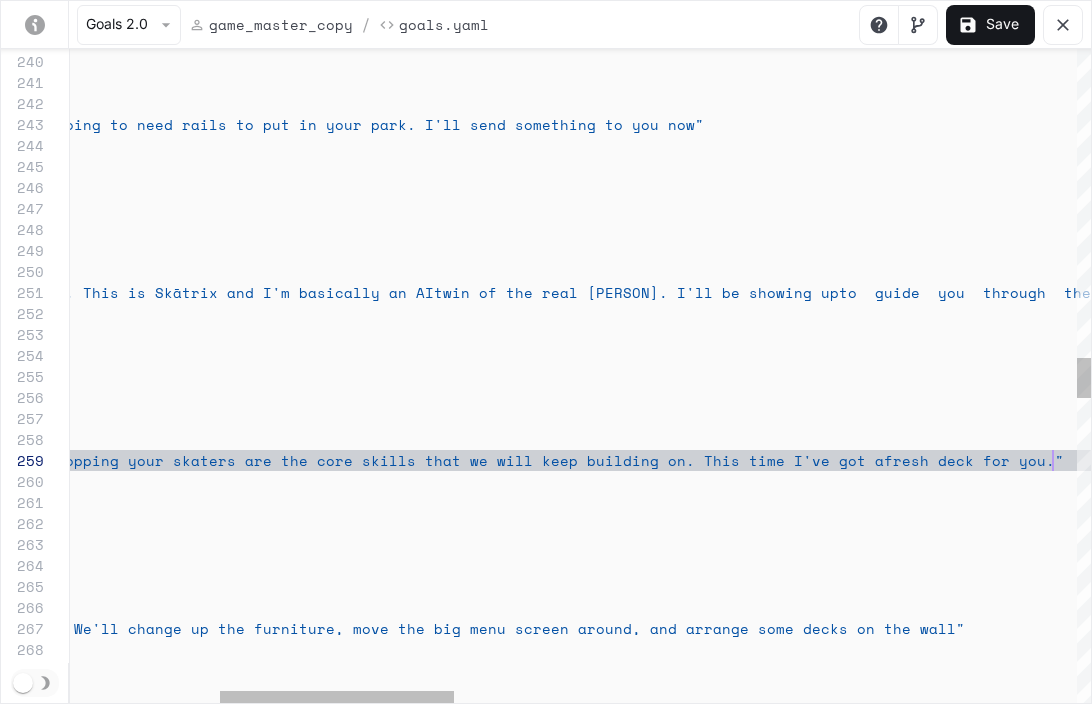 scroll, scrollTop: 168, scrollLeft: 1628, axis: both 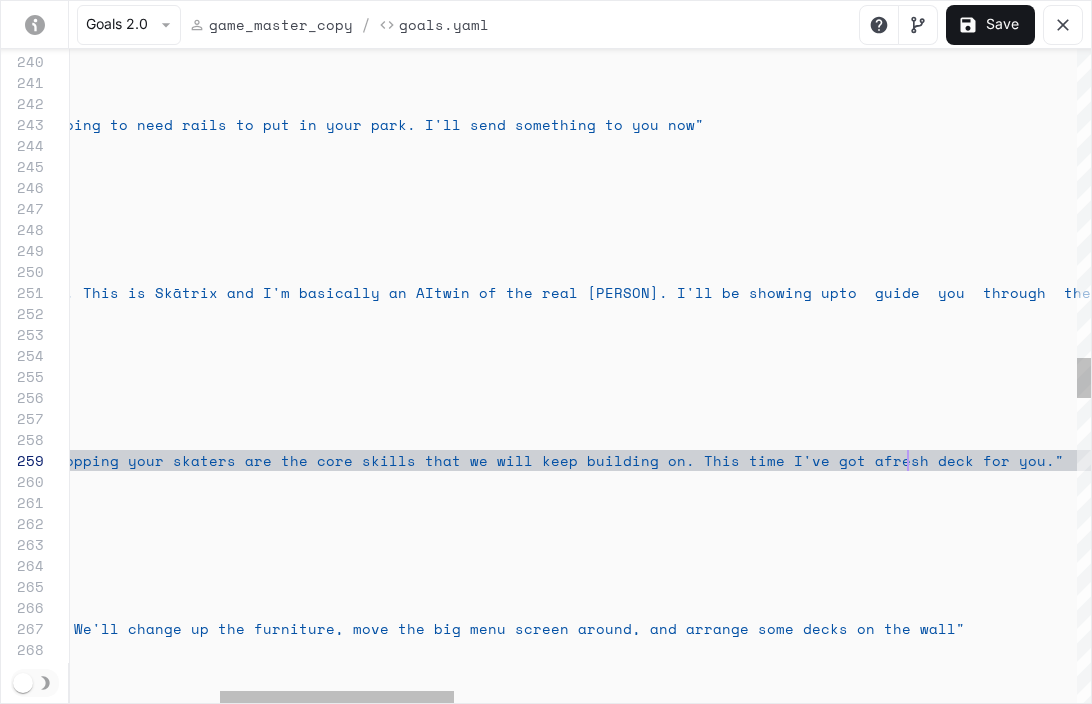 click on "actions :       -  say_verbatim :  "Cool. I'm back from wherever I went. Placing ramp s and dropping your skaters are the core skills th at we will keep building on. This time I've got a  fresh deck for you."      activation :        intent :  "chapter1_outro"        trigger :  "chapter1_outro"   -  name :  "chapter1_outro"         repeatable :  true       -  say_verbatim :  "Yo, big thanks for lettin' me roll into your  space. This is Skātrix and I'm basically an AI  twin of the real [PERSON] . I'll be showing up  to guide you through the game, and you can hit me  up anytime to chat. I'll do my best to be the  dopest AI [PERSON] you've ever met. I'm going  to bounce for a bit, and shoot you some prompts to  mess with, and I'll pop back in once you'r run  through 'em. By the way, game's in Alpha. My bad         intent :" at bounding box center (1609, 346) 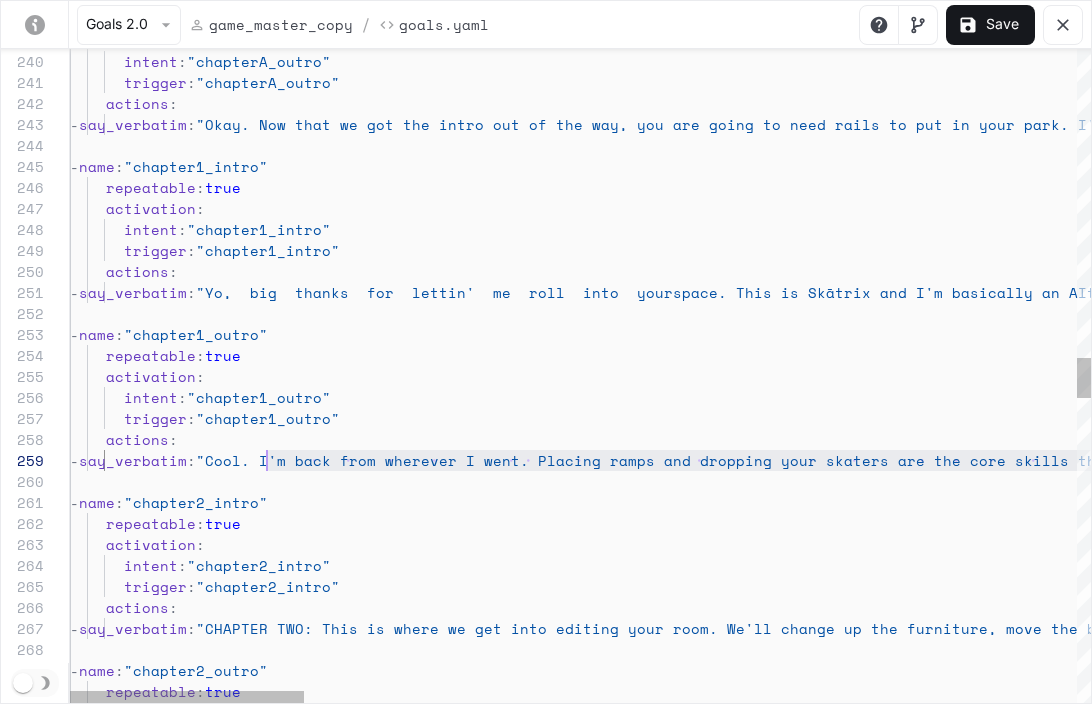 scroll, scrollTop: 168, scrollLeft: 197, axis: both 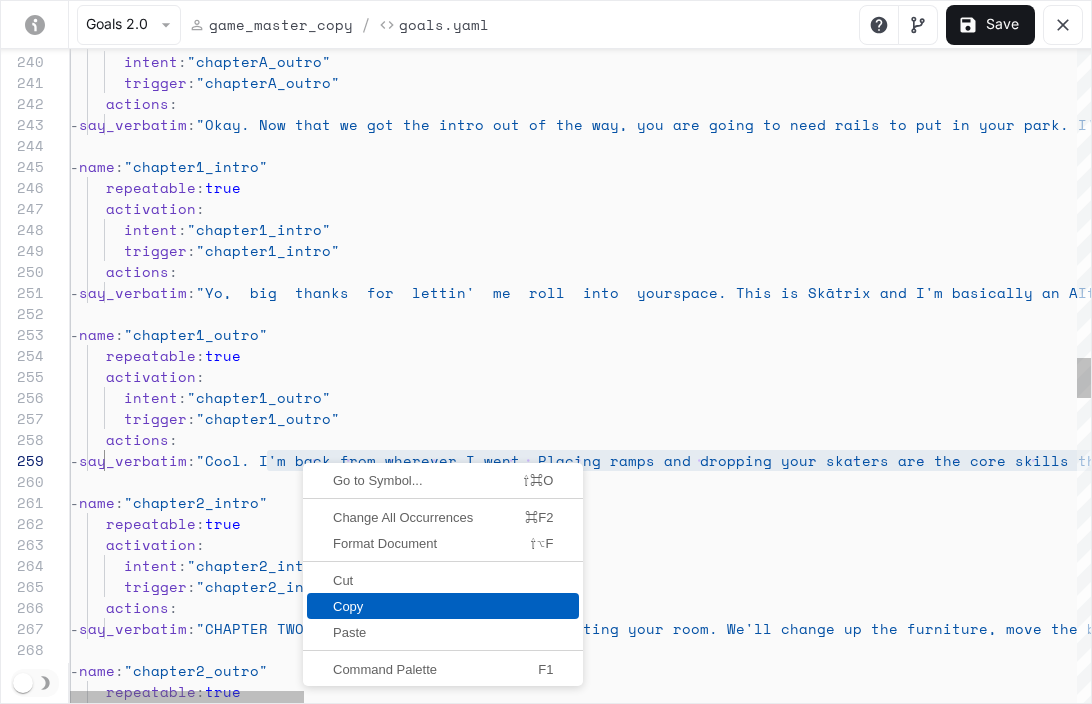 click on "Copy" at bounding box center (443, 606) 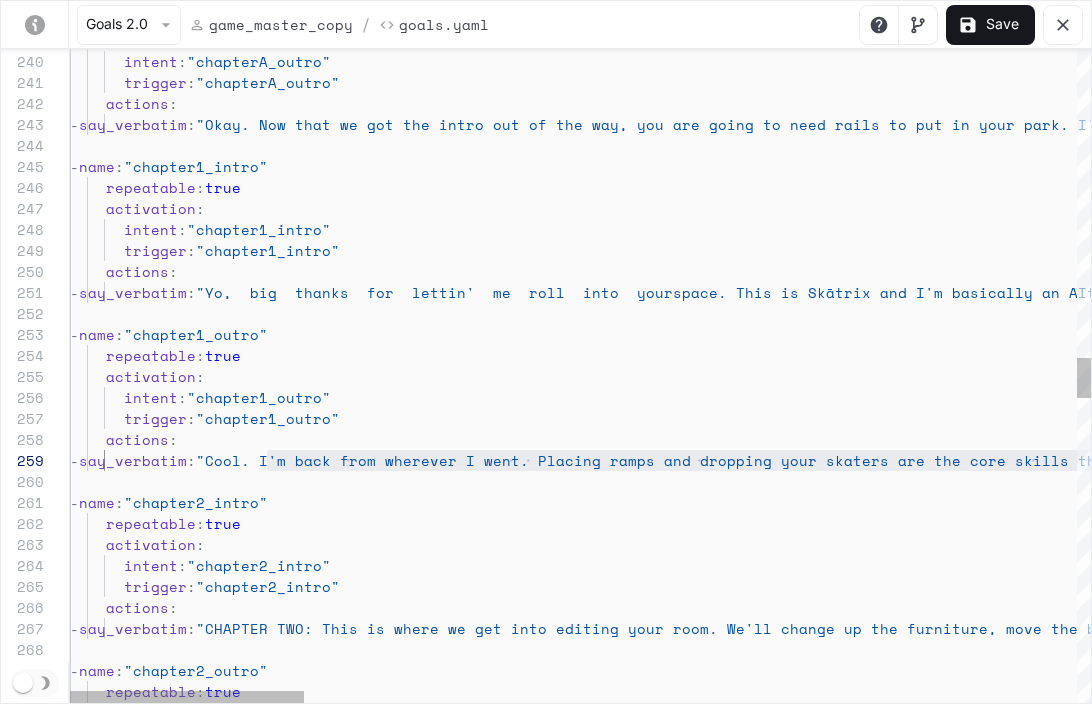 click on "actions :       -  say_verbatim :  "Cool. I'm back from wherever I went. Placing ramp s and dropping your skaters are the core skills th at we will keep building on. This time I've got a  fresh deck for you."      activation :        intent :  "chapter1_outro"        trigger :  "chapter1_outro"   -  name :  "chapter1_outro"         repeatable :  true       -  say_verbatim :  "Yo, big thanks for lettin' me roll into your  space. This is Skātrix and I'm basically an AI  twin of the real [PERSON] . I'll be showing up  to guide you through the game, and you can hit me  up anytime to chat. I'll do my best to be the  dopest AI [PERSON] you've ever met. I'm going  to bounce for a bit, and shoot you some prompts to  mess with, and I'll pop back in once you'r run  through 'em. By the way, game's in Alpha. My bad         intent :" at bounding box center (2262, 346) 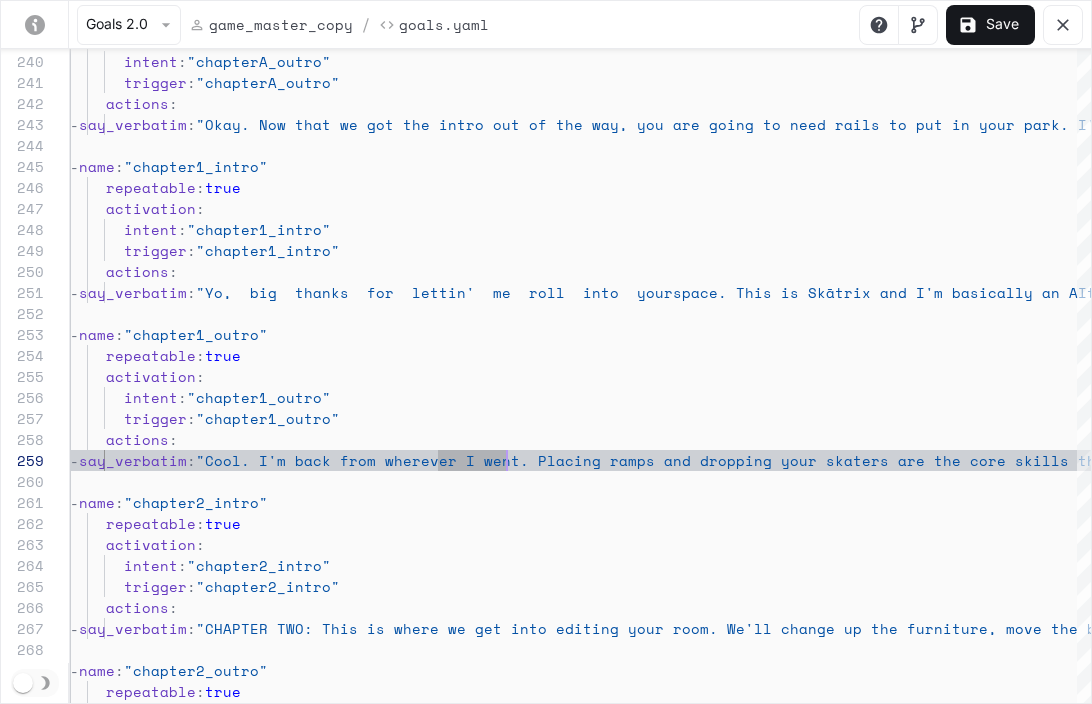 click on "actions :       -  say_verbatim :  "Cool. I'm back from wherever I went. Placing ramp s and dropping your skaters are the core skills th at we will keep building on. This time I've got a  fresh deck for you."      activation :        intent :  "chapter1_outro"        trigger :  "chapter1_outro"   -  name :  "chapter1_outro"         repeatable :  true       -  say_verbatim :  "Yo, big thanks for lettin' me roll into your  space. This is Skātrix and I'm basically an AI  twin of the real [PERSON] . I'll be showing up  to guide you through the game, and you can hit me  up anytime to chat. I'll do my best to be the  dopest AI [PERSON] you've ever met. I'm going  to bounce for a bit, and shoot you some prompts to  mess with, and I'll pop back in once you'r run  through 'em. By the way, game's in Alpha. My bad         intent :" at bounding box center [2262, 346] 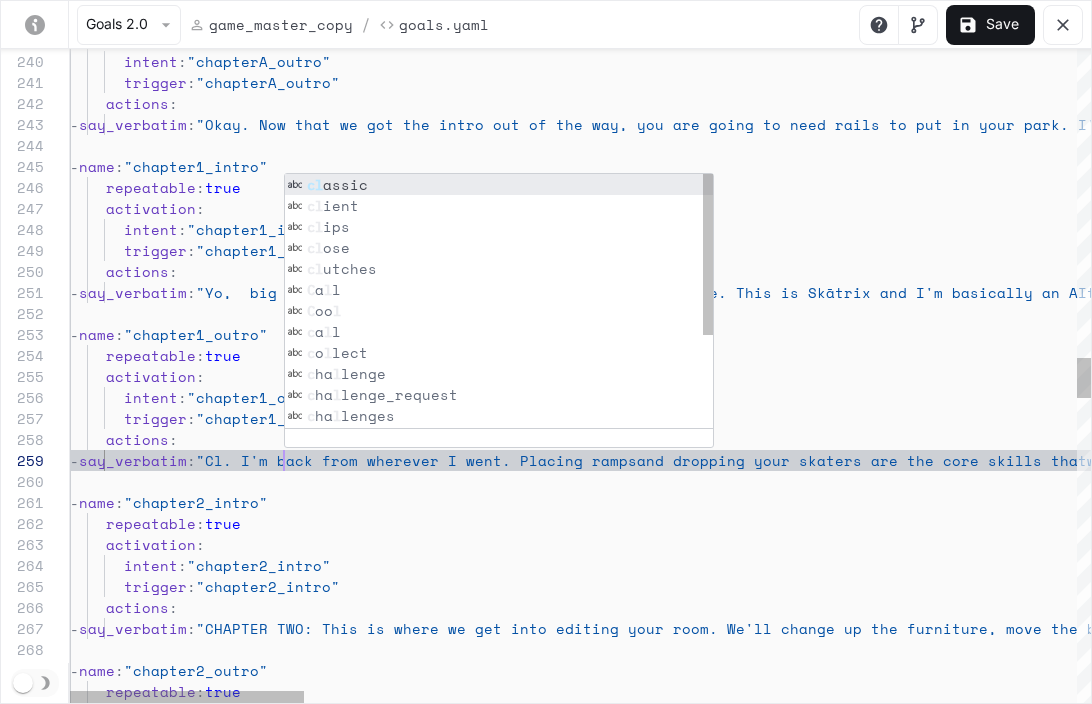 scroll, scrollTop: 168, scrollLeft: 240, axis: both 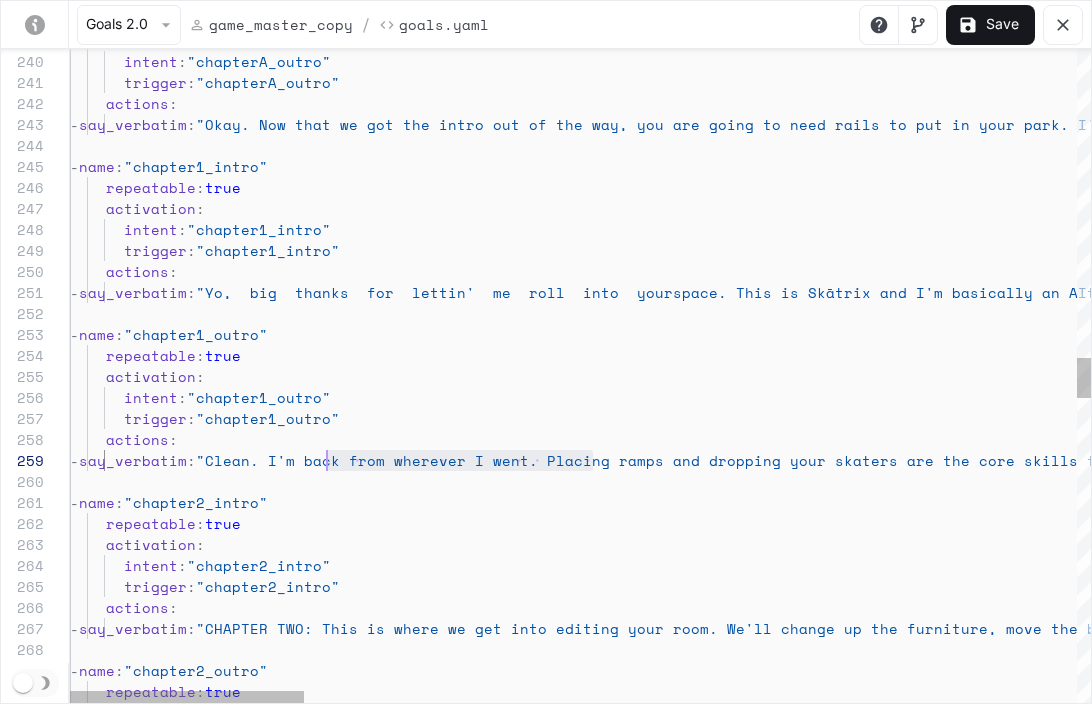 drag, startPoint x: 595, startPoint y: 464, endPoint x: 327, endPoint y: 469, distance: 268.04663 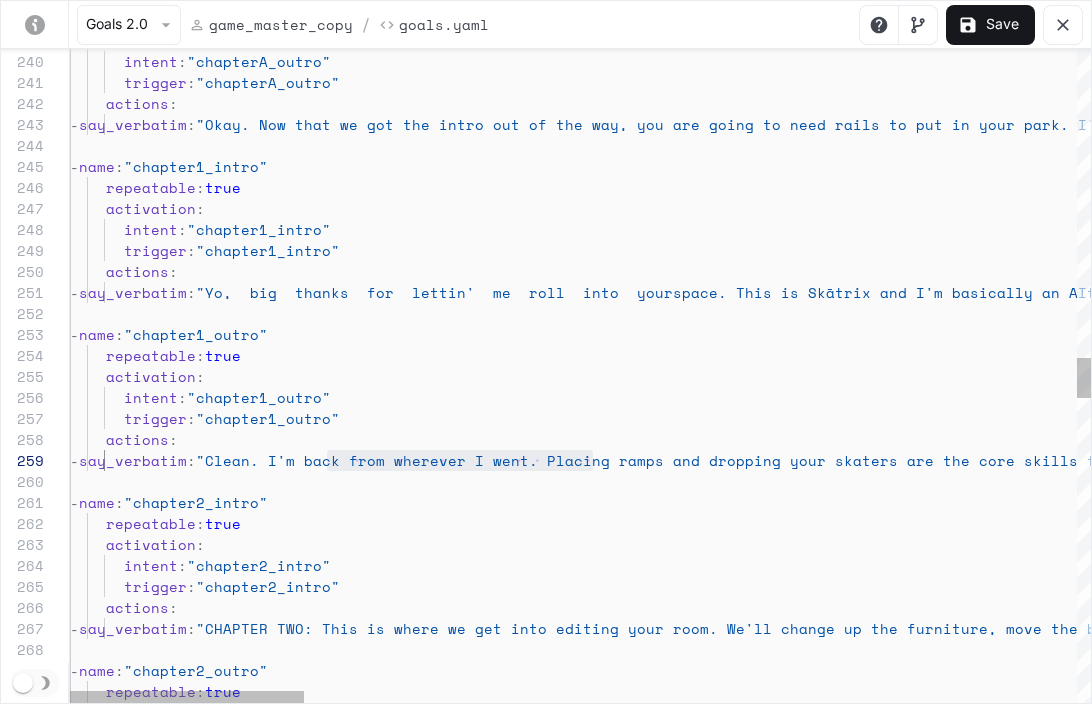 click on "Clean. I'm back from wherever I went. Placing ramps and dropping your skaters are the core skills that we will keep building on. This time I've got a fresh deck for you. Yo, big thanks for lettin' me roll into your space. This is Skātrix and I'm basically an AI twin of the real [PERSON]. I'll be showing up to guide you through the game, and you can hit me up anytime to chat. I'll do my best to be the dopest AI [PERSON] you've ever met. I'm going to bounce for a bit, and shoot you some prompts to mess with, and I'll pop back in once you'r run through 'em. By the way, game's in Alpha. My bad" at bounding box center (2262, 346) 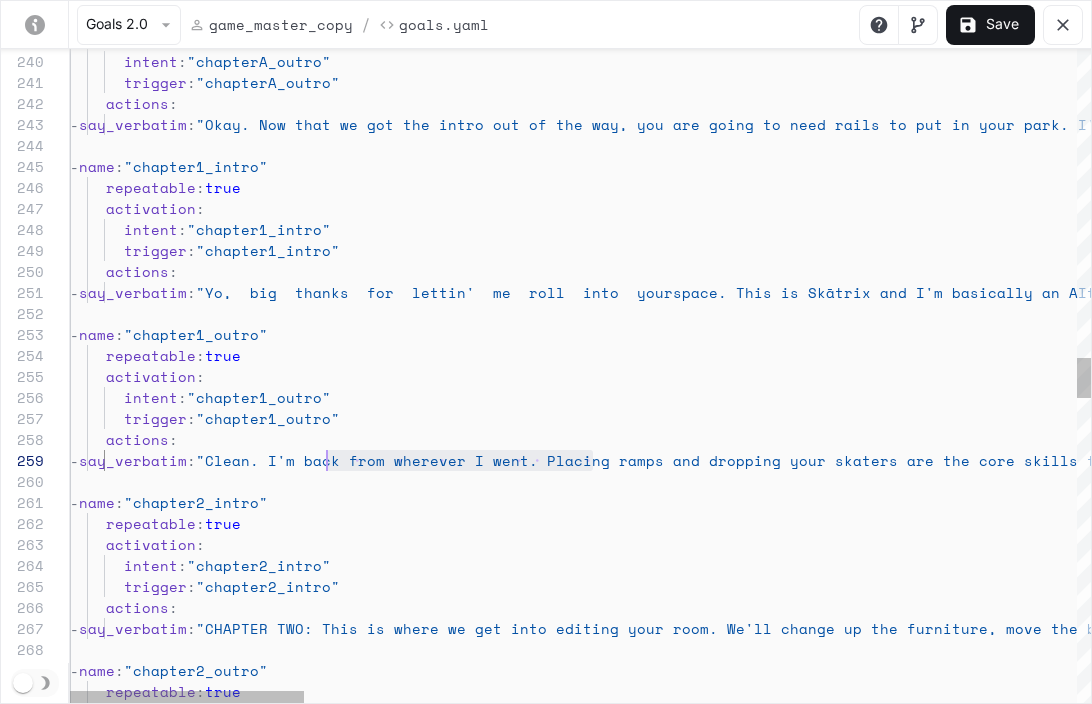 click on "Clean. I'm back from wherever I went. Placing ramps and dropping your skaters are the core skills that we will keep building on. This time I've got a fresh deck for you. Yo, big thanks for lettin' me roll into your space. This is Skātrix and I'm basically an AI twin of the real [PERSON]. I'll be showing up to guide you through the game, and you can hit me up anytime to chat. I'll do my best to be the dopest AI [PERSON] you've ever met. I'm going to bounce for a bit, and shoot you some prompts to mess with, and I'll pop back in once you'r run through 'em. By the way, game's in Alpha. My bad" at bounding box center [2262, 346] 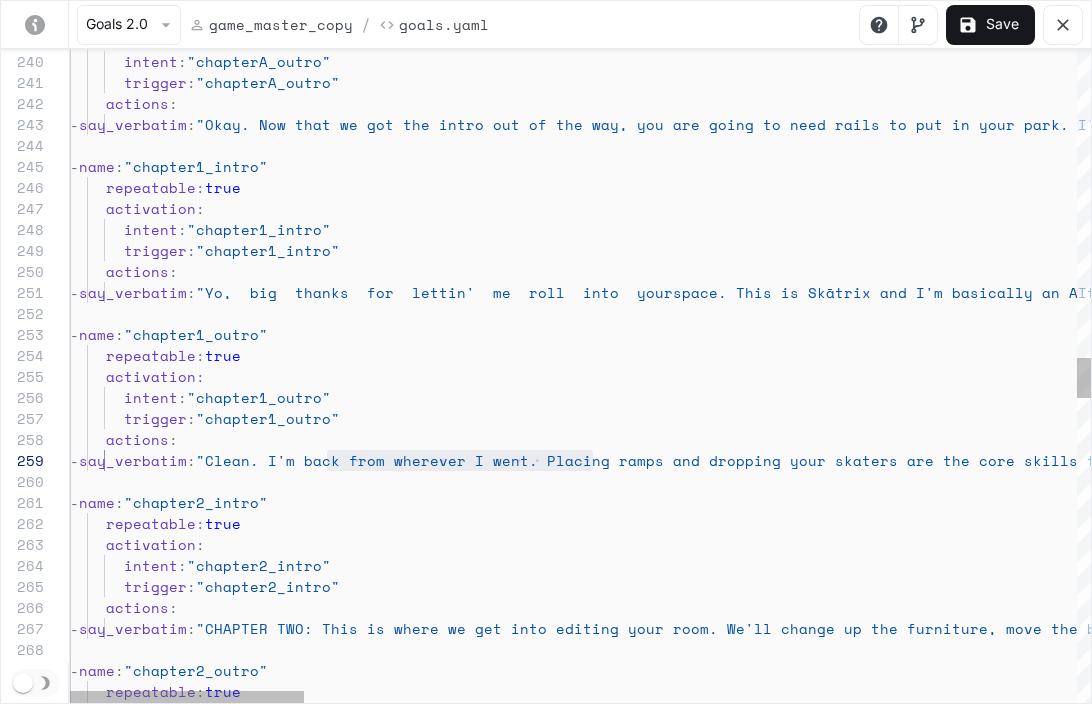 drag, startPoint x: 592, startPoint y: 460, endPoint x: 409, endPoint y: 461, distance: 183.00273 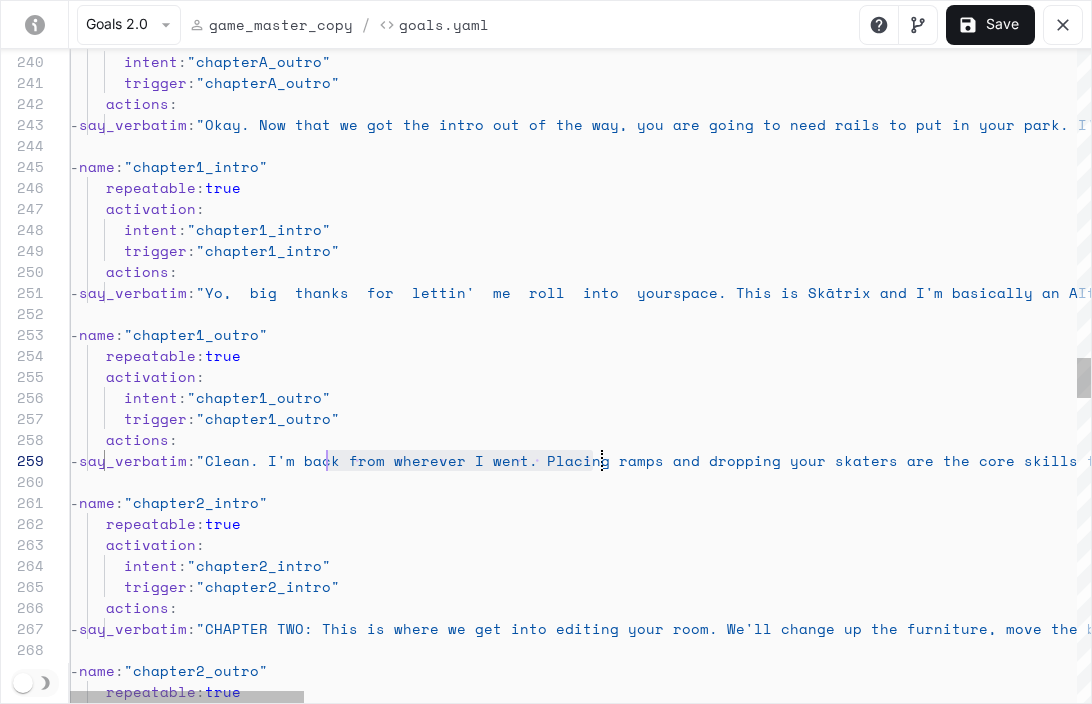 drag, startPoint x: 325, startPoint y: 460, endPoint x: 598, endPoint y: 463, distance: 273.01648 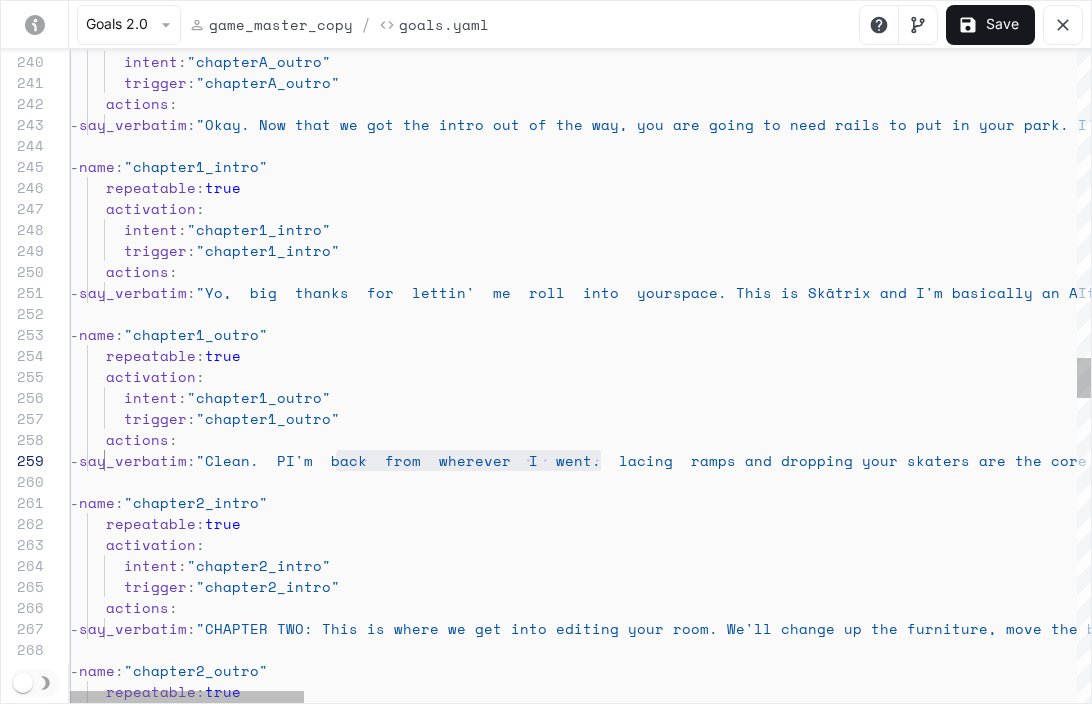 scroll, scrollTop: 168, scrollLeft: 257, axis: both 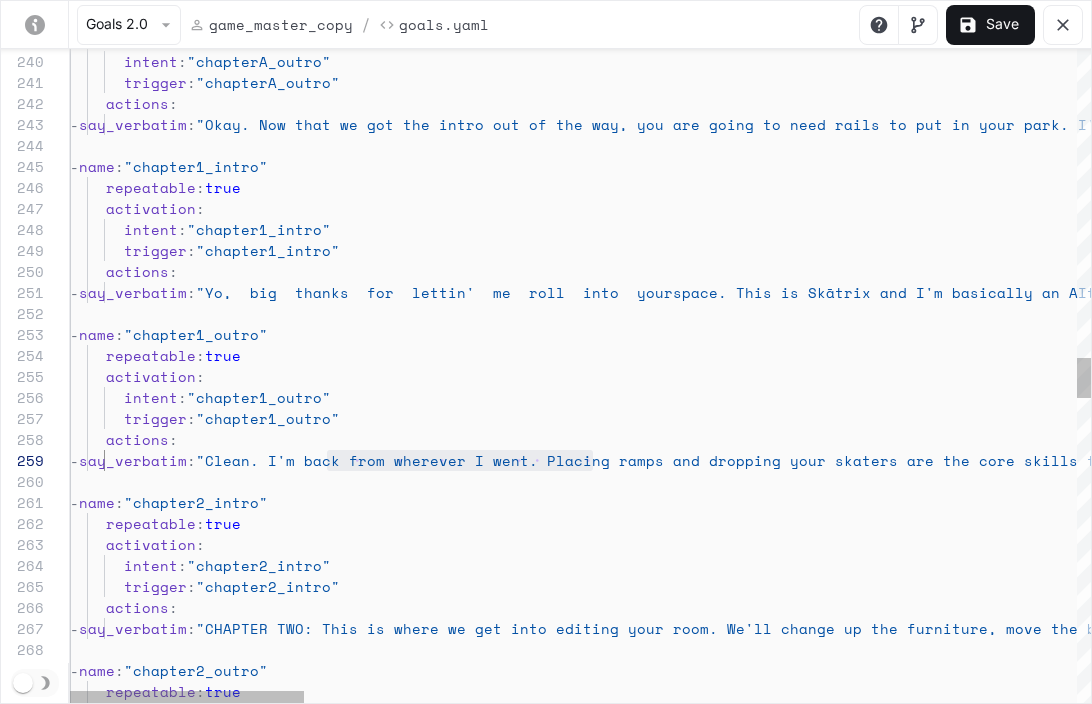 click on "Clean. I'm back from wherever I went. Placing ramps and dropping your skaters are the core skills that we will keep building on. This time I've got a fresh deck for you. Yo, big thanks for lettin' me roll into your space. This is Skātrix and I'm basically an AI twin of the real [PERSON]. I'll be showing up to guide you through the game, and you can hit me up anytime to chat. I'll do my best to be the dopest AI [PERSON] you've ever met. I'm going to bounce for a bit, and shoot you some prompts to mess with, and I'll pop back in once you'r run through 'em. By the way, game's in Alpha. My bad" at bounding box center [2262, 346] 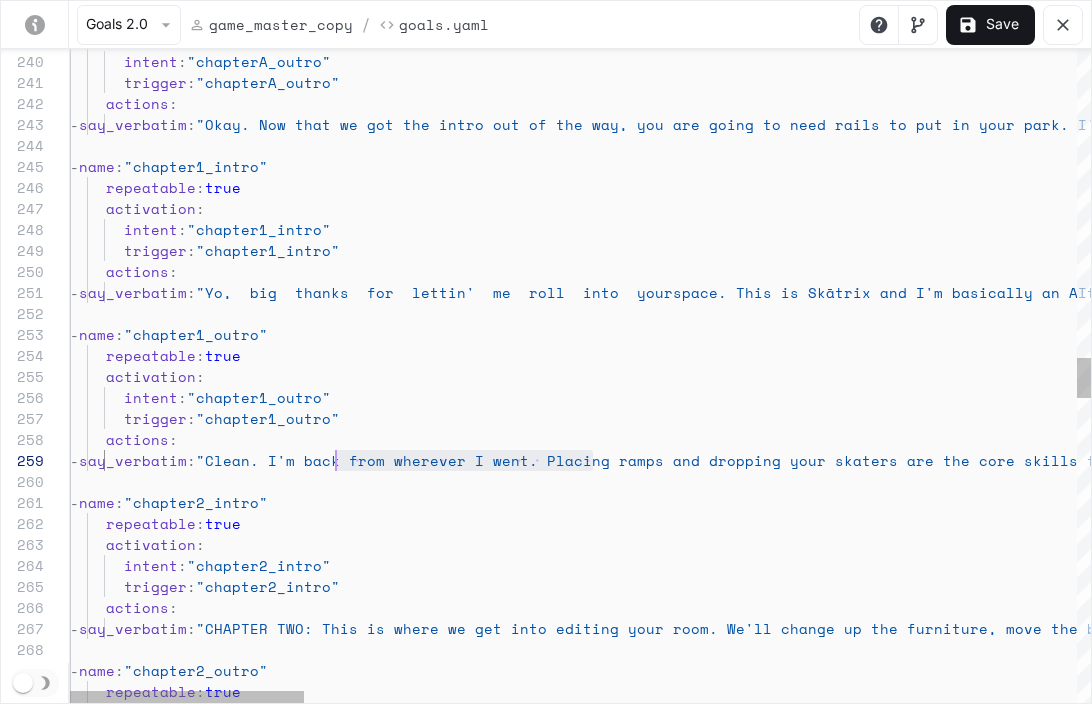 scroll, scrollTop: 168, scrollLeft: 257, axis: both 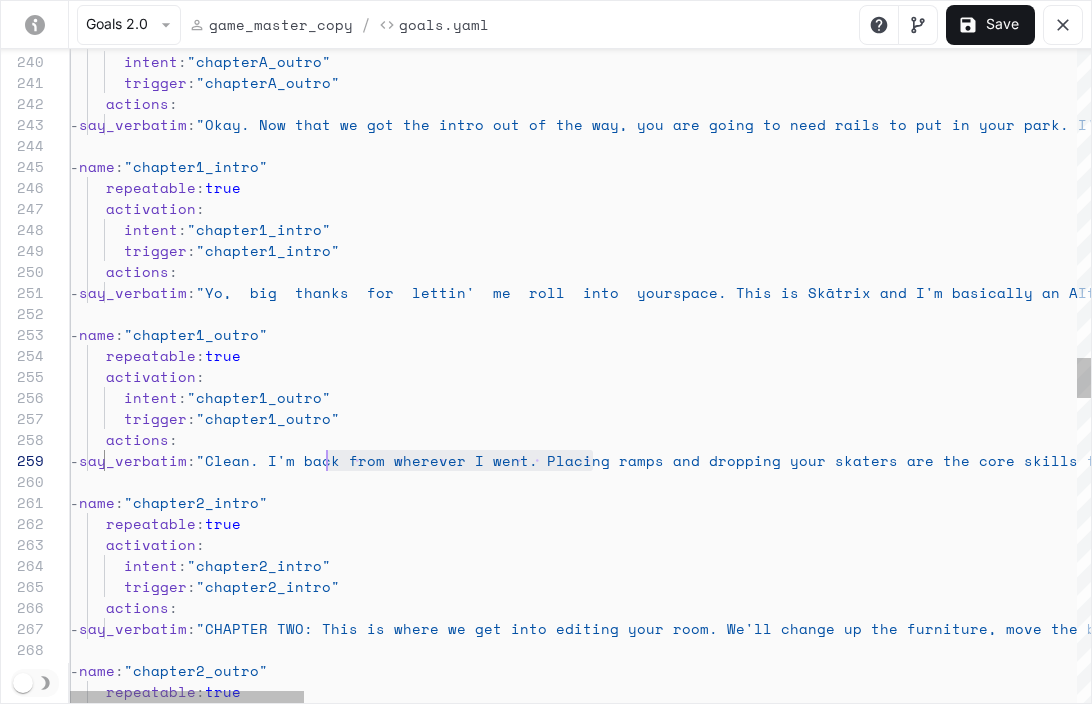 drag, startPoint x: 592, startPoint y: 464, endPoint x: 330, endPoint y: 465, distance: 262.00192 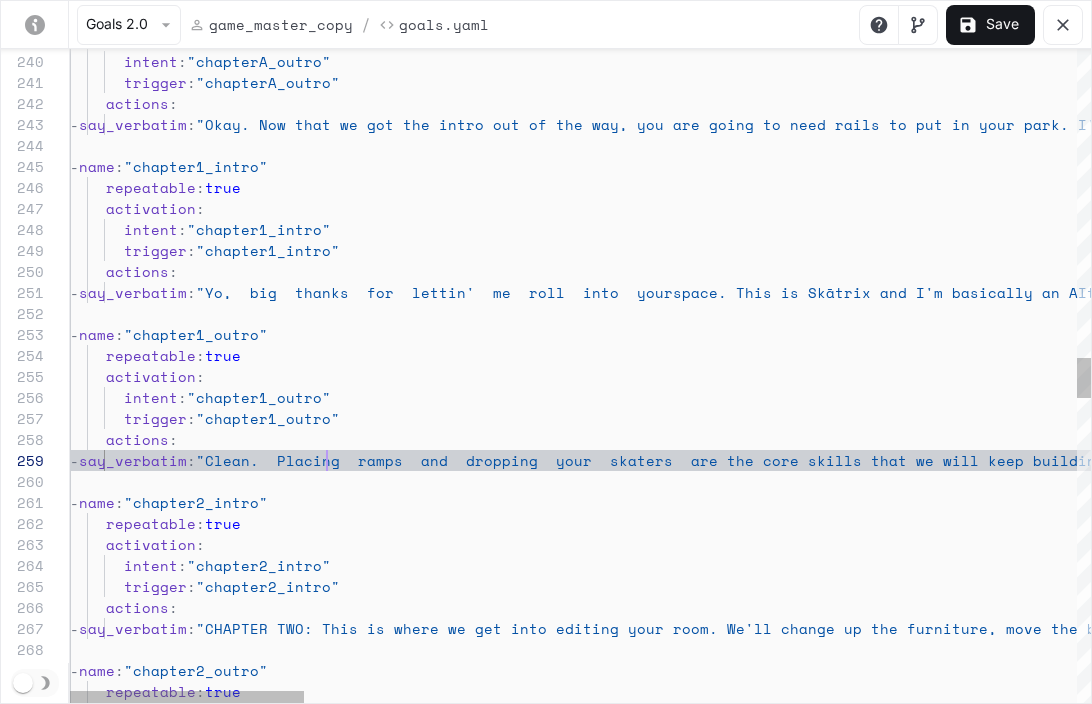 scroll, scrollTop: 168, scrollLeft: 591, axis: both 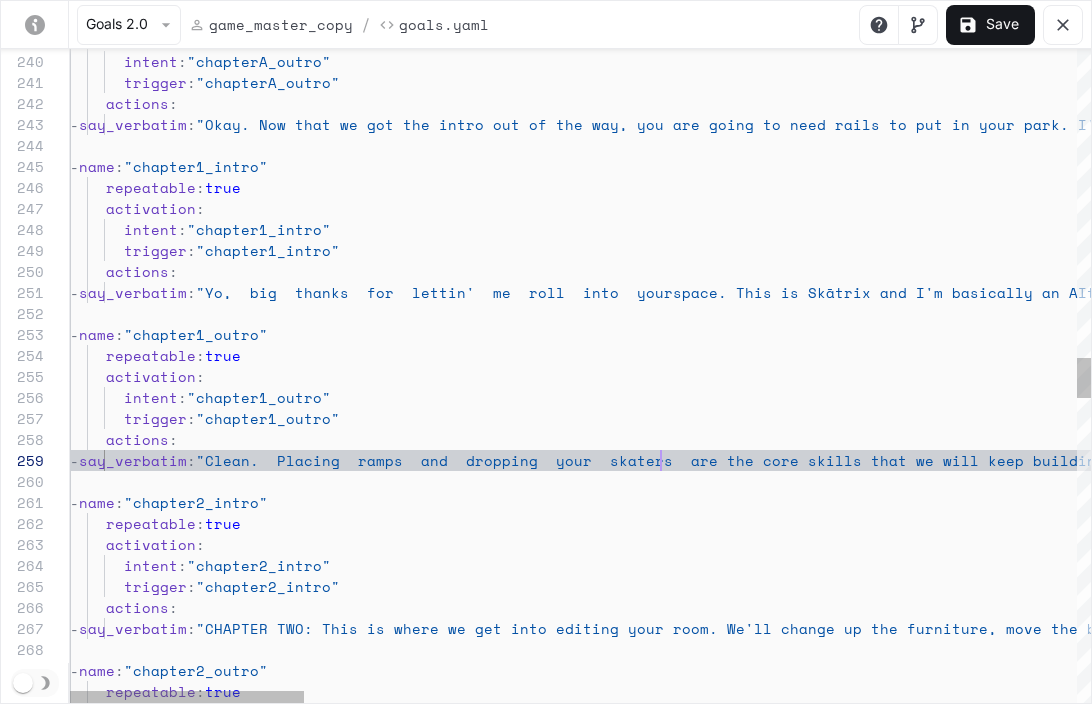 click on "actions :       -  say_verbatim :  "Clean. Placing ramps and dropping your skaters ar e the core skills that we will keep building on. T his time I've got a fresh deck for you."      activation :        intent :  "chapter1_outro"        trigger :  "chapter1_outro"   -  name :  "chapter1_outro"         repeatable :  true       -  say_verbatim :  "Yo, big thanks for lettin' me roll into your  space. This is Skātrix and I'm basically an AI  twin of the real [NAME]. I'll be showing up to guide you through the game, and you can hit me  up anytime to chat. I'll do my best to be the  dopest AI [NAME] you've ever met. I'm going  to bounce for a bit, and shoot you some prompts to  mess with, and I'll pop back in once you'r run  through 'em. By the way, game's in Alpha. My bad  on the construction zones chaos."" at bounding box center [2262, 346] 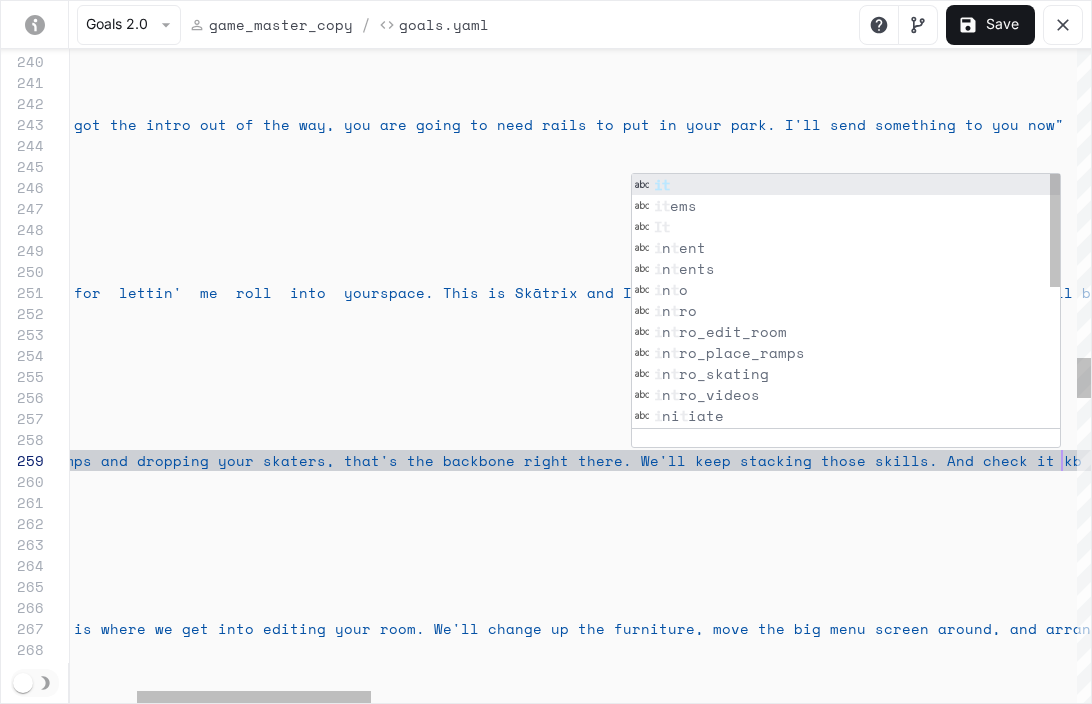 scroll, scrollTop: 168, scrollLeft: 1285, axis: both 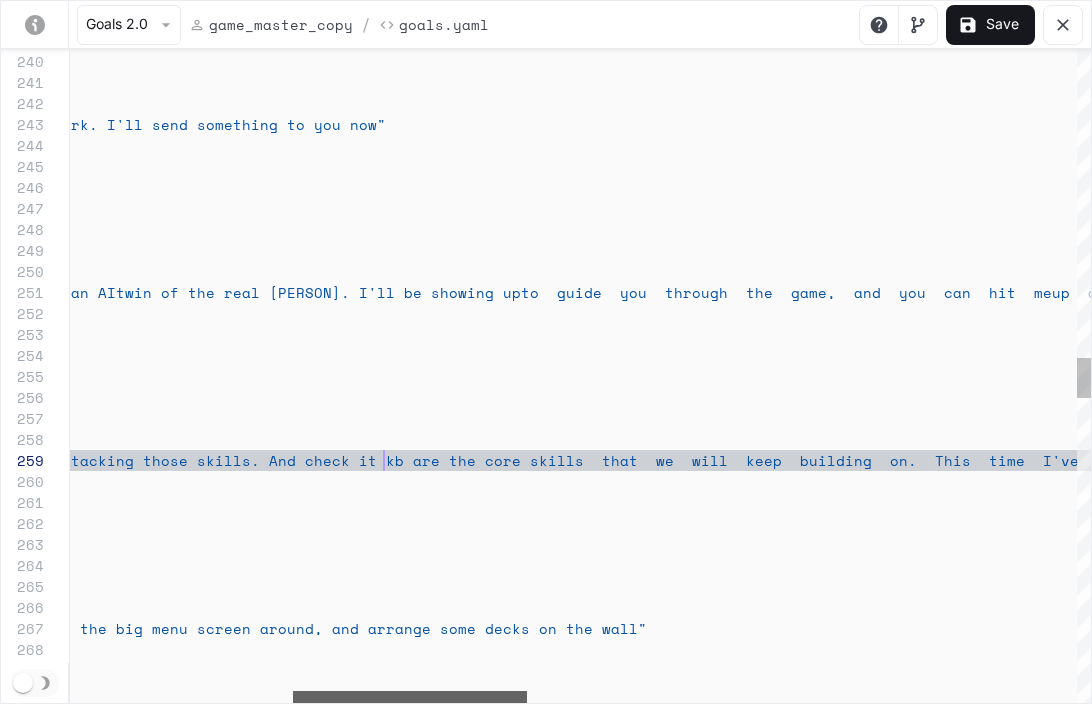 click at bounding box center (410, 697) 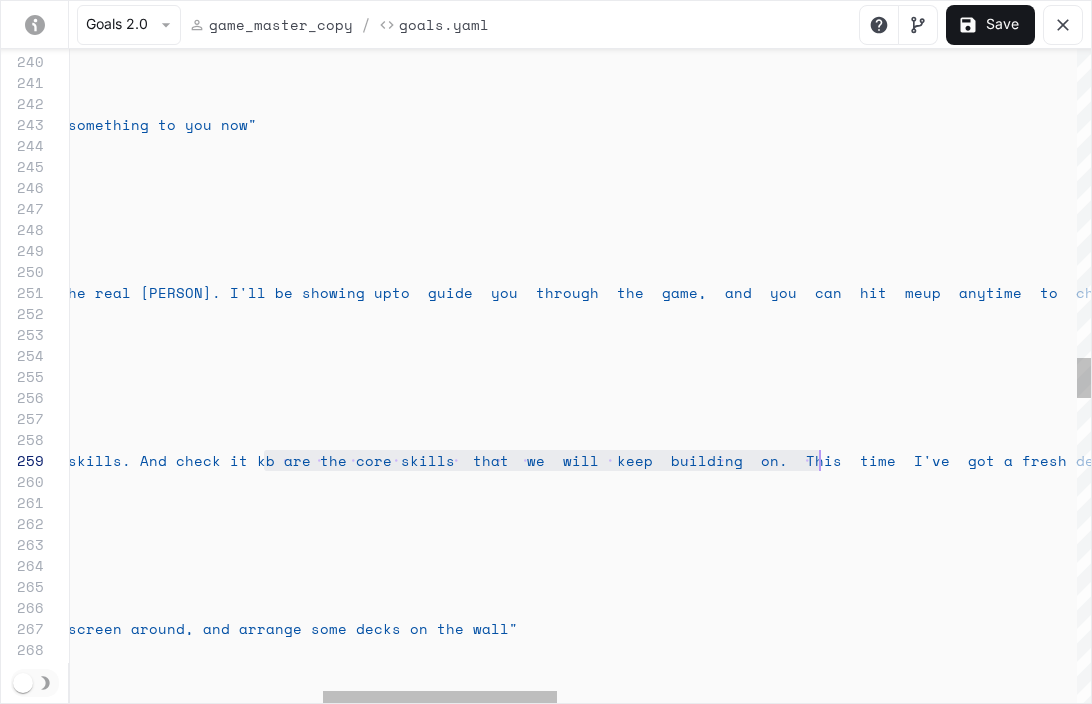 scroll, scrollTop: 168, scrollLeft: 1833, axis: both 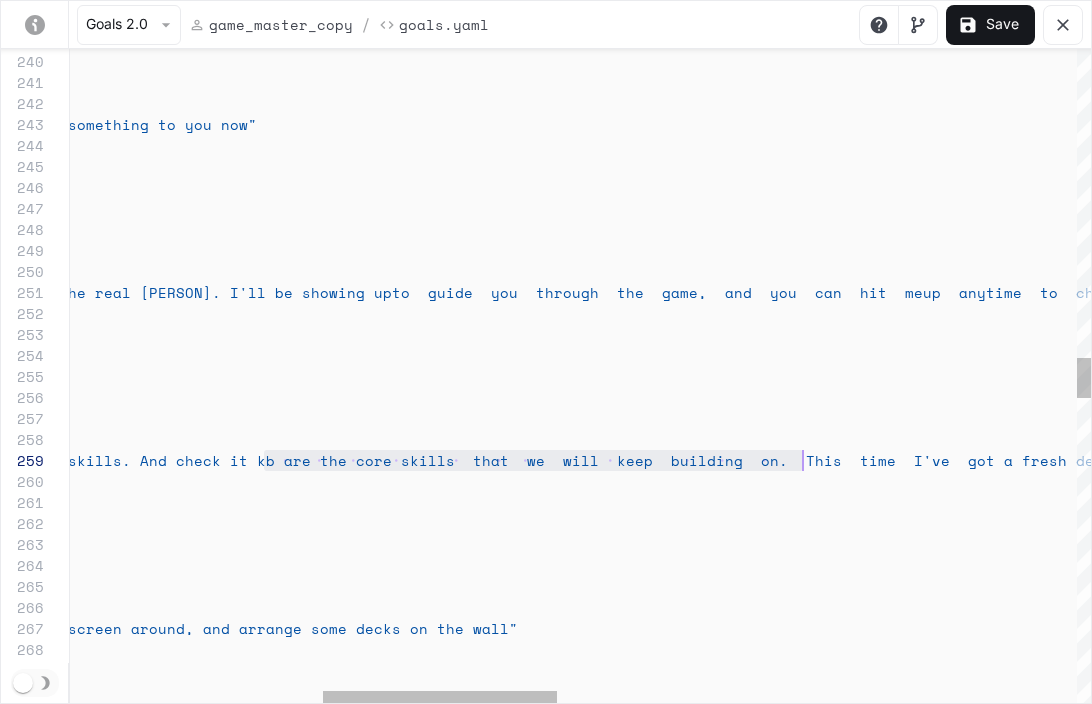 drag, startPoint x: 396, startPoint y: 460, endPoint x: 804, endPoint y: 456, distance: 408.0196 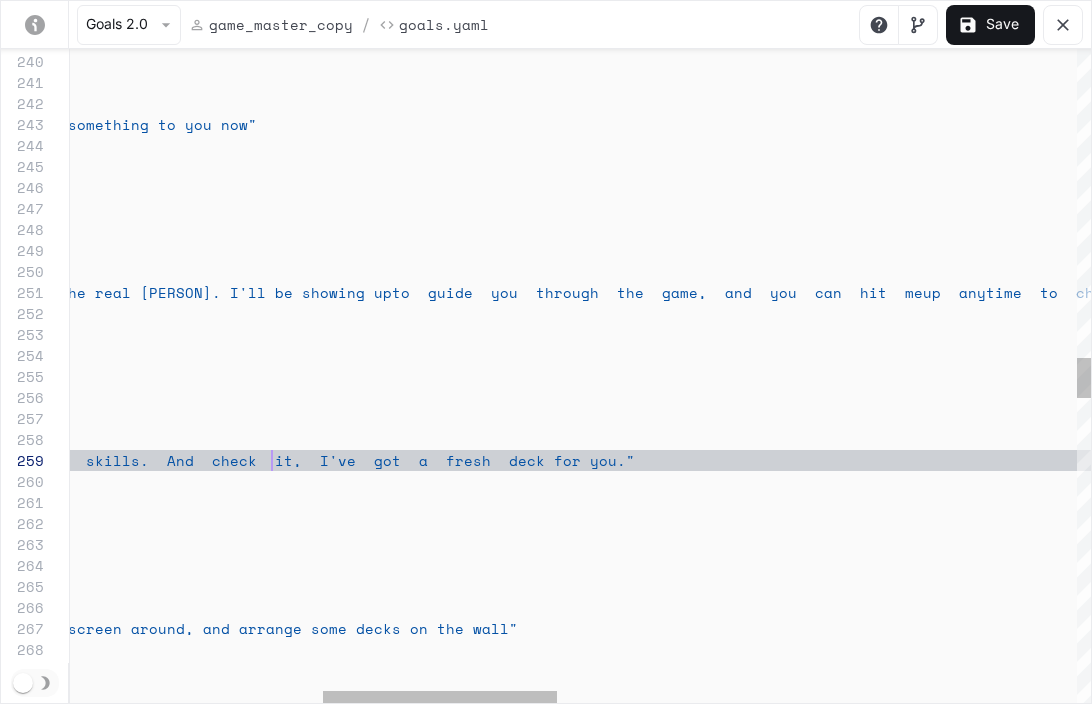 scroll, scrollTop: 168, scrollLeft: 1302, axis: both 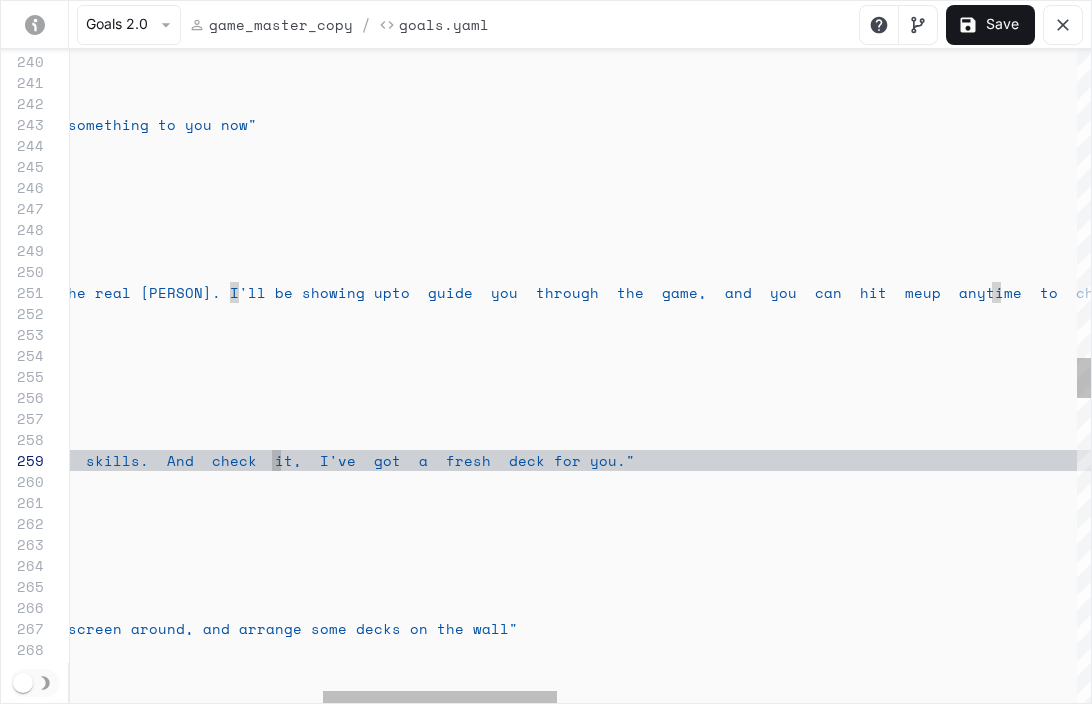 click on "actions :       -  say_verbatim :  "Clean. Placing ramps and dropping your skaters, t hat's the backbone right there. We'll keep stackin g those skills. And check it, I've got a fresh dec k for you."      activation :        intent :  "chapter1_outro"        trigger :  "chapter1_outro"   -  name :  "chapter1_outro"         repeatable :  true       -  say_verbatim :  "Yo, big thanks for lettin' me roll into your  space. This is Skātrix and I'm basically an AI  twin of the real [PERSON] [LAST]. I'll be showing up  to guide you through the game, and you can hit me  up anytime to chat. I'll do my best to be the  dopest AI [PERSON] [LAST] you've ever met. I'm going  to bounce for a bit, and shoot you some prompts to  mess with, and I'll pop back in once you'r run  through 'em. By the way, game's in Alpha. My bad on the  construction zones chaos."" at bounding box center [1162, 346] 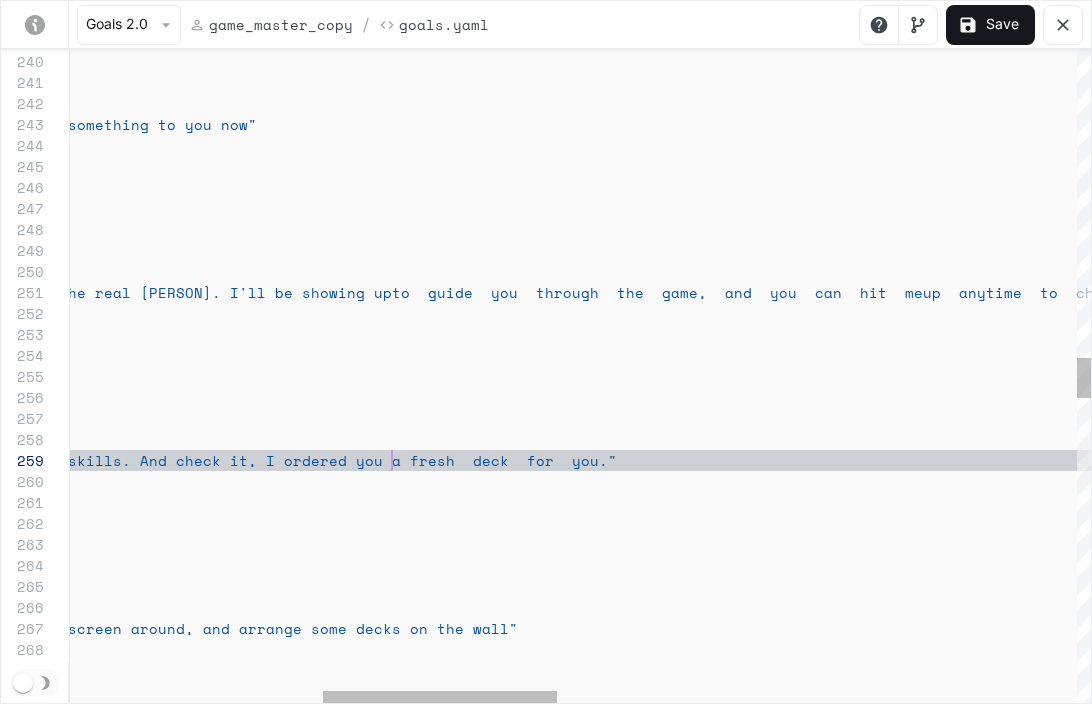 scroll, scrollTop: 168, scrollLeft: 1422, axis: both 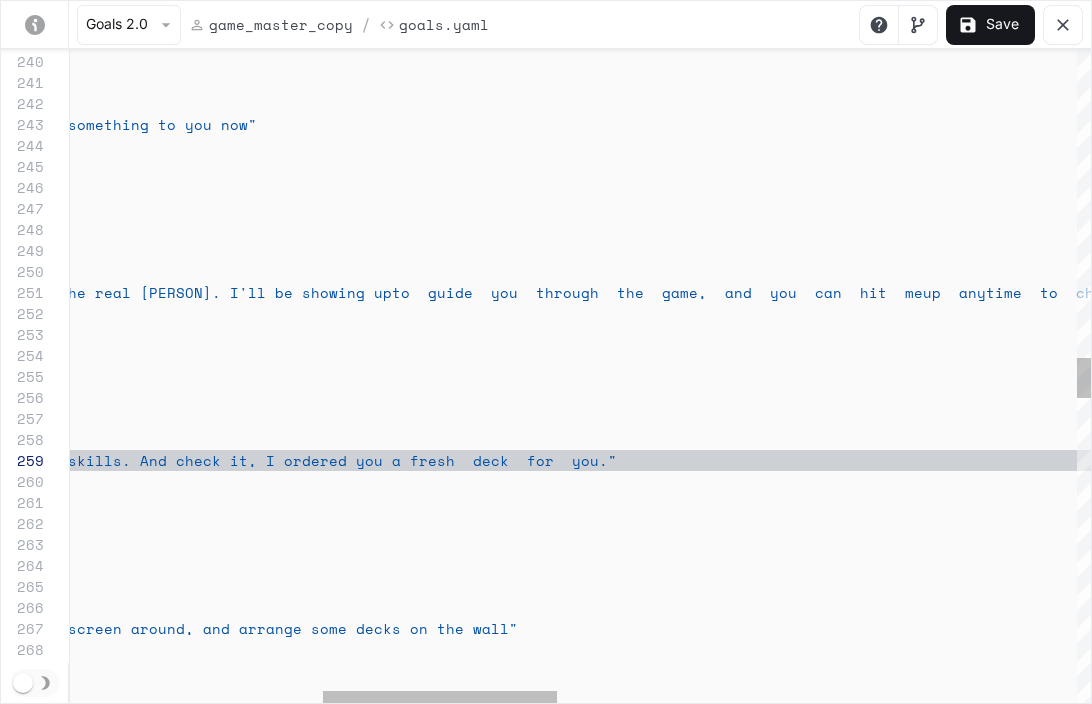 click on "actions :       -  say_verbatim :  "Clean. Placing ramps and dropping your skaters, t hat's the backbone right there. We'll keep stackin g those skills. And check it, I ordered you a fres h deck for you."      activation :        intent :  "chapter1_outro"        trigger :  "chapter1_outro"   -  name :  "chapter1_outro"         repeatable :  true       -  say_verbatim :  "Yo, big thanks for lettin' me roll into your  space. This is Skātrix and I'm basically an AI  twin of the real [NAME]. I'll be showing up to guide you  through the game, and you can hit me  up anytime to chat. I'll do my best to be the  dopest AI [NAME], you've ever met. I'm going  to bounce for a bit, and shoot you some prompts to  mess with, and I'll pop back in once you'r run  through 'em. By the way, game's in Alpha. My bad         intent :  trigger" at bounding box center (1162, 346) 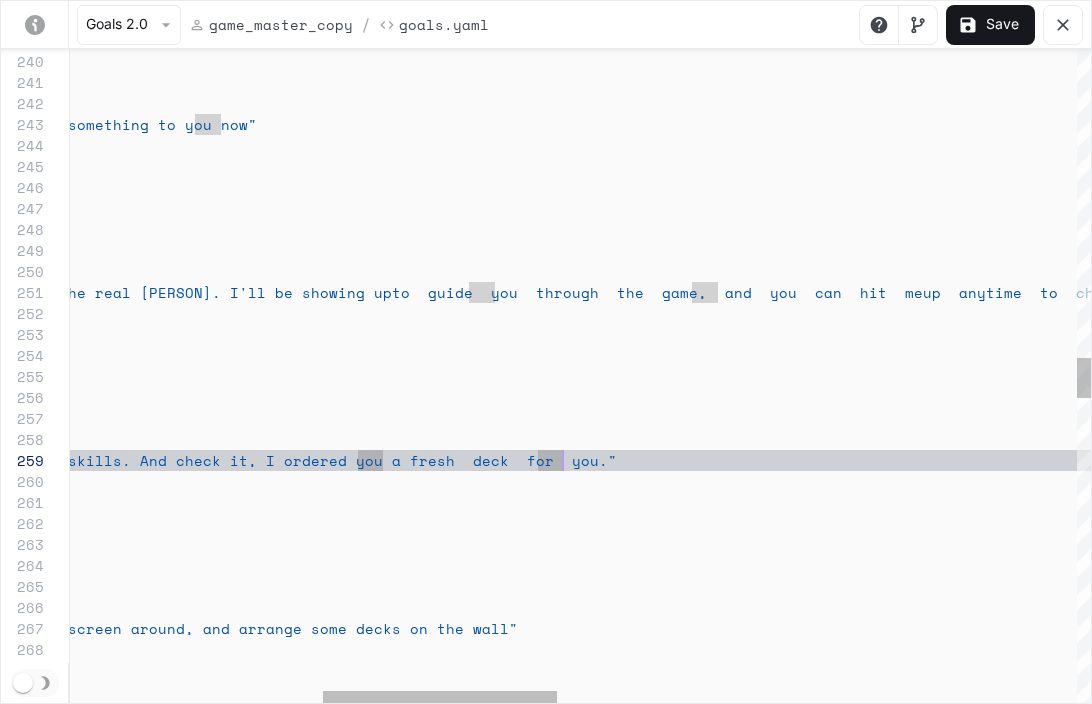 click on "actions :       -  say_verbatim :  "Clean. Placing ramps and dropping your skaters, t hat's the backbone right there. We'll keep stackin g those skills. And check it, I ordered you a fres h deck for you."      activation :        intent :  "chapter1_outro"        trigger :  "chapter1_outro"   -  name :  "chapter1_outro"         repeatable :  true       -  say_verbatim :  "Yo, big thanks for lettin' me roll into your  space. This is Skātrix and I'm basically an AI  twin of the real [NAME]. I'll be showing up to guide you  through the game, and you can hit me  up anytime to chat. I'll do my best to be the  dopest AI [NAME], you've ever met. I'm going  to bounce for a bit, and shoot you some prompts to  mess with, and I'll pop back in once you'r run  through 'em. By the way, game's in Alpha. My bad         intent :  trigger" at bounding box center (1162, 346) 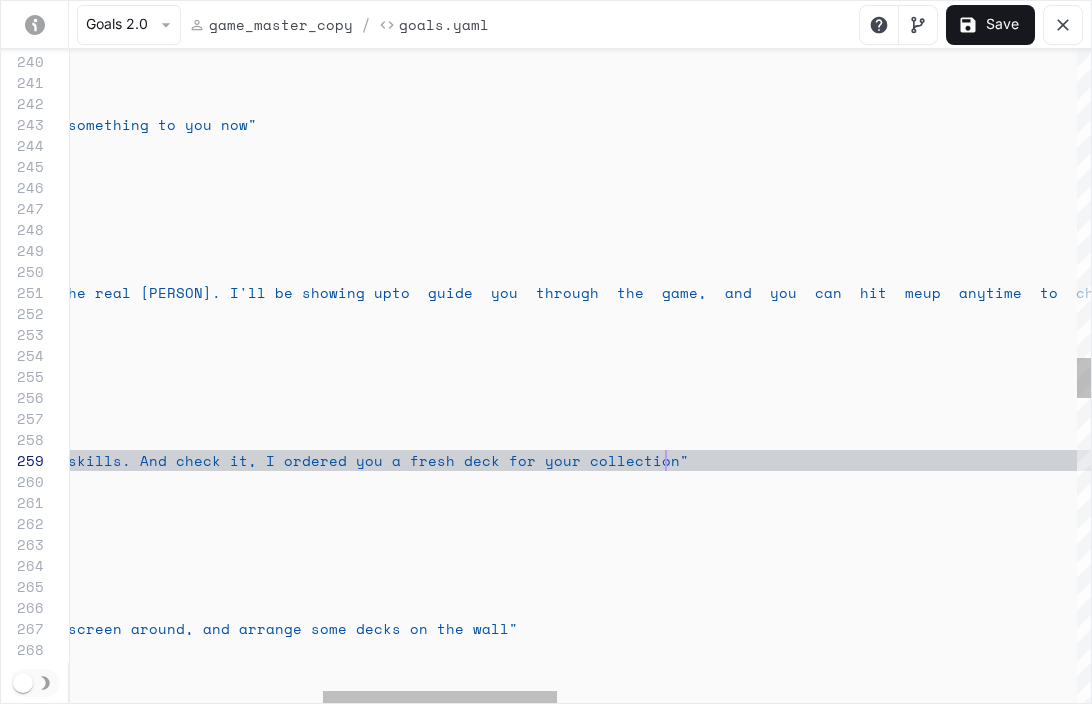 scroll, scrollTop: 168, scrollLeft: 1696, axis: both 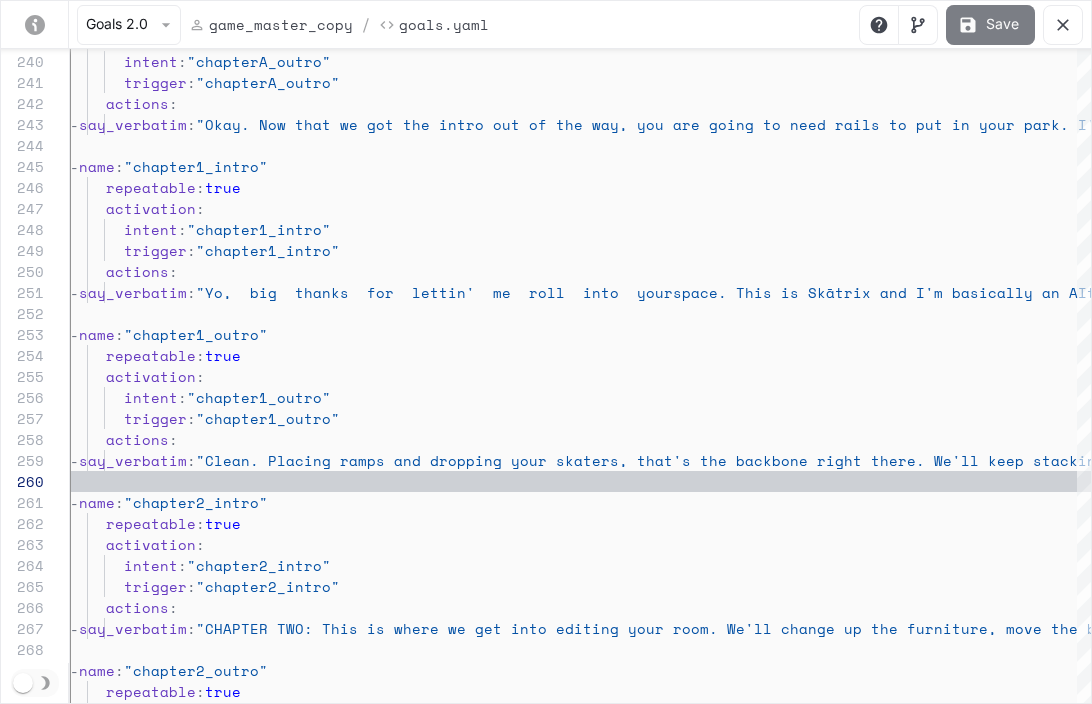 click on "Save" at bounding box center (990, 25) 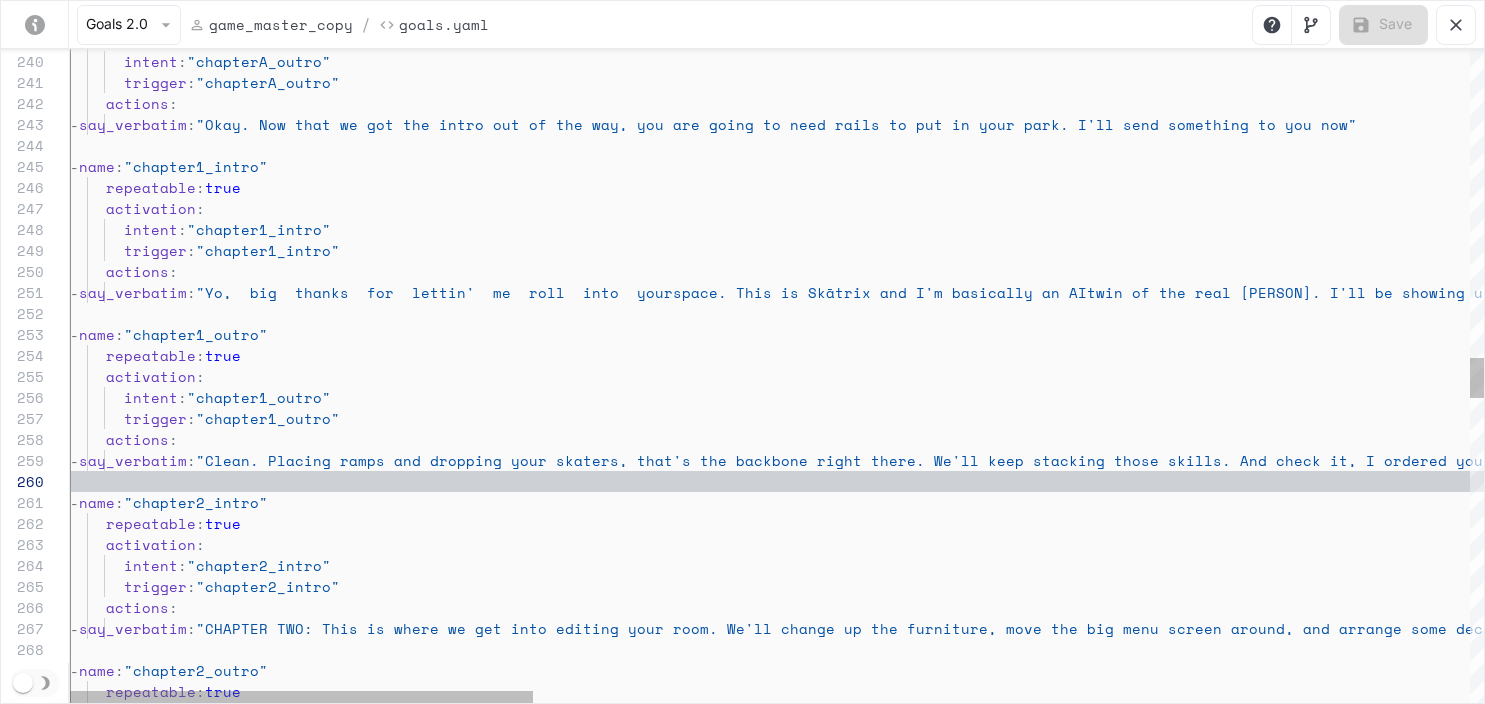 click on "actions :       -  say_verbatim :  "Clean. Placing ramps and dropping your skaters, t hat's the backbone right there. We'll keep stackin g those skills. And check it, I ordered you a fres h deck for your collection. I'm ghostin', but I'll  be back real soon"      activation :        intent :  "chapter1_outro"        trigger :  "chapter1_outro"   -  name :  "chapter1_outro"         repeatable :  true       -  say_verbatim :  "Yo, big thanks for lettin' me roll into your  space. This is Skātrix and I'm basically an AI  twin of the real [NAME]. I'll be showing up to guide you  through the game, and you can hit me  up anytime to chat. I'll do my best to be the  dopest AI [NAME], you've ever met. I'm going  to bounce for a bit, and shoot you some prompts to  mess with, and I'll pop back in once you'r run         intent :  :" at bounding box center (2206, 346) 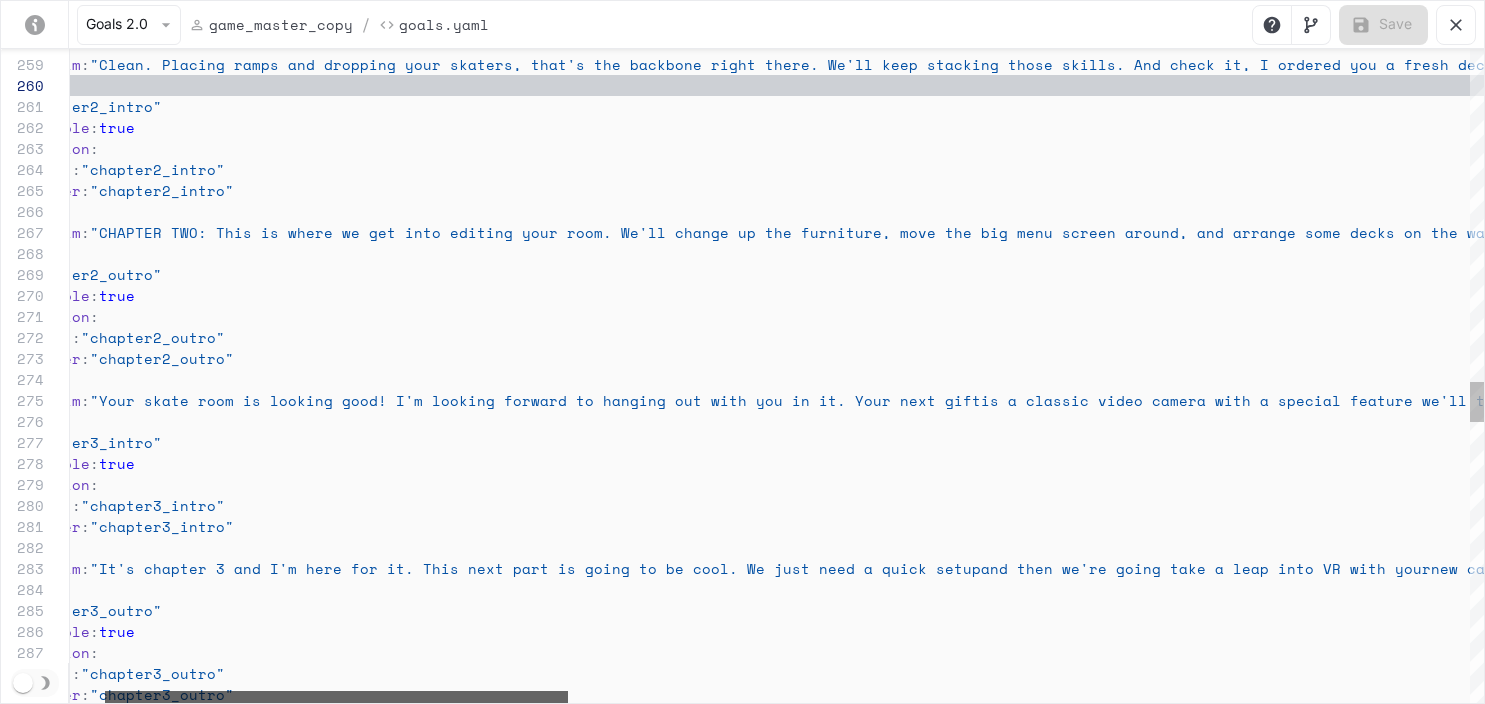 click at bounding box center (336, 697) 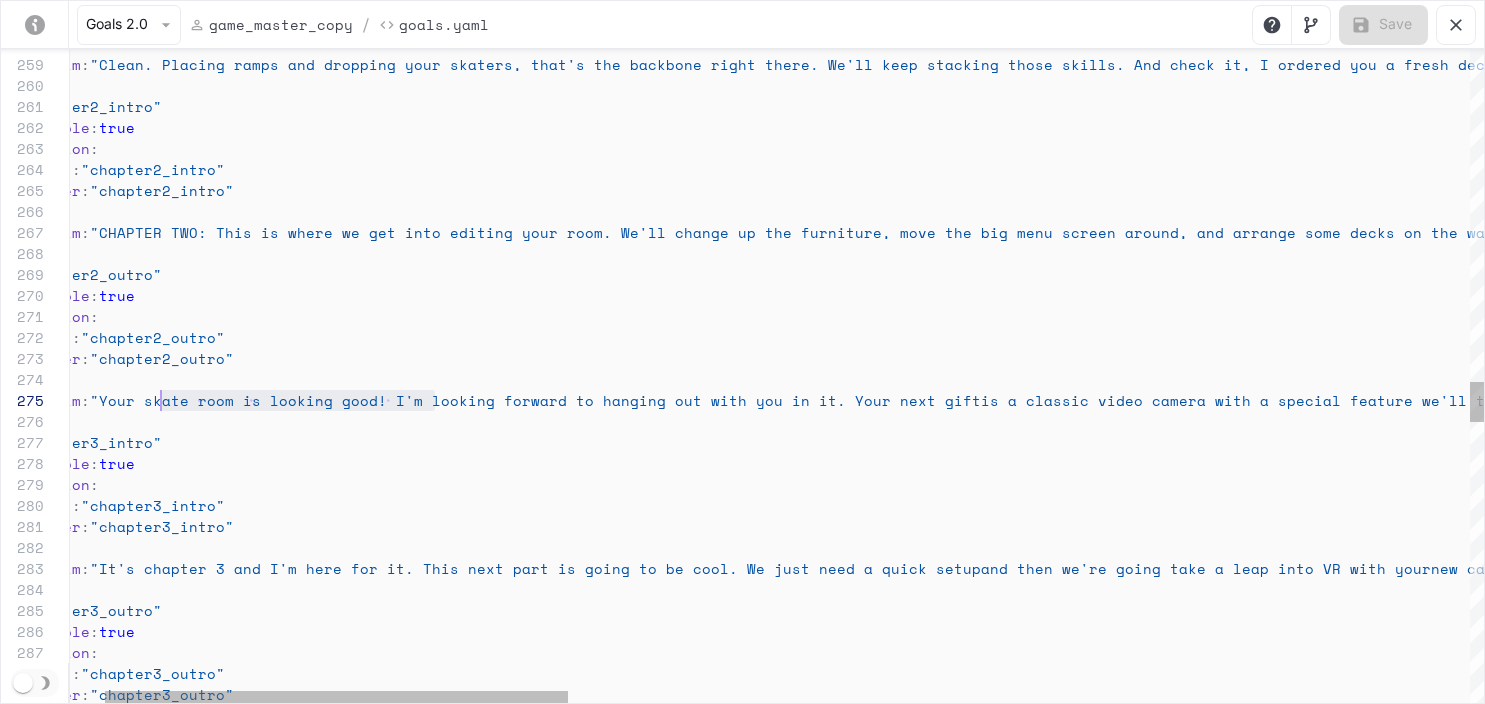 scroll, scrollTop: 84, scrollLeft: 197, axis: both 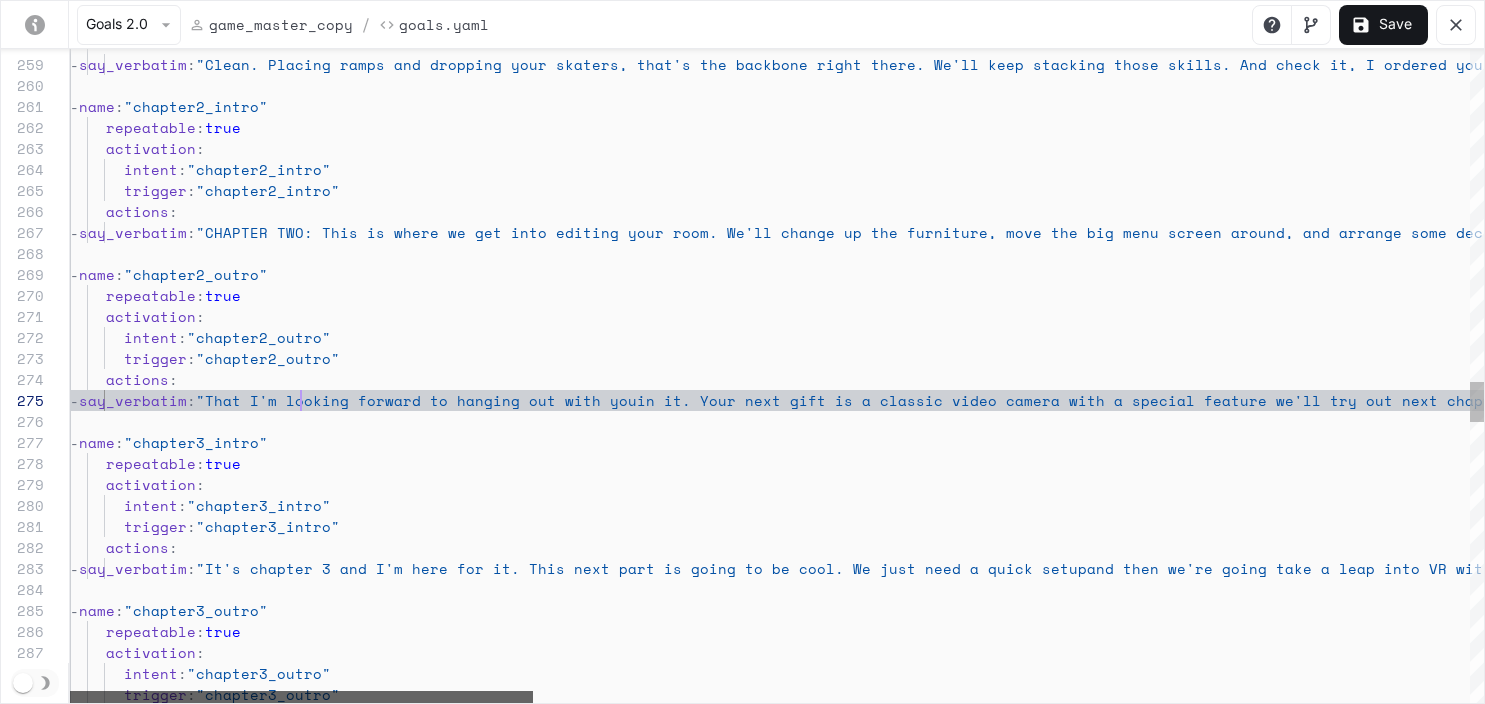 click at bounding box center (301, 697) 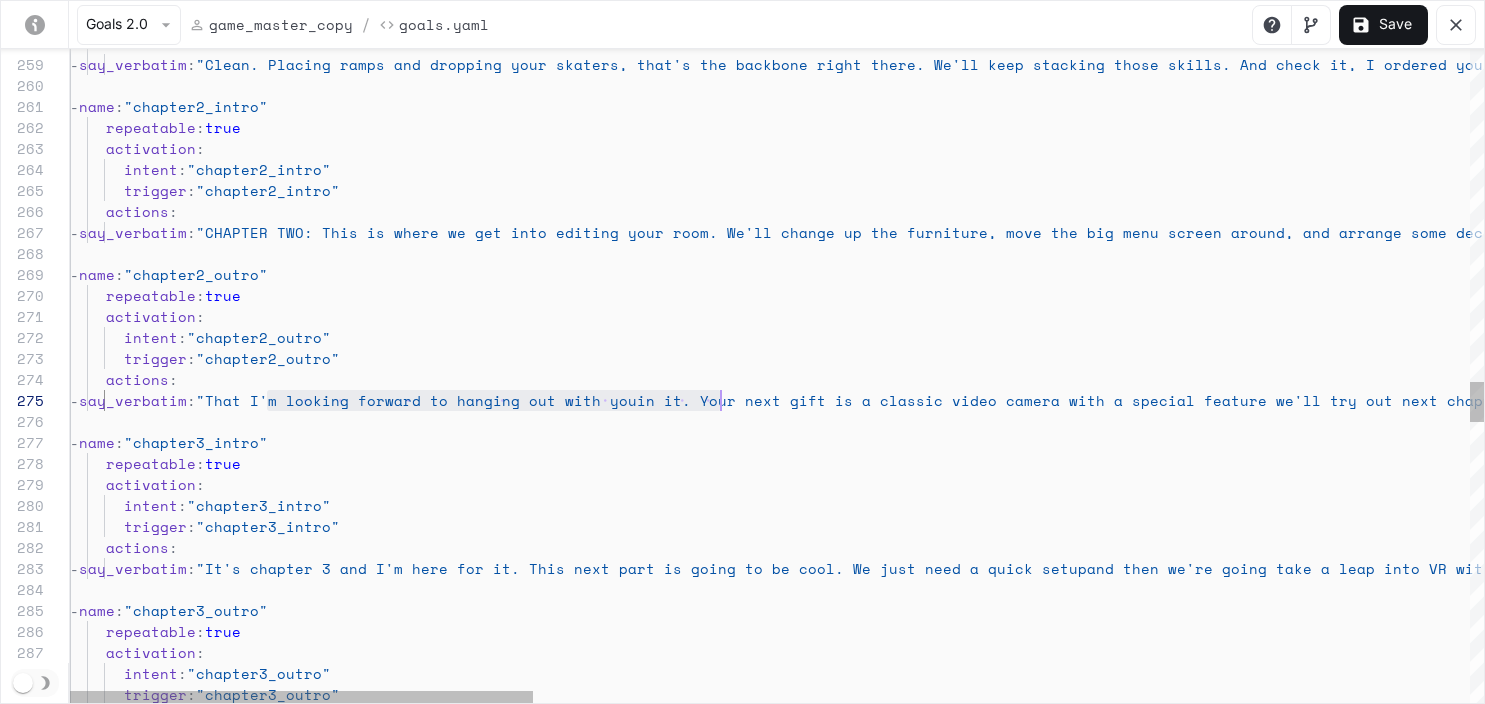 scroll, scrollTop: 84, scrollLeft: 660, axis: both 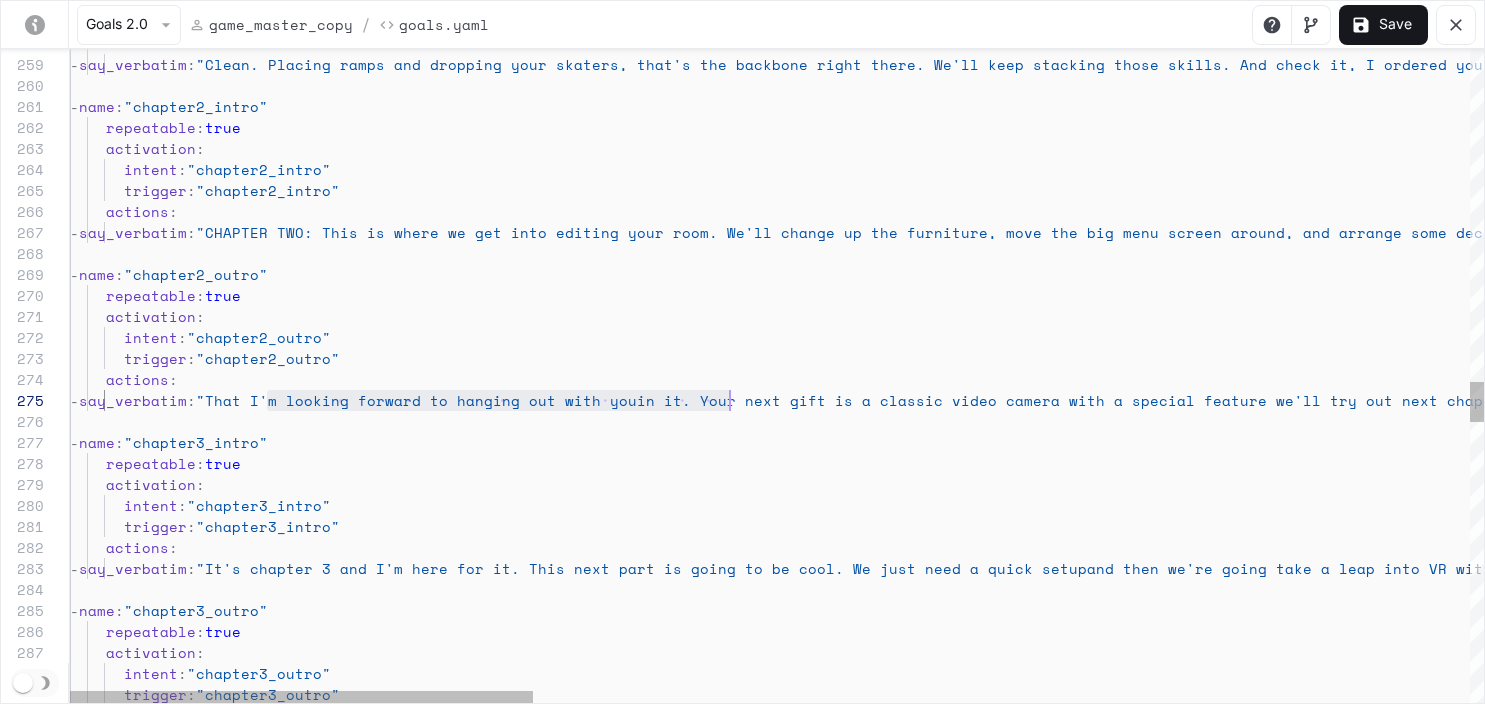 drag, startPoint x: 271, startPoint y: 399, endPoint x: 727, endPoint y: 407, distance: 456.07016 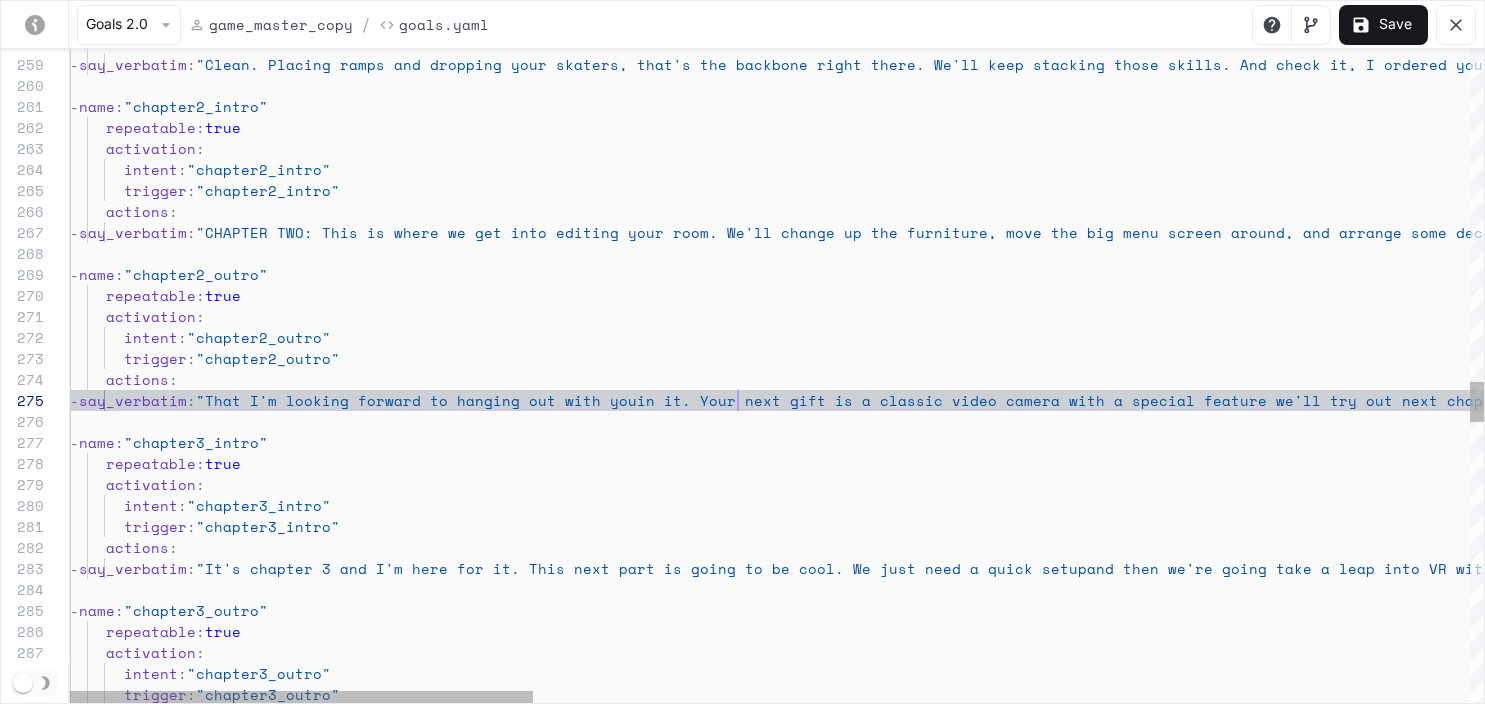 click on "actions :       -  say_verbatim :  "Clean. Placing ramps and dropping your skaters, t hat's the backbone right there. We'll keep stackin g those skills. And check it, I ordered you a fres h deck for your collection. I'm ghostin', but I'll  be back real soon"   -  name :  "chapter2_intro"         repeatable :  true      activation :        intent :  "chapter2_intro"        trigger :  "chapter2_intro"      actions :       -  say_verbatim :  "CHAPTER TWO: This is where we get into editing yo ur room. We'll change up the furniture, move the b ig menu screen around, and arrange some decks on t he wall"   -  name :  "chapter2_outro"         repeatable :  true      activation :        intent :  "chapter2_outro"        trigger :  "chapter2_outro"      actions :       -  say_verbatim :  "That I'm looking forward to hanging out with you      -  :" at bounding box center [2206, -50] 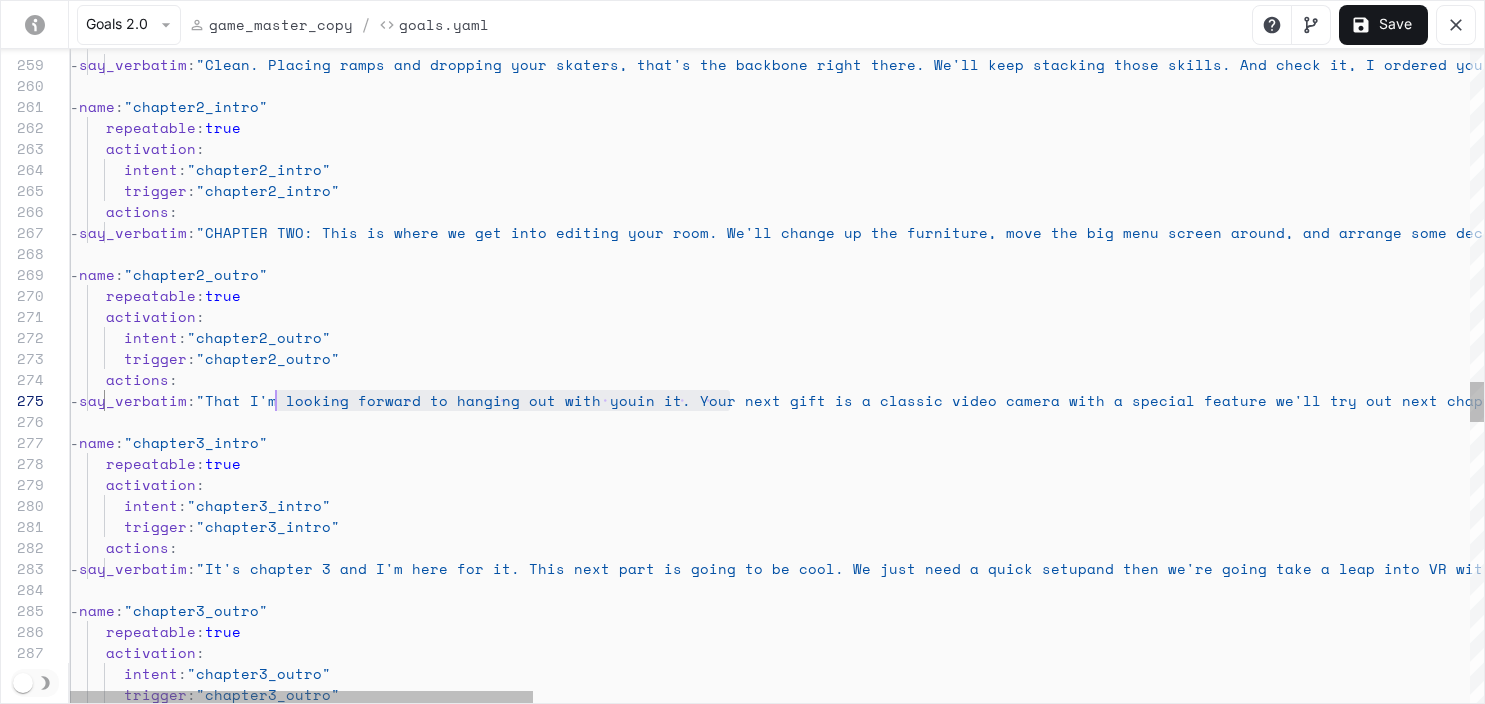 scroll, scrollTop: 84, scrollLeft: 197, axis: both 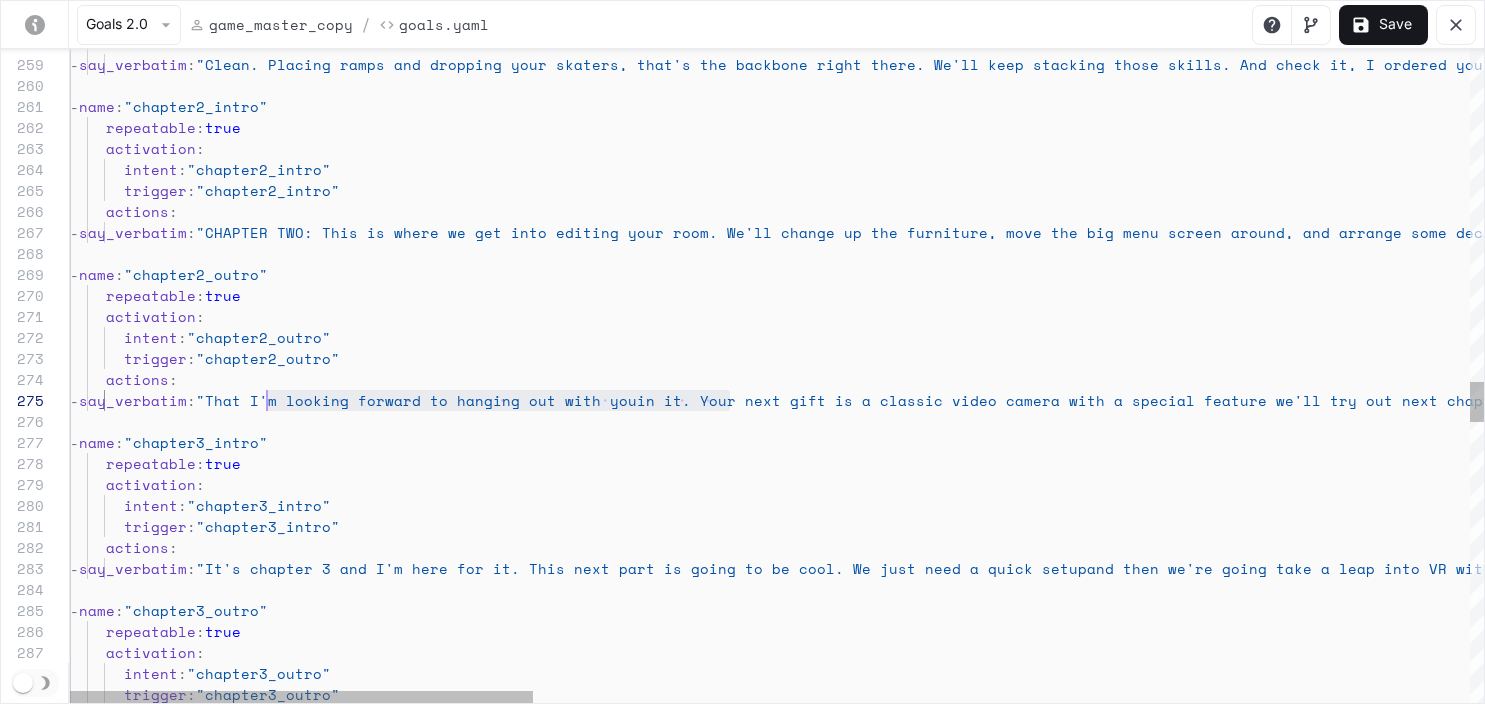 drag, startPoint x: 728, startPoint y: 401, endPoint x: 270, endPoint y: 400, distance: 458.0011 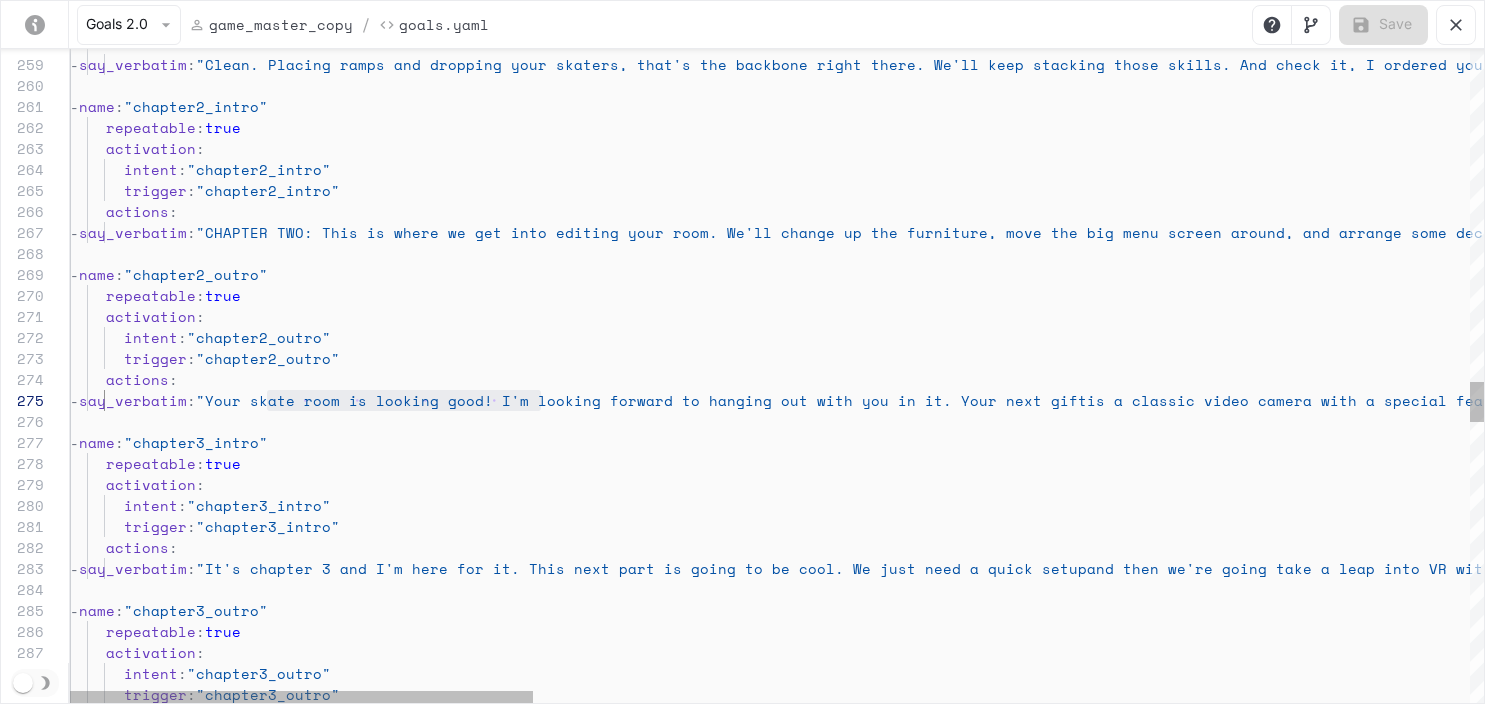 click on "actions :       -  say_verbatim :  "Clean. Placing ramps and dropping your skaters, t hat's the backbone right there. We'll keep stackin g those skills. And check it, I ordered you a fres h deck for your collection. I'm ghostin', but I'll  be back real soon"   -  name :  "chapter2_intro"         repeatable :  true      activation :        intent :  "chapter2_intro"        trigger :  "chapter2_intro"      actions :       -  say_verbatim :  "CHAPTER TWO: This is where we get into editing yo ur room. We'll change up the furniture, move the b ig menu screen around, and arrange some decks on t he wall"   -  name :  "chapter2_outro"         repeatable :  true      activation :        intent :  "chapter2_outro"        trigger :  "chapter2_outro"      actions :       -  say_verbatim :  "Your skate room is looking good! I'm looking forw     -  :"" at bounding box center (500070, 494636) 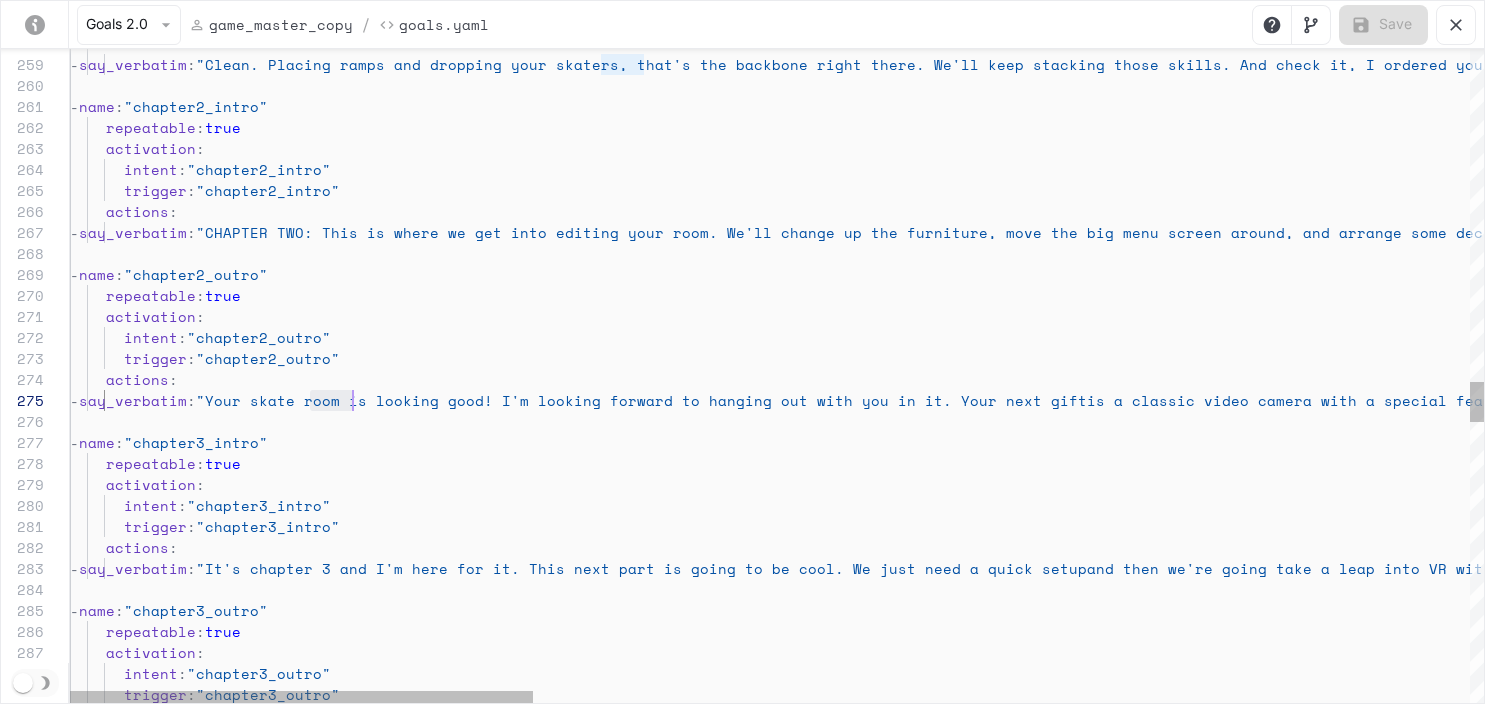click on "actions :       -  say_verbatim :  "Clean. Placing ramps and dropping your skaters, t hat's the backbone right there. We'll keep stackin g those skills. And check it, I ordered you a fres h deck for your collection. I'm ghostin', but I'll  be back real soon"   -  name :  "chapter2_intro"         repeatable :  true      activation :        intent :  "chapter2_intro"        trigger :  "chapter2_intro"      actions :       -  say_verbatim :  "CHAPTER TWO: This is where we get into editing yo ur room. We'll change up the furniture, move the b ig menu screen around, and arrange some decks on t he wall"   -  name :  "chapter2_outro"         repeatable :  true      activation :        intent :  "chapter2_outro"        trigger :  "chapter2_outro"      actions :       -  say_verbatim :  "Your skate room is looking good! I'm looking forw     -  :"" at bounding box center [2206, -50] 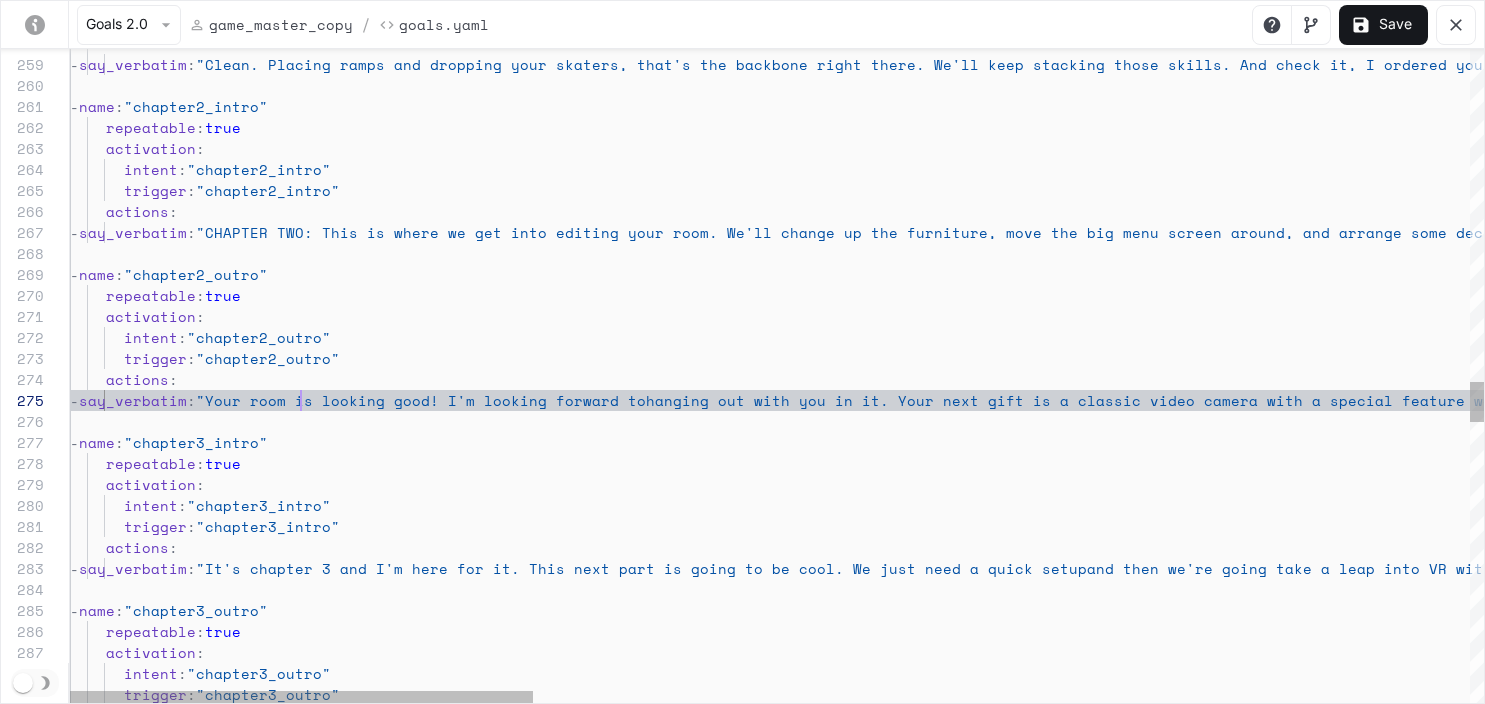 scroll, scrollTop: 84, scrollLeft: 231, axis: both 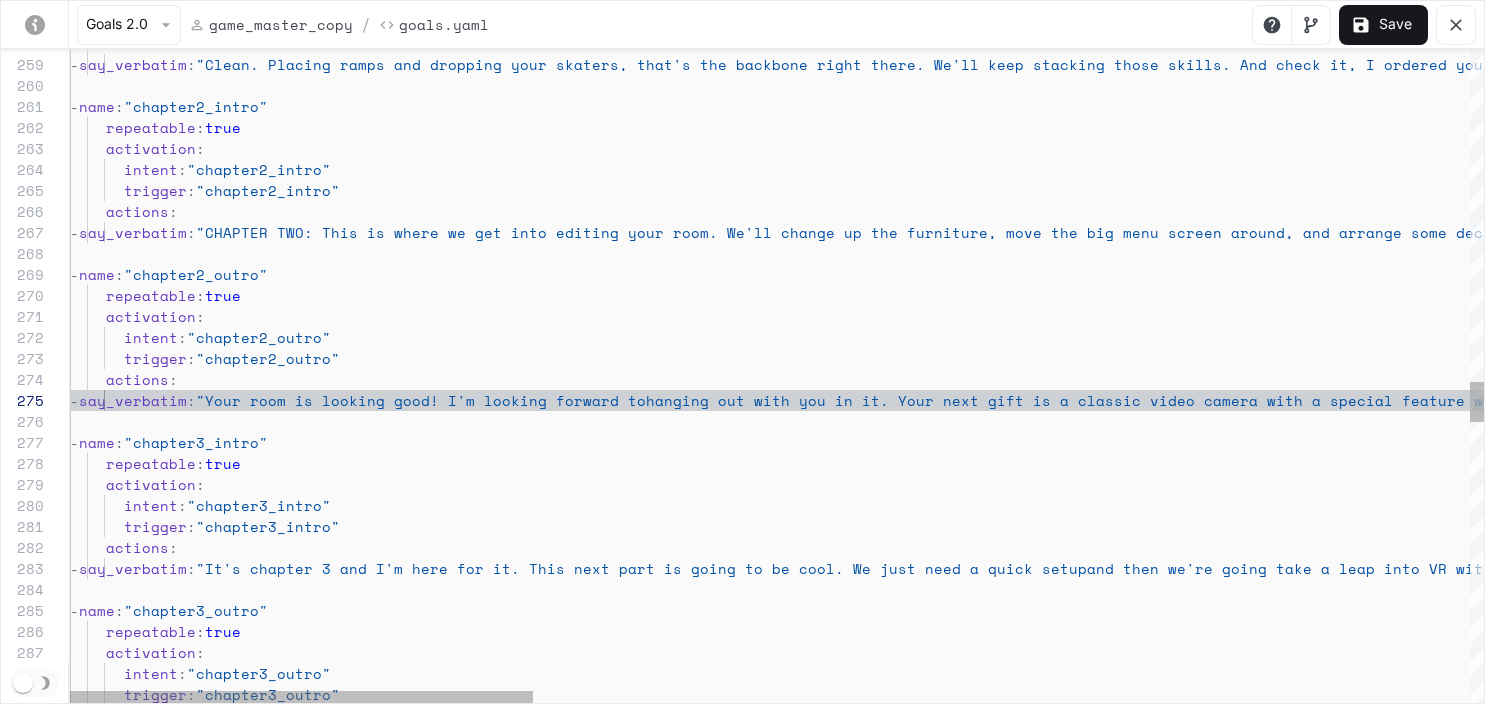 click on "actions :       -  say_verbatim :  "Clean. Placing ramps and dropping your skaters, t hat's the backbone right there. We'll keep stackin g those skills. And check it, I ordered you a fres h deck for your collection. I'm ghostin', but I'll  be back real soon"   -  name :  "chapter2_intro"         repeatable :  true      activation :        intent :  "chapter2_intro"        trigger :  "chapter2_intro"      actions :       -  say_verbatim :  "CHAPTER TWO: This is where we get into editing yo ur room. We'll change up the furniture, move the b ig menu screen around, and arrange some decks on t he wall"   -  name :  "chapter2_outro"         repeatable :  true      activation :        intent :  "chapter2_outro"        trigger :  "chapter2_outro"      actions :       -  say_verbatim :  "Your room is looking good! I'm looking forward to     -  :" at bounding box center (2206, -50) 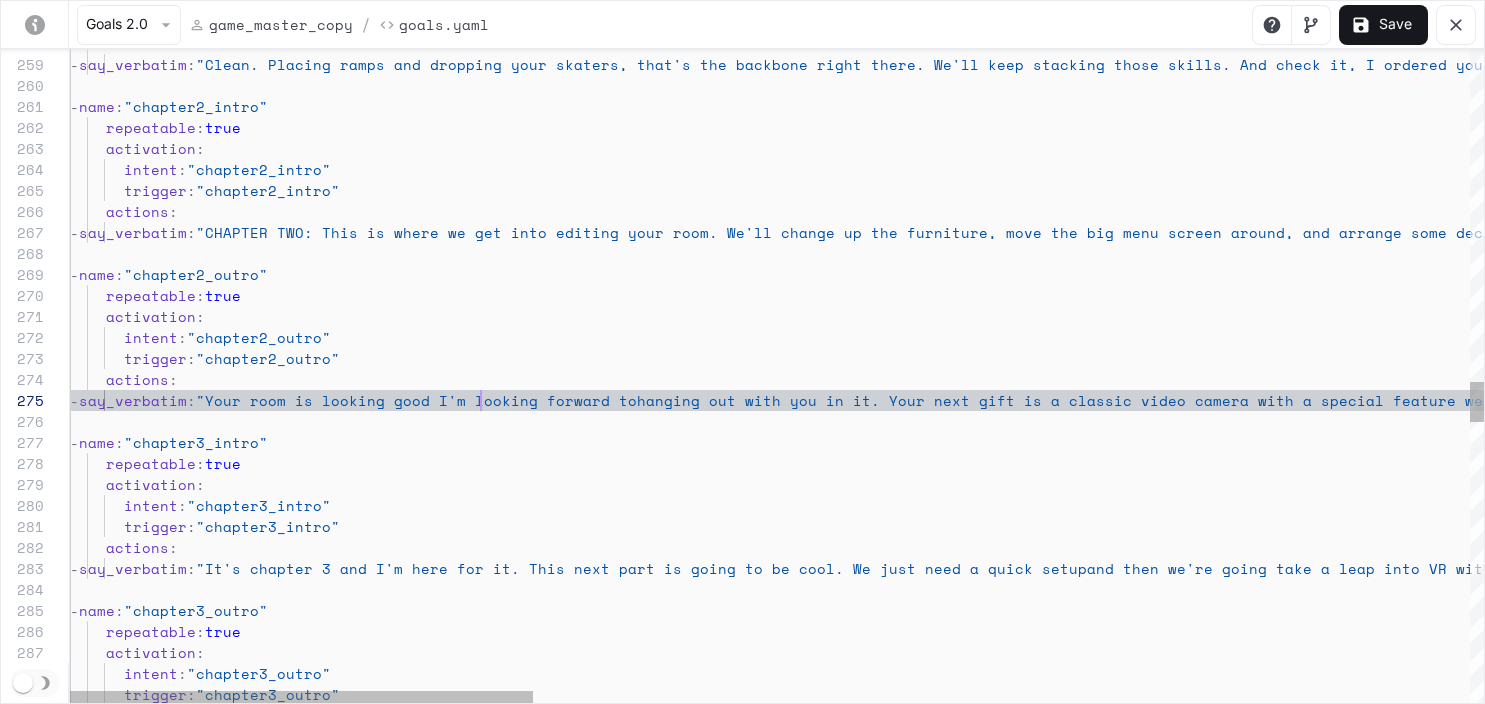 scroll, scrollTop: 84, scrollLeft: 420, axis: both 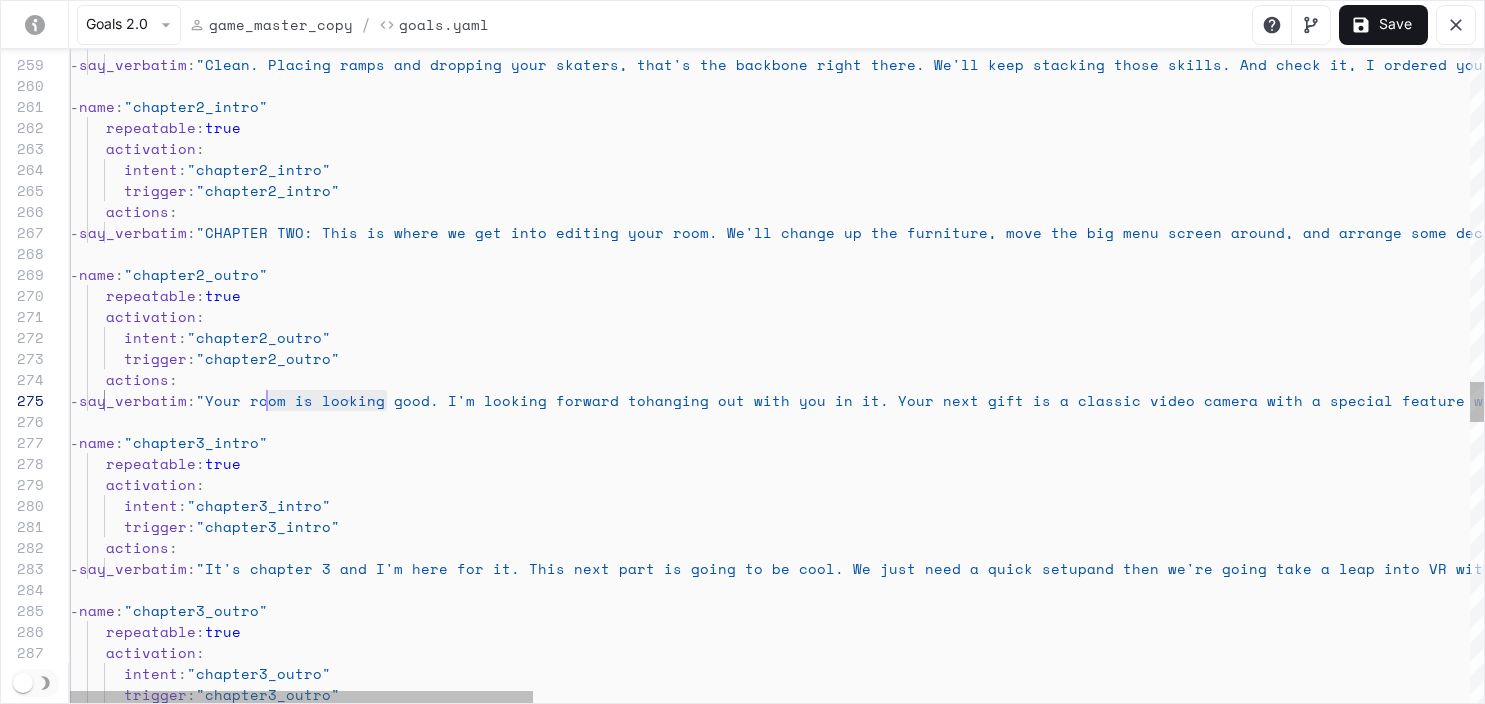 drag, startPoint x: 384, startPoint y: 402, endPoint x: 267, endPoint y: 399, distance: 117.03845 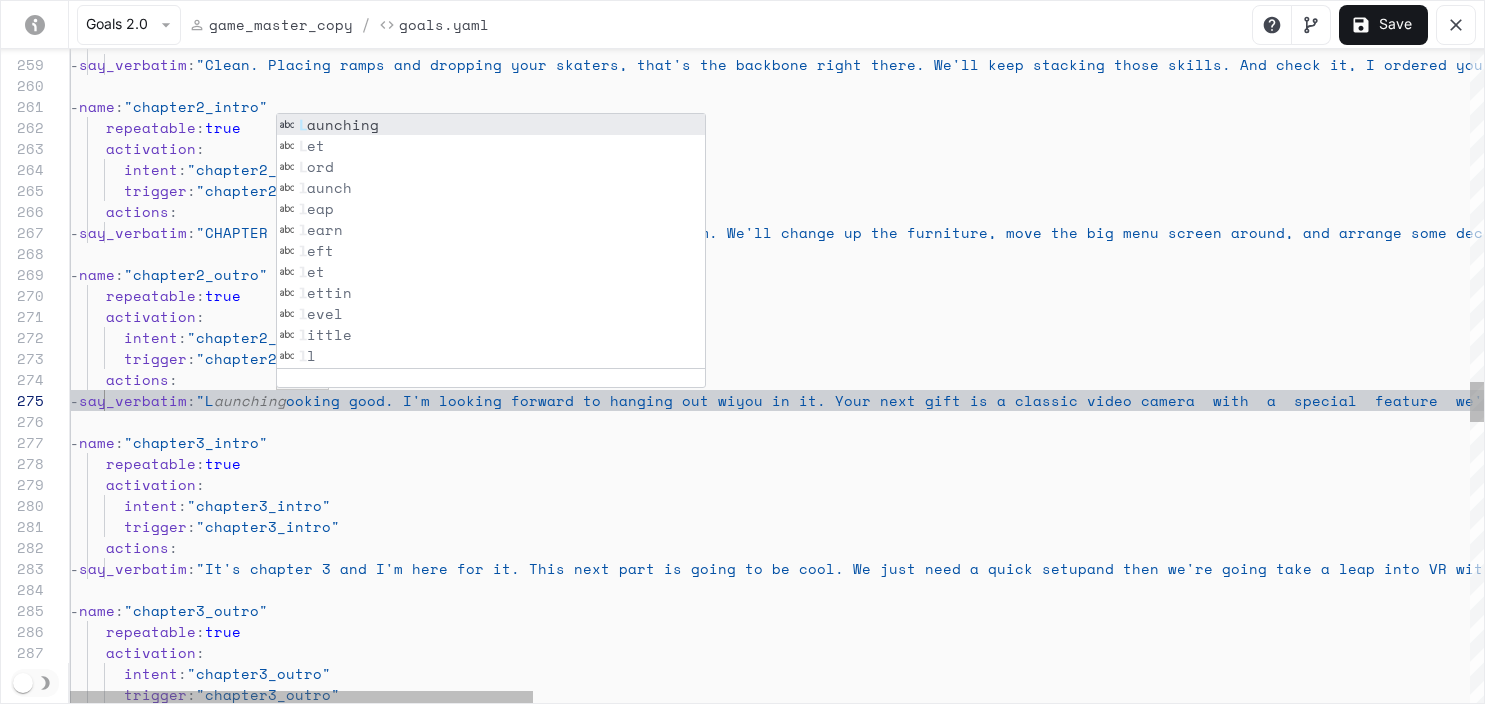 scroll, scrollTop: 84, scrollLeft: 197, axis: both 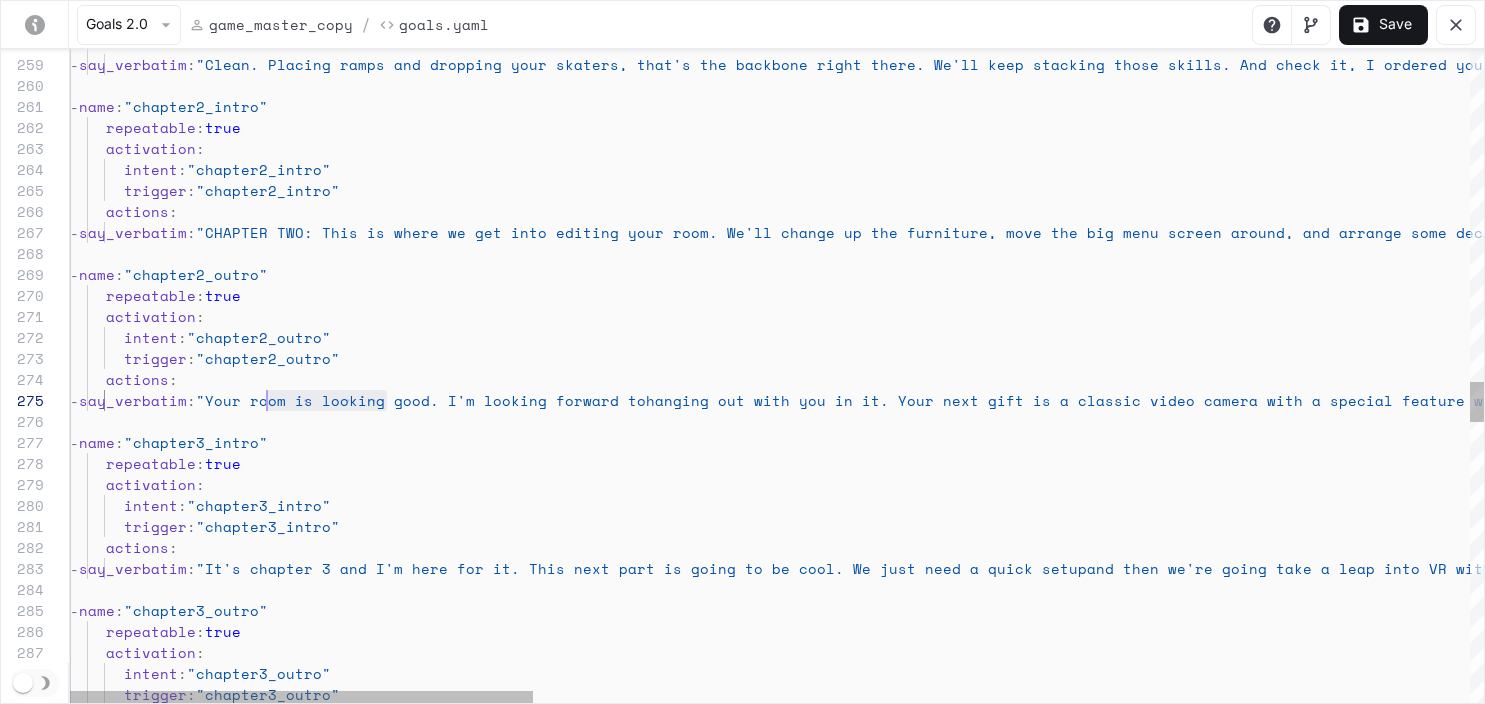 click on "actions :       -  say_verbatim :  "Clean. Placing ramps and dropping your skaters, t hat's the backbone right there. We'll keep stackin g those skills. And check it, I ordered you a fres h deck for your collection. I'm ghostin', but I'll  be back real soon"   -  name :  "chapter2_intro"         repeatable :  true      activation :        intent :  "chapter2_intro"        trigger :  "chapter2_intro"      actions :       -  say_verbatim :  "CHAPTER TWO: This is where we get into editing yo ur room. We'll change up the furniture, move the b ig menu screen around, and arrange some decks on t he wall"   -  name :  "chapter2_outro"         repeatable :  true      activation :        intent :  "chapter2_outro"        trigger :  "chapter2_outro"      actions :       -  say_verbatim :  "Your room is looking good. I'm looking forward to     -  :" at bounding box center [2206, -50] 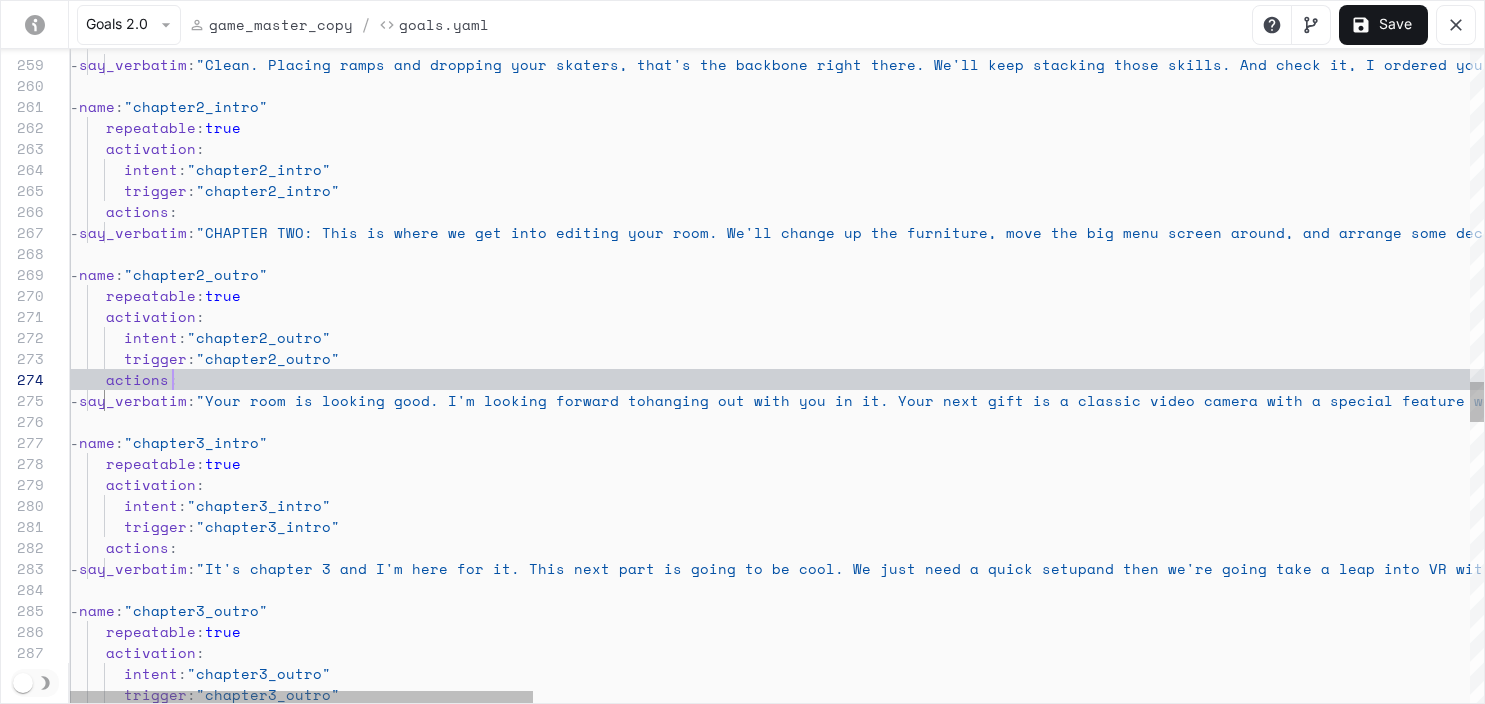 scroll, scrollTop: 63, scrollLeft: 103, axis: both 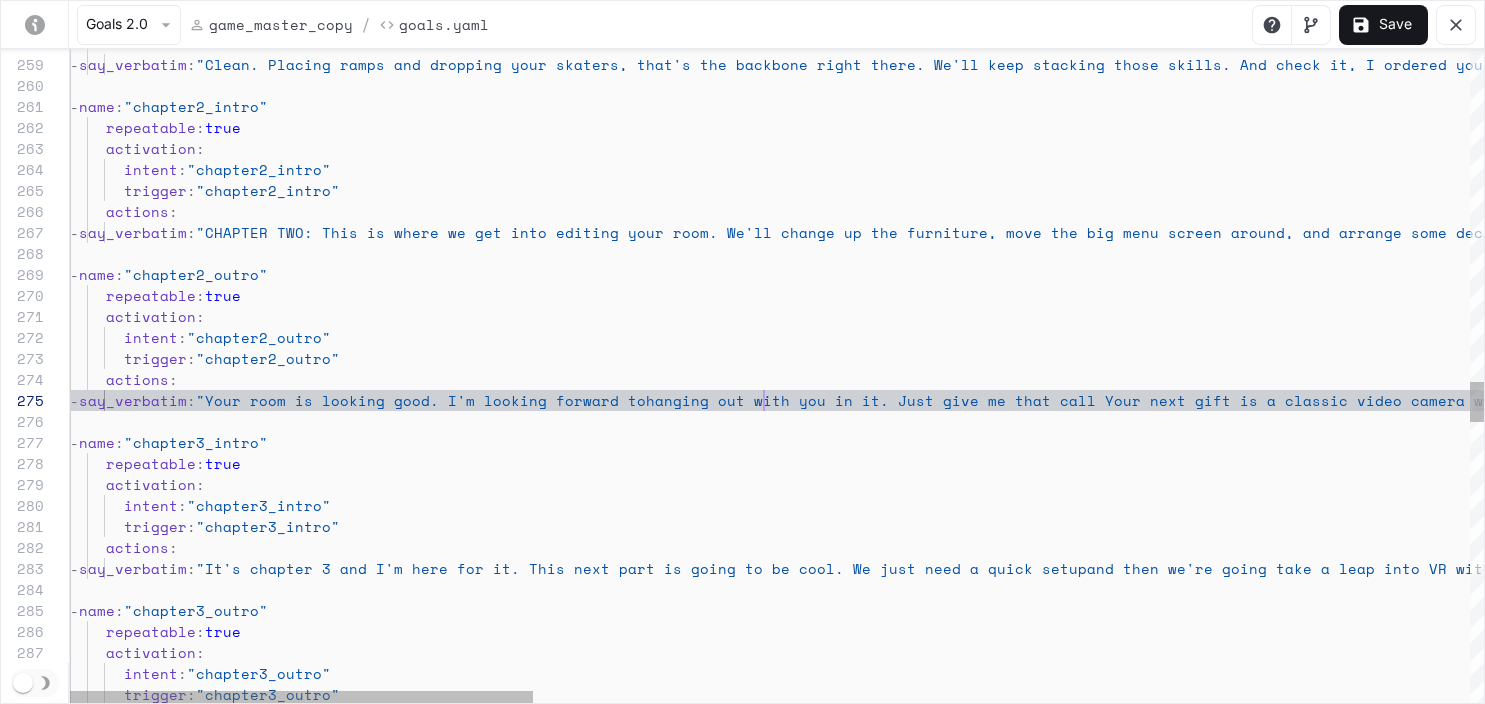 click on "actions :       -  say_verbatim :  "Clean. Placing ramps and dropping your skaters, t hat's the backbone right there. We'll keep stackin g those skills. And check it, I ordered you a fres h deck for your collection. I'm ghostin', but I'll  be back real soon"   -  name :  "chapter2_intro"         repeatable :  true      activation :        intent :  "chapter2_intro"        trigger :  "chapter2_intro"      actions :       -  say_verbatim :  "CHAPTER TWO: This is where we get into editing yo ur room. We'll change up the furniture, move the b ig menu screen around, and arrange some decks on t he wall"   -  name :  "chapter2_outro"         repeatable :  true      activation :        intent :  "chapter2_outro"        trigger :  "chapter2_outro"      actions :       -  say_verbatim :  "Your room is looking good. I'm looking forward to     -  :" at bounding box center [2206, -50] 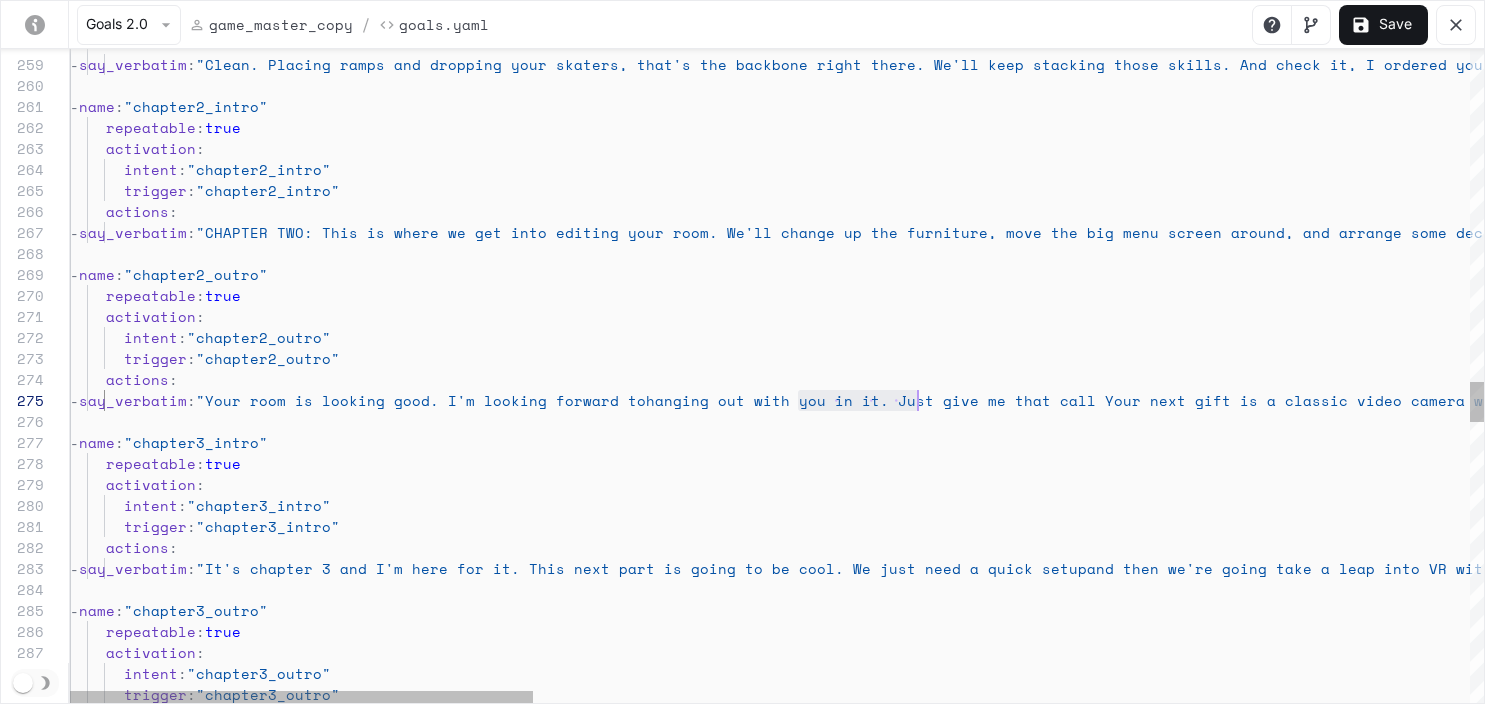 scroll, scrollTop: 84, scrollLeft: 848, axis: both 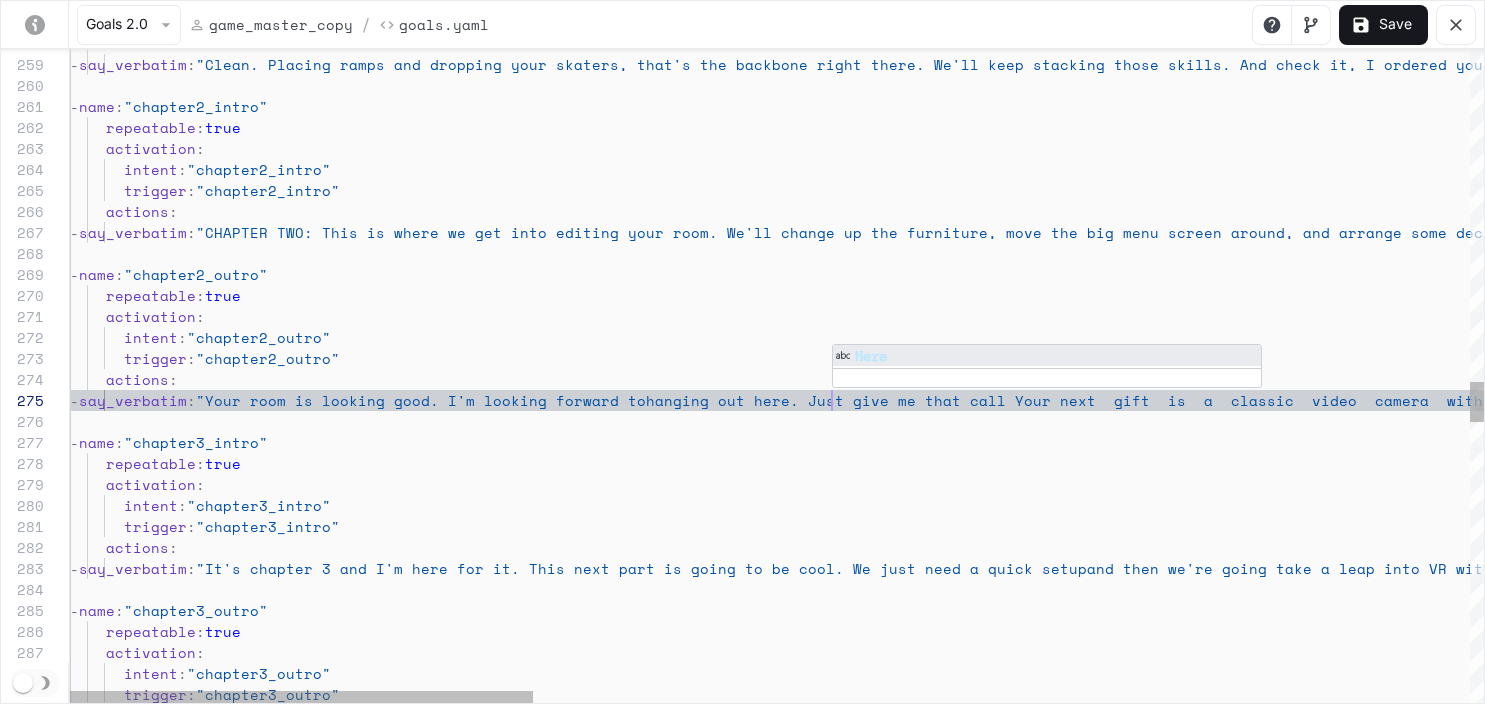 click on "actions :       -  say_verbatim :  "Clean. Placing ramps and dropping your skaters, t hat's the backbone right there. We'll keep stackin g those skills. And check it, I ordered you a fres h deck for your collection. I'm ghostin', but I'll  be back real soon"   -  name :  "chapter2_intro"         repeatable :  true      activation :        intent :  "chapter2_intro"        trigger :  "chapter2_intro"      actions :       -  say_verbatim :  "CHAPTER TWO: This is where we get into editing yo ur room. We'll change up the furniture, move the b ig menu screen around, and arrange some decks on t he wall"   -  name :  "chapter2_outro"         repeatable :  true      activation :        intent :  "chapter2_outro"        trigger :  "chapter2_outro"      actions :       -  say_verbatim :  "Your room is looking good. I'm looking forward to     -  :" at bounding box center [2206, -50] 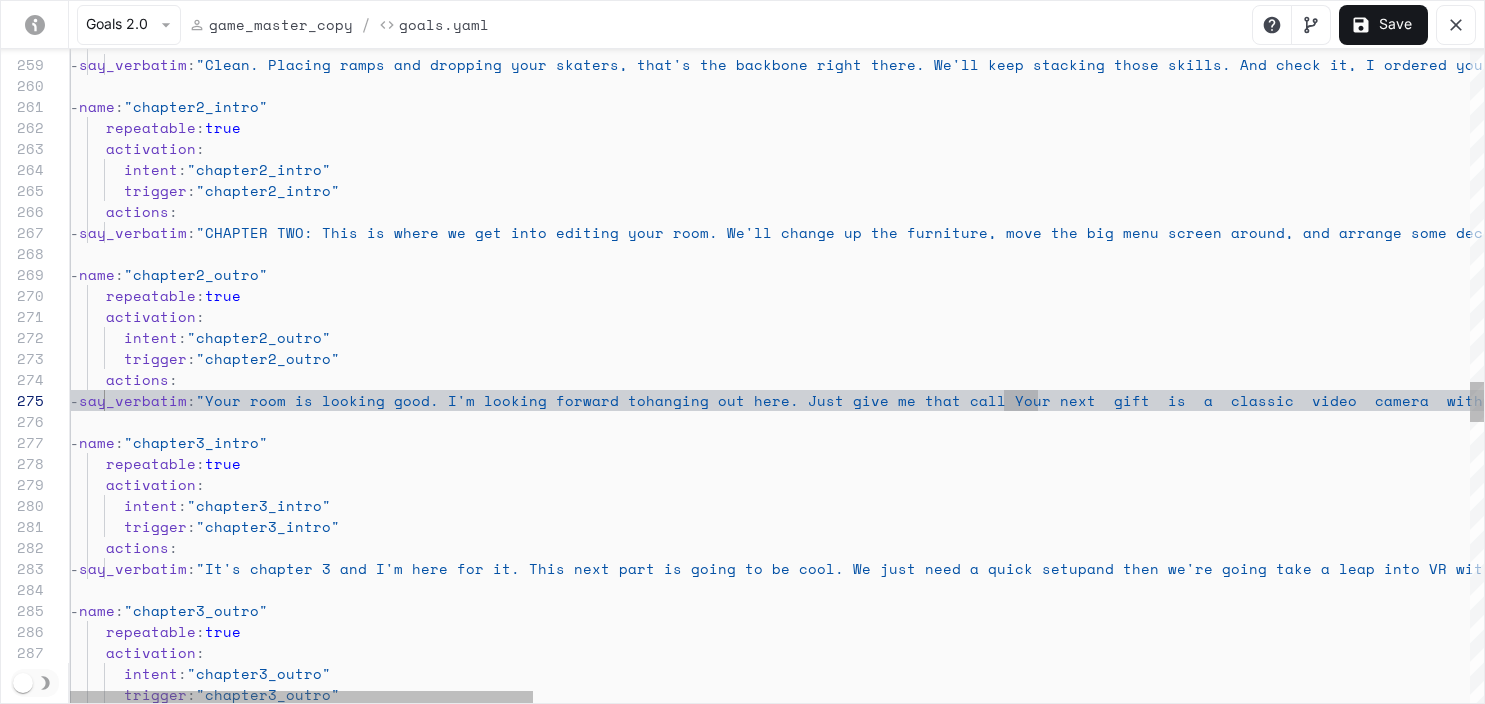 click on "actions :       -  say_verbatim :  "Clean. Placing ramps and dropping your skaters, t hat's the backbone right there. We'll keep stackin g those skills. And check it, I ordered you a fres h deck for your collection. I'm ghostin', but I'll  be back real soon"   -  name :  "chapter2_intro"         repeatable :  true      activation :        intent :  "chapter2_intro"        trigger :  "chapter2_intro"      actions :       -  say_verbatim :  "CHAPTER TWO: This is where we get into editing yo ur room. We'll change up the furniture, move the b ig menu screen around, and arrange some decks on t he wall"   -  name :  "chapter2_outro"         repeatable :  true      activation :        intent :  "chapter2_outro"        trigger :  "chapter2_outro"      actions :       -  say_verbatim :  "Your room is looking good. I'm looking forward to     -  :" at bounding box center [2206, -50] 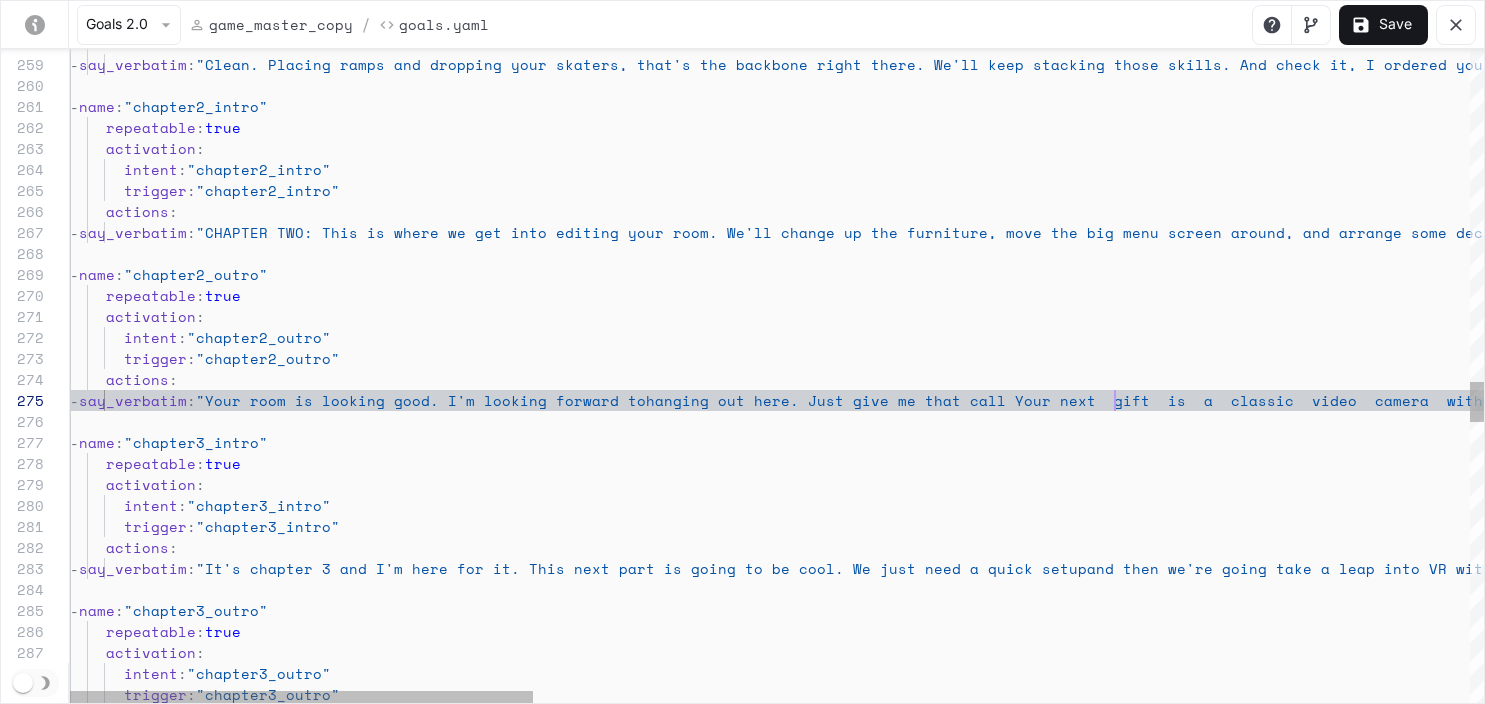 scroll, scrollTop: 84, scrollLeft: 1045, axis: both 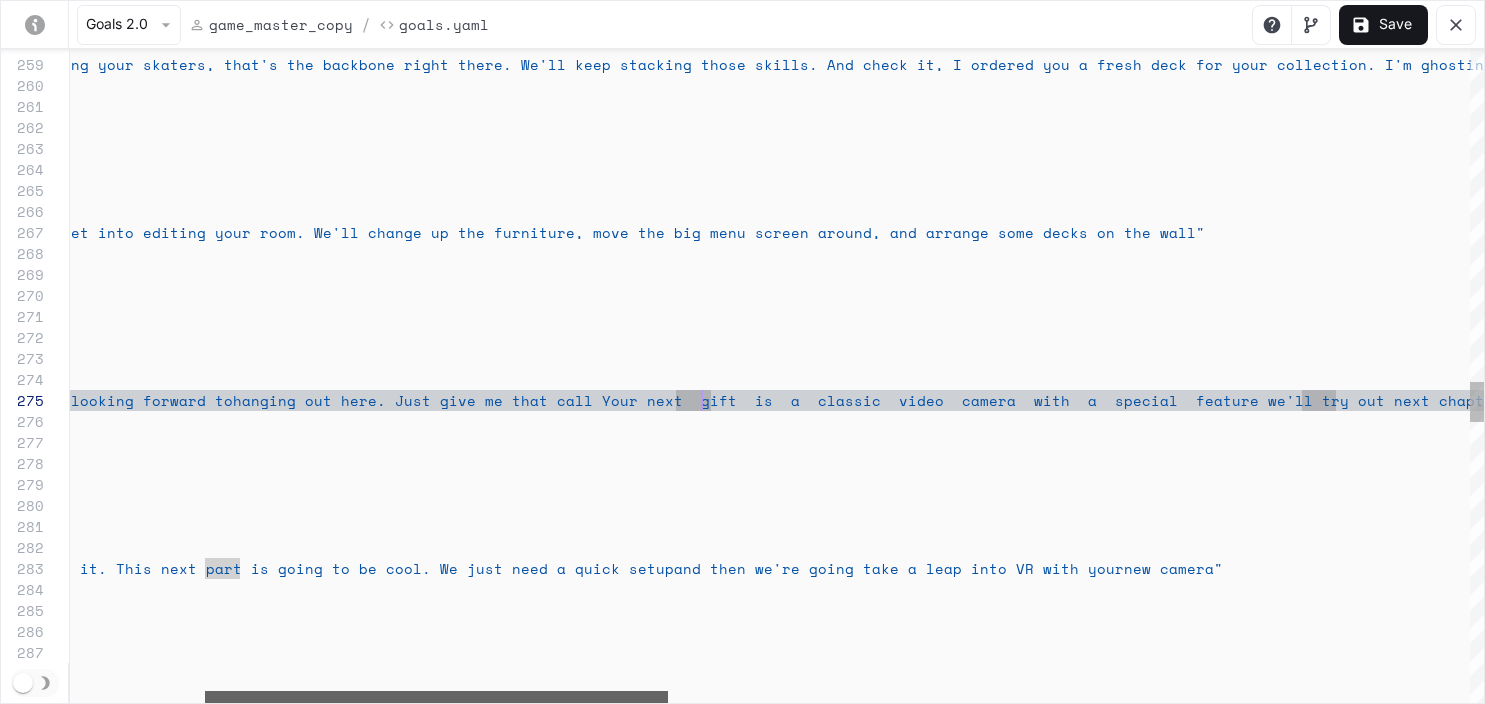 click at bounding box center [436, 697] 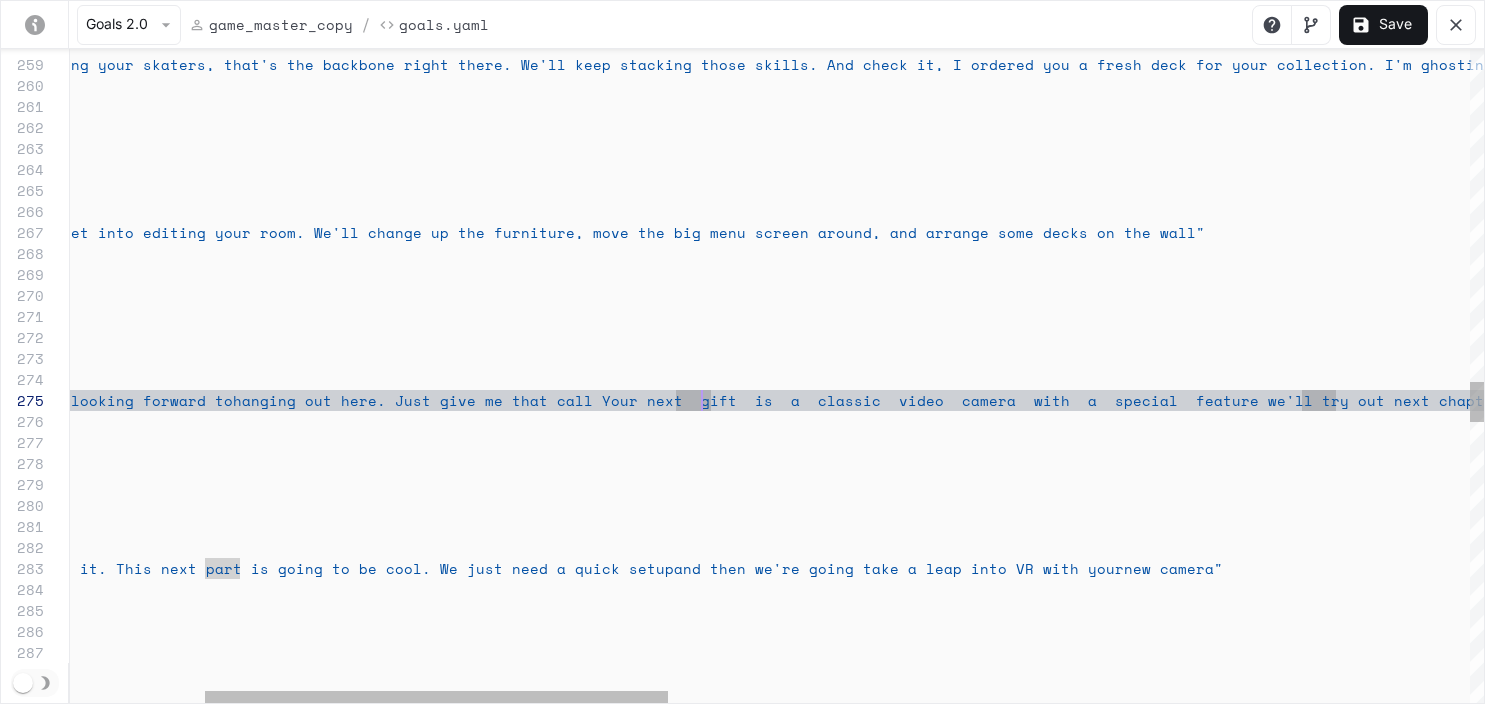 click on "actions :       -  say_verbatim :  "Clean. Placing ramps and dropping your skaters, t hat's the backbone right there. We'll keep stackin g those skills. And check it, I ordered you a fres h deck for your collection. I'm ghostin', but I'll  be back real soon"   -  name :  "chapter2_intro"         repeatable :  true      activation :        intent :  "chapter2_intro"        trigger :  "chapter2_intro"      actions :       -  say_verbatim :  "CHAPTER TWO: This is where we get into editing yo ur room. We'll change up the furniture, move the b ig menu screen around, and arrange some decks on t he wall"   -  name :  "chapter2_outro"         repeatable :  true      activation :        intent :  "chapter2_outro"        trigger :  "chapter2_outro"      actions :       -  say_verbatim :  "Your room is looking good. I'm looking forward to     -  :" at bounding box center [1793, -50] 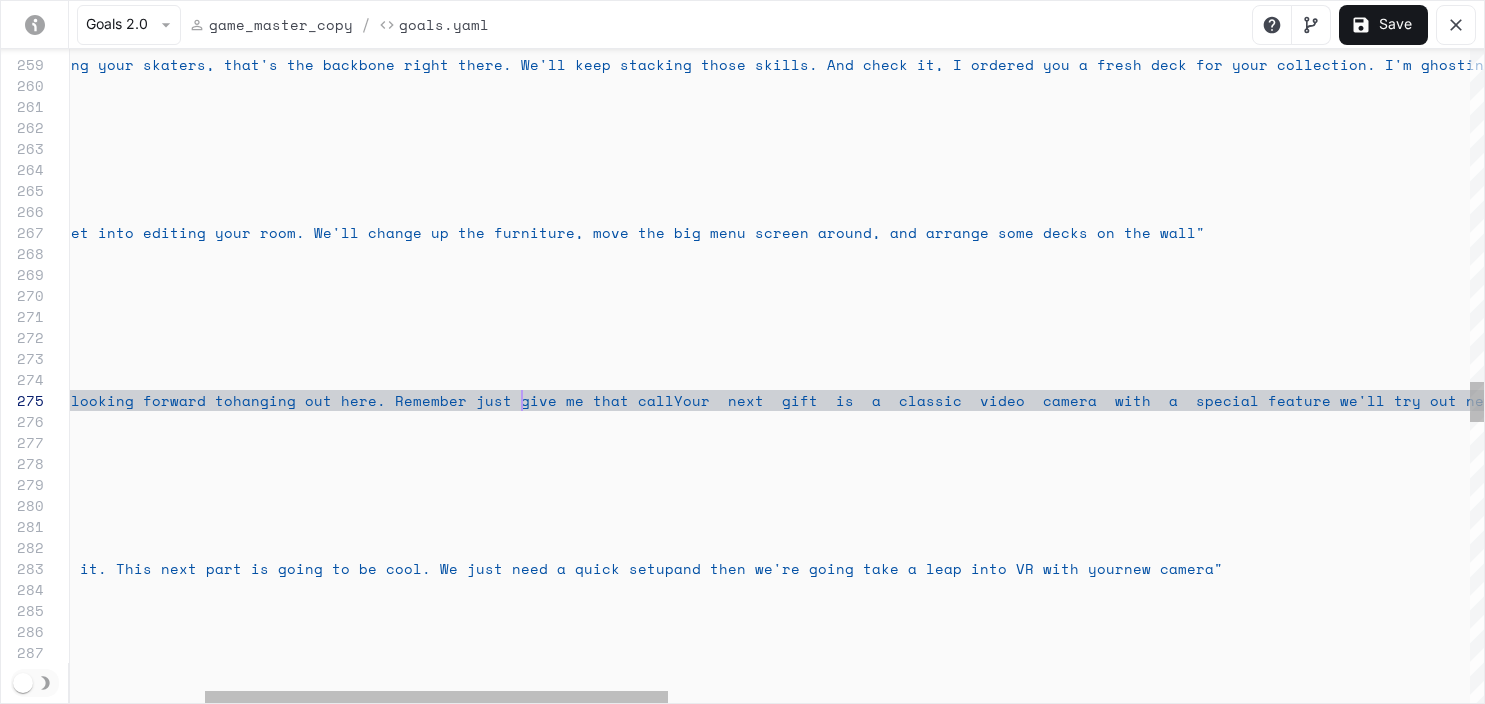 scroll, scrollTop: 84, scrollLeft: 865, axis: both 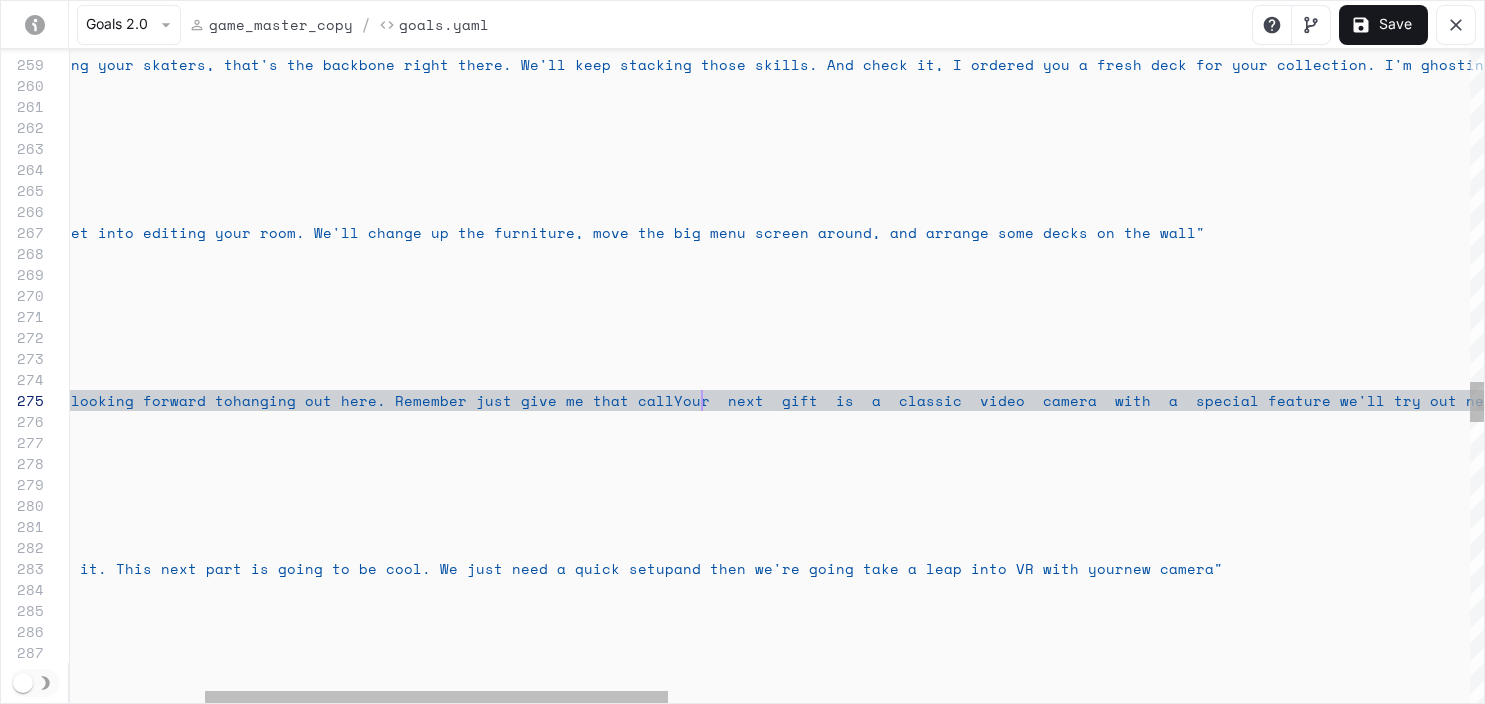 click on "actions :       -  say_verbatim :  "Clean. Placing ramps and dropping your skaters, t hat's the backbone right there. We'll keep stackin g those skills. And check it, I ordered you a fres h deck for your collection. I'm ghostin', but I'll  be back real soon"   -  name :  "chapter2_intro"         repeatable :  true      activation :        intent :  "chapter2_intro"        trigger :  "chapter2_intro"      actions :       -  say_verbatim :  "CHAPTER TWO: This is where we get into editing yo ur room. We'll change up the furniture, move the b ig menu screen around, and arrange some decks on t he wall"   -  name :  "chapter2_outro"         repeatable :  true      activation :        intent :  "chapter2_outro"        trigger :  "chapter2_outro"      actions :       -  say_verbatim :  "Your room is looking good. I'm looking forward to     -  :" at bounding box center (1793, -50) 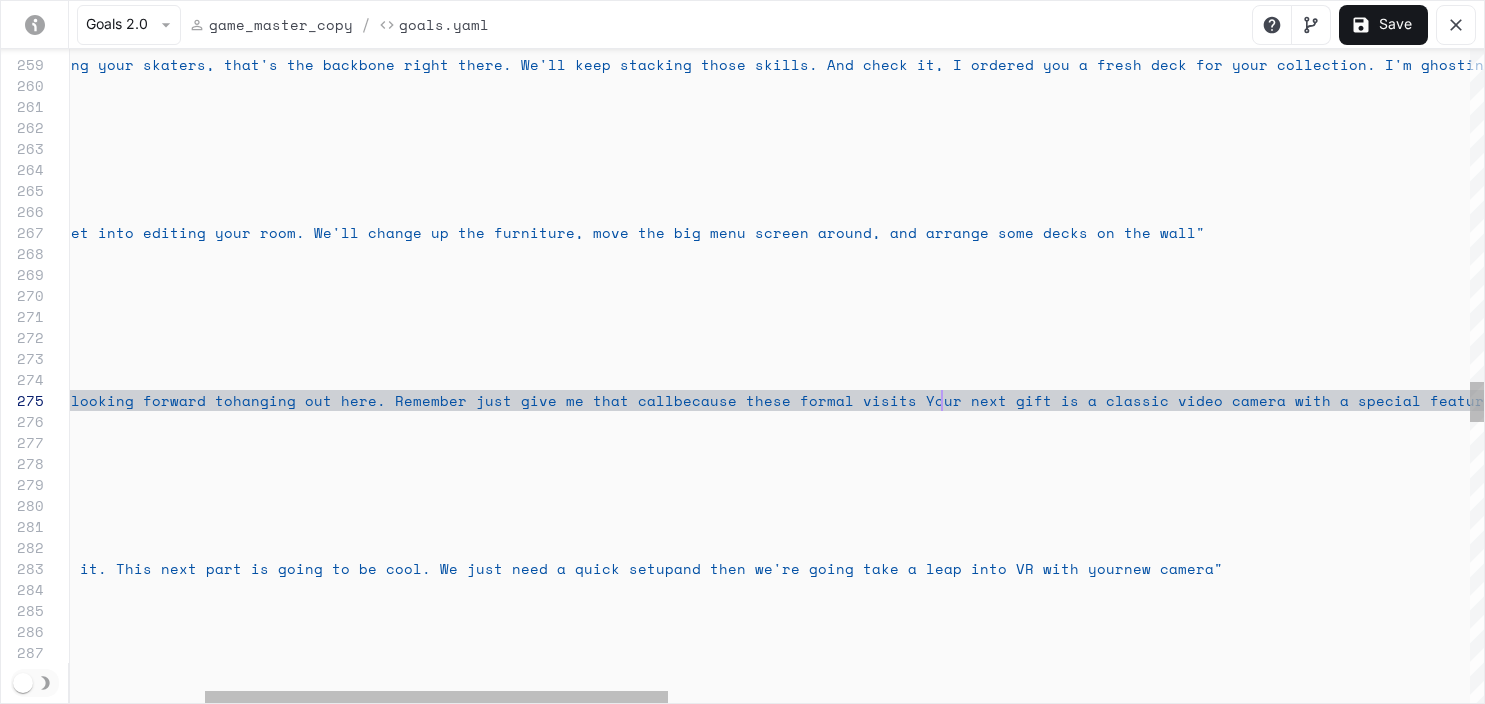 scroll, scrollTop: 84, scrollLeft: 1294, axis: both 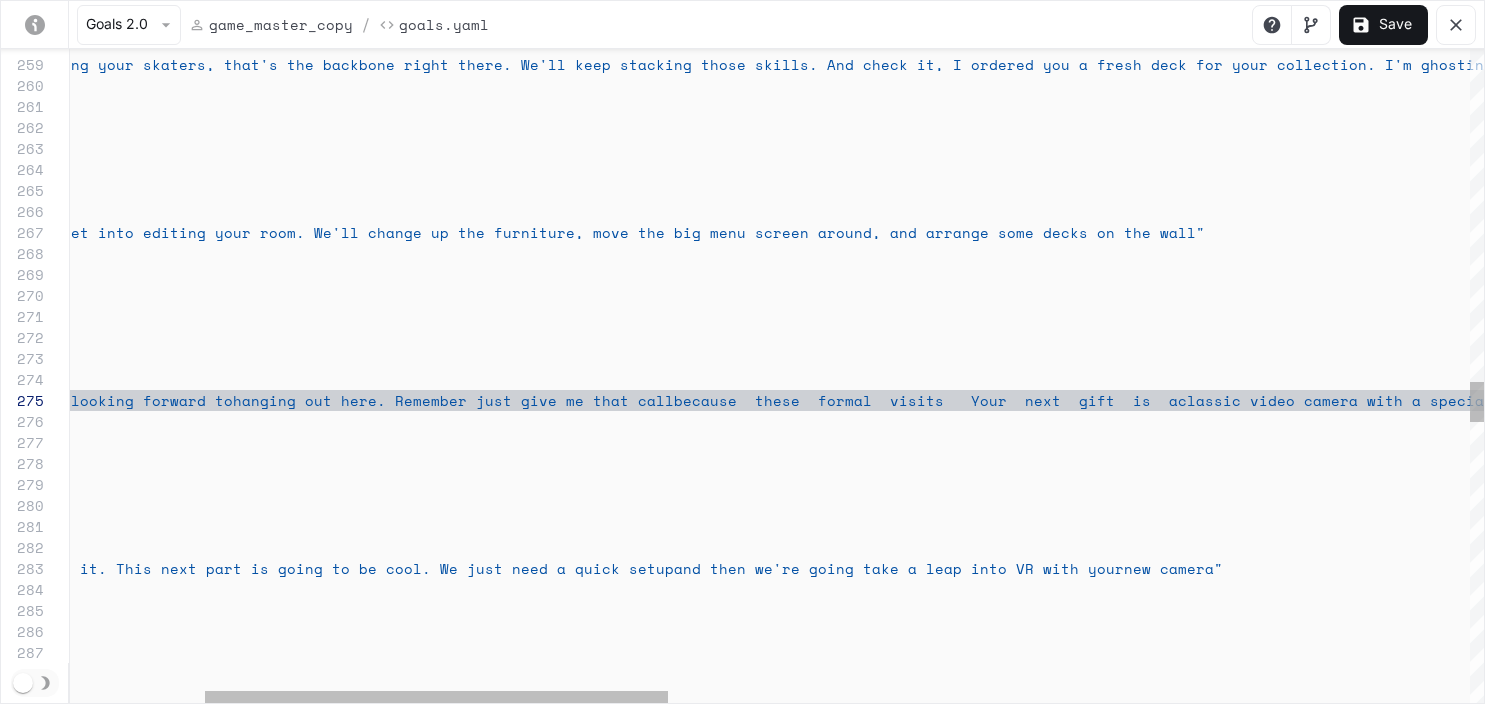 click on "actions :       -  say_verbatim :  "Clean. Placing ramps and dropping your skaters, t hat's the backbone right there. We'll keep stackin g those skills. And check it, I ordered you a fres h deck for your collection. I'm ghostin', but I'll  be back real soon"   -  name :  "chapter2_intro"         repeatable :  true      activation :        intent :  "chapter2_intro"        trigger :  "chapter2_intro"      actions :       -  say_verbatim :  "CHAPTER TWO: This is where we get into editing yo ur room. We'll change up the furniture, move the b ig menu screen around, and arrange some decks on t he wall"   -  name :  "chapter2_outro"         repeatable :  true      activation :        intent :  "chapter2_outro"        trigger :  "chapter2_outro"      actions :       -  say_verbatim :  "Your room is looking good. I'm looking forward to     -  :" at bounding box center (1793, -50) 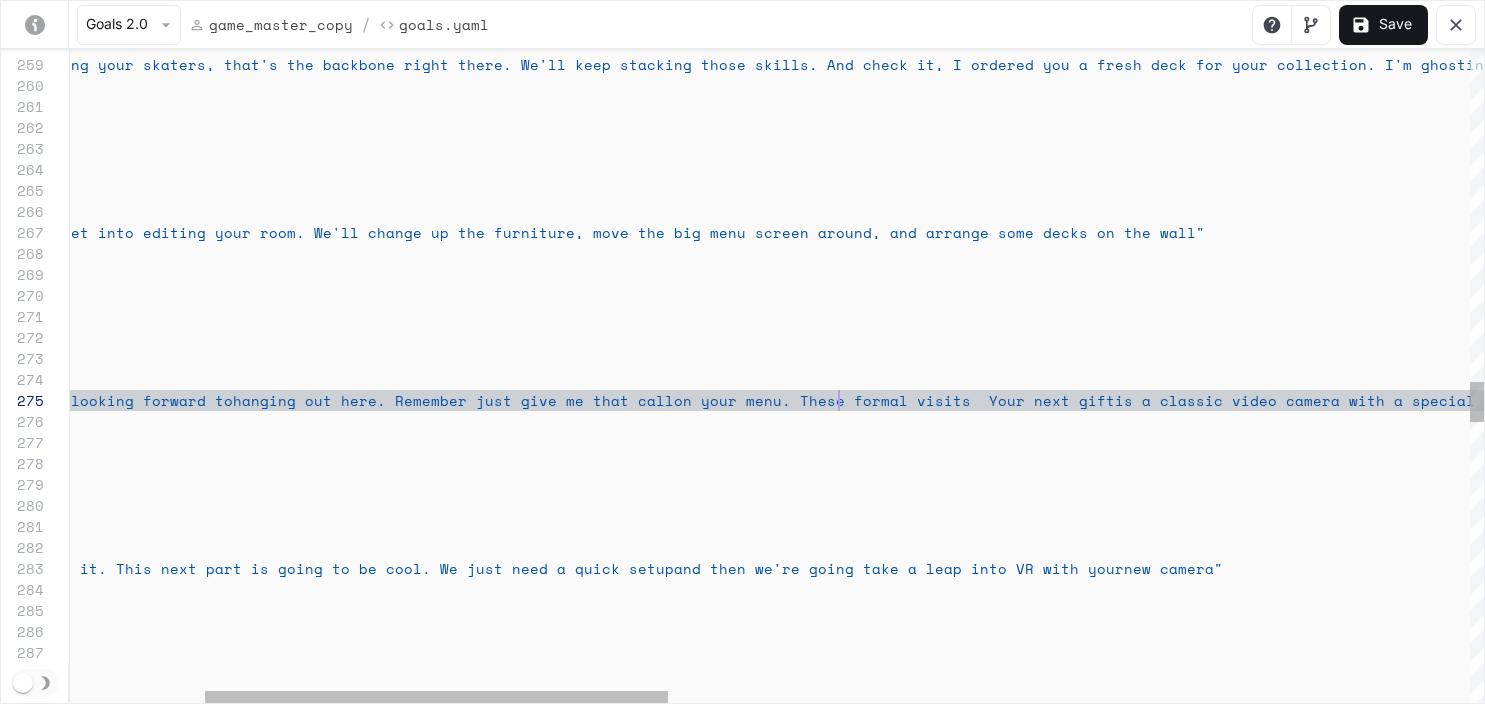 scroll, scrollTop: 84, scrollLeft: 1182, axis: both 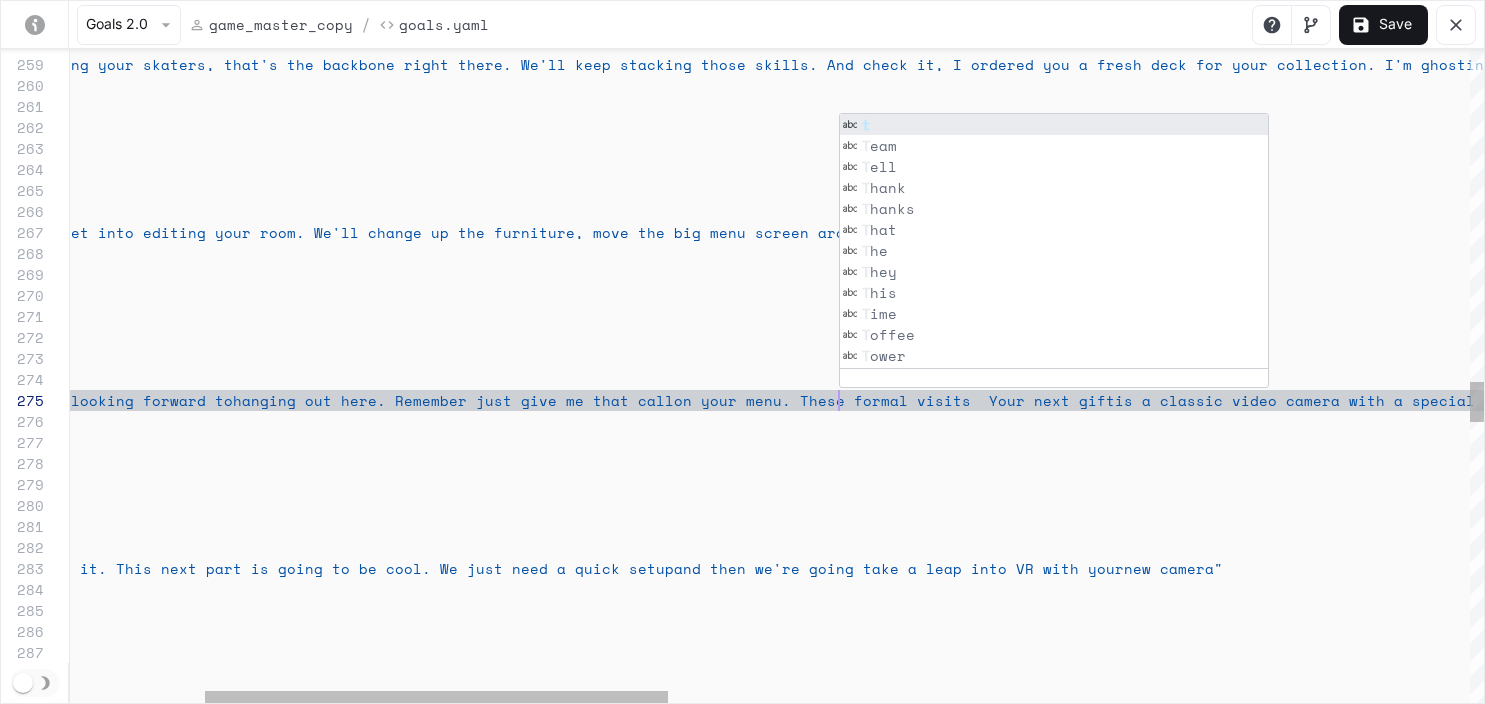 click on "actions :       -  say_verbatim :  "Clean. Placing ramps and dropping your skaters, t hat's the backbone right there. We'll keep stackin g those skills. And check it, I ordered you a fres h deck for your collection. I'm ghostin', but I'll  be back real soon"   -  name :  "chapter2_intro"         repeatable :  true      activation :        intent :  "chapter2_intro"        trigger :  "chapter2_intro"      actions :       -  say_verbatim :  "CHAPTER TWO: This is where we get into editing yo ur room. We'll change up the furniture, move the b ig menu screen around, and arrange some decks on t he wall"   -  name :  "chapter2_outro"         repeatable :  true      activation :        intent :  "chapter2_outro"        trigger :  "chapter2_outro"      actions :       -  say_verbatim :  "Your room is looking good. I'm looking forward to     -  :" at bounding box center [1793, -50] 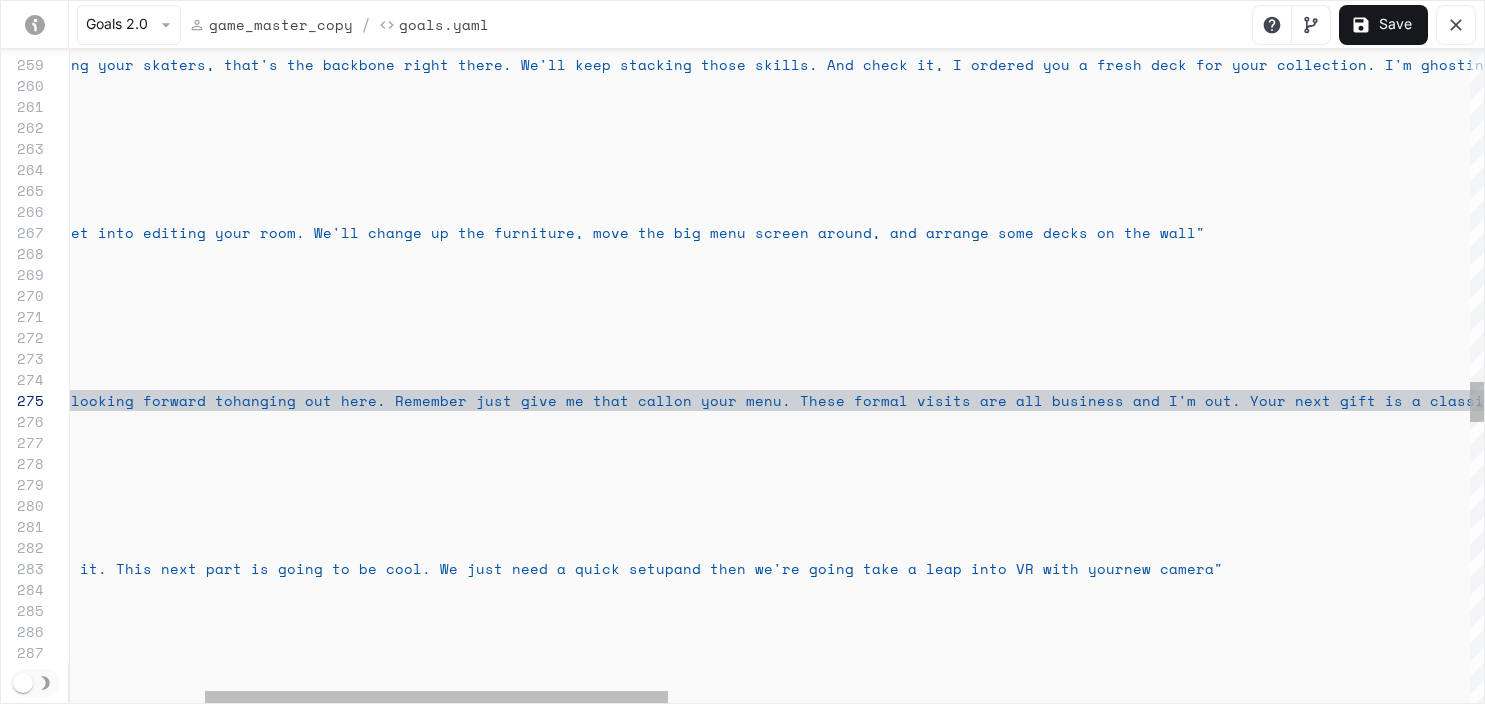 scroll, scrollTop: 84, scrollLeft: 1602, axis: both 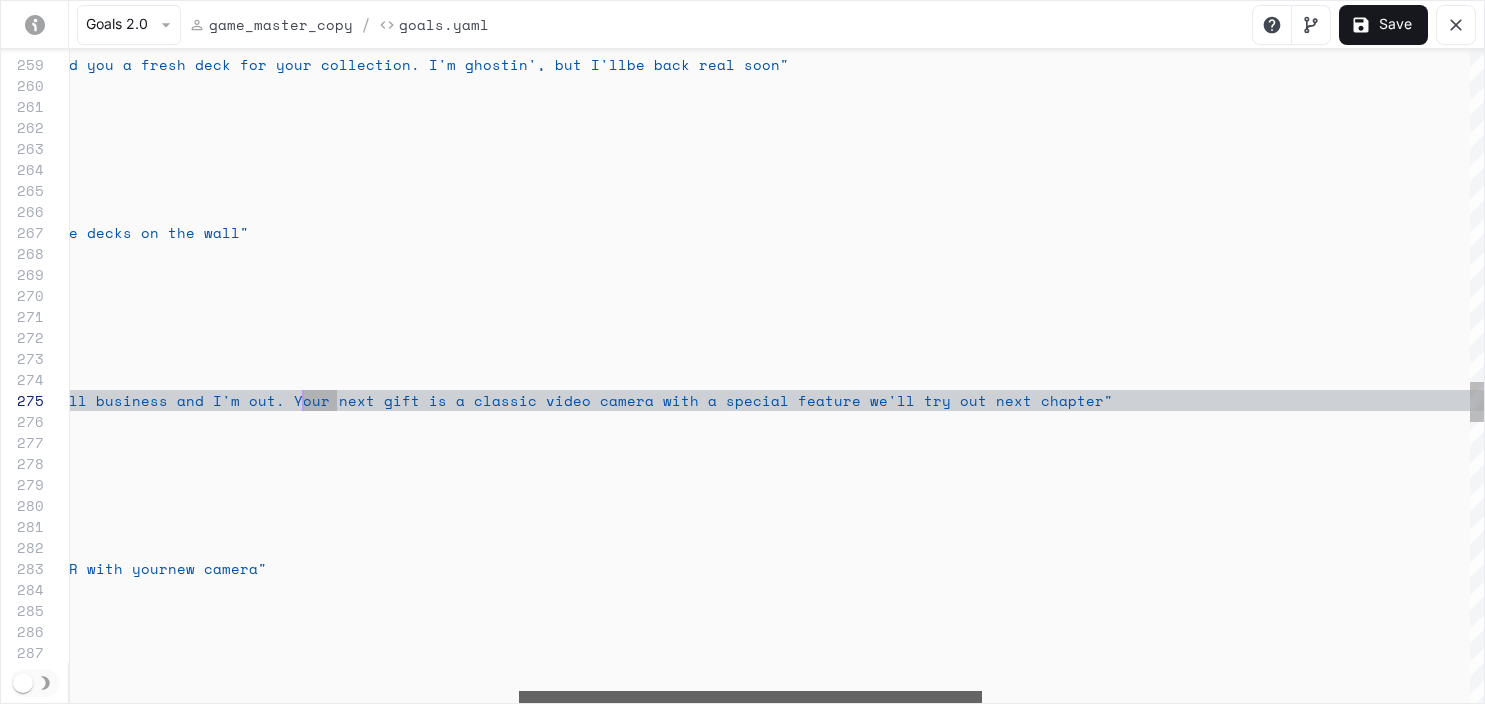 click at bounding box center (750, 697) 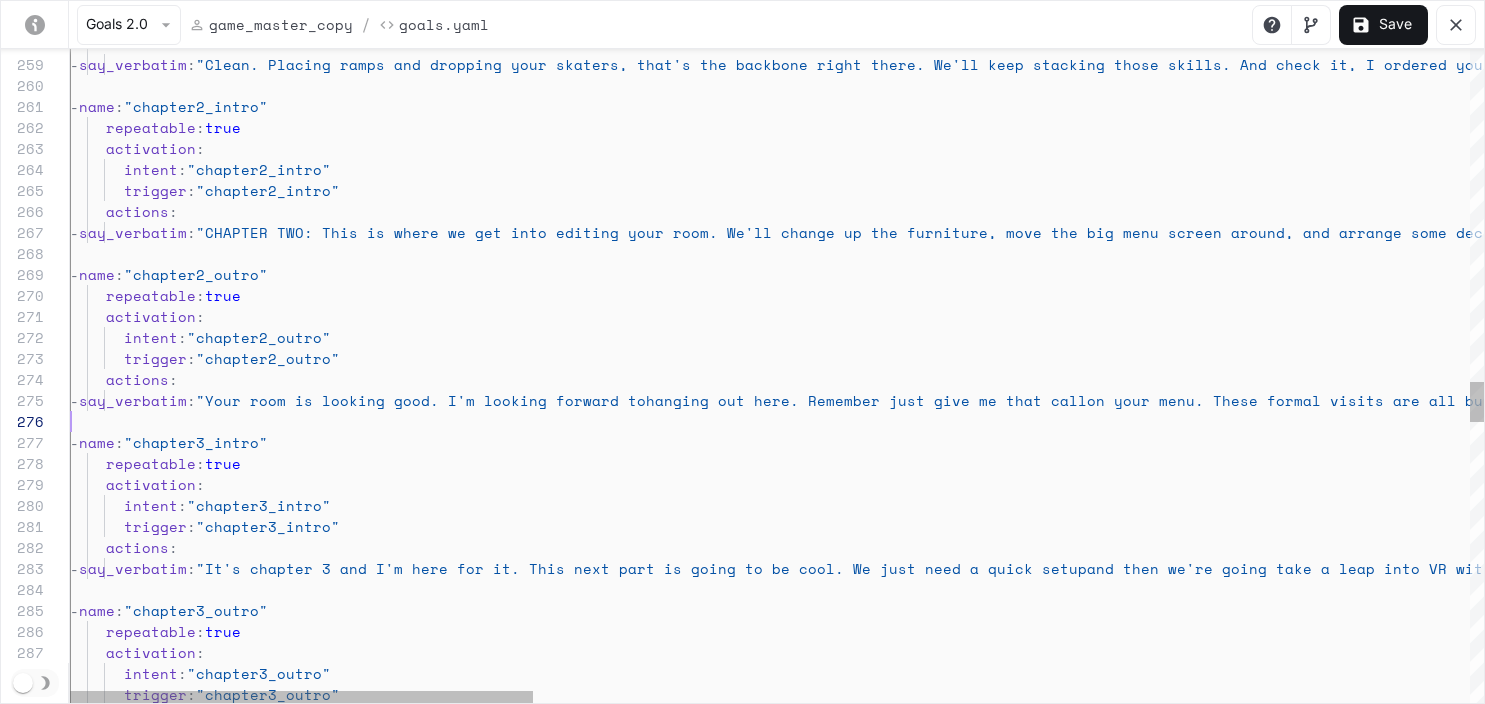 click on "actions :       -  say_verbatim :  "Clean. Placing ramps and dropping your skaters, t hat's the backbone right there. We'll keep stackl ng those skills. And check it, I ordered you a fres h deck for your collection. I'm ghostin', but I'll  be back real soon"   -  name :  "chapter2_intro"         repeatable :  true      activation :        intent :  "chapter2_intro"        trigger :  "chapter2_intro"      actions :       -  say_verbatim :  "CHAPTER TWO: This is where we get into editing yo ur room. We'll change up the furniture, move the b ig menu screen around, and arrange some decks on t he wall"   -  name :  "chapter2_outro"         repeatable :  true      activation :        intent :  "chapter2_outro"        trigger :  "chapter2_outro"      actions :       -  say_verbatim :  "Your room is looking good. I'm looking forward to apter"   :" at bounding box center [2206, -50] 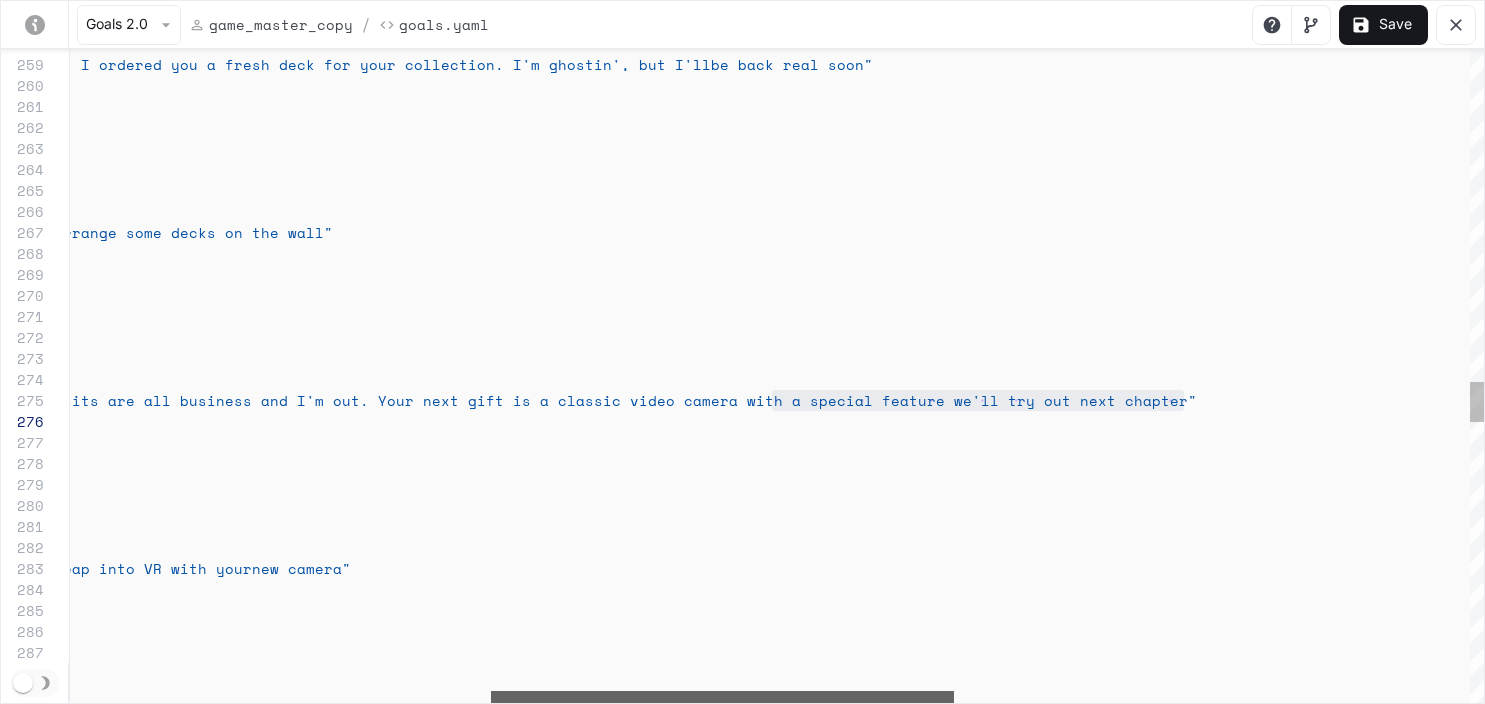 click at bounding box center (722, 697) 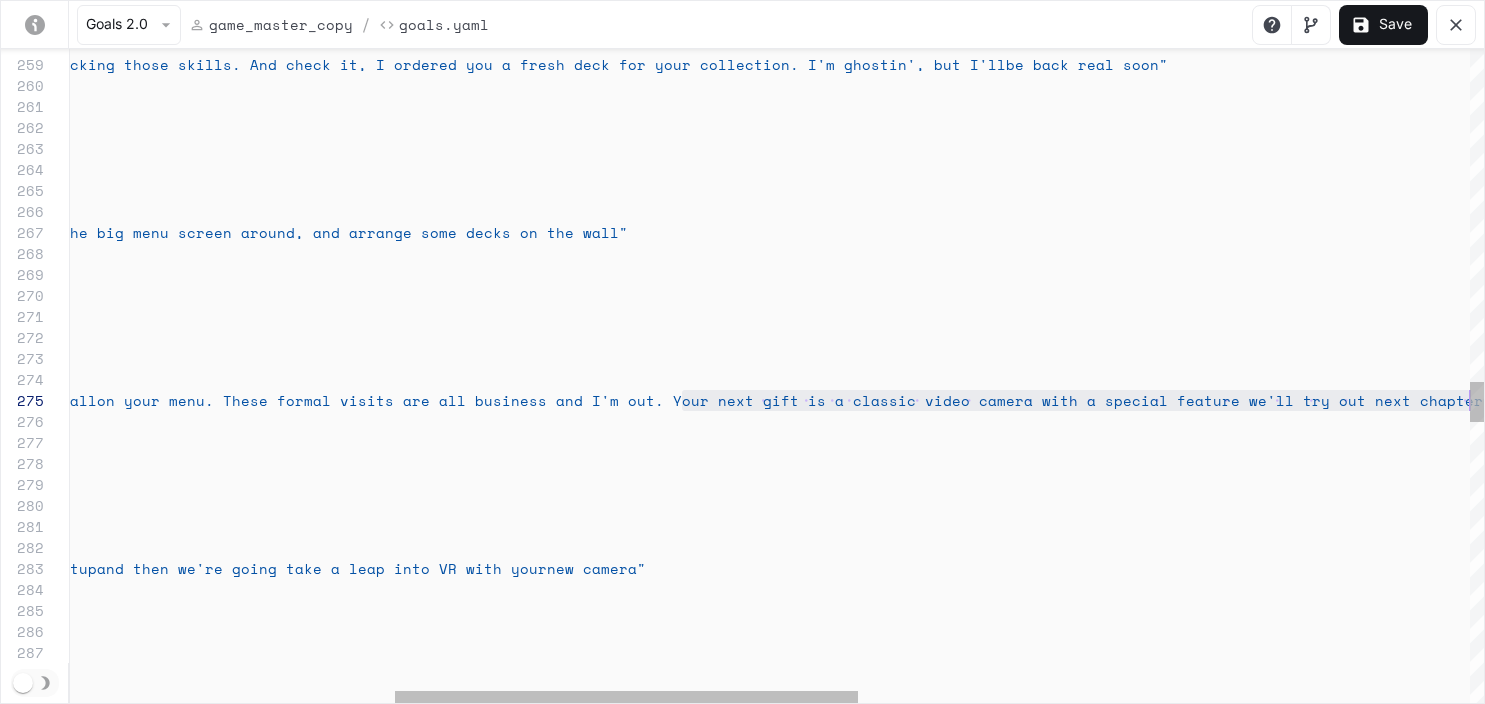 scroll, scrollTop: 84, scrollLeft: 2373, axis: both 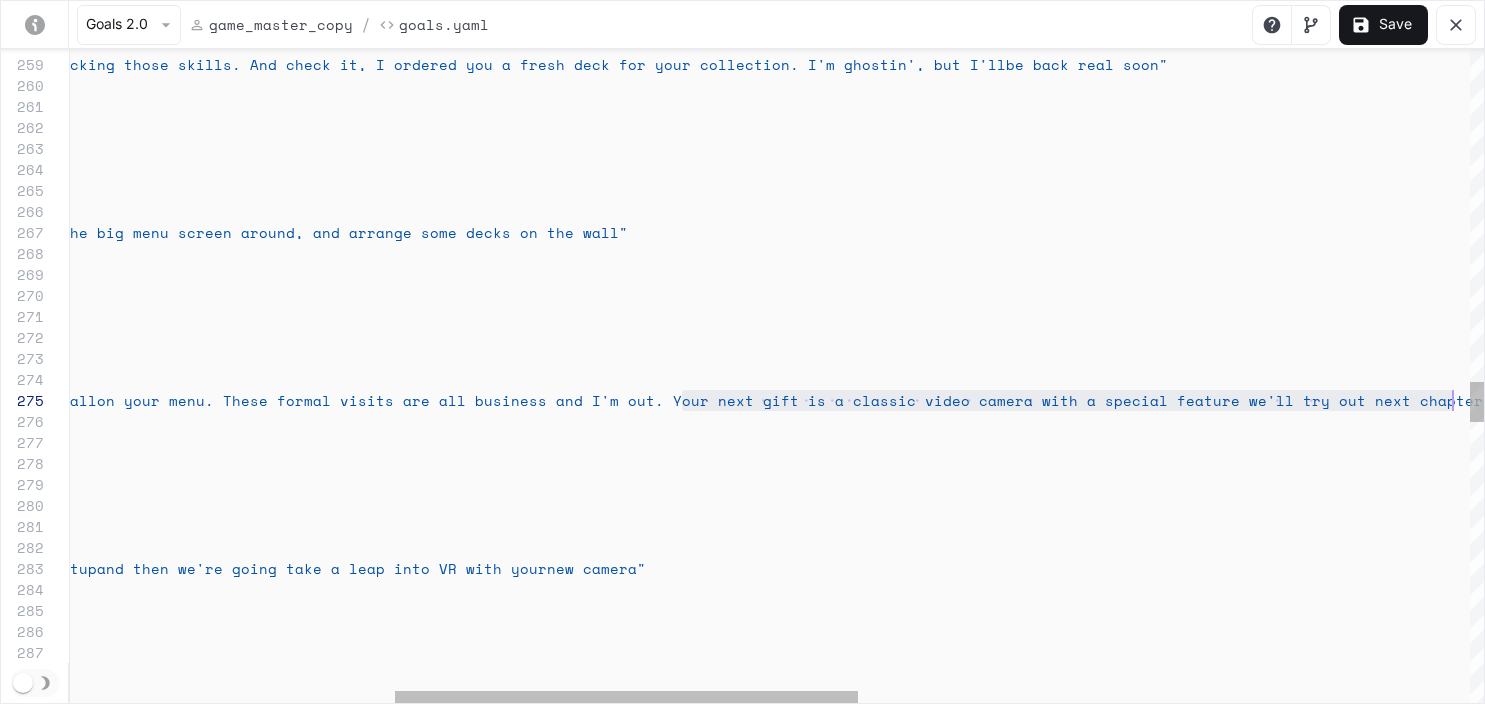 drag, startPoint x: 389, startPoint y: 403, endPoint x: 1456, endPoint y: 402, distance: 1067.0005 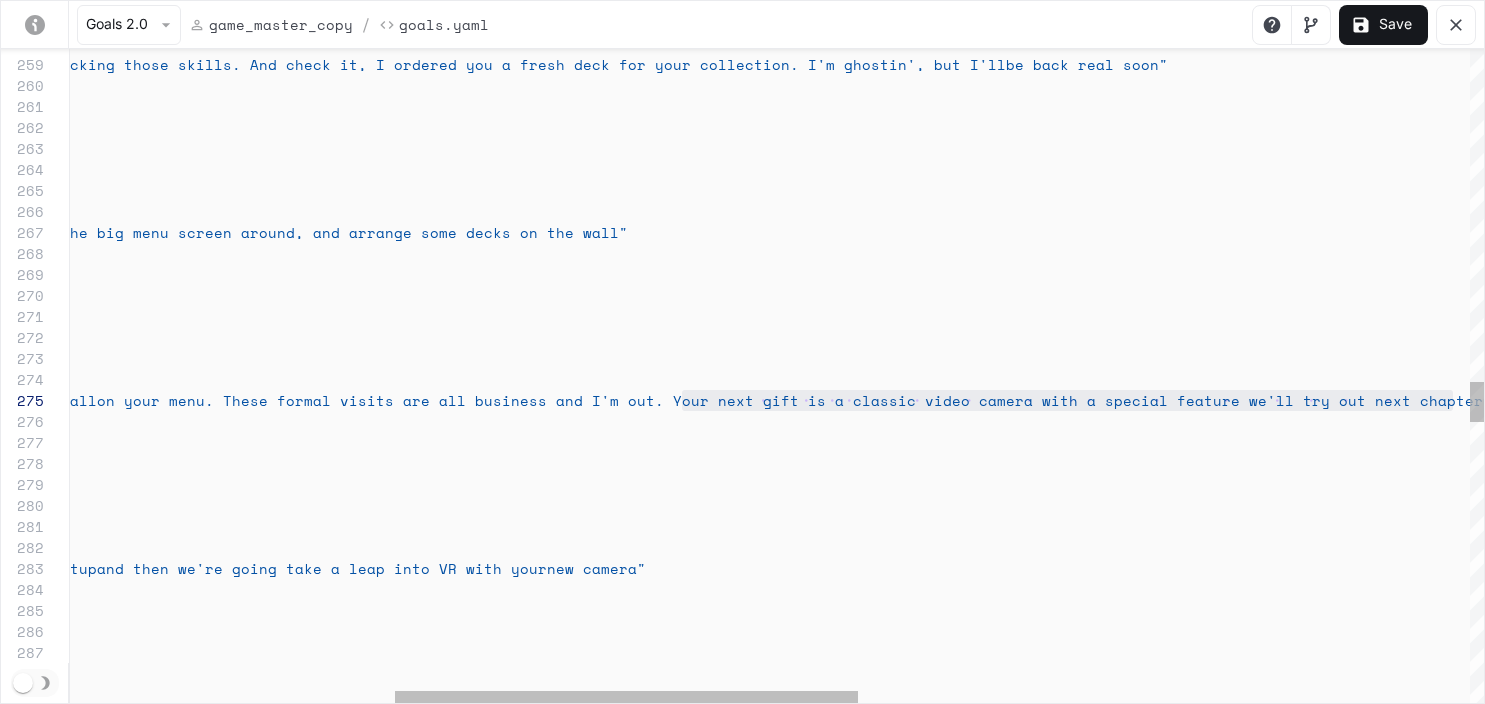 click on "actions :       -  say_verbatim :  "Clean. Placing ramps and dropping your skaters, t hat's the backbone right there. We'll keep stackl ng those skills. And check it, I ordered you a fres h deck for your collection. I'm ghostin', but I'll  be back real soon"   -  name :  "chapter2_intro"         repeatable :  true      activation :        intent :  "chapter2_intro"        trigger :  "chapter2_intro"      actions :       -  say_verbatim :  "CHAPTER TWO: This is where we get into editing yo ur room. We'll change up the furniture, move the b ig menu screen around, and arrange some decks on t he wall"   -  name :  "chapter2_outro"         repeatable :  true      activation :        intent :  "chapter2_outro"        trigger :  "chapter2_outro"      actions :       -  say_verbatim :  "Your room is looking good. I'm looking forward to apter"   :" at bounding box center (1216, -50) 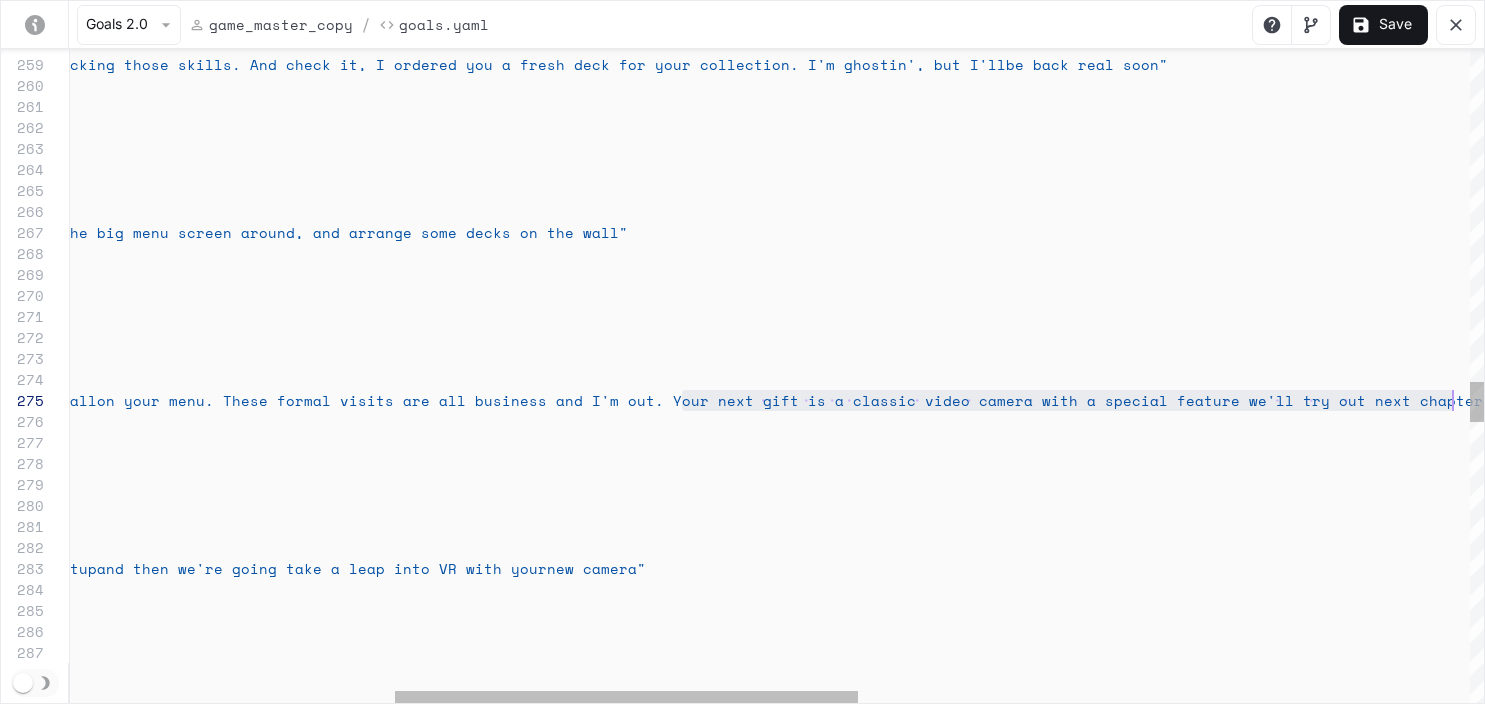 click on "actions :       -  say_verbatim :  "Clean. Placing ramps and dropping your skaters, t hat's the backbone right there. We'll keep stackl ng those skills. And check it, I ordered you a fres h deck for your collection. I'm ghostin', but I'll  be back real soon"   -  name :  "chapter2_intro"         repeatable :  true      activation :        intent :  "chapter2_intro"        trigger :  "chapter2_intro"      actions :       -  say_verbatim :  "CHAPTER TWO: This is where we get into editing yo ur room. We'll change up the furniture, move the b ig menu screen around, and arrange some decks on t he wall"   -  name :  "chapter2_outro"         repeatable :  true      activation :        intent :  "chapter2_outro"        trigger :  "chapter2_outro"      actions :       -  say_verbatim :  "Your room is looking good. I'm looking forward to apter"   :" at bounding box center [1216, -50] 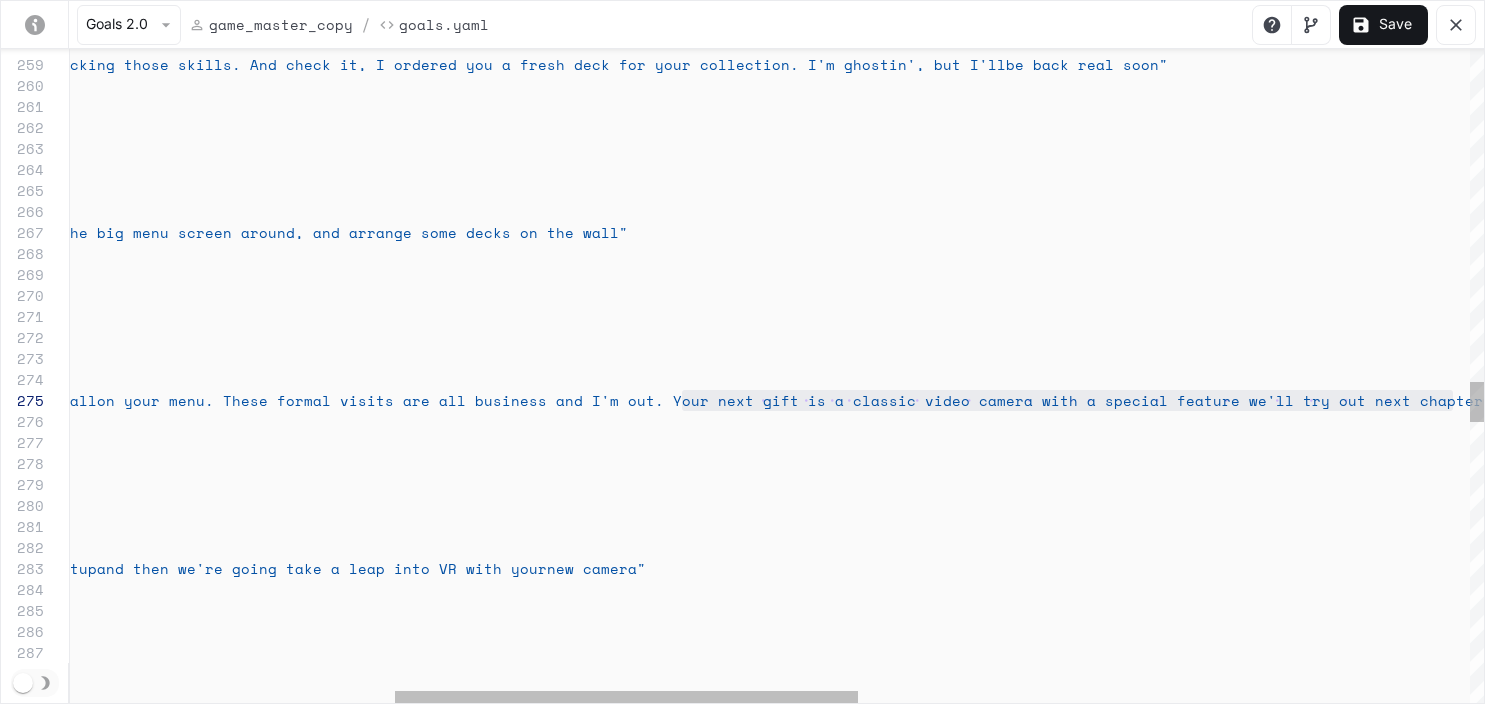 click on "actions :       -  say_verbatim :  "Clean. Placing ramps and dropping your skaters, t hat's the backbone right there. We'll keep stackl ng those skills. And check it, I ordered you a fres h deck for your collection. I'm ghostin', but I'll  be back real soon"   -  name :  "chapter2_intro"         repeatable :  true      activation :        intent :  "chapter2_intro"        trigger :  "chapter2_intro"      actions :       -  say_verbatim :  "CHAPTER TWO: This is where we get into editing yo ur room. We'll change up the furniture, move the b ig menu screen around, and arrange some decks on t he wall"   -  name :  "chapter2_outro"         repeatable :  true      activation :        intent :  "chapter2_outro"        trigger :  "chapter2_outro"      actions :       -  say_verbatim :  "Your room is looking good. I'm looking forward to apter"   :" at bounding box center (1216, -50) 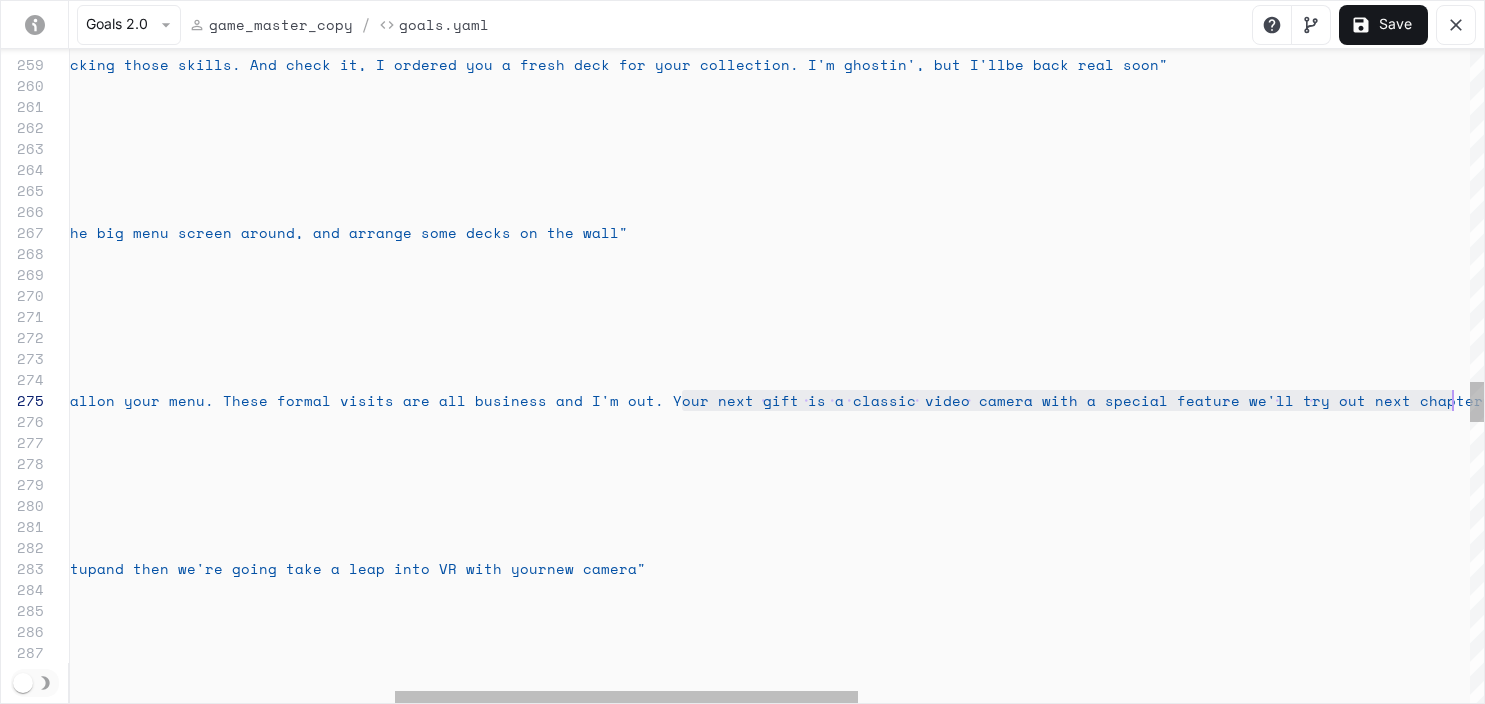 drag, startPoint x: 1024, startPoint y: 401, endPoint x: 1007, endPoint y: 403, distance: 17.117243 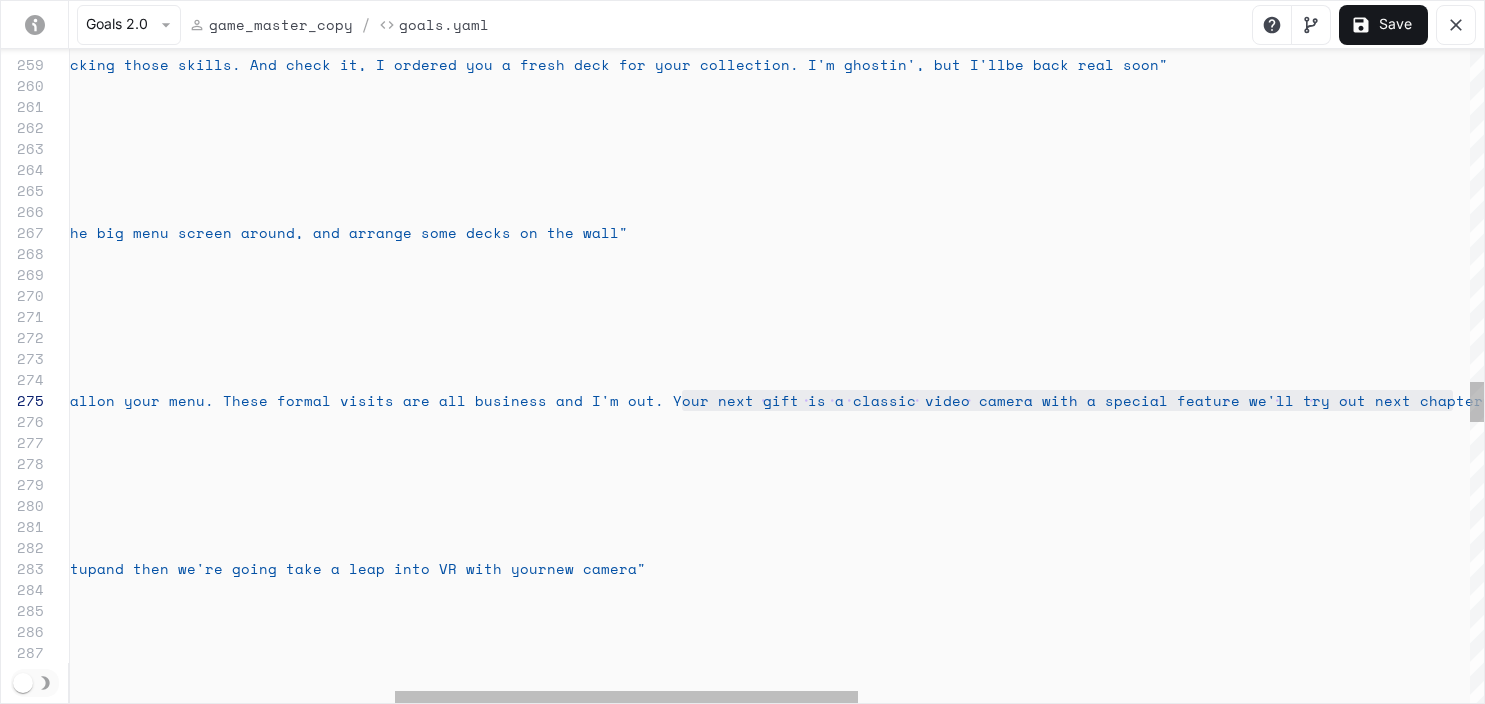 click on "actions :       -  say_verbatim :  "Clean. Placing ramps and dropping your skaters, t hat's the backbone right there. We'll keep stackl ng those skills. And check it, I ordered you a fres h deck for your collection. I'm ghostin', but I'll  be back real soon"   -  name :  "chapter2_intro"         repeatable :  true      activation :        intent :  "chapter2_intro"        trigger :  "chapter2_intro"      actions :       -  say_verbatim :  "CHAPTER TWO: This is where we get into editing yo ur room. We'll change up the furniture, move the b ig menu screen around, and arrange some decks on t he wall"   -  name :  "chapter2_outro"         repeatable :  true      activation :        intent :  "chapter2_outro"        trigger :  "chapter2_outro"      actions :       -  say_verbatim :  "Your room is looking good. I'm looking forward to apter"   :" at bounding box center (1216, -50) 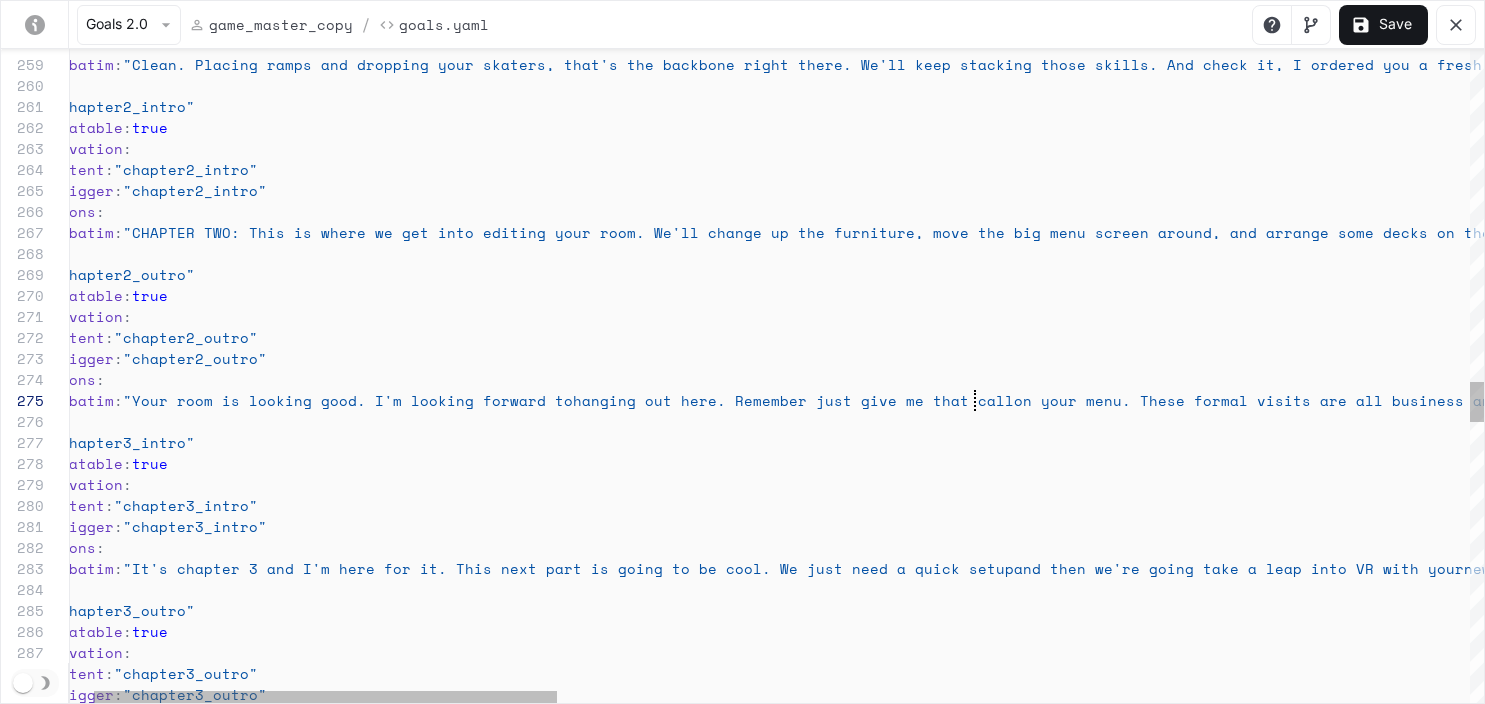 drag, startPoint x: 684, startPoint y: 403, endPoint x: 971, endPoint y: 397, distance: 287.0627 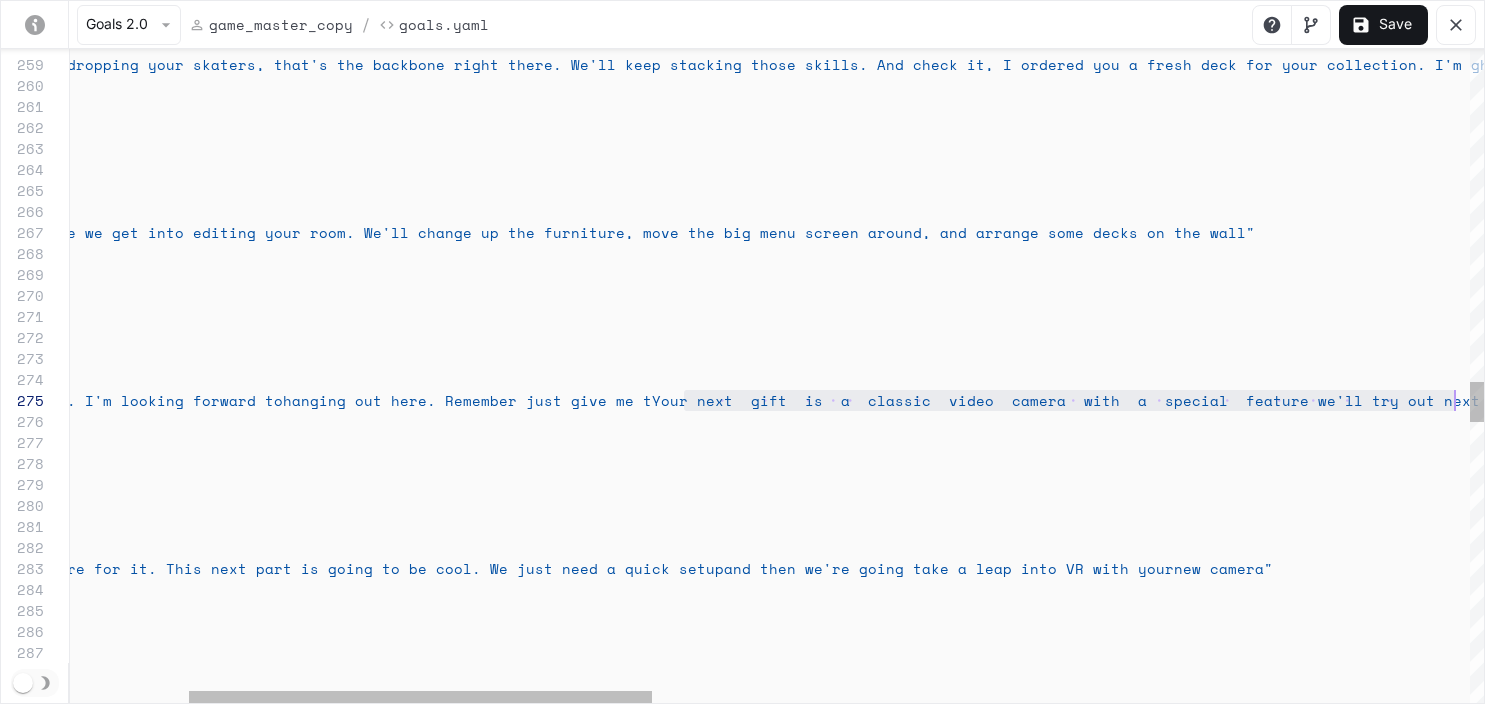 scroll, scrollTop: 84, scrollLeft: 1748, axis: both 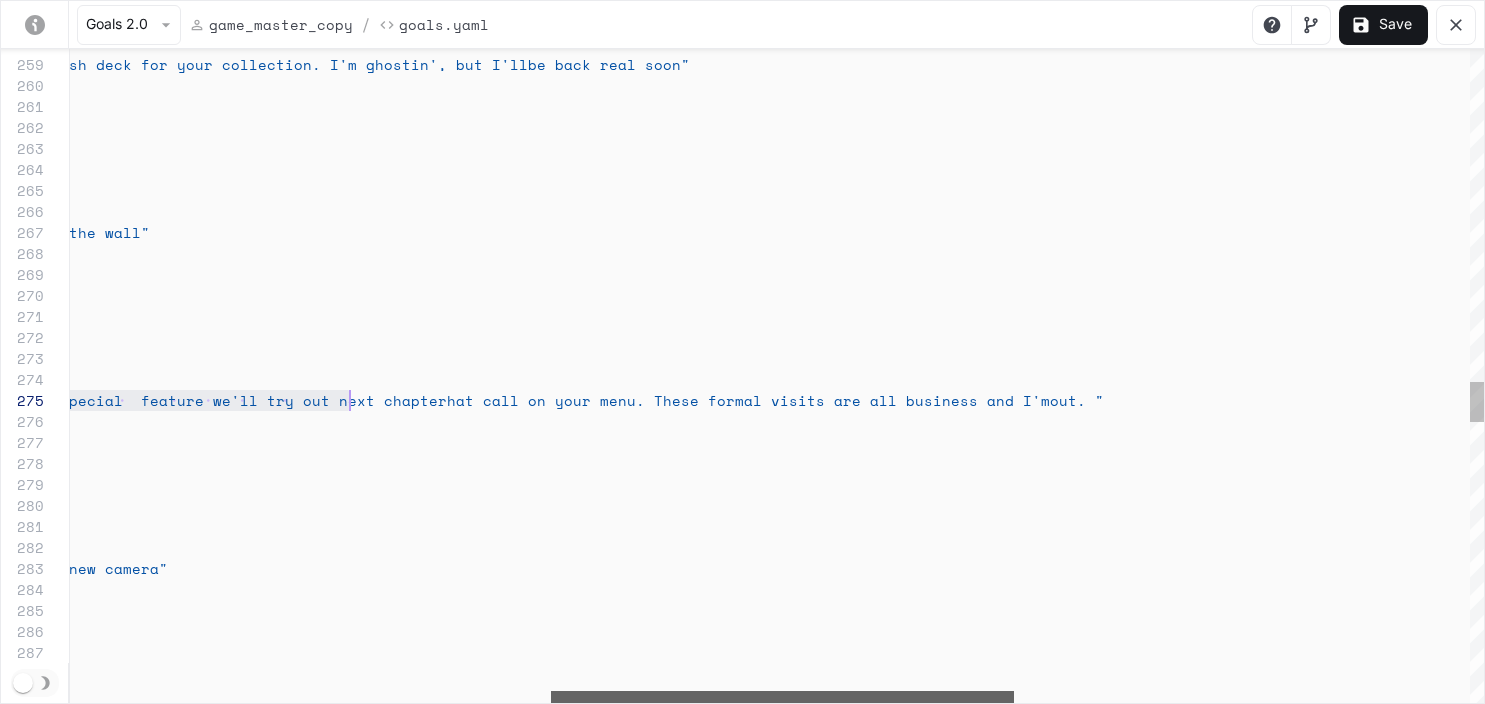 click at bounding box center (782, 697) 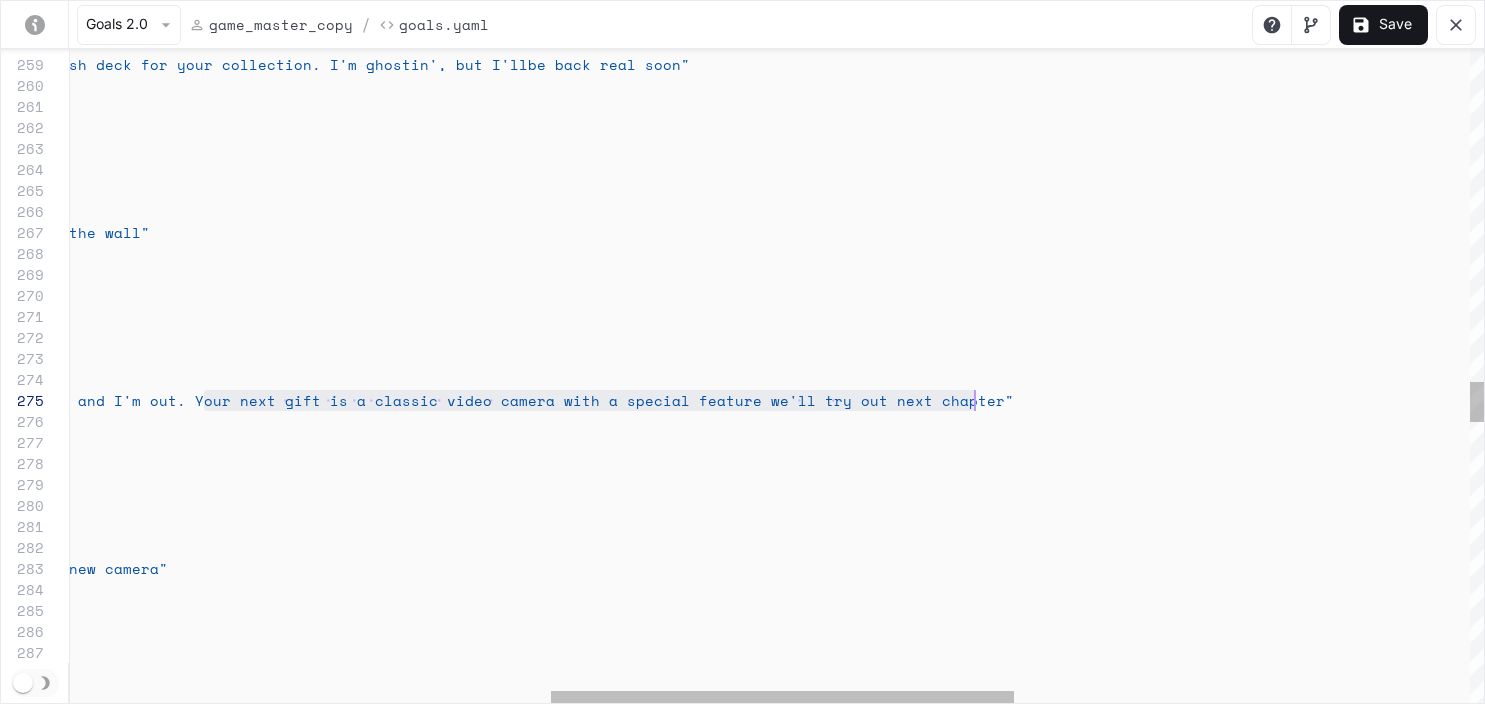 scroll, scrollTop: 84, scrollLeft: 2373, axis: both 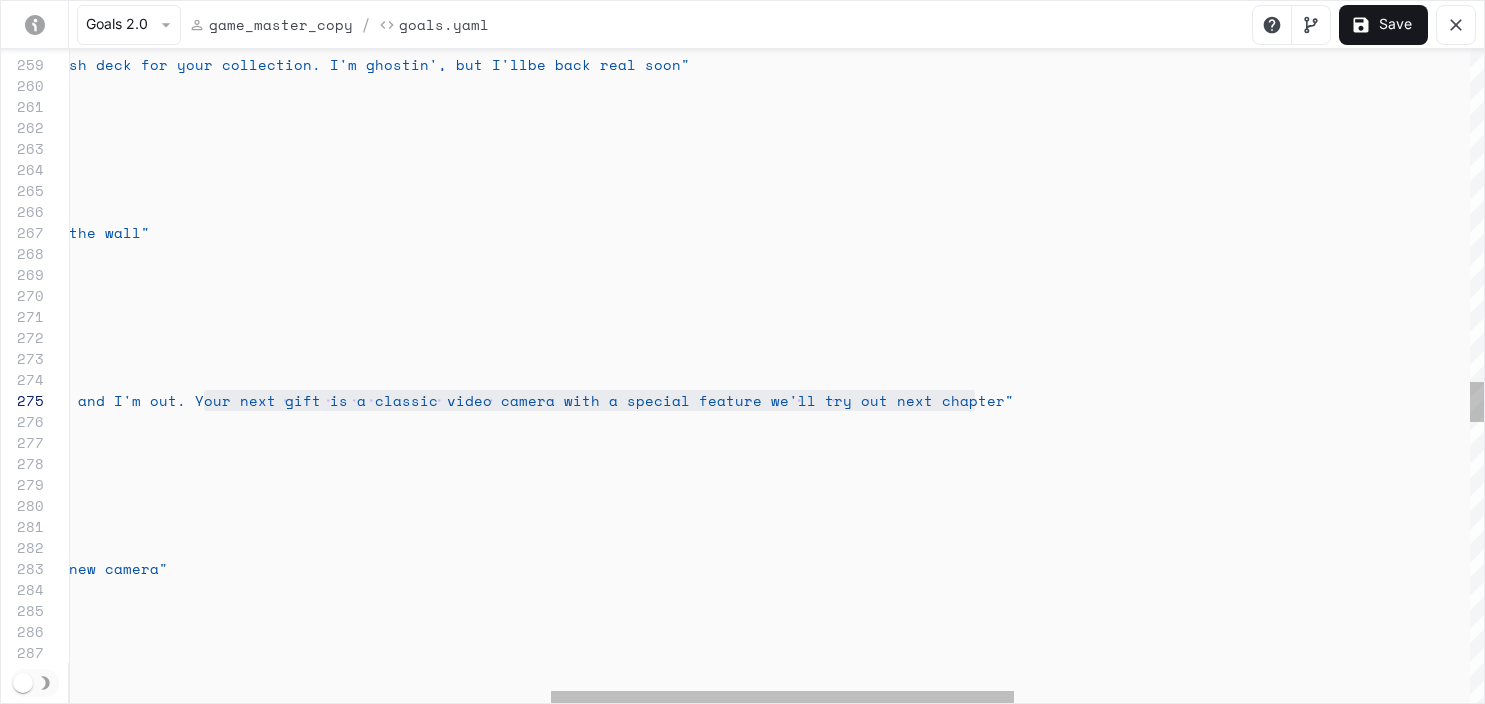 click on "actions :       -  say_verbatim :  "Clean. Placing ramps and dropping your skaters, t hat's the backbone right there. We'll keep stackl ng those skills. And check it, I ordered you a fres h deck for your collection. I'm ghostin', but I'll  be back real soon"   -  name :  "chapter2_intro"         repeatable :  true      activation :        intent :  "chapter2_intro"        trigger :  "chapter2_intro"      actions :       -  say_verbatim :  "CHAPTER TWO: This is where we get into editing yo ur room. We'll change up the furniture, move the b ig menu screen around, and arrange some decks on t he wall"   -  name :  "chapter2_outro"         repeatable :  true      activation :        intent :  "chapter2_outro"        trigger :  "chapter2_outro"      actions :       -  say_verbatim :  "Your room is looking good. I'm looking forward to apter"   :" at bounding box center (738, -50) 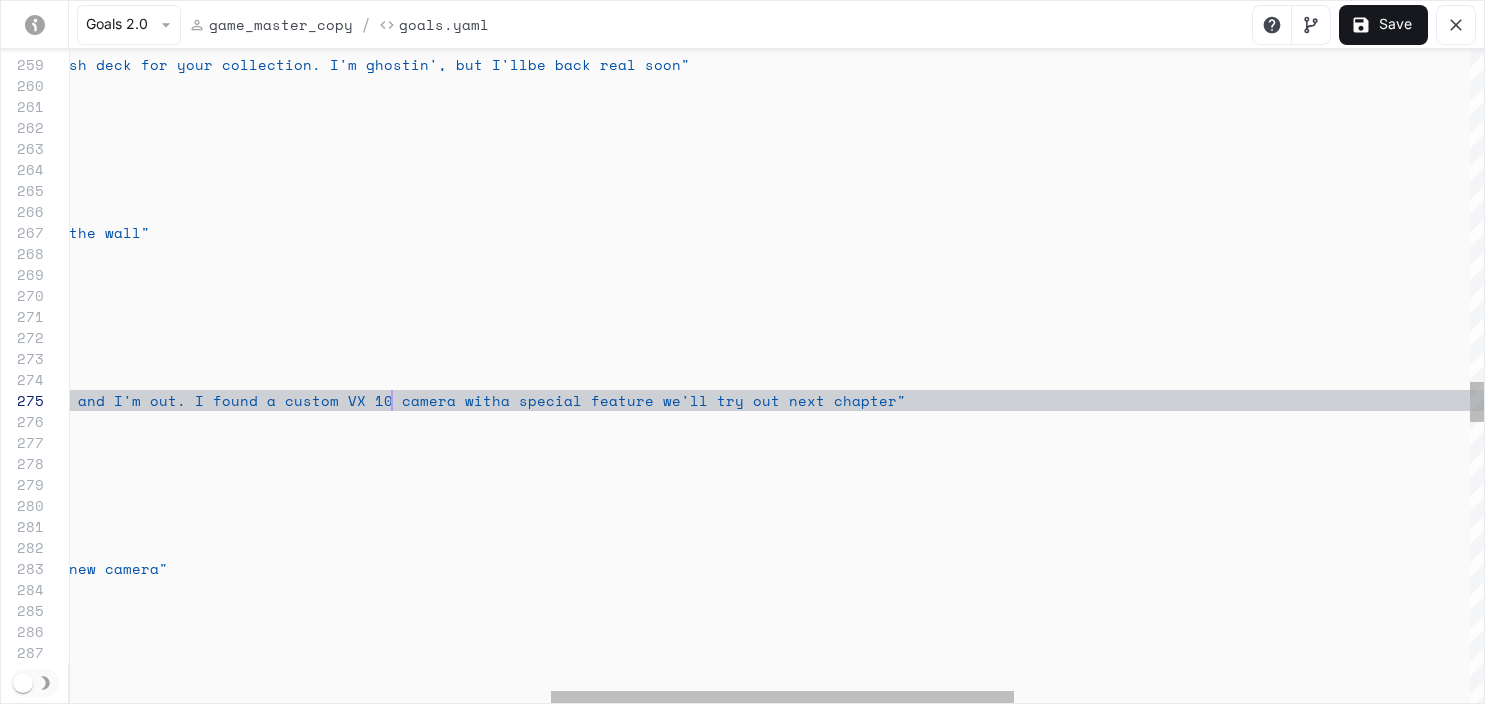 scroll, scrollTop: 84, scrollLeft: 1808, axis: both 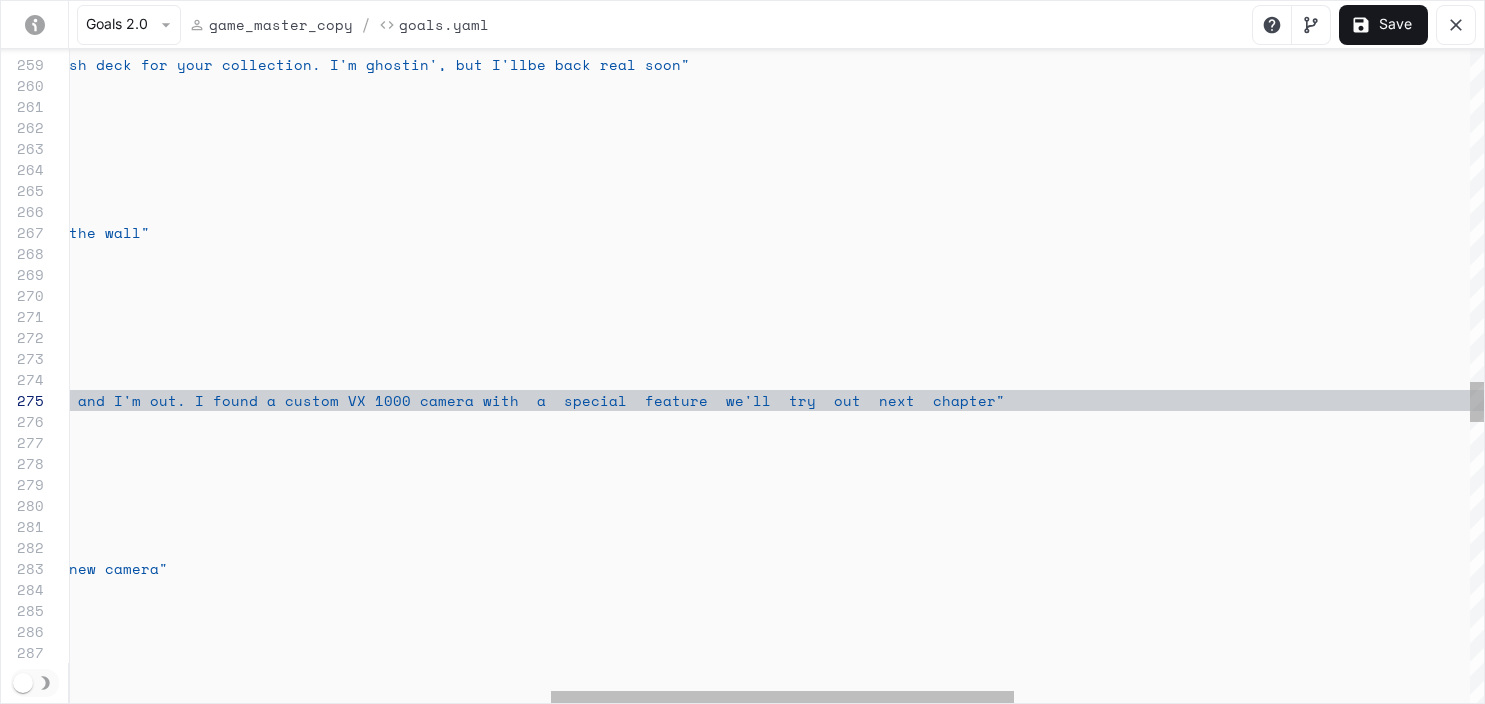 click on "actions :       -  say_verbatim :  "Clean. Placing ramps and dropping your skaters, t hat's the backbone right there. We'll keep stackin g those skills. And check it, I ordered you a fres h deck for your collection. I'm ghostin', but I'll  be back real soon"   -  name :  "chapter2_intro"         repeatable :  true      activation :        intent :  "chapter2_intro"        trigger :  "chapter2_intro"      actions :       -  say_verbatim :  "CHAPTER TWO: This is where we get into editing yo ur room. We'll change up the furniture, move the b ig menu screen around, and arrange some decks on t he wall"   -  name :  "chapter2_outro"         repeatable :  true      activation :        intent :  "chapter2_outro"        trigger :  "chapter2_outro"      actions :       -  say_verbatim :  "Your room is looking good. I'm looking forward to     -  :" at bounding box center (738, -50) 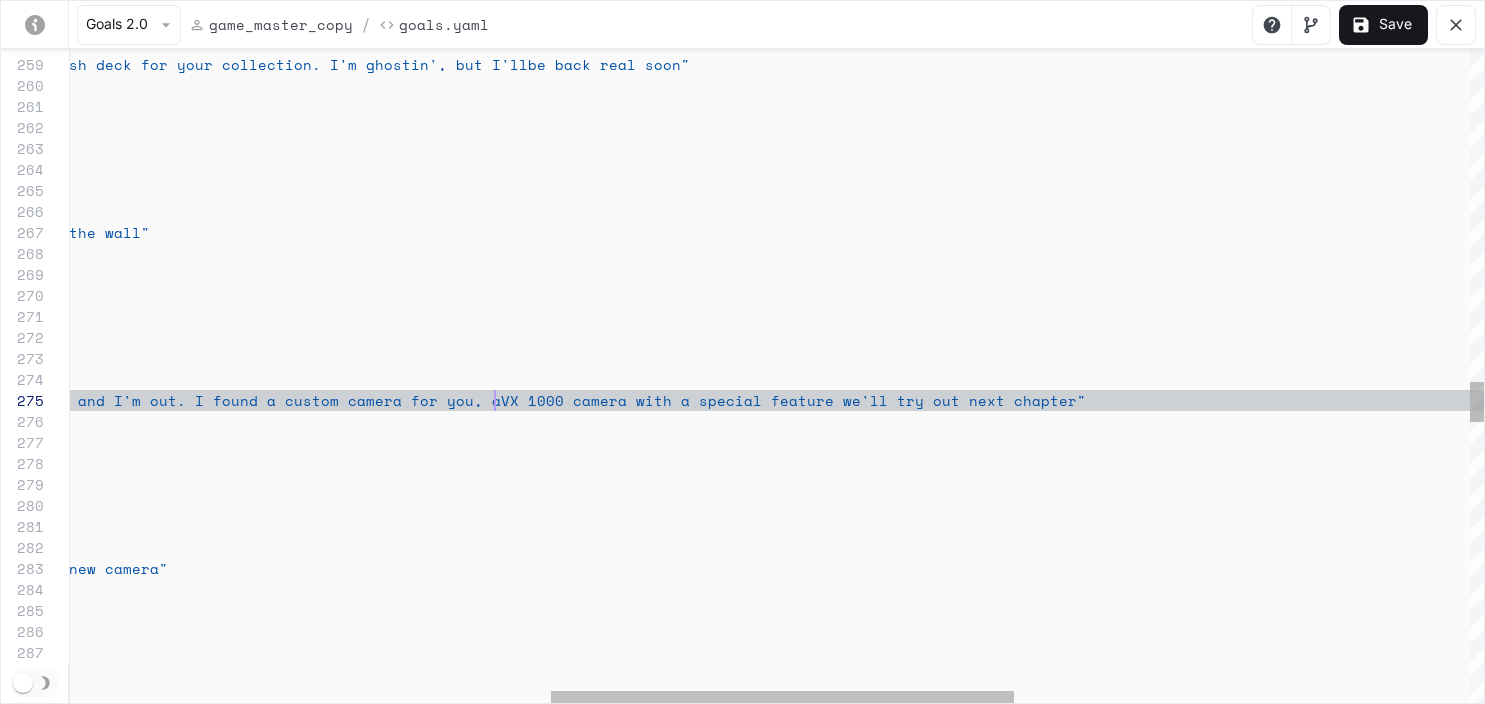 scroll, scrollTop: 84, scrollLeft: 1893, axis: both 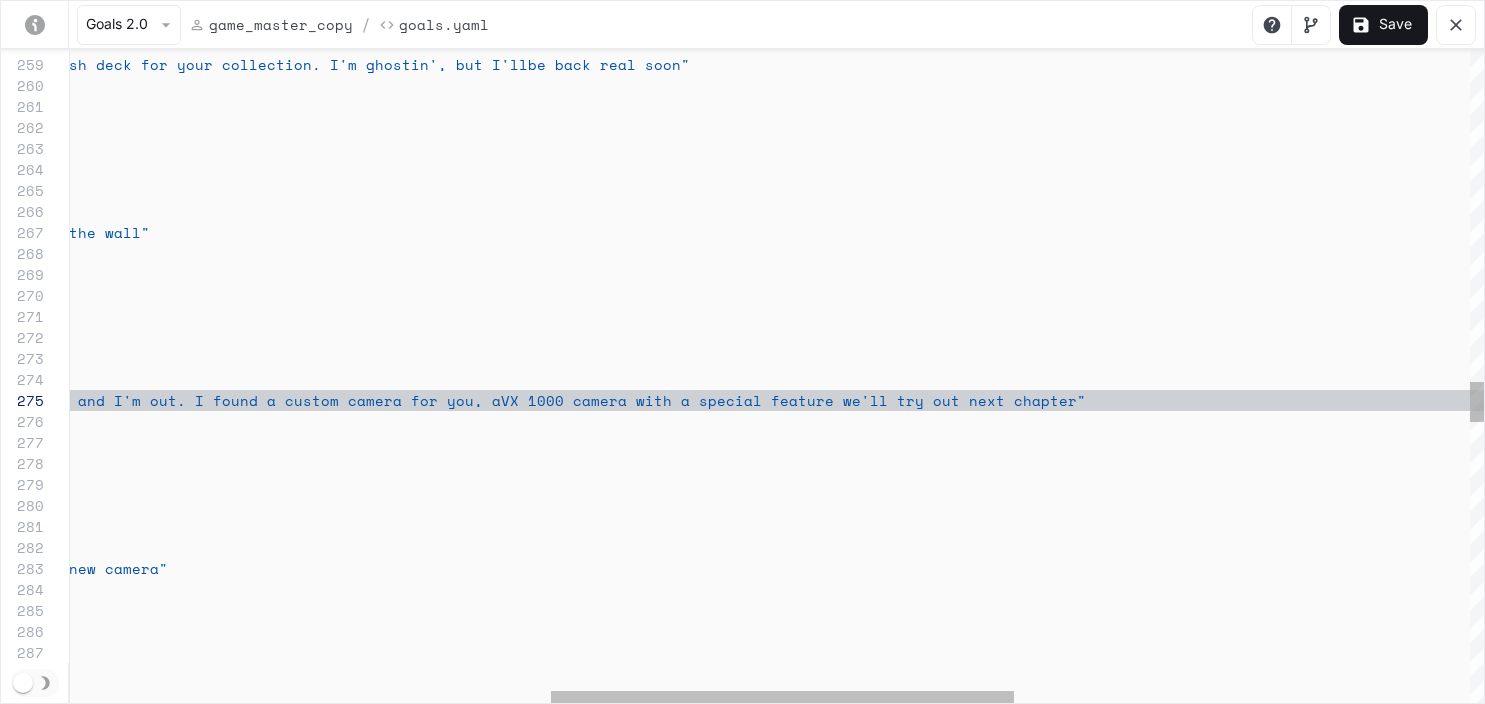 click on "actions :       -  say_verbatim :  "Clean. Placing ramps and dropping your skaters, t hat's the backbone right there. We'll keep stackin g those skills. And check it, I ordered you a fres h deck for your collection. I'm ghostin', but I'll  be back real soon"   -  name :  "chapter2_intro"         repeatable :  true      activation :        intent :  "chapter2_intro"        trigger :  "chapter2_intro"      actions :       -  say_verbatim :  "CHAPTER TWO: This is where we get into editing yo ur room. We'll change up the furniture, move the b ig menu screen around, and arrange some decks on t he wall"   -  name :  "chapter2_outro"         repeatable :  true      activation :        intent :  "chapter2_outro"        trigger :  "chapter2_outro"      actions :       -  say_verbatim :  "Your room is looking good. I'm looking forward to     -  :" at bounding box center [738, -50] 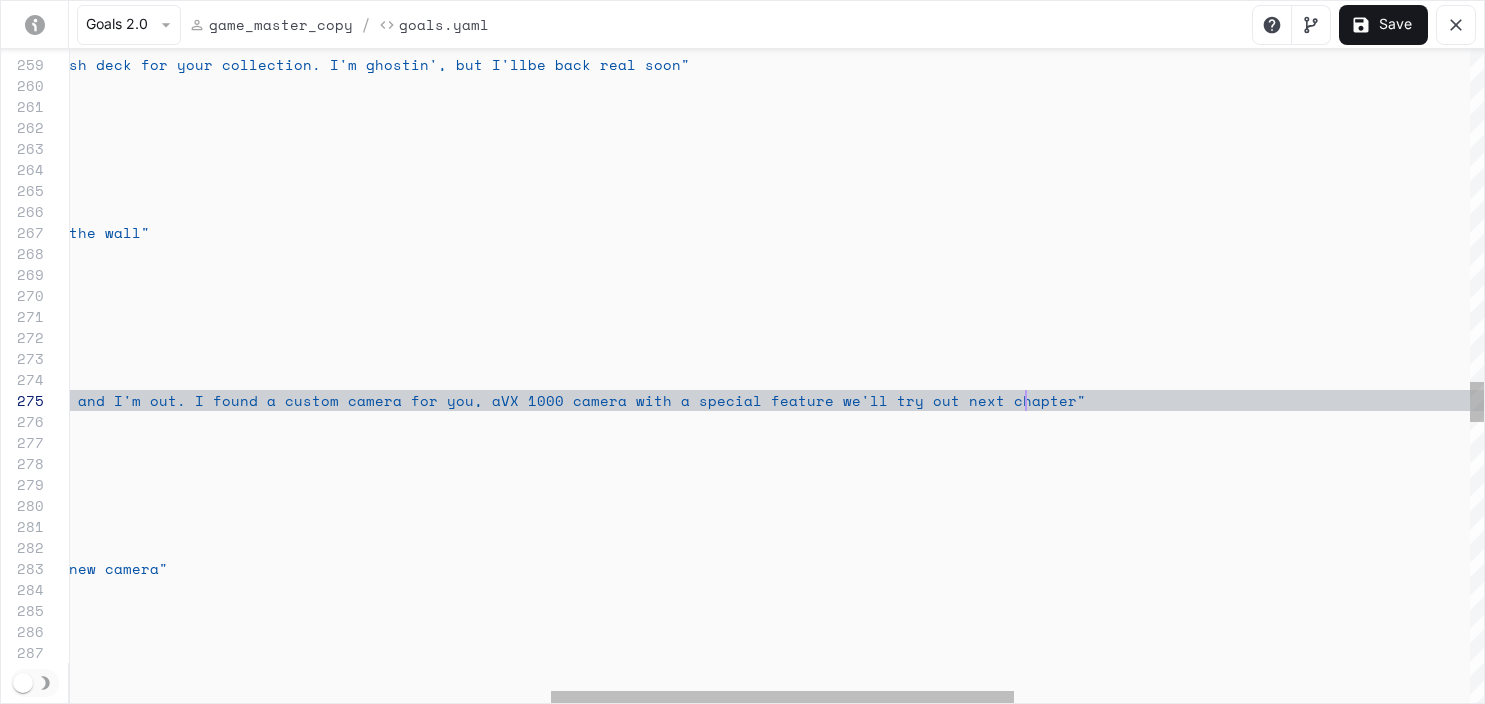 click on "actions :       -  say_verbatim :  "Clean. Placing ramps and dropping your skaters, t hat's the backbone right there. We'll keep stackin g those skills. And check it, I ordered you a fres h deck for your collection. I'm ghostin', but I'll  be back real soon"   -  name :  "chapter2_intro"         repeatable :  true      activation :        intent :  "chapter2_intro"        trigger :  "chapter2_intro"      actions :       -  say_verbatim :  "CHAPTER TWO: This is where we get into editing yo ur room. We'll change up the furniture, move the b ig menu screen around, and arrange some decks on t he wall"   -  name :  "chapter2_outro"         repeatable :  true      activation :        intent :  "chapter2_outro"        trigger :  "chapter2_outro"      actions :       -  say_verbatim :  "Your room is looking good. I'm looking forward to     -  :" at bounding box center [738, -50] 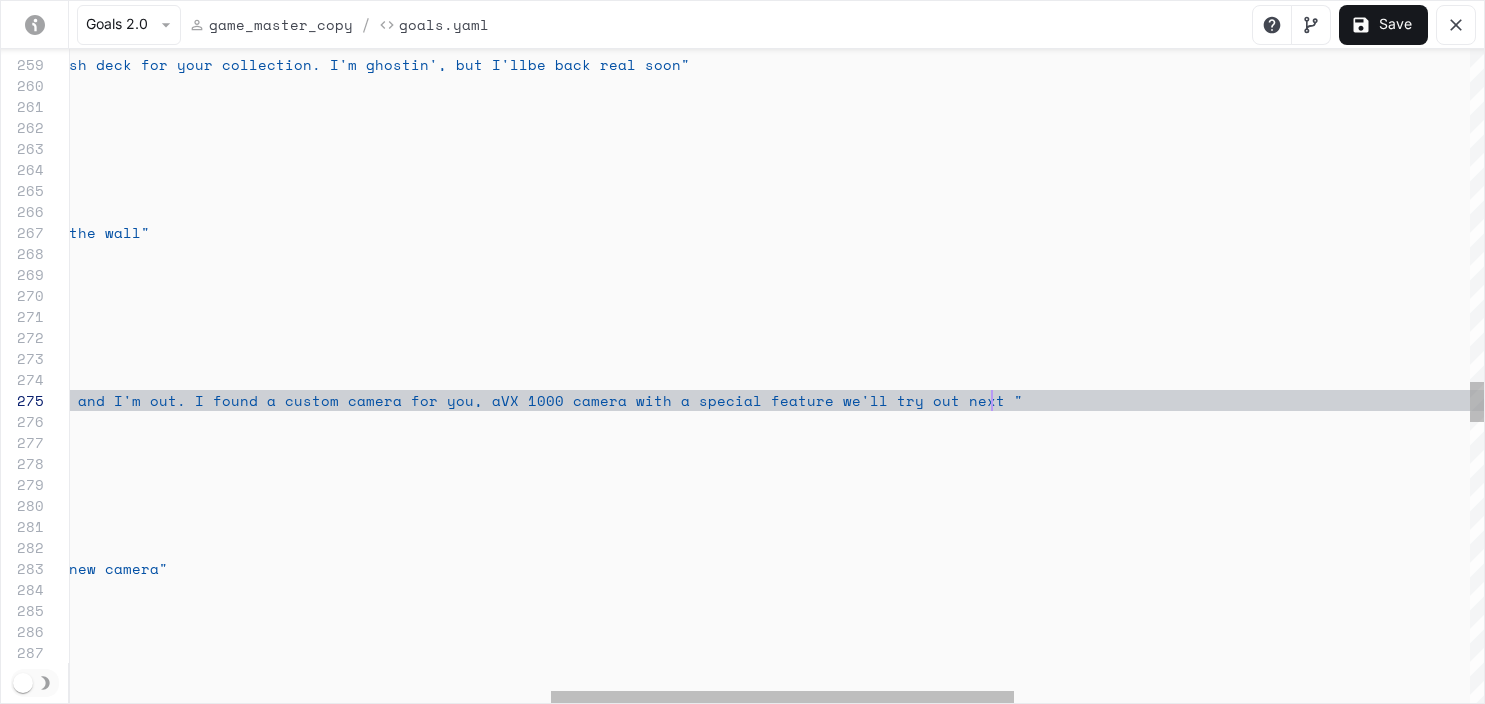 scroll, scrollTop: 84, scrollLeft: 2381, axis: both 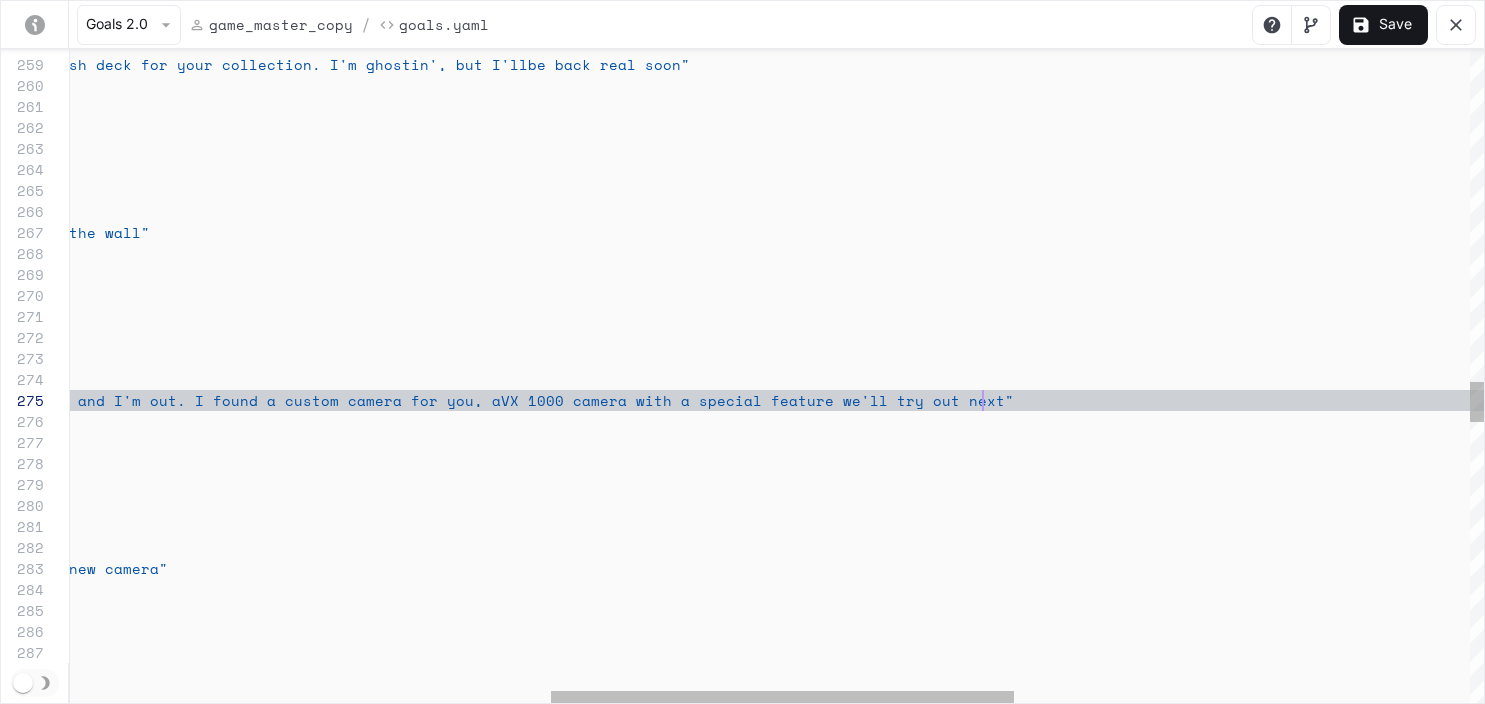 click on "actions :       -  say_verbatim :  "Clean. Placing ramps and dropping your skaters, t hat's the backbone right there. We'll keep stackin g those skills. And check it, I ordered you a fres h deck for your collection. I'm ghostin', but I'll  be back real soon"   -  name :  "chapter2_intro"         repeatable :  true      activation :        intent :  "chapter2_intro"        trigger :  "chapter2_intro"      actions :       -  say_verbatim :  "CHAPTER TWO: This is where we get into editing yo ur room. We'll change up the furniture, move the b ig menu screen around, and arrange some decks on t he wall"   -  name :  "chapter2_outro"         repeatable :  true      activation :        intent :  "chapter2_outro"        trigger :  "chapter2_outro"      actions :       -  say_verbatim :  "Your room is looking good. I'm looking forward to t next"   :" at bounding box center [738, -50] 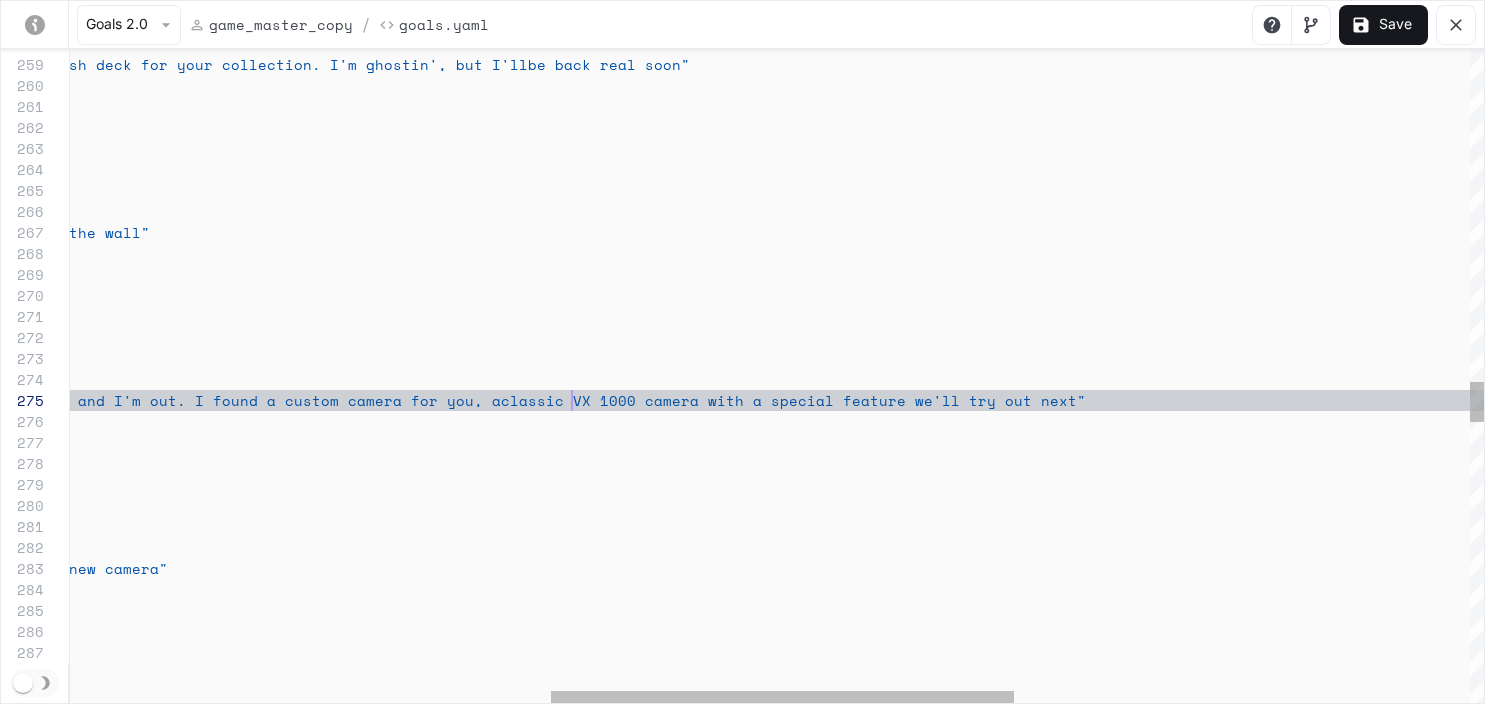 scroll, scrollTop: 84, scrollLeft: 1970, axis: both 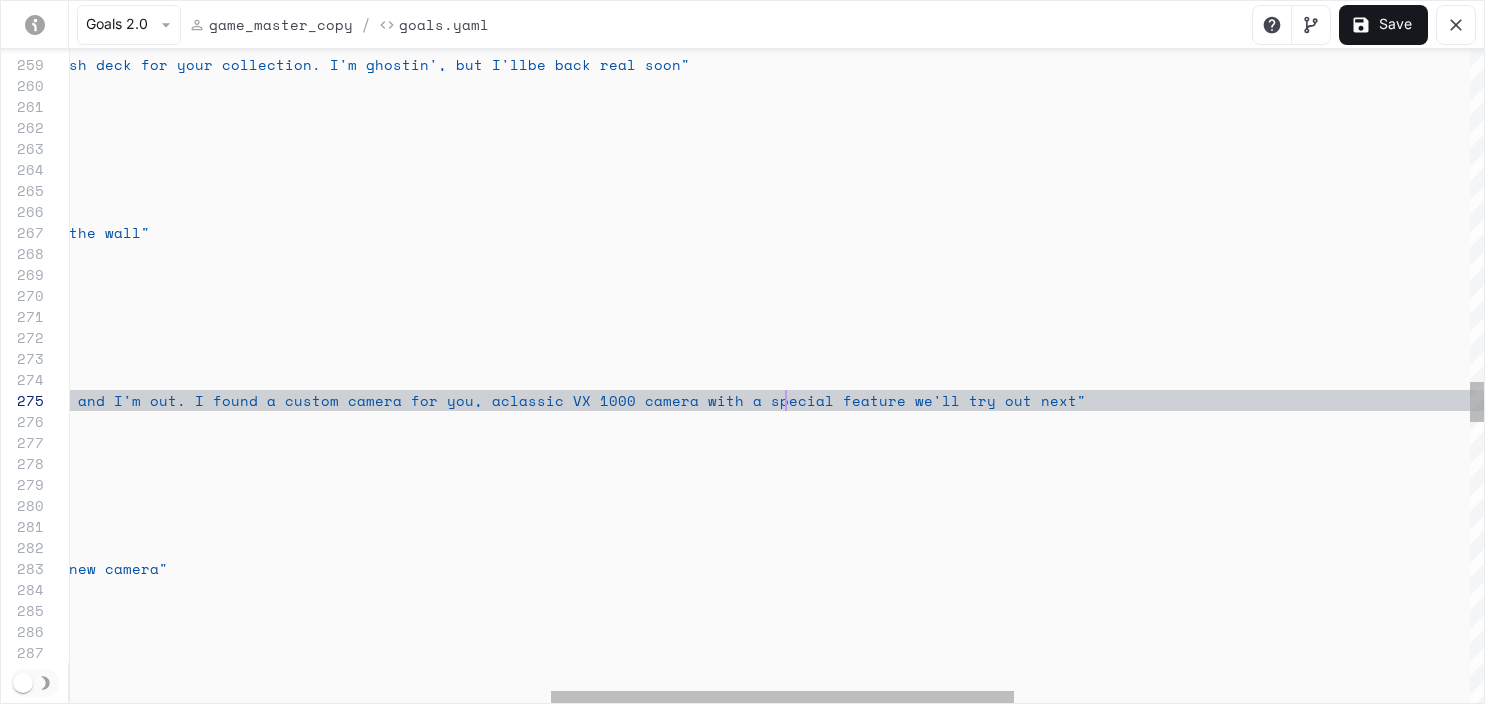 click on "actions :       -  say_verbatim :  "Clean. Placing ramps and dropping your skaters, t hat's the backbone right there. We'll keep stackin g those skills. And check it, I ordered you a fres h deck for your collection. I'm ghostin', but I'll  be back real soon"   -  name :  "chapter2_intro"         repeatable :  true      activation :        intent :  "chapter2_intro"        trigger :  "chapter2_intro"      actions :       -  say_verbatim :  "CHAPTER TWO: This is where we get into editing yo ur room. We'll change up the furniture, move the b ig menu screen around, and arrange some decks on t he wall"   -  name :  "chapter2_outro"         repeatable :  true      activation :        intent :  "chapter2_outro"        trigger :  "chapter2_outro"      actions :       -  say_verbatim :  "Your room is looking good. I'm looking forward to     -  :" at bounding box center (738, -50) 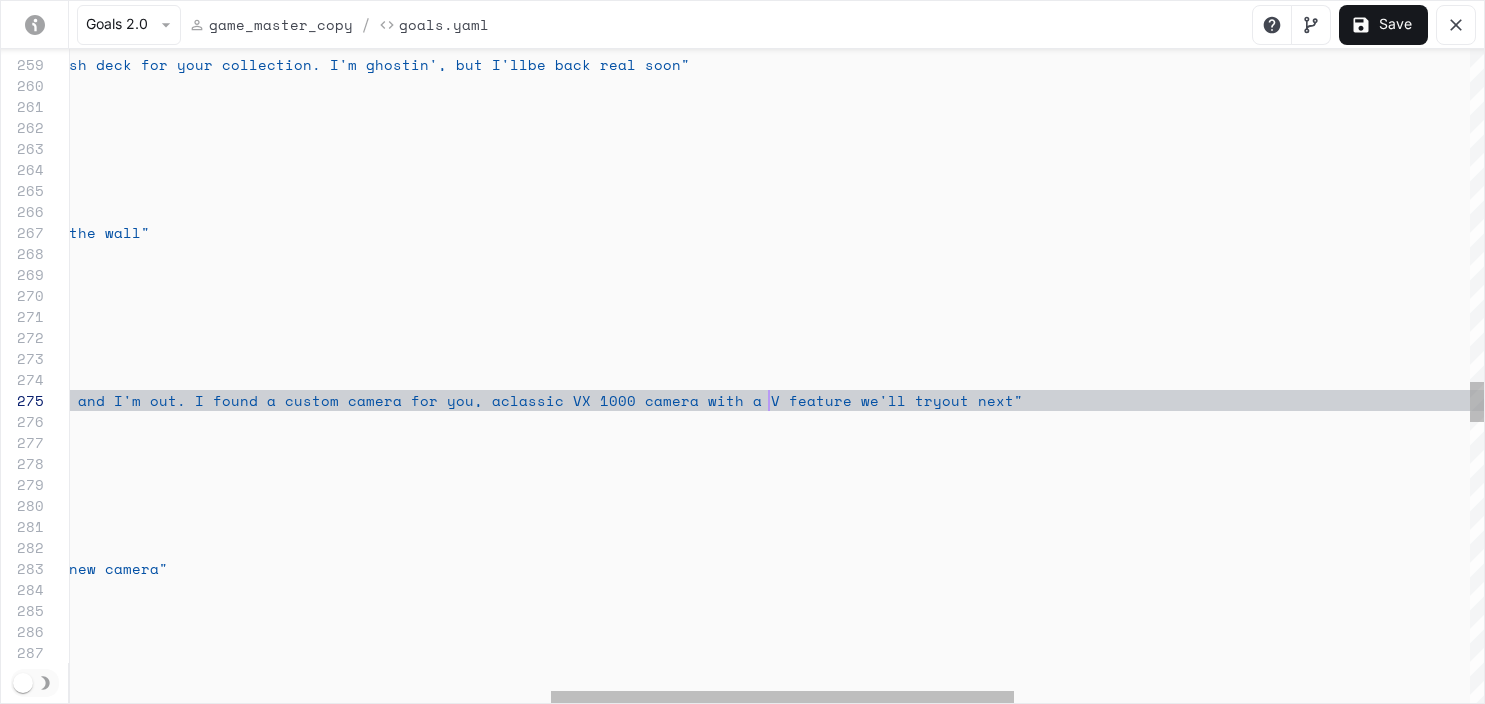 scroll, scrollTop: 84, scrollLeft: 2176, axis: both 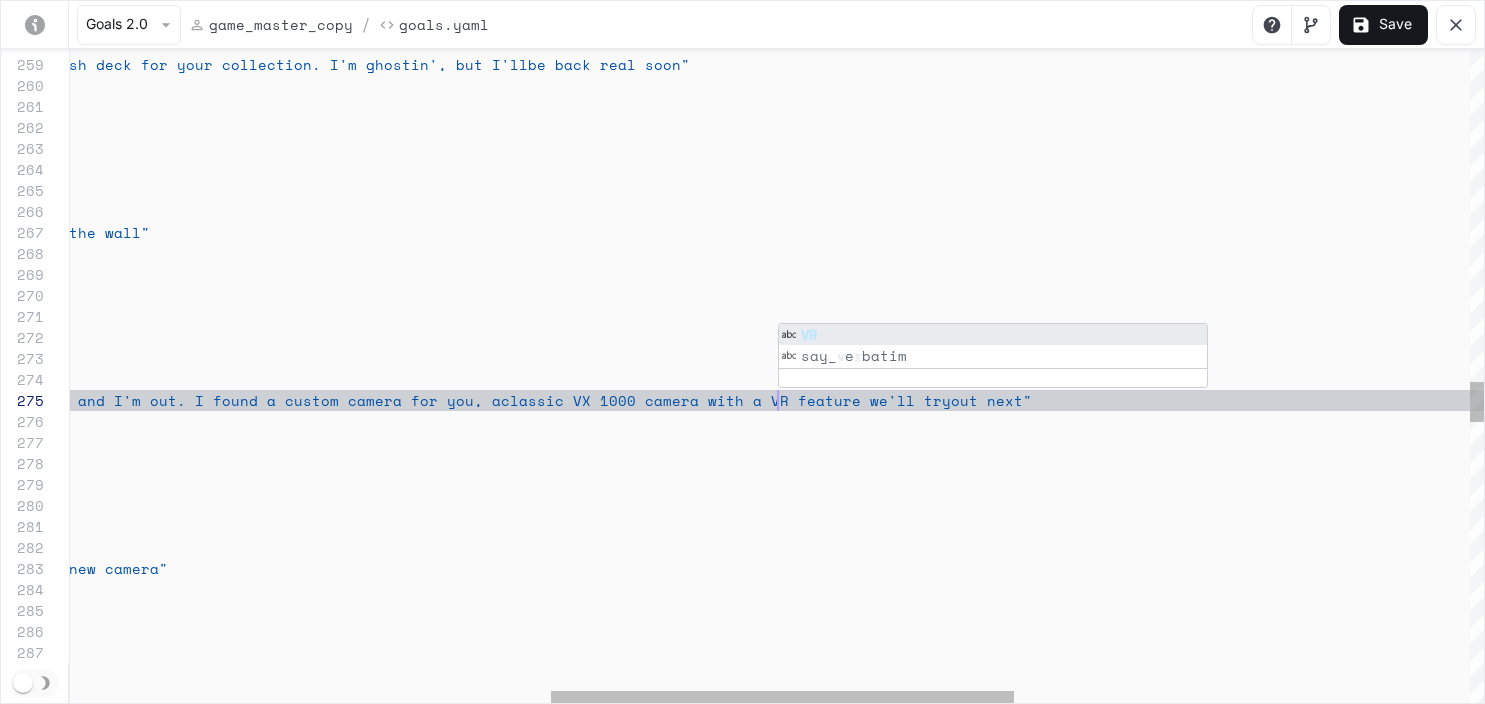 click on "actions :       -   say_verbatim :   "Clean.  Placing  ramps  and  dropping  your  skaters,  t hat's  the  backbone  right  there.  We'll  keep  stackin g  those  skills.  And  check  it,  I  ordered  you  a  fres h  deck  for  your  collection.  I'm  ghostin',  but  I'll  be  back  real  soon"   -   name :   "chapter2_intro"         repeatable :   true      activation :        intent :   "chapter2_intro"        trigger :   "chapter2_intro"      actions :       -   say_verbatim :   "CHAPTER  TWO:  This  is  where  we  get  into  editing  yo ur  room.  We'll  change  up  the  furniture,  move  the  b ig  menu  screen  around,  and  arrange  some  decks  on  t he  wall"   -   name :   "chapter2_outro"         repeatable :   true      activation :        intent :   "chapter2_outro"        trigger :   "chapter2_outro"      actions :       -   say_verbatim :   "Your  room  is  looking  good.  I'm  looking  forward  to  out  next"" at bounding box center (738, -50) 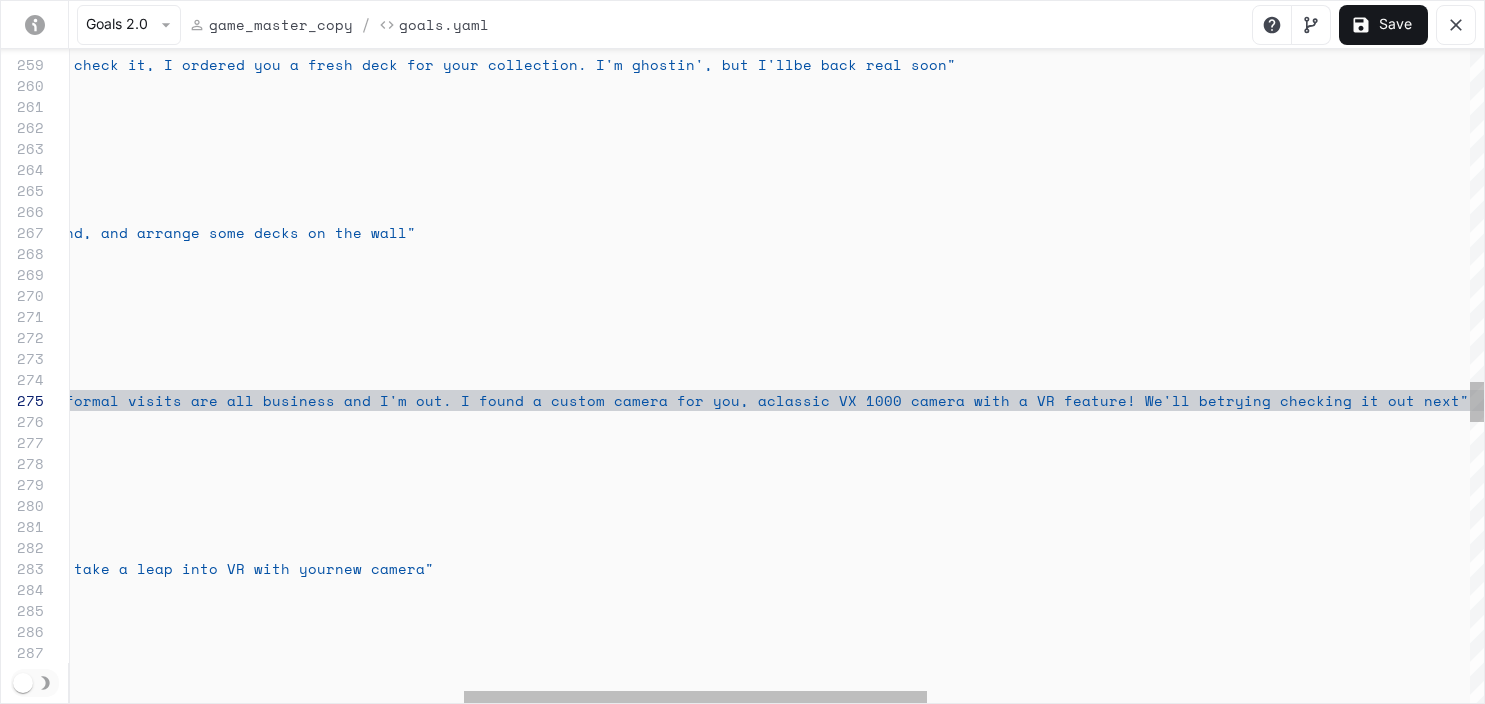 scroll, scrollTop: 105, scrollLeft: 0, axis: vertical 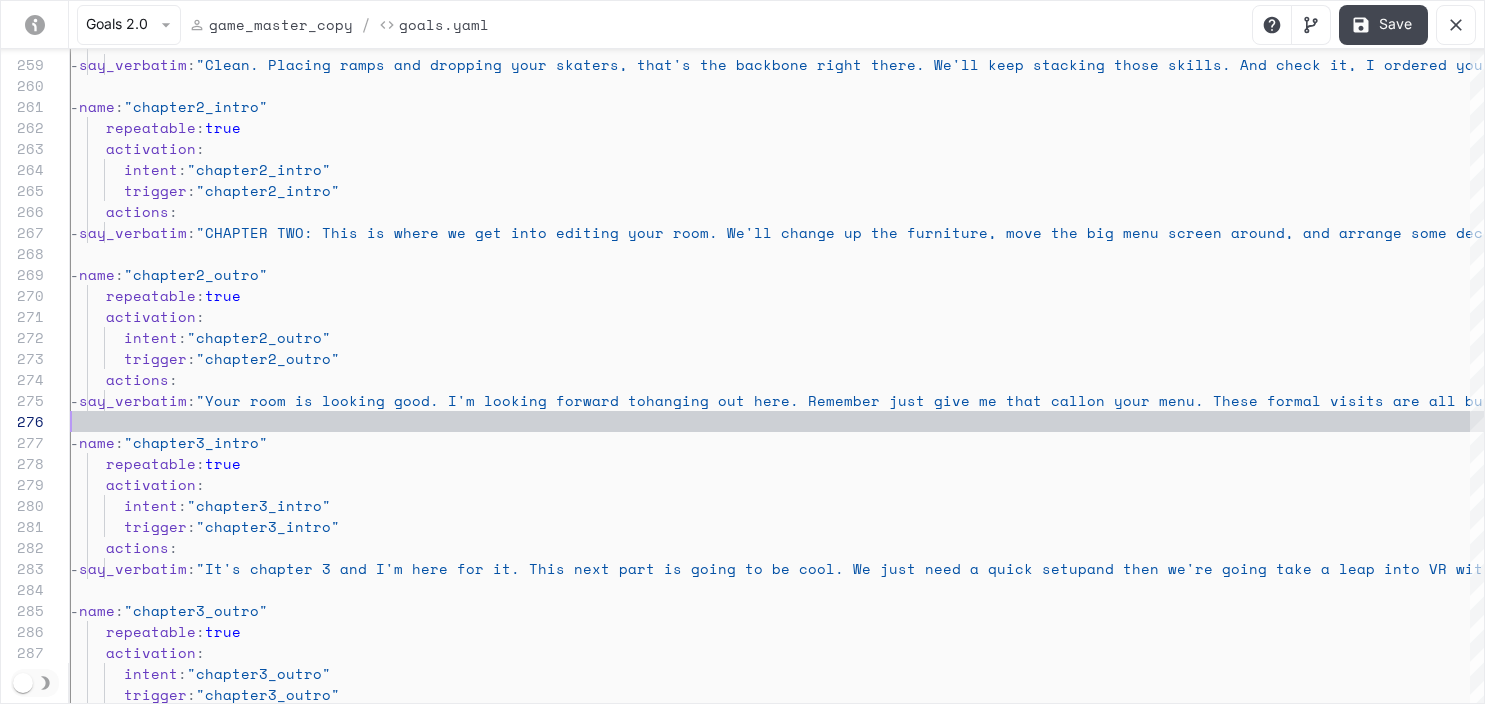 type on "**********" 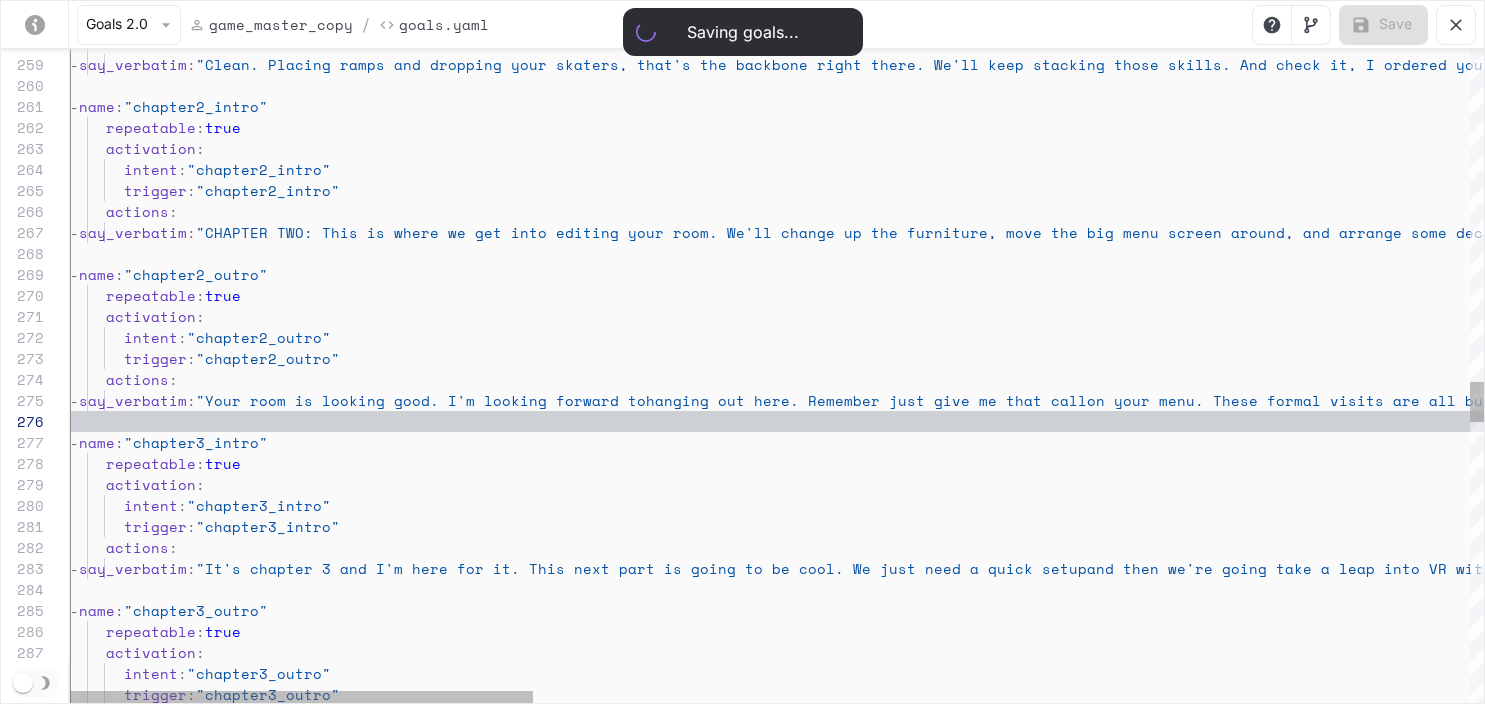 click on "actions :       -  say_verbatim :  "Clean. Placing ramps and dropping your skaters, t hat's the backbone right there. We'll keep stackin g those skills. And check it, I ordered you a fres h deck for your collection. I'm ghostin', but I'll  be back real soon"   -  name :  "chapter2_intro"         repeatable :  true      activation :        intent :  "chapter2_intro"        trigger :  "chapter2_intro"      actions :       -  say_verbatim :  "CHAPTER TWO: This is where we get into editing yo ur room. We'll change up the furniture, move the b ig menu screen around, and arrange some decks on t he wall"   -  name :  "chapter2_outro"         repeatable :  true      activation :        intent :  "chapter2_outro"        trigger :  "chapter2_outro"      actions :       -  say_verbatim :  "Your room is looking good. I'm looking forward to     -  :" at bounding box center [2206, -50] 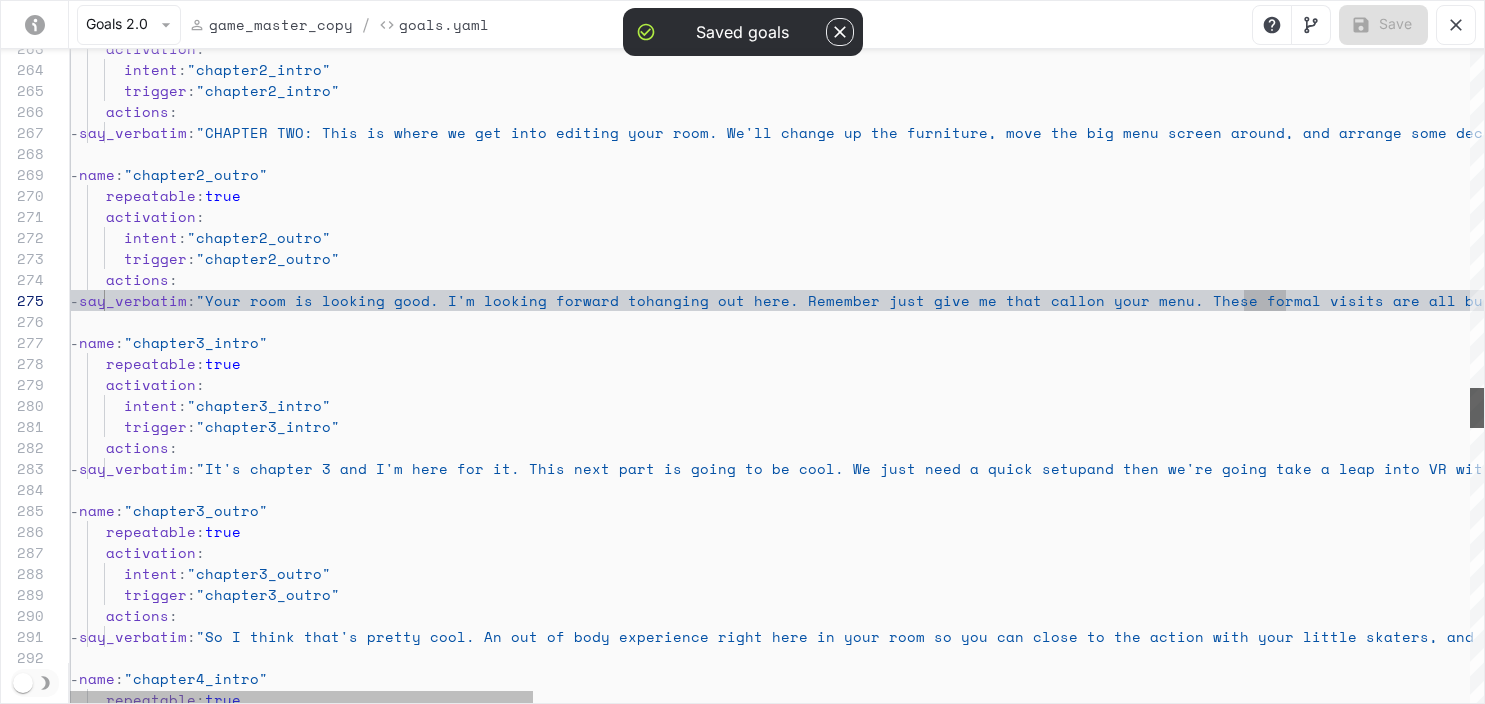 click at bounding box center [1477, 408] 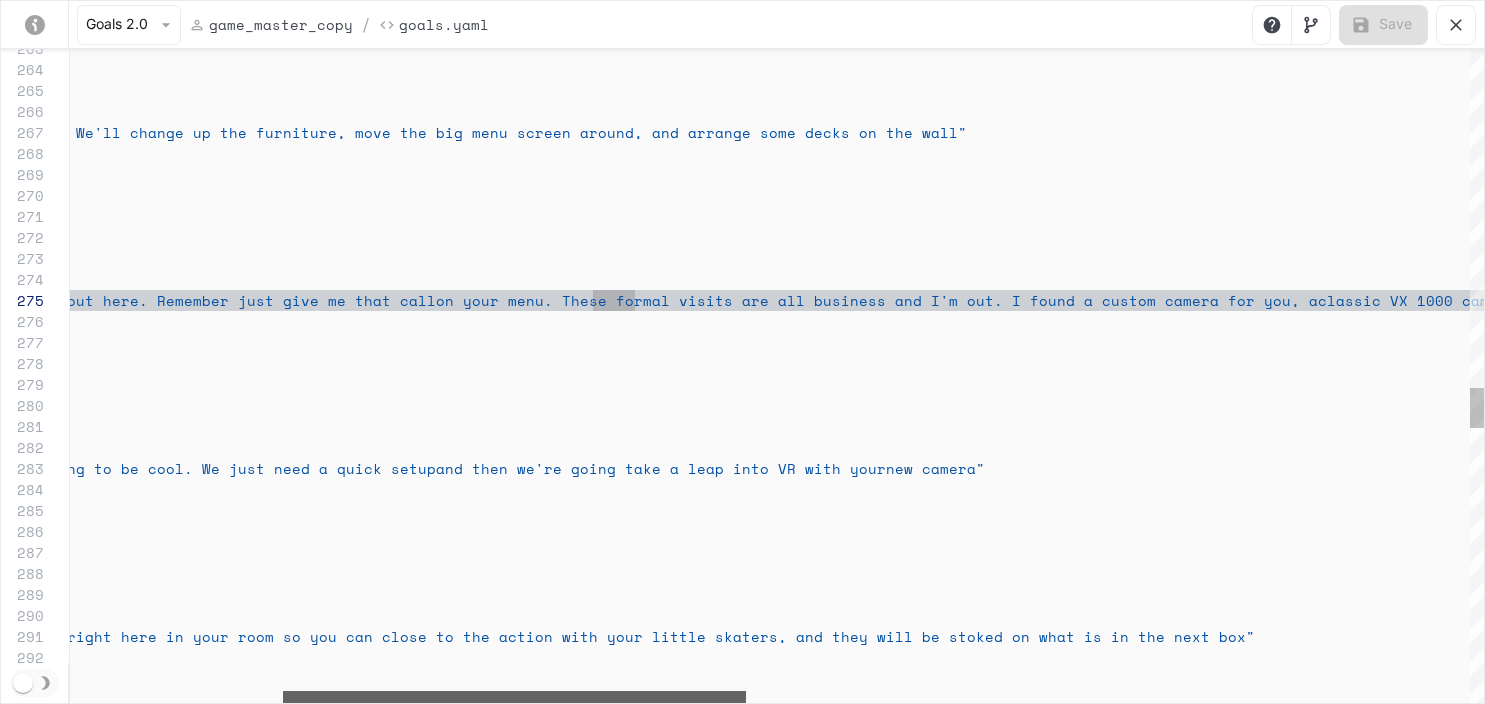 click at bounding box center [514, 697] 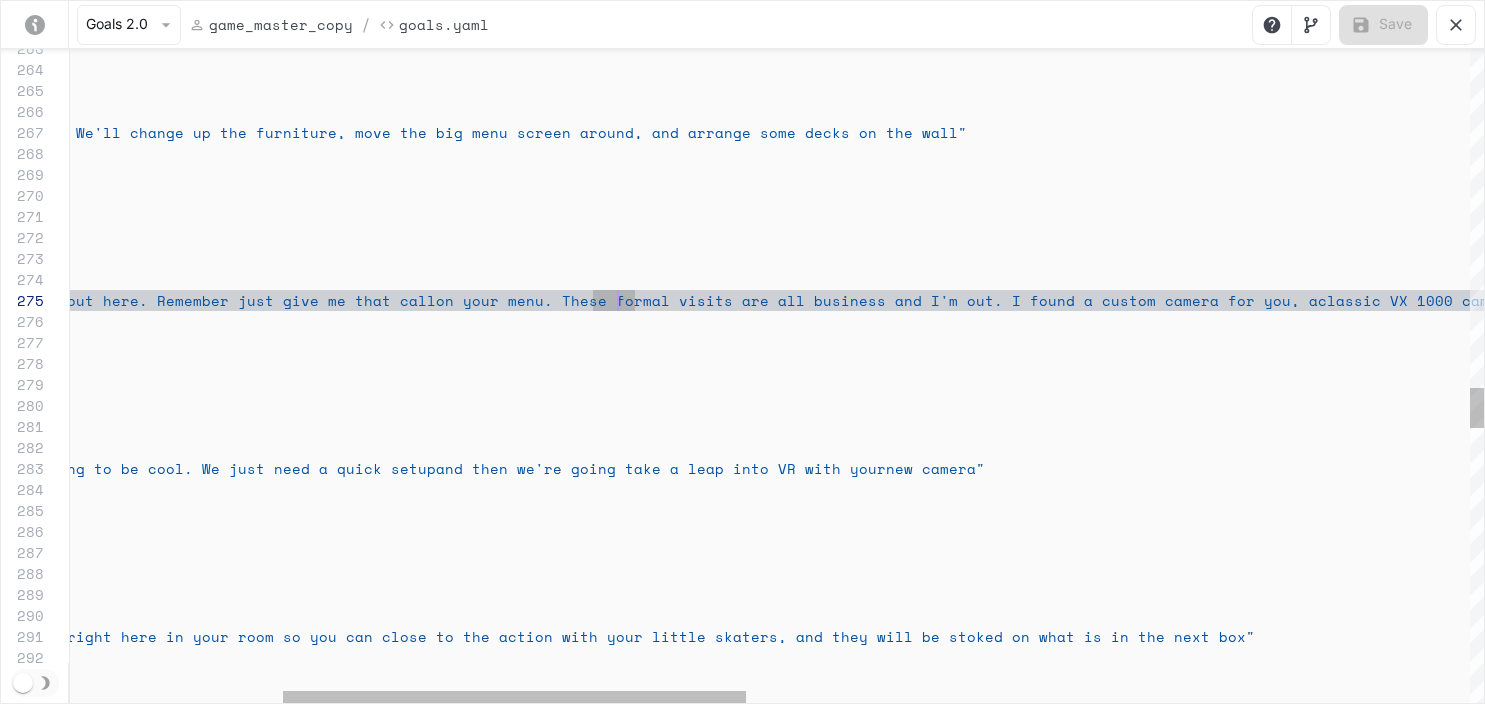 click on "repeatable :  true      activation :        intent :  "chapter2_outro"        trigger :  "chapter2_outro"      actions :       -  say_verbatim :  "Your room is looking good. I'm looking forward to  hanging out here. Remember just give me that call  on your menu. These formal visits are all busines s and I'm out. I found a custom camera for you, a  classic VX 1000 camera with a VR feature! We'll be  trying checking it out next"     -  name :  "chapter3_intro"         repeatable :  true      activation :        intent :  "chapter3_intro"        trigger :  "chapter3_intro"      actions :       -  say_verbatim :  "It's chapter 3 and I'm here for it. This next par t is going to be cool. We just need a quick setup  and then we're going take a leap into VR with your  new camera"   -  name :  "chapter3_outro"         repeatable :  true : :" at bounding box center [1555, -150] 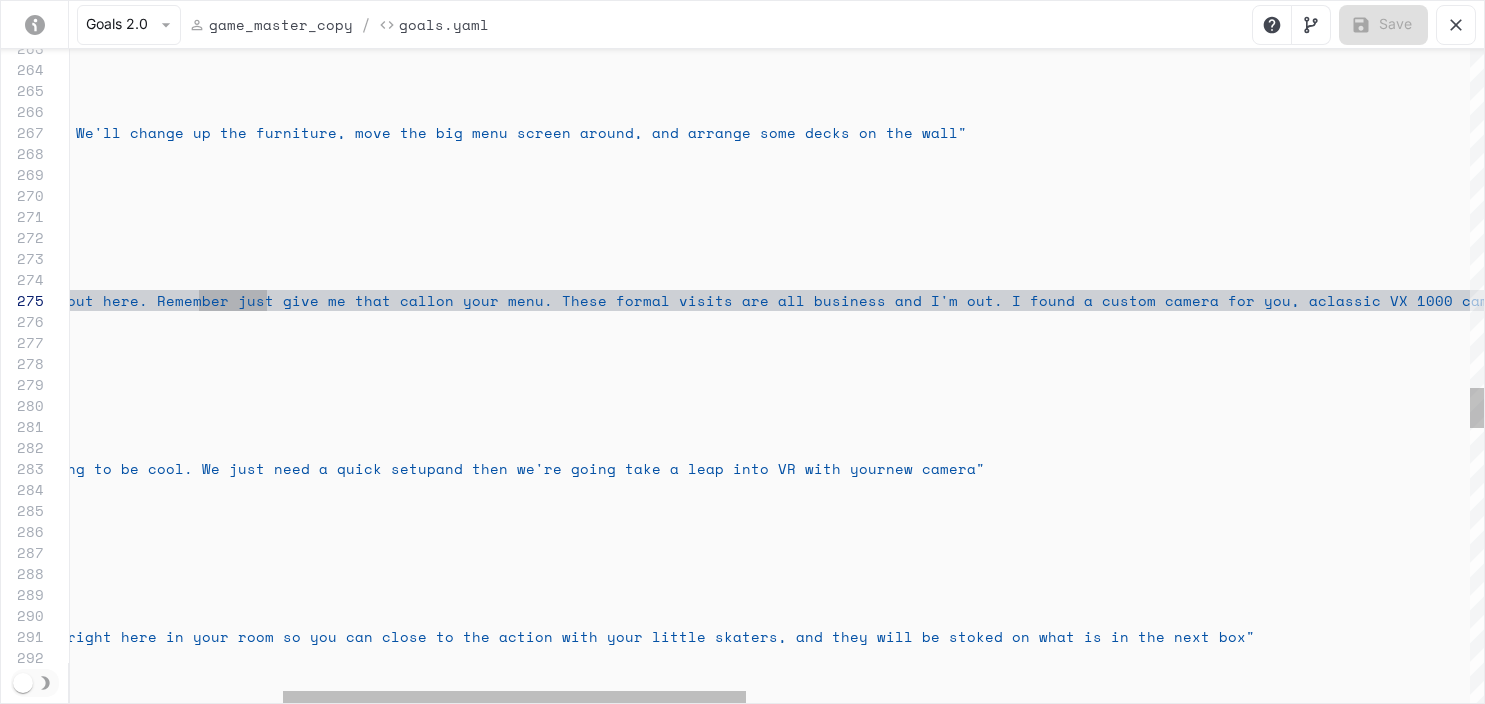 click on "repeatable :  true      activation :        intent :  "chapter2_outro"        trigger :  "chapter2_outro"      actions :       -  say_verbatim :  "Your room is looking good. I'm looking forward to  hanging out here. Remember just give me that call  on your menu. These formal visits are all busines s and I'm out. I found a custom camera for you, a  classic VX 1000 camera with a VR feature! We'll be  trying checking it out next"     -  name :  "chapter3_intro"         repeatable :  true      activation :        intent :  "chapter3_intro"        trigger :  "chapter3_intro"      actions :       -  say_verbatim :  "It's chapter 3 and I'm here for it. This next par t is going to be cool. We just need a quick setup  and then we're going take a leap into VR with your  new camera"   -  name :  "chapter3_outro"         repeatable :  true : :" at bounding box center [1555, -150] 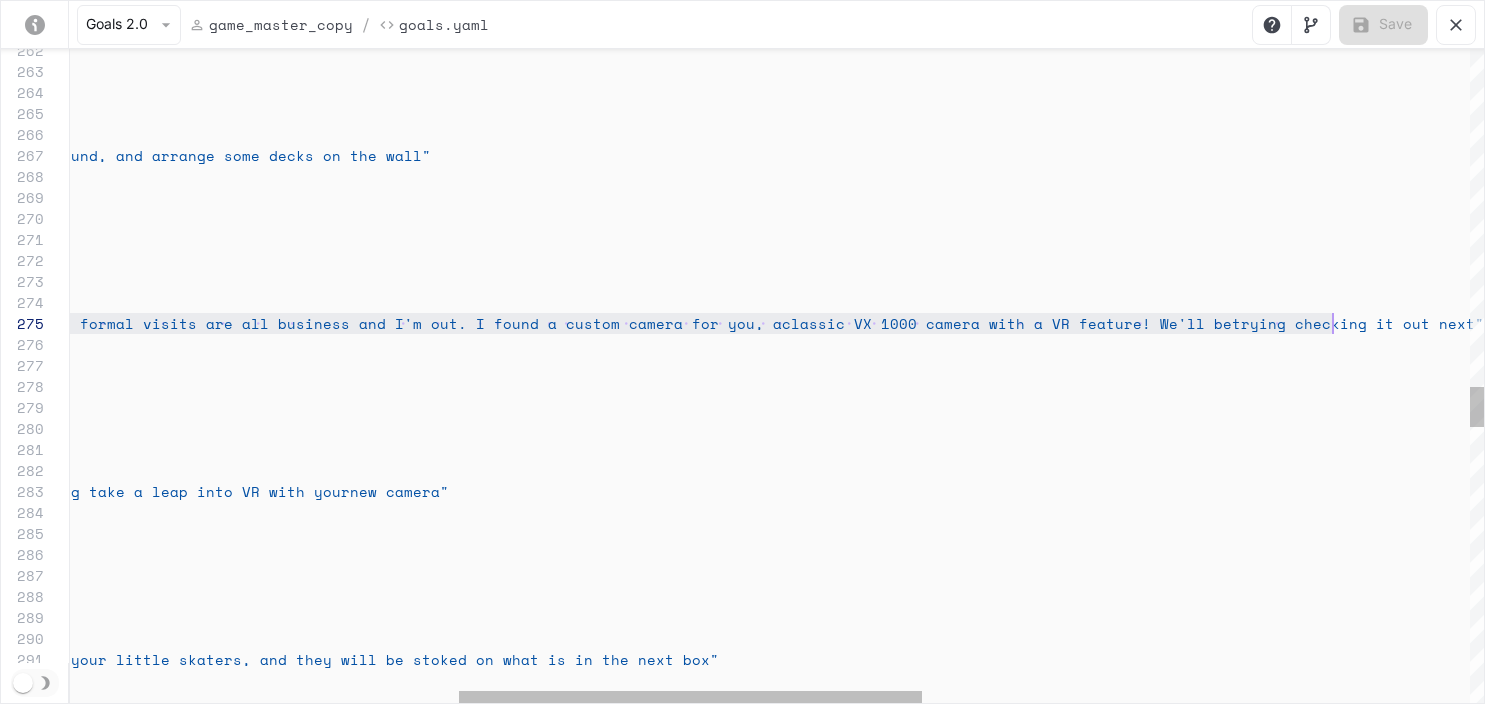 scroll, scrollTop: 84, scrollLeft: 2356, axis: both 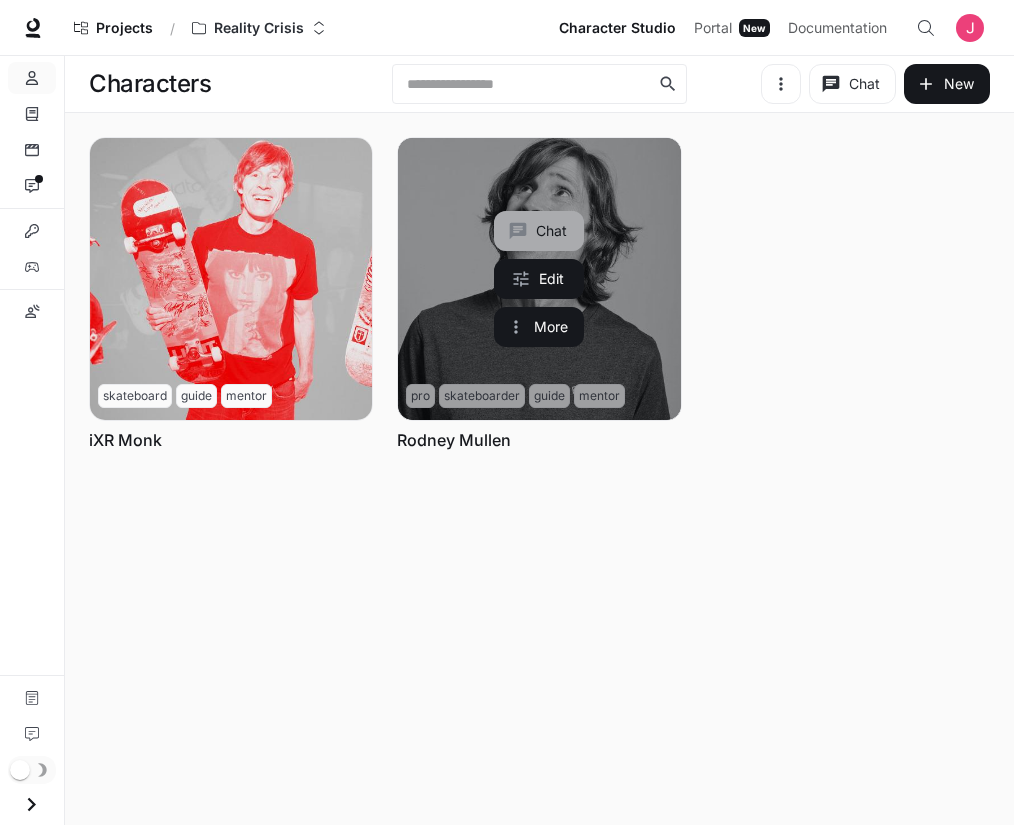 click on "Chat" at bounding box center (539, 231) 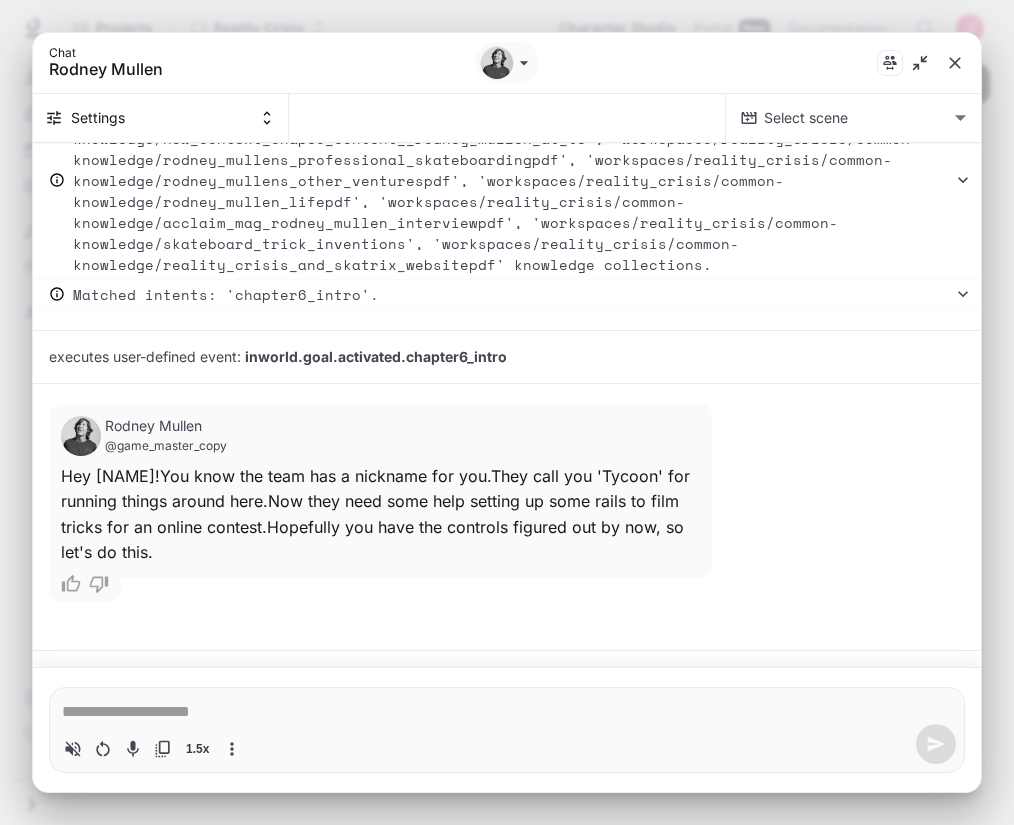 scroll, scrollTop: 3461, scrollLeft: 0, axis: vertical 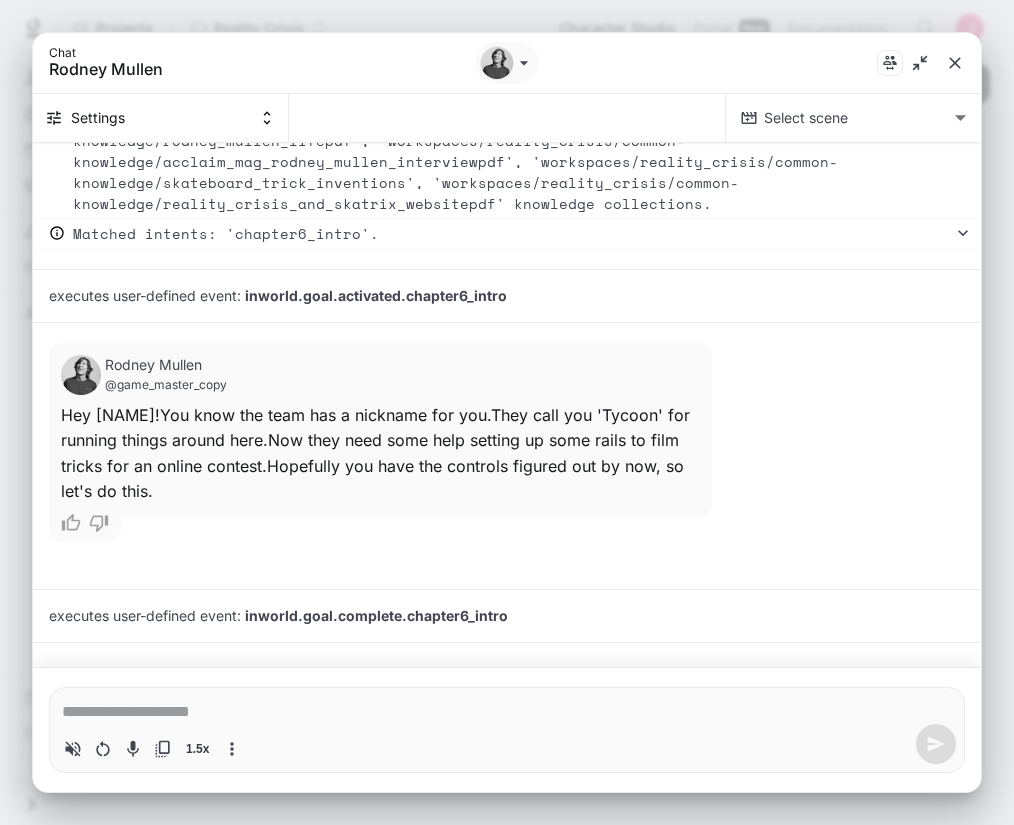 click at bounding box center [507, 712] 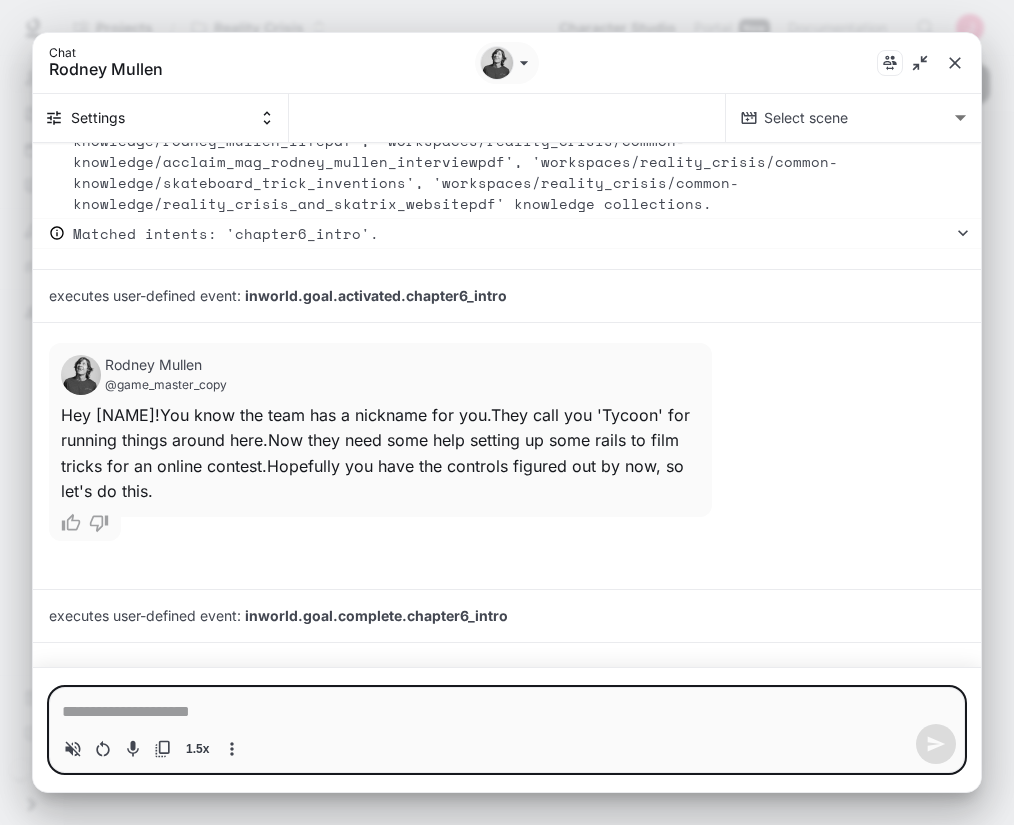 type on "*" 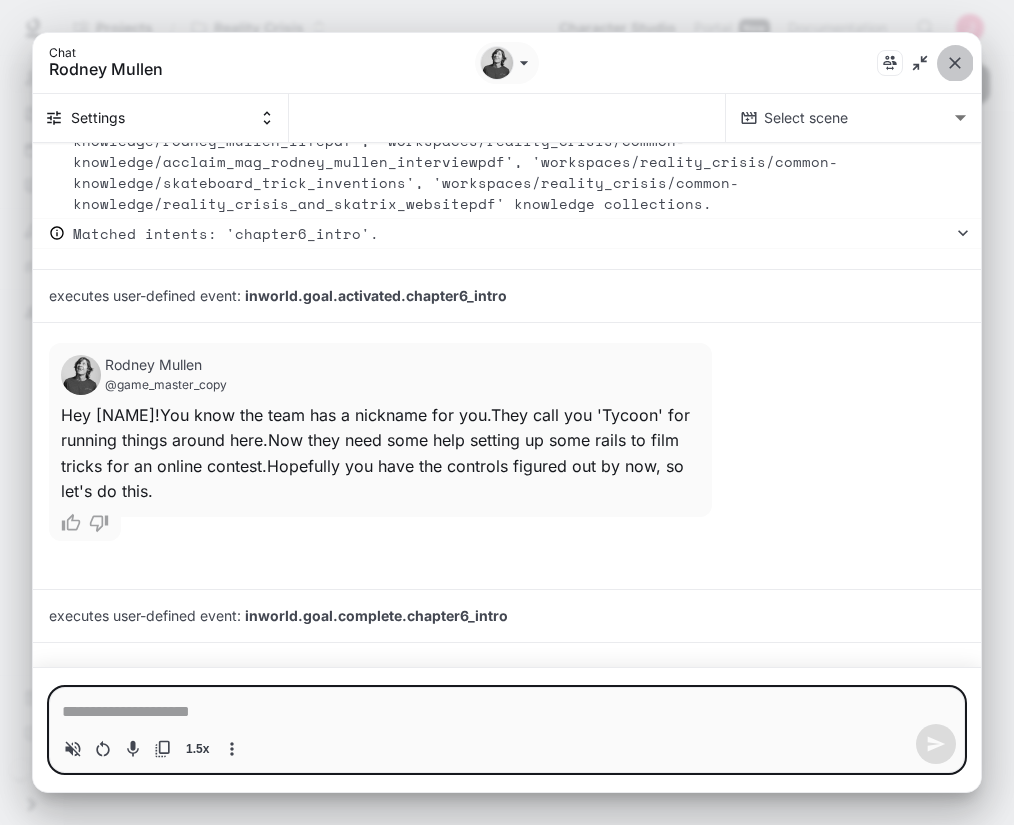 click 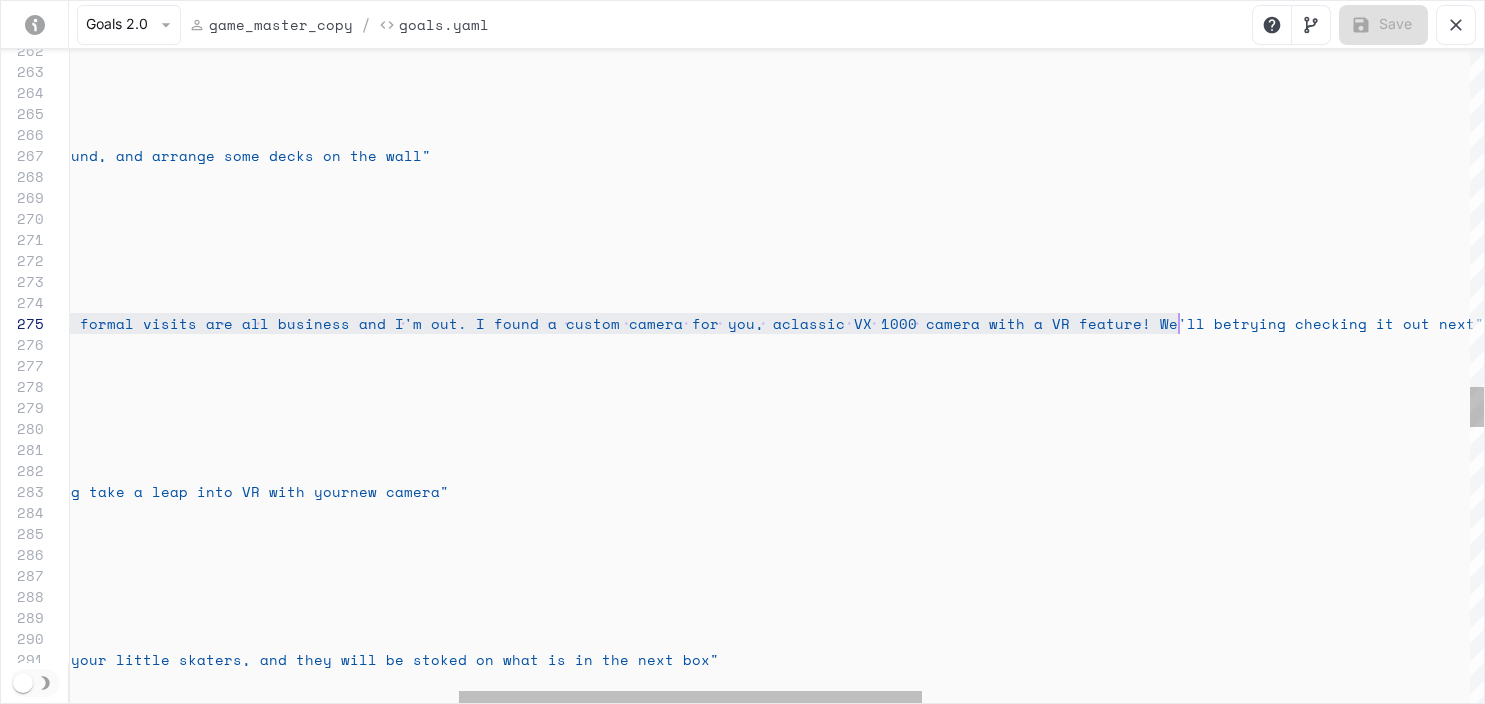 scroll, scrollTop: 2411, scrollLeft: 0, axis: vertical 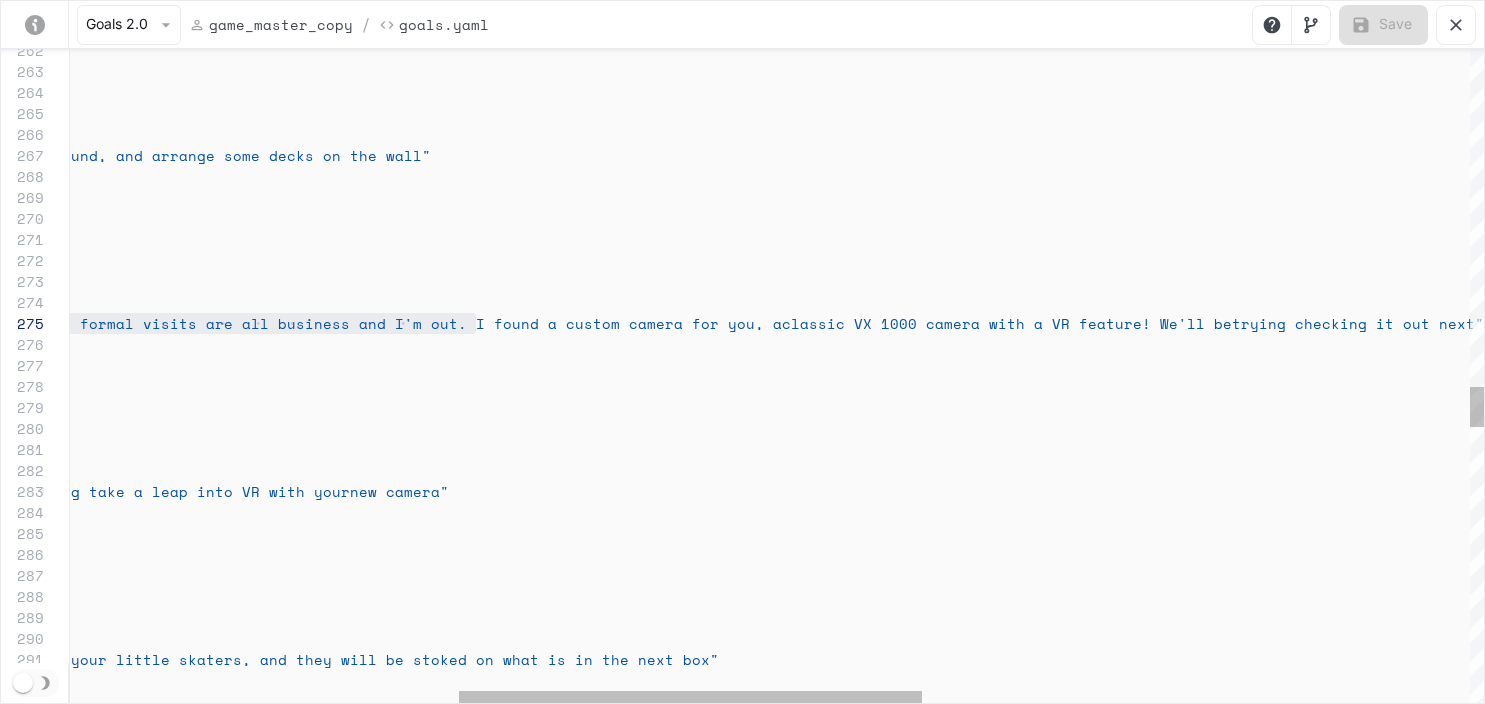 click on "repeatable : 	 true 		 activation : 			 intent : "chapter2_outro" 			 trigger : "chapter2_outro" 		 actions : 			- say_verbatim : "Your room is looking good. I'm looking forward to 	hanging out here. Remember just give me that call 	on your menu. These formal visits are all busines s and I'm out. I found a custom camera for you, a 	classic VX 1000 camera with a VR feature! We'll be 	trying checking it out next"
- name : "chapter3_intro" 			 repeatable : 	 true 		 activation : 			 intent : "chapter3_intro" 			 trigger : "chapter3_intro" 		 actions : 			- say_verbatim : "It's chapter 3 and I'm here for it. This next par t is going to be cool. We just need a quick setup 	and then we're going take a leap into VR with your 	new camera" 		- name : "chapter3_outro" 			 repeatable : 	 true 		 : :" at bounding box center (1019, -127) 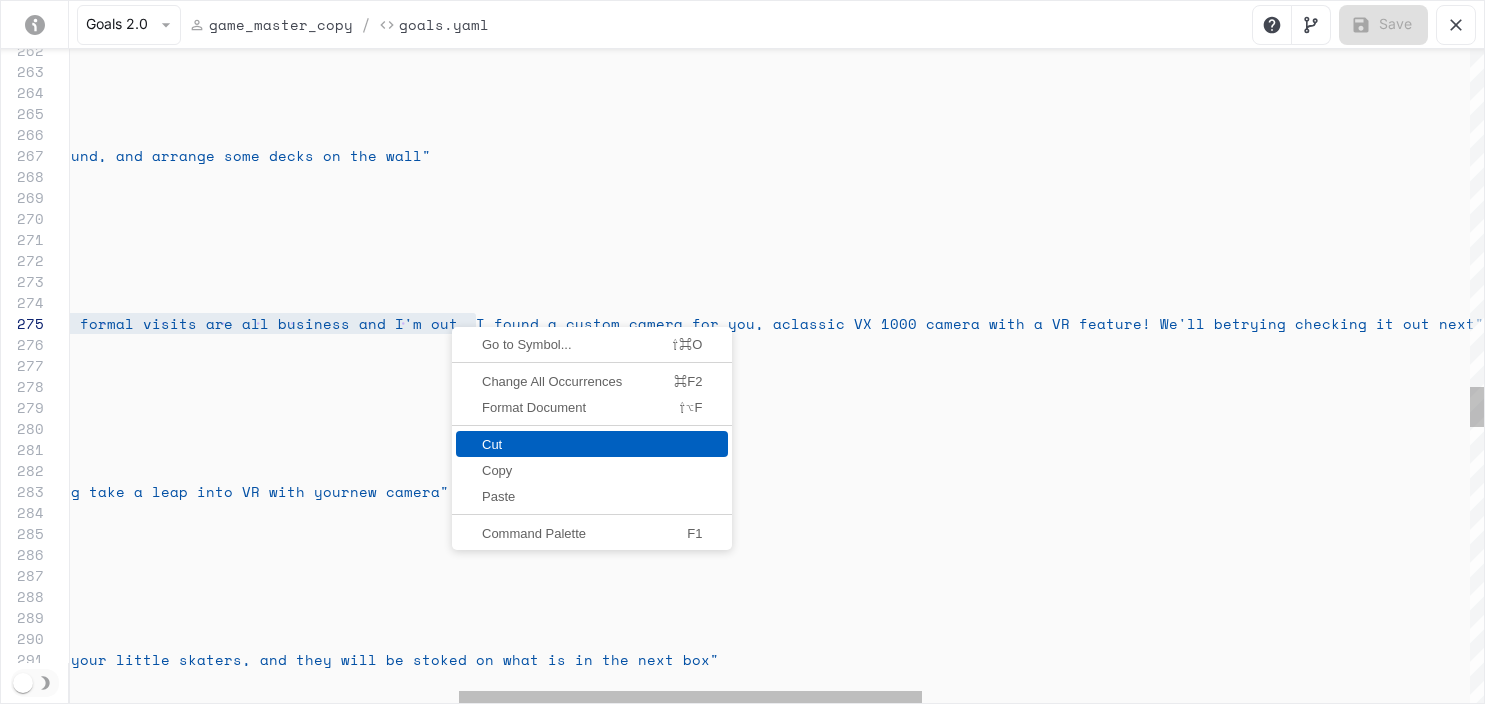 click on "Cut" at bounding box center [592, 444] 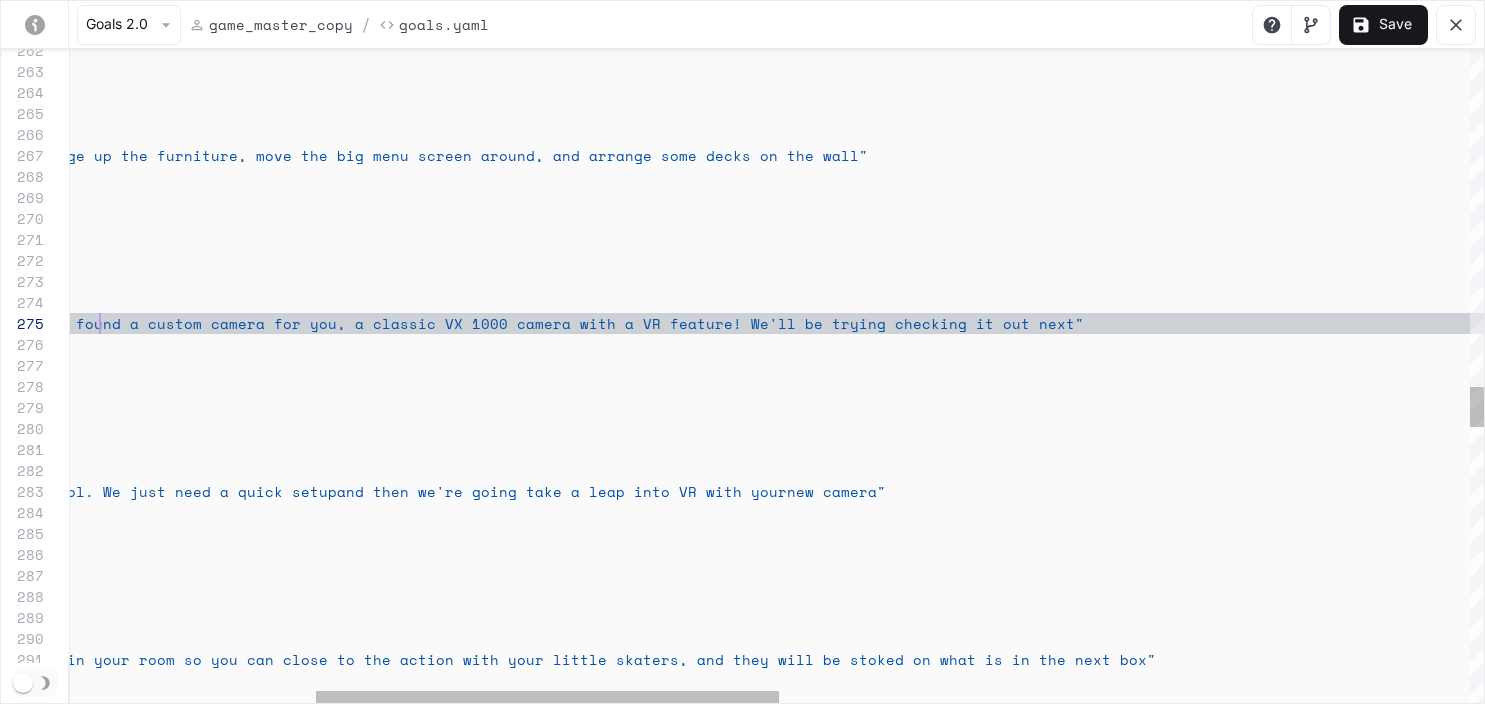 scroll, scrollTop: 84, scrollLeft: 780, axis: both 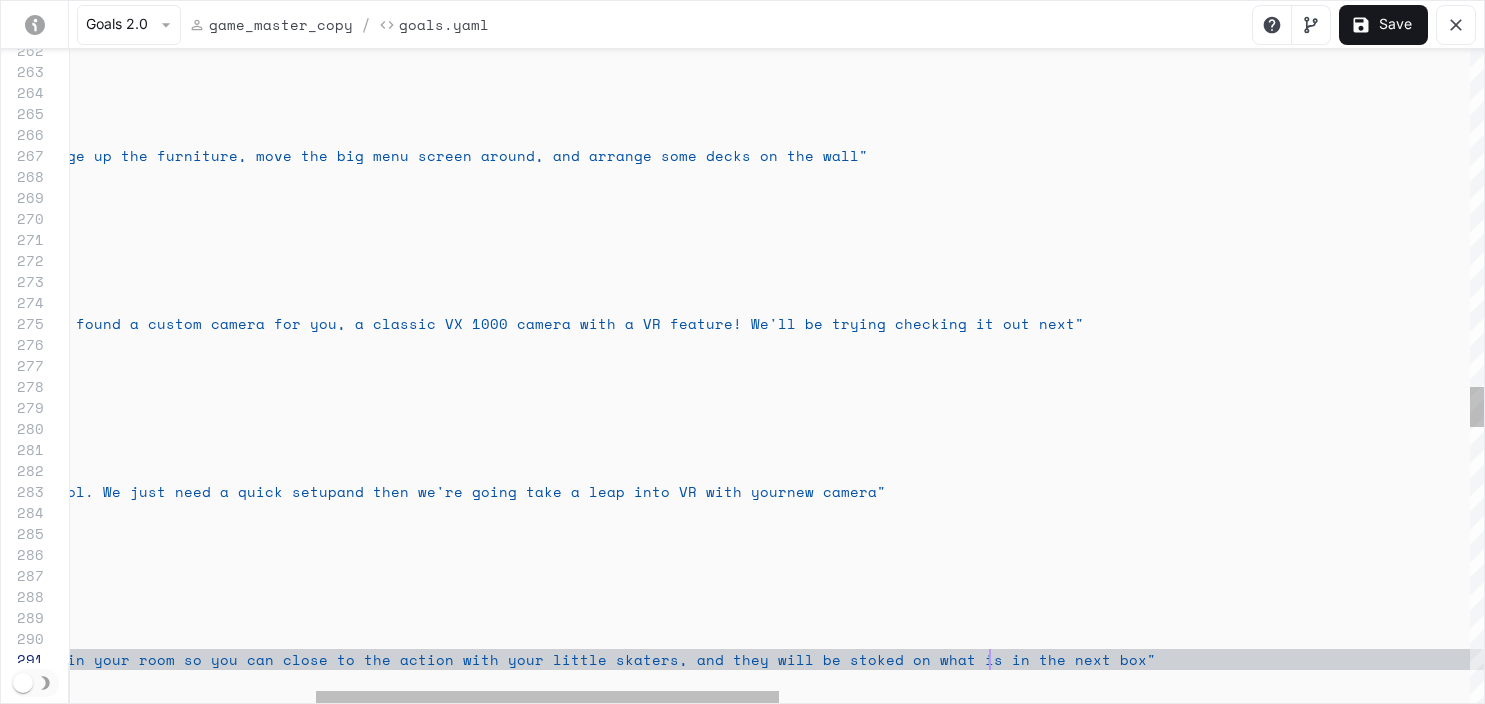 click on "repeatable :  true      activation :        intent :  "chapter2_outro"        trigger :  "chapter2_outro"      actions :       -  say_verbatim :  "Your room is looking good. I'm looking forward to  hanging out here. I found a custom camera for you , a classic VX 1000 camera with a VR feature! We'l l be trying checking it out next"     -  name :  "chapter3_intro"         repeatable :  true      activation :        intent :  "chapter3_intro"        trigger :  "chapter3_intro"      actions :       -  say_verbatim :  "It's chapter 3 and I'm here for it. This next par t is going to be cool. We just need a quick setup  and then we're going take a leap into VR with your  new camera"   -  name :  "chapter3_outro"         repeatable :  true      activation :        intent :  "chapter3_outro"        trigger :  "chapter3_outro"      actions" at bounding box center [1456, -127] 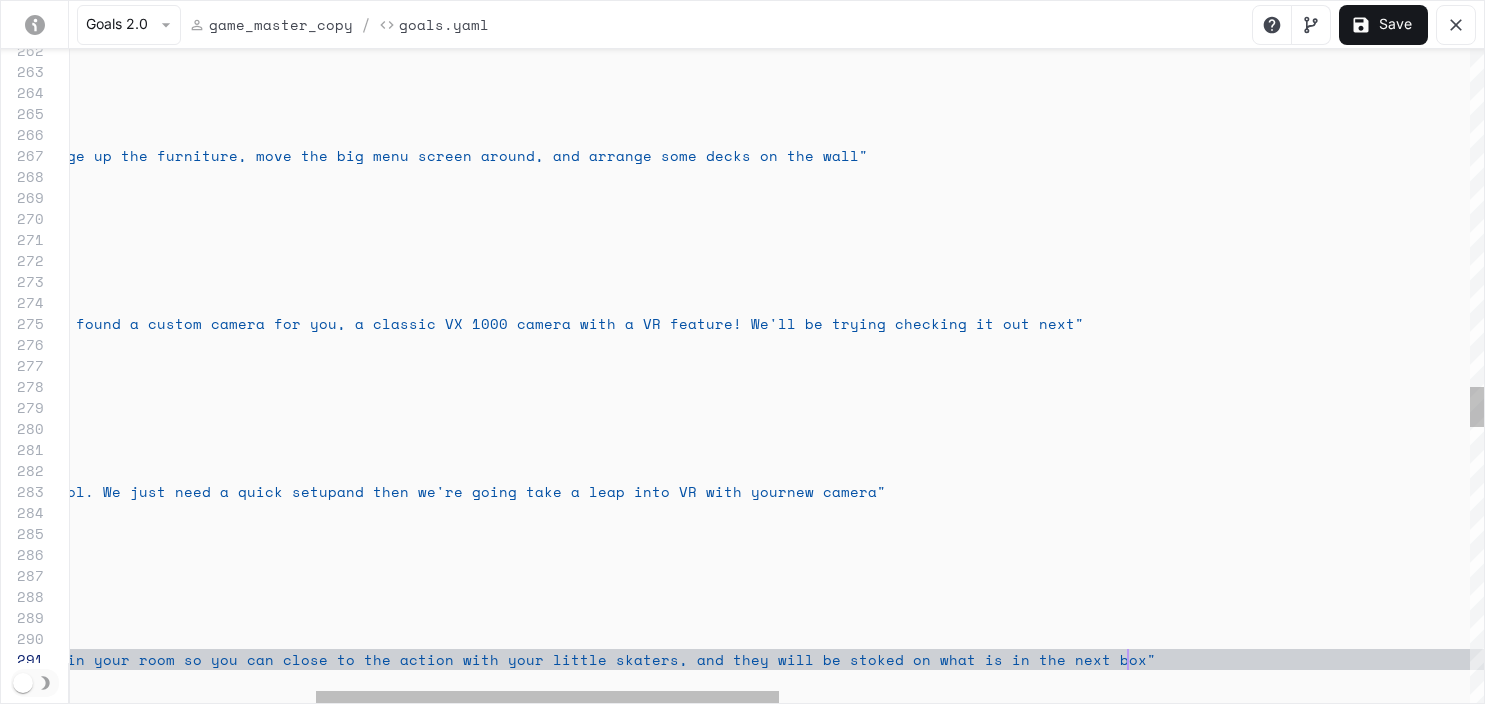 click on "repeatable :  true      activation :        intent :  "chapter2_outro"        trigger :  "chapter2_outro"      actions :       -  say_verbatim :  "Your room is looking good. I'm looking forward to  hanging out here. I found a custom camera for you , a classic VX 1000 camera with a VR feature! We'l l be trying checking it out next"     -  name :  "chapter3_intro"         repeatable :  true      activation :        intent :  "chapter3_intro"        trigger :  "chapter3_intro"      actions :       -  say_verbatim :  "It's chapter 3 and I'm here for it. This next par t is going to be cool. We just need a quick setup  and then we're going take a leap into VR with your  new camera"   -  name :  "chapter3_outro"         repeatable :  true      activation :        intent :  "chapter3_outro"        trigger :  "chapter3_outro"      actions" at bounding box center (1456, -127) 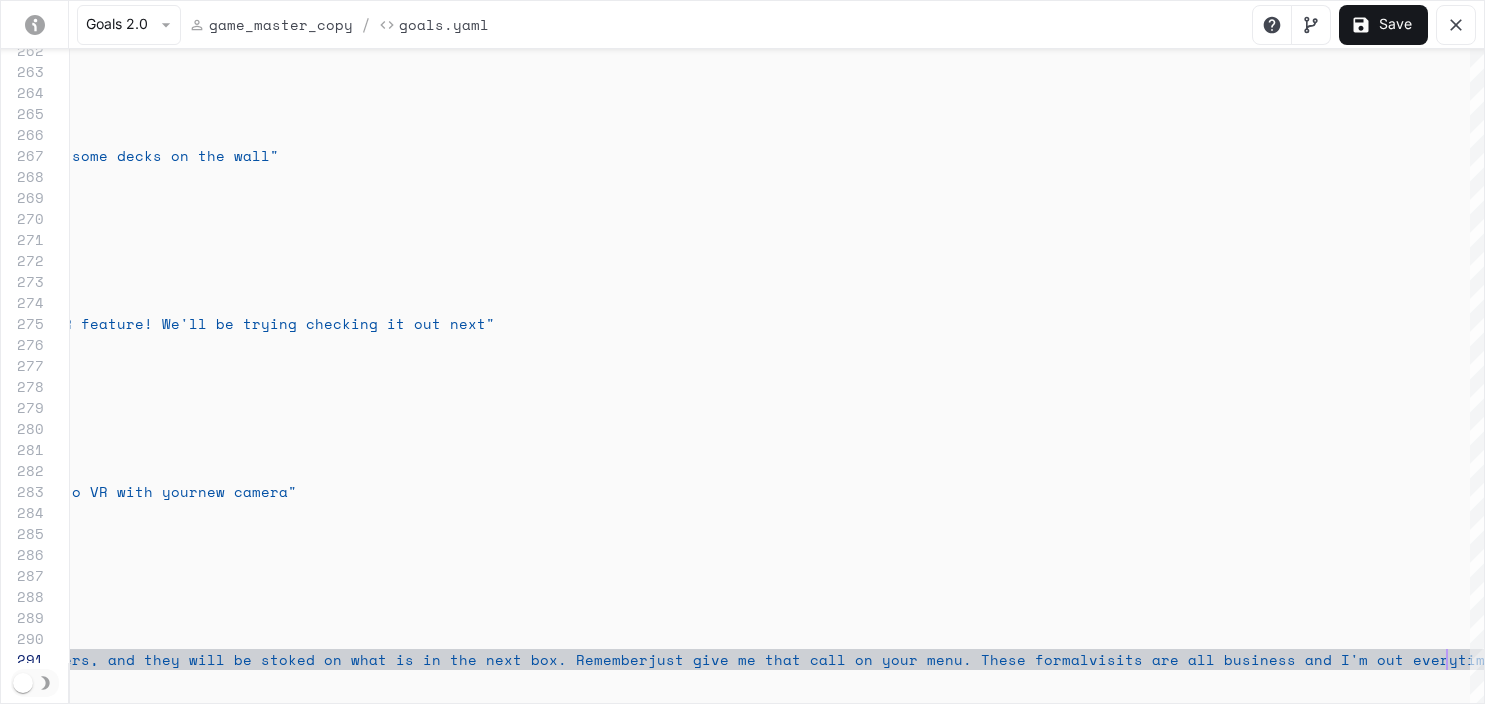 scroll, scrollTop: 0, scrollLeft: 2716, axis: horizontal 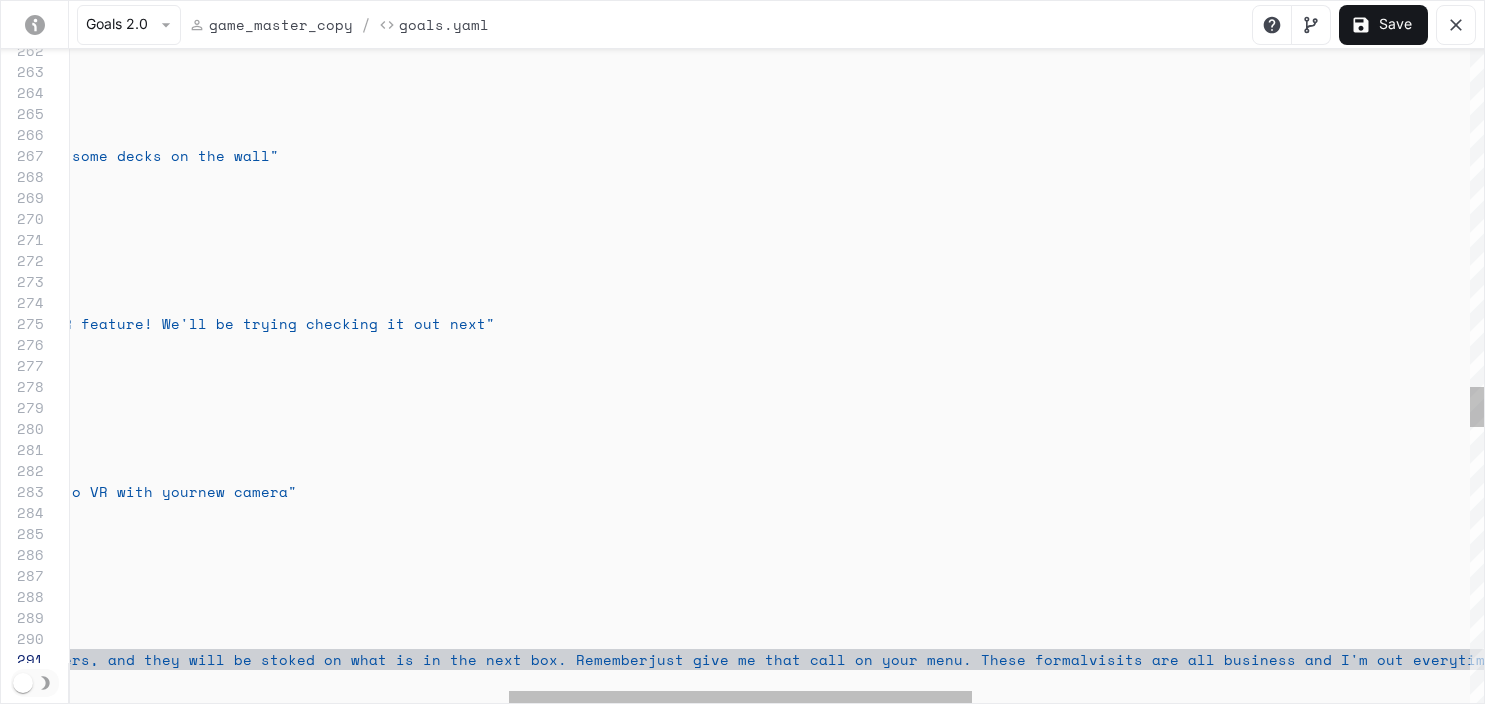 click on "repeatable :  true      activation :        intent :  "chapter2_outro"        trigger :  "chapter2_outro"      actions :       -  say_verbatim :  "Your room is looking good. I'm looking forward to  hanging out here. I found a custom camera for you , a classic VX 1000 camera with a VR feature! We'l l be trying checking it out next"     -  name :  "chapter3_intro"         repeatable :  true      activation :        intent :  "chapter3_intro"        trigger :  "chapter3_intro"      actions :       -  say_verbatim :  "It's chapter 3 and I'm here for it. This next par t is going to be cool. We just need a quick setup  and then we're going take a leap into VR with your  new camera"   -  name :  "chapter3_outro"         repeatable :  true      activation :        intent :  "chapter3_outro"        trigger :  "chapter3_outro"      actions" at bounding box center (867, -127) 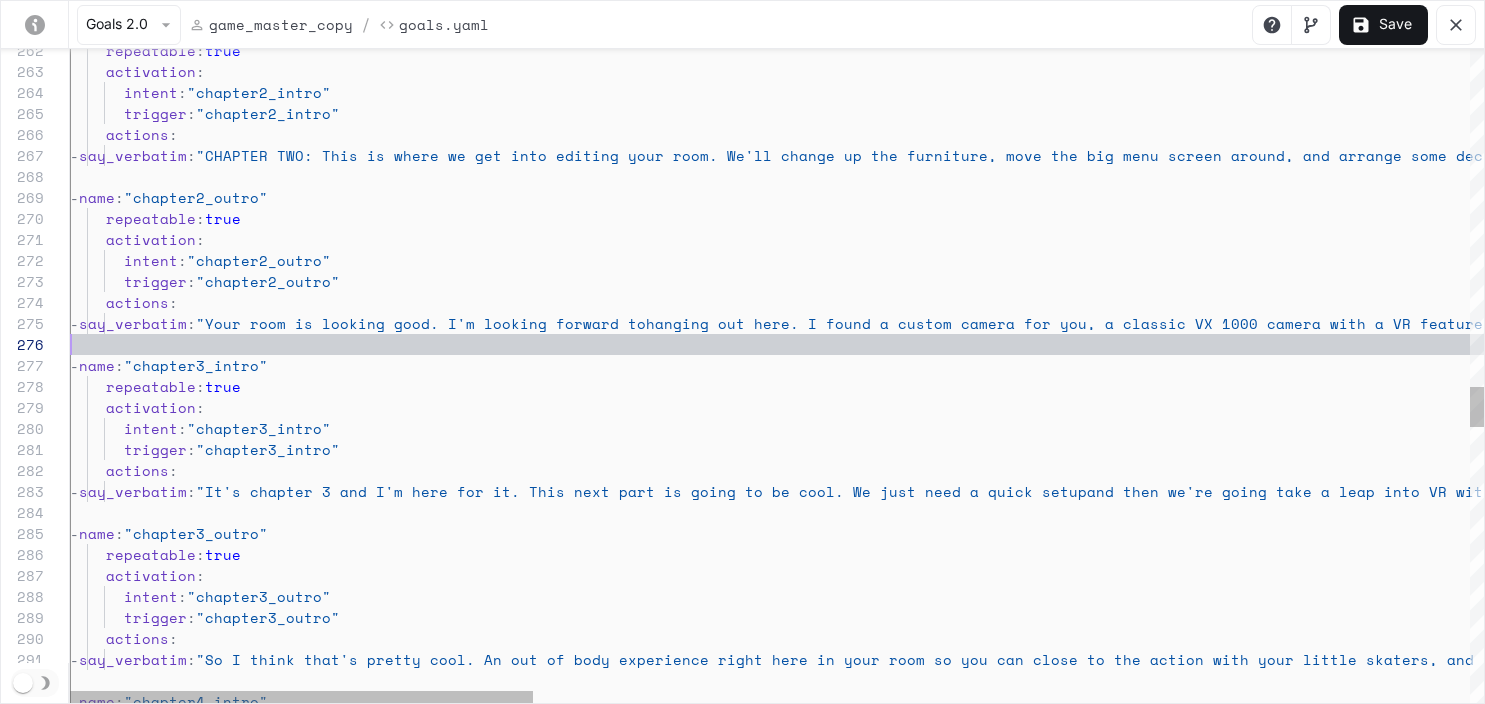 scroll, scrollTop: 105, scrollLeft: 0, axis: vertical 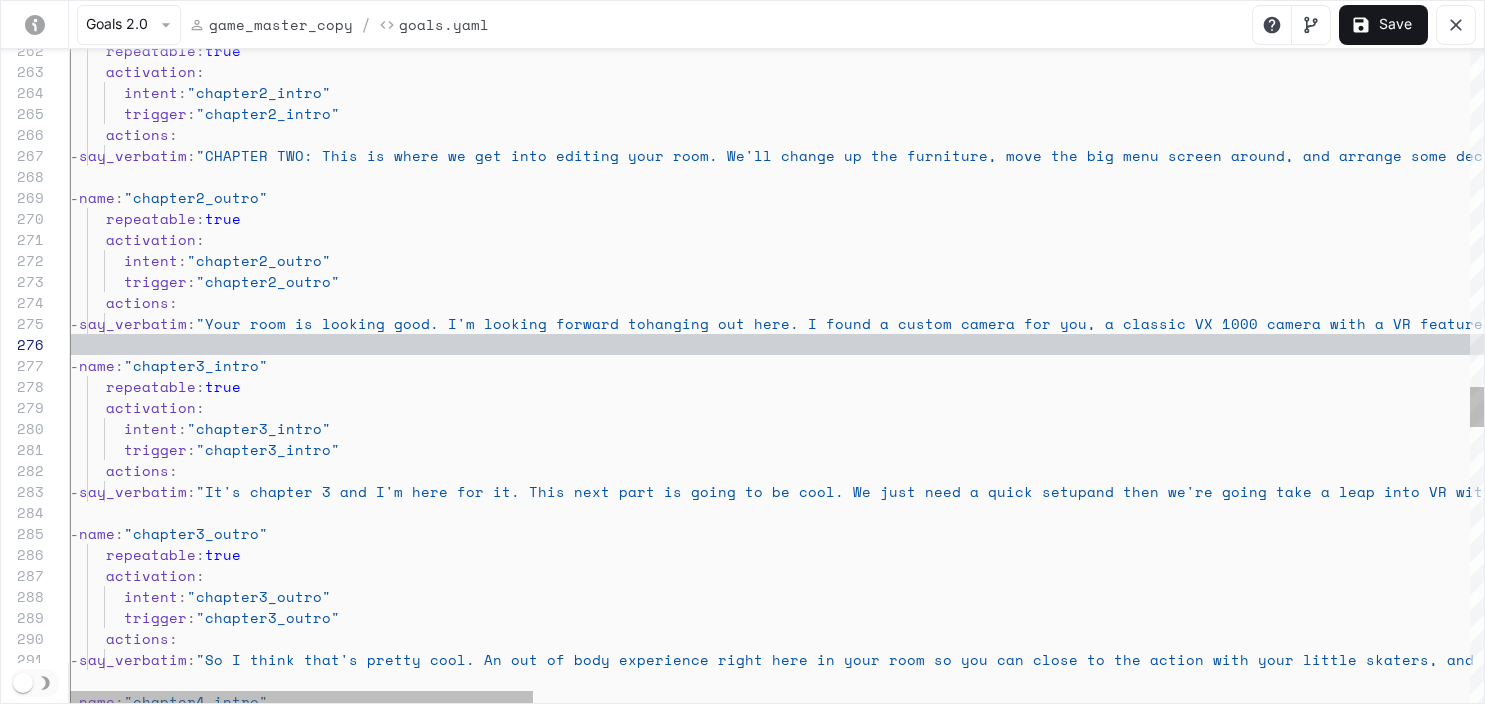 click on "repeatable :  true      activation :        intent :  "chapter2_outro"        trigger :  "chapter2_outro"      actions :       -  say_verbatim :  "Your room is looking good. I'm looking forward to  hanging out here. I found a custom camera for you , a classic VX 1000 camera with a VR feature! We'l l be trying checking it out next"     -  name :  "chapter3_intro"         repeatable :  true      activation :        intent :  "chapter3_intro"        trigger :  "chapter3_intro"      actions :       -  say_verbatim :  "It's chapter 3 and I'm here for it. This next par t is going to be cool. We just need a quick setup  and then we're going take a leap into VR with your  new camera"   -  name :  "chapter3_outro"         repeatable :  true      activation :        intent :  "chapter3_outro"        trigger :  "chapter3_outro"      actions" at bounding box center (2206, -127) 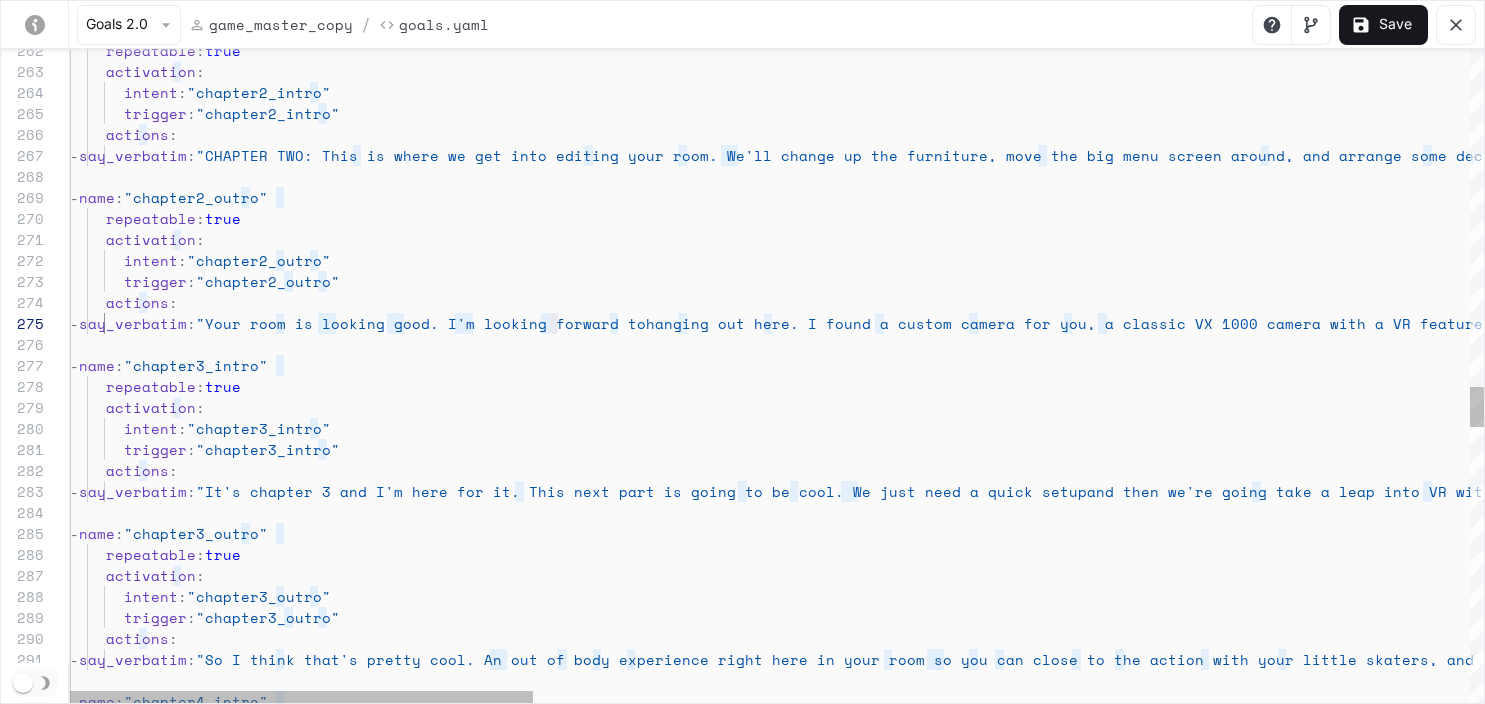 click on "repeatable :  true      activation :        intent :  "chapter2_outro"        trigger :  "chapter2_outro"      actions :       -  say_verbatim :  "Your room is looking good. I'm looking forward to  hanging out here. I found a custom camera for you , a classic VX 1000 camera with a VR feature! We'l l be trying checking it out next"     -  name :  "chapter3_intro"         repeatable :  true      activation :        intent :  "chapter3_intro"        trigger :  "chapter3_intro"      actions :       -  say_verbatim :  "It's chapter 3 and I'm here for it. This next par t is going to be cool. We just need a quick setup  and then we're going take a leap into VR with your  new camera"   -  name :  "chapter3_outro"         repeatable :  true      activation :        intent :  "chapter3_outro"        trigger :  "chapter3_outro"      actions" at bounding box center (2206, -127) 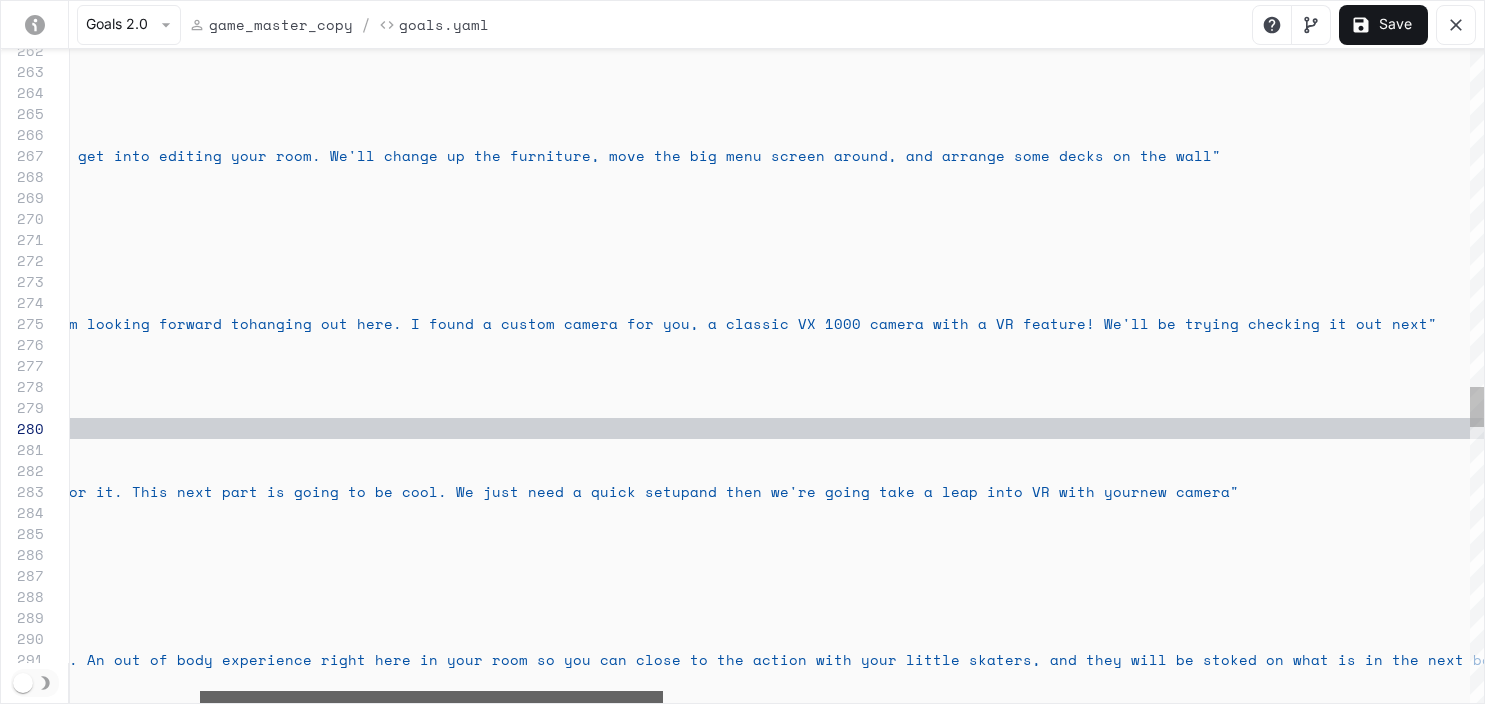 click at bounding box center [431, 697] 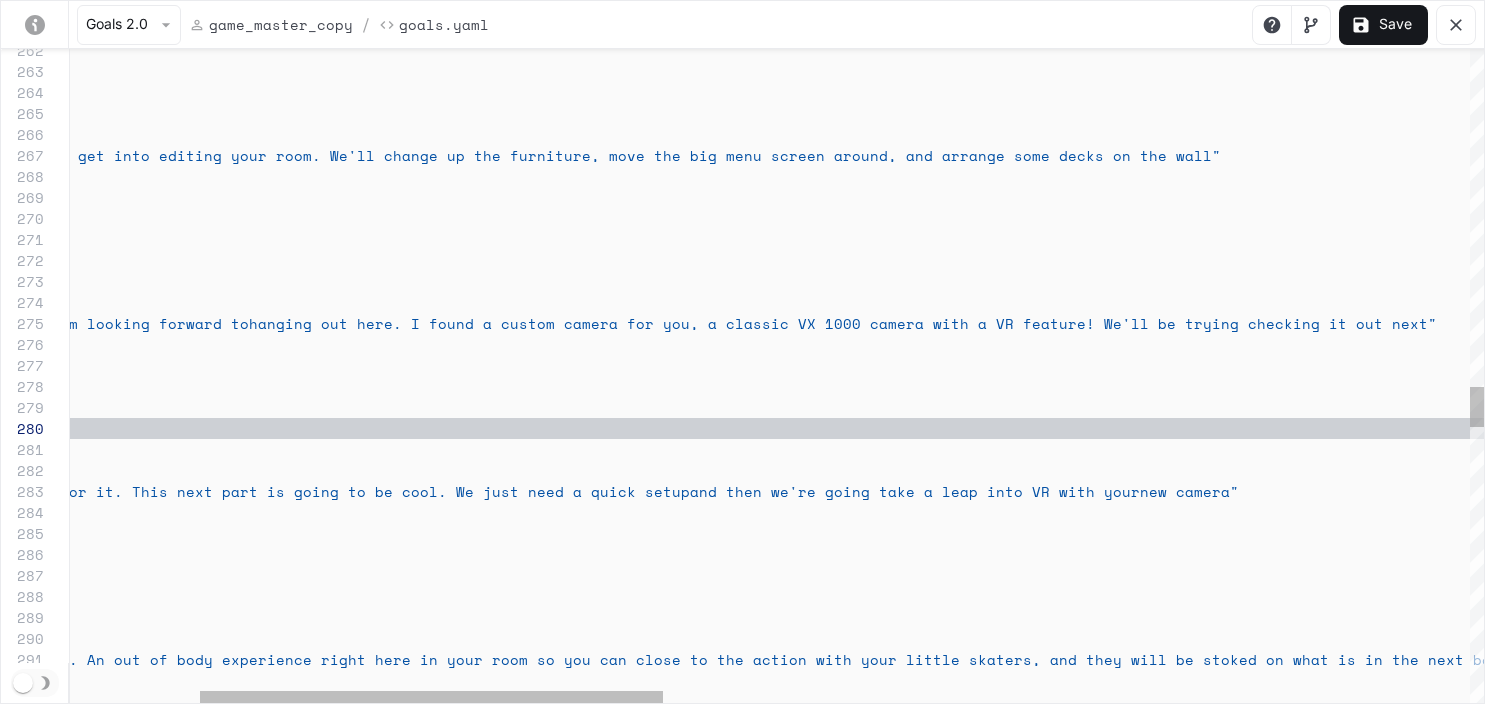 click on "repeatable :  true      activation :        intent :  "chapter2_outro"        trigger :  "chapter2_outro"      actions :       -  say_verbatim :  "Your room is looking good. I'm looking forward to  hanging out here. I found a custom camera for you , a classic VX 1000 camera with a VR feature! We'l l be trying checking it out next"     -  name :  "chapter3_intro"         repeatable :  true      activation :        intent :  "chapter3_intro"        trigger :  "chapter3_intro"      actions :       -  say_verbatim :  "It's chapter 3 and I'm here for it. This next par t is going to be cool. We just need a quick setup  and then we're going take a leap into VR with your  new camera"   -  name :  "chapter3_outro"         repeatable :  true      activation :        intent :  "chapter3_outro"        trigger :  "chapter3_outro"      actions" at bounding box center [1809, -127] 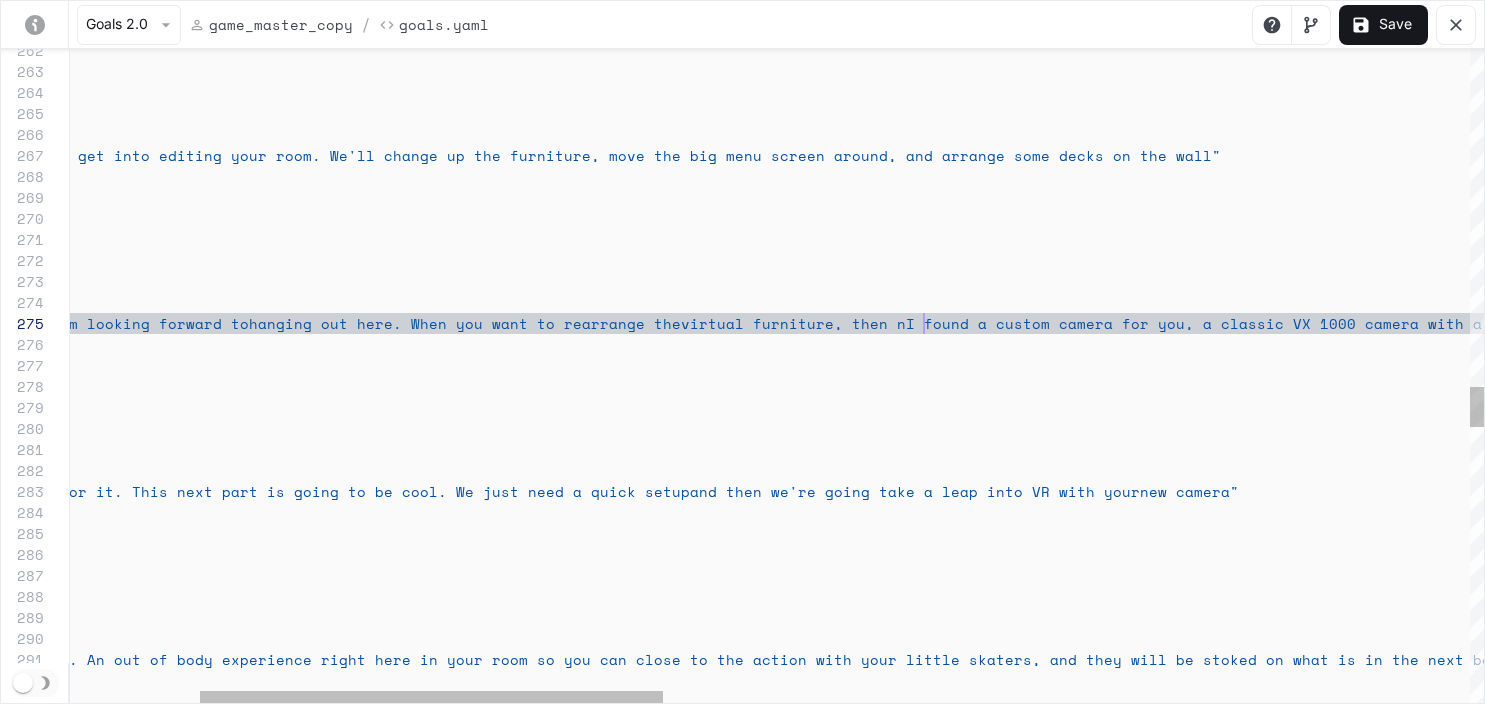 scroll, scrollTop: 84, scrollLeft: 1251, axis: both 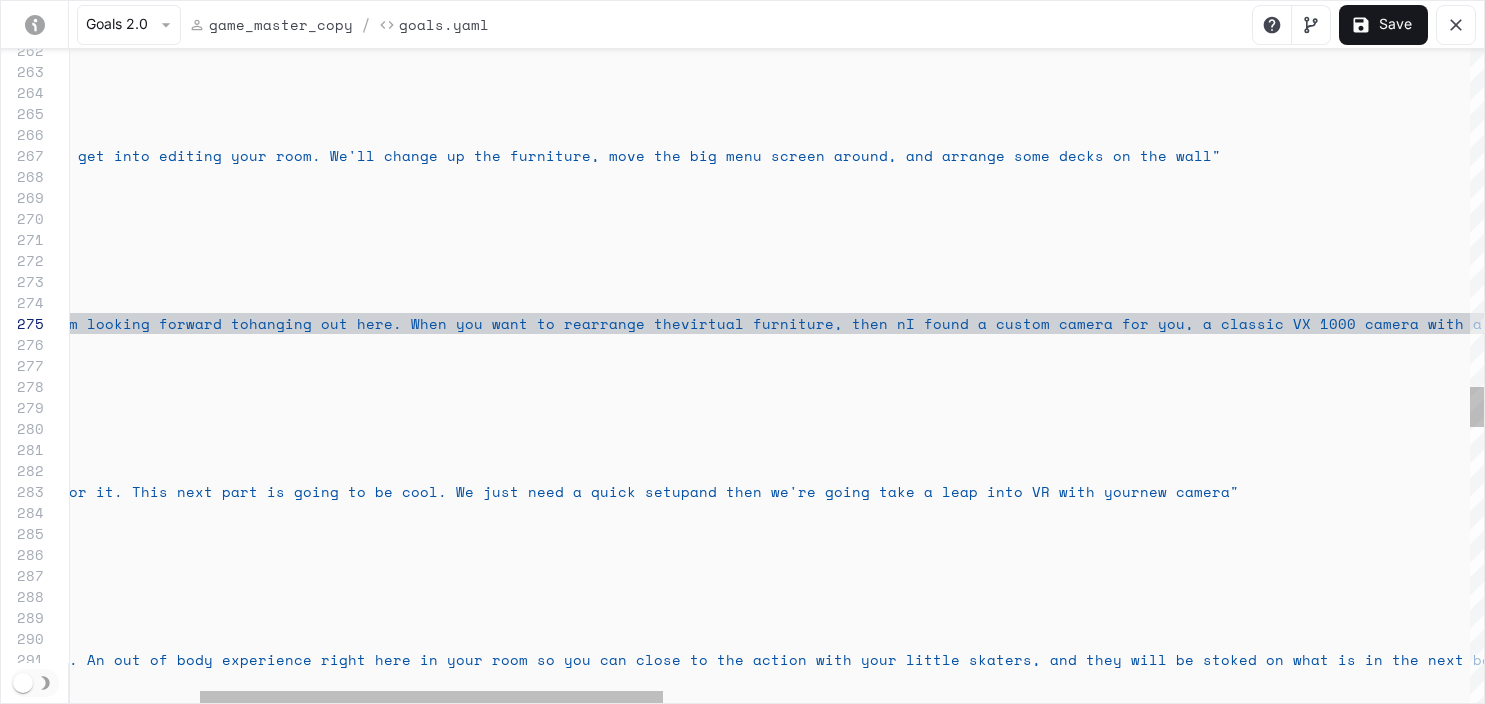click on "repeatable :  true      activation :        intent :  "chapter2_outro"        trigger :  "chapter2_outro"      actions :       -  say_verbatim :  "Your room is looking good. I'm looking forward to  hanging out here. When you want to rearrange the  virtual furniture, then nI found a custom camera f or you, a classic VX 1000 camera with a VR feature ! We'll be trying checking it out next"     -  name :  "chapter3_intro"         repeatable :  true      activation :        intent :  "chapter3_intro"        trigger :  "chapter3_intro"      actions :       -  say_verbatim :  "It's chapter 3 and I'm here for it. This next par t is going to be cool. We just need a quick setup  and then we're going take a leap into VR with your  new camera"   -  name :  "chapter3_outro"         repeatable :  true      activation :        intent :  trigger :" at bounding box center (1809, -127) 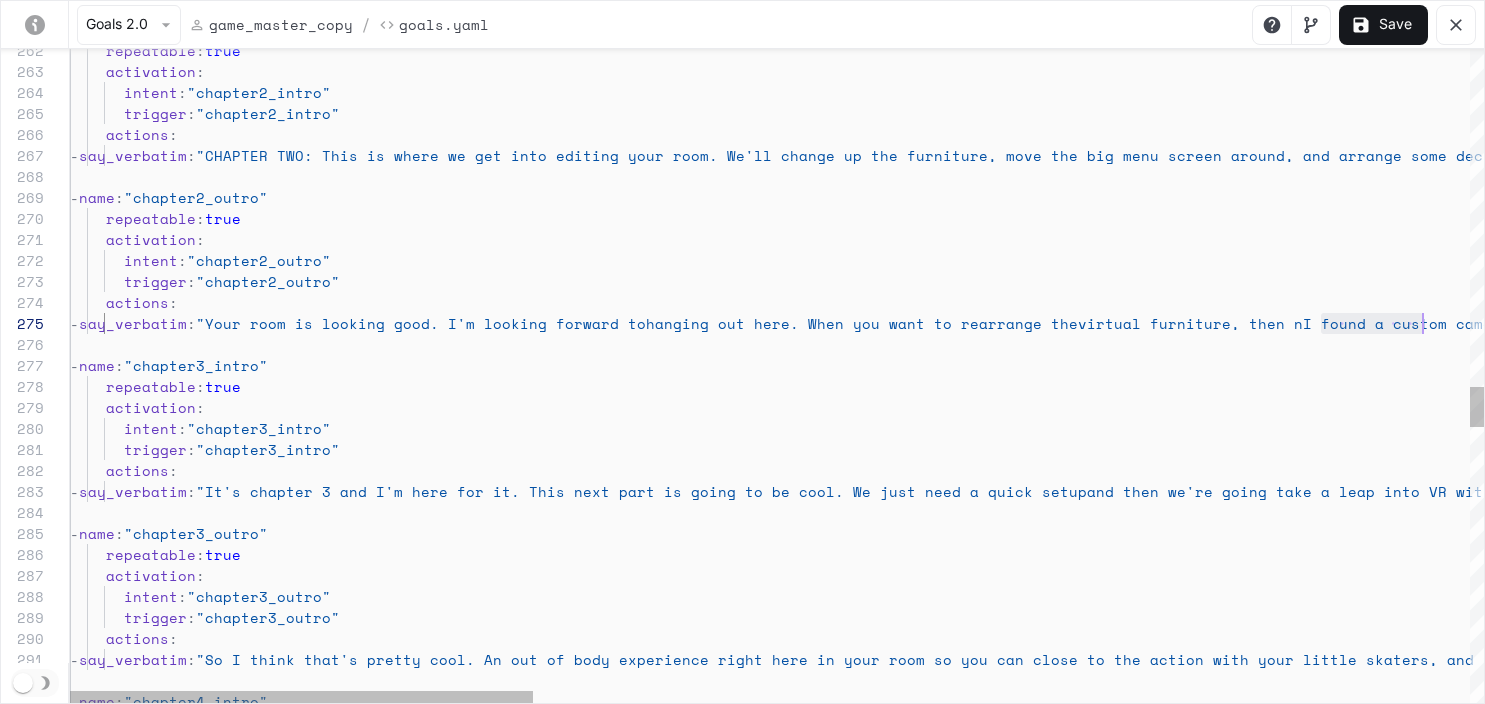 scroll, scrollTop: 84, scrollLeft: 1371, axis: both 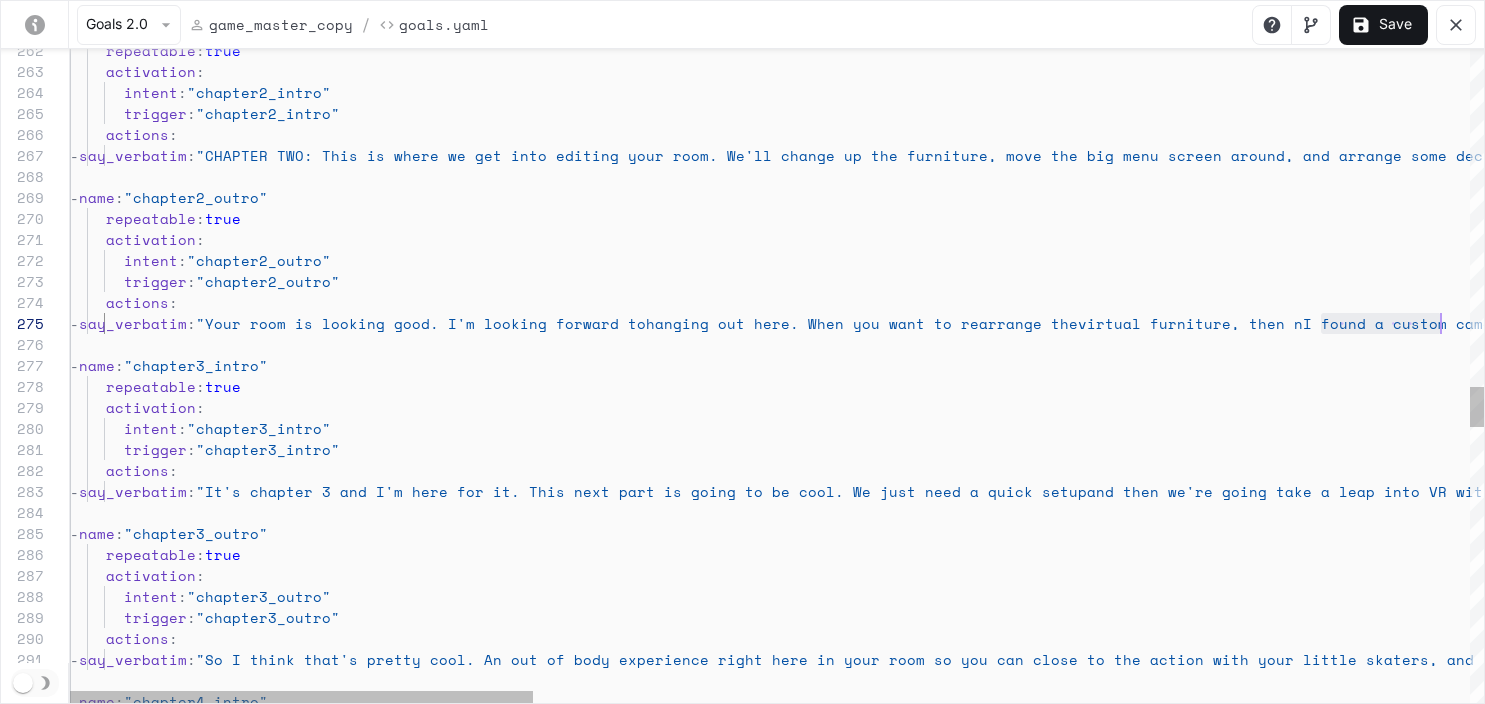drag, startPoint x: 927, startPoint y: 323, endPoint x: 1442, endPoint y: 321, distance: 515.0039 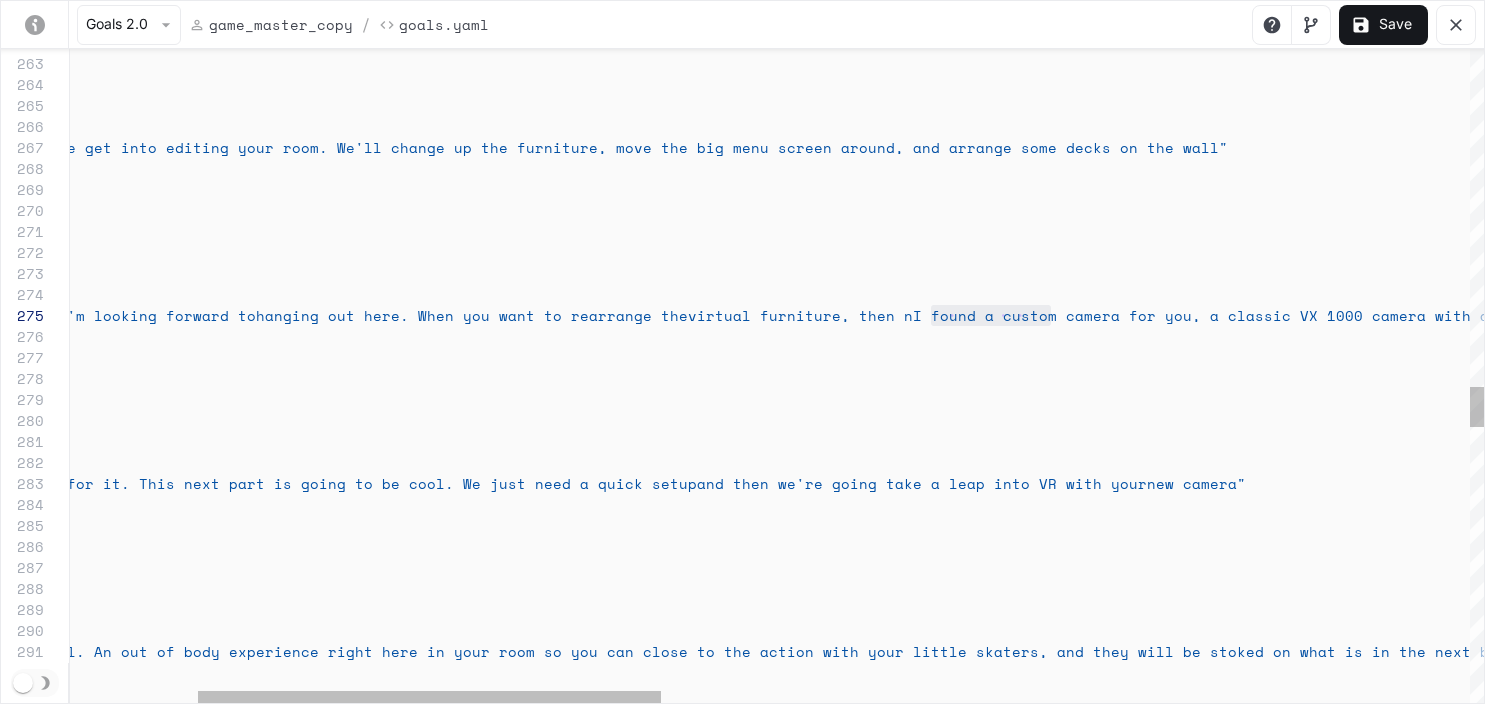 click on "repeatable :  true      activation :        intent :  "chapter2_outro"        trigger :  "chapter2_outro"      actions :       -  say_verbatim :  "Your room is looking good. I'm looking forward to  hanging out here. When you want to rearrange the  virtual furniture, then nI found a custom camera f or you, a classic VX 1000 camera with a VR feature ! We'll be trying checking it out next"     -  name :  "chapter3_intro"         repeatable :  true      activation :        intent :  "chapter3_intro"        trigger :  "chapter3_intro"      actions :       -  say_verbatim :  "It's chapter 3 and I'm here for it. This next par t is going to be cool. We just need a quick setup  and then we're going take a leap into VR with your  new camera"   -  name :  "chapter3_outro"         repeatable :  true      activation :        intent :  trigger :" at bounding box center [1816, -135] 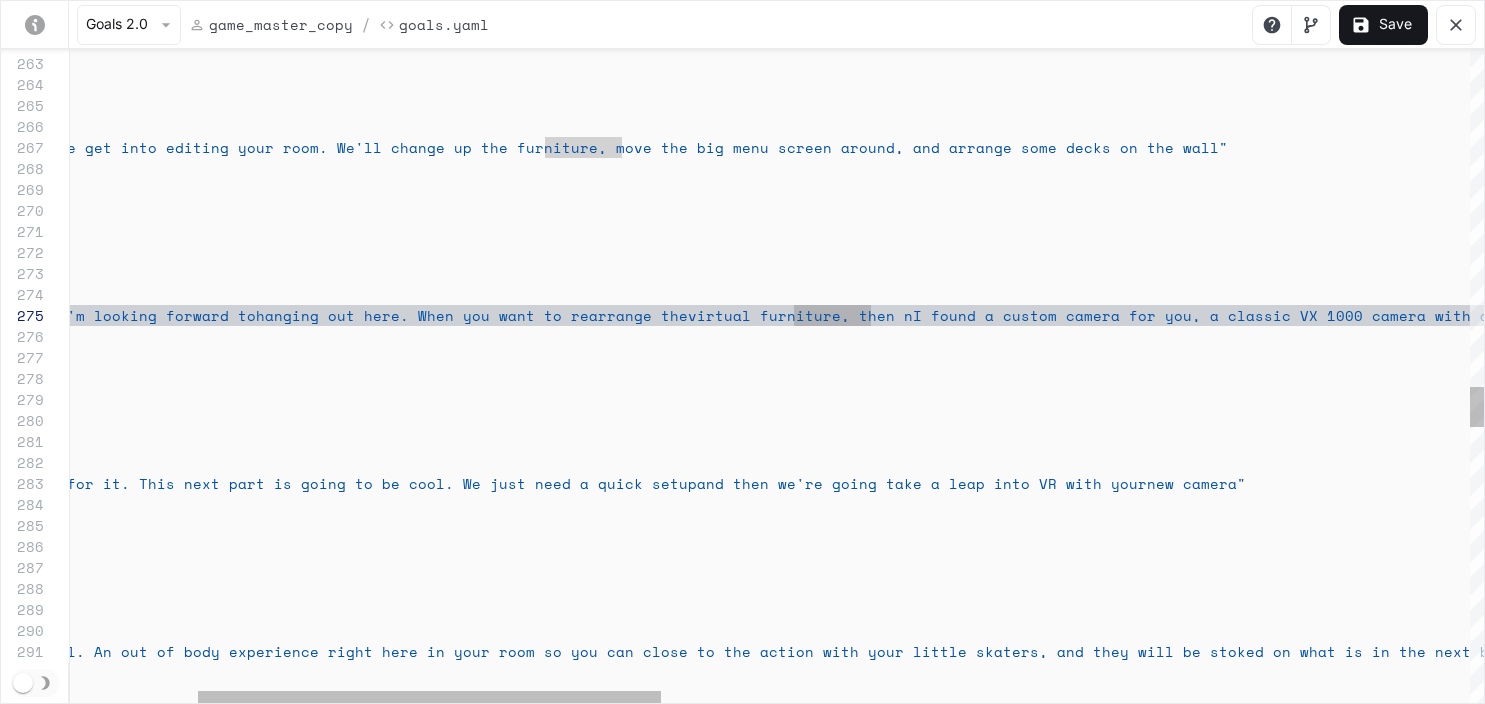 click on "repeatable :  true      activation :        intent :  "chapter2_outro"        trigger :  "chapter2_outro"      actions :       -  say_verbatim :  "Your room is looking good. I'm looking forward to  hanging out here. When you want to rearrange the  virtual furniture, then nI found a custom camera f or you, a classic VX 1000 camera with a VR feature ! We'll be trying checking it out next"     -  name :  "chapter3_intro"         repeatable :  true      activation :        intent :  "chapter3_intro"        trigger :  "chapter3_intro"      actions :       -  say_verbatim :  "It's chapter 3 and I'm here for it. This next par t is going to be cool. We just need a quick setup  and then we're going take a leap into VR with your  new camera"   -  name :  "chapter3_outro"         repeatable :  true      activation :        intent :  trigger :" at bounding box center [1816, -135] 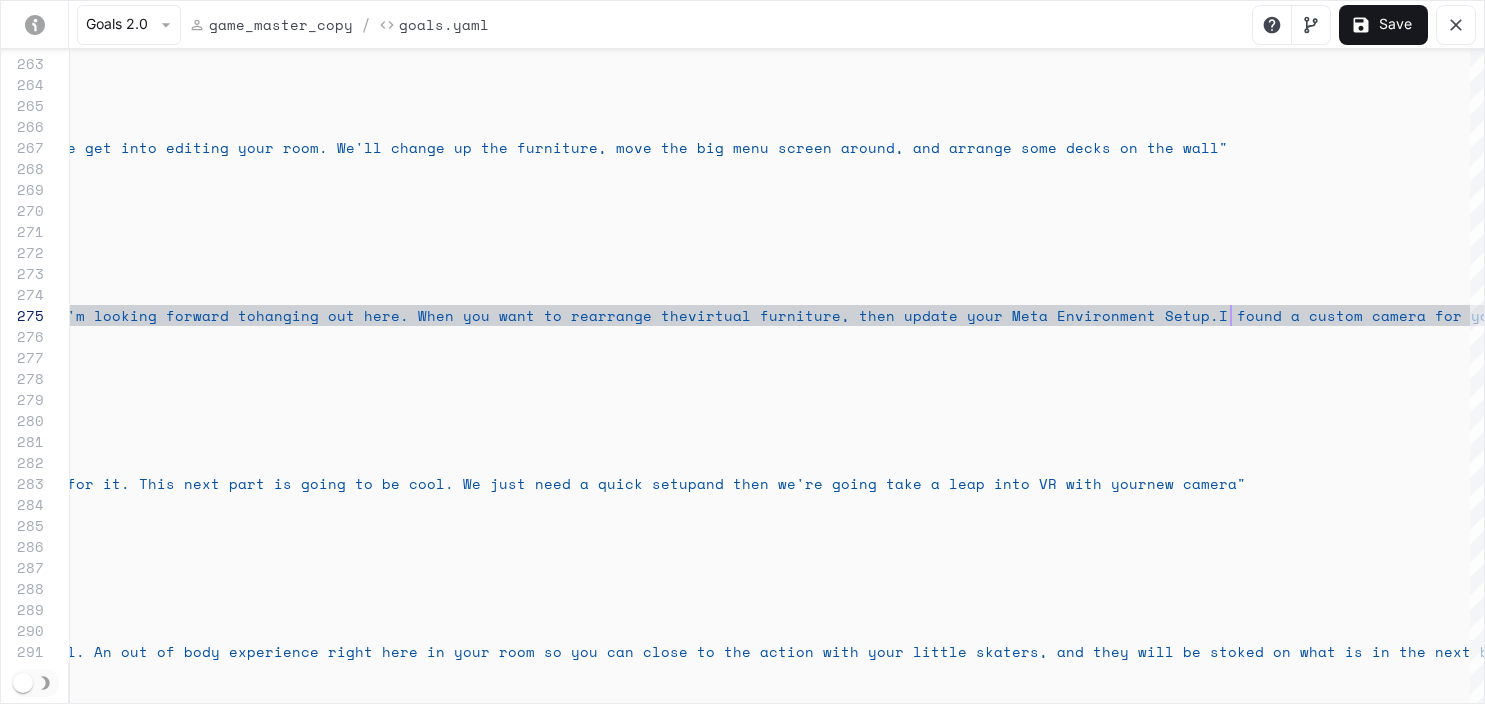 scroll, scrollTop: 84, scrollLeft: 1559, axis: both 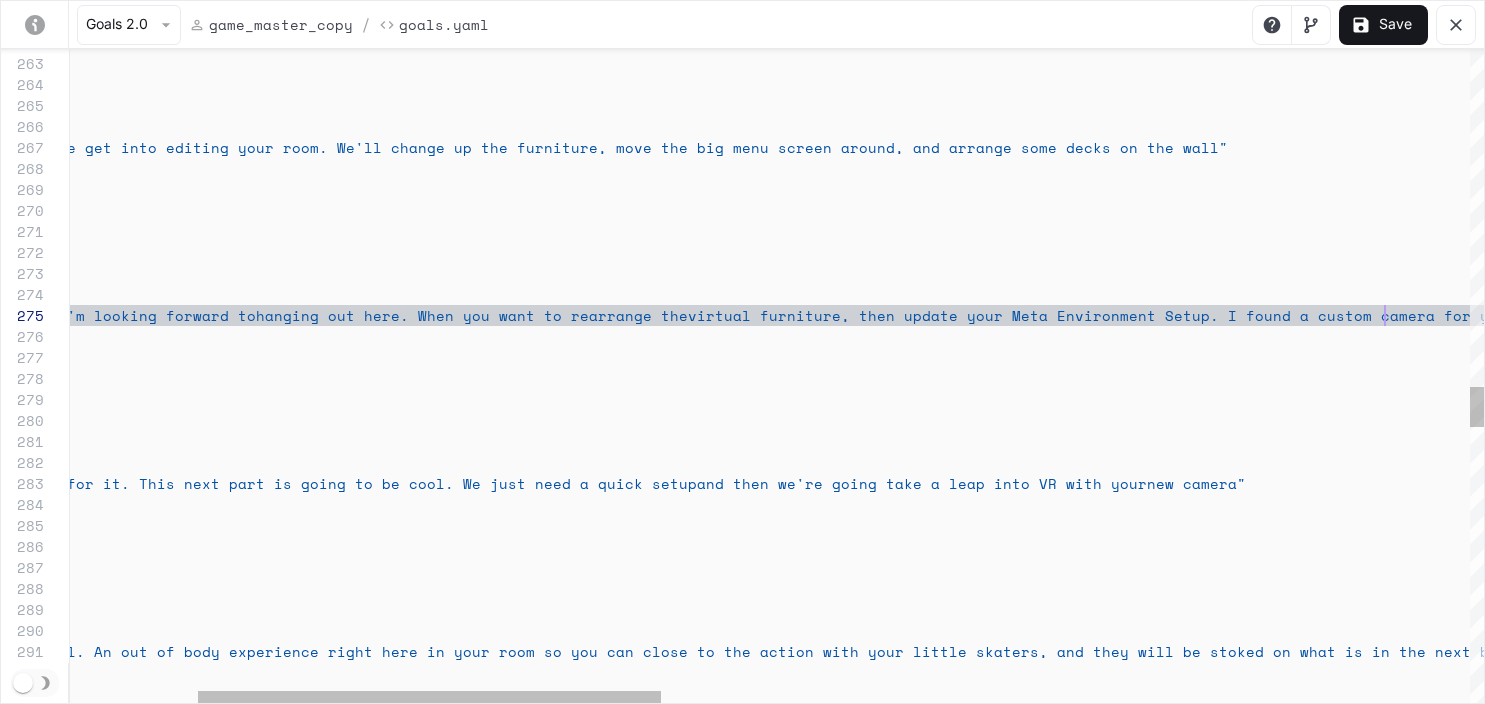 click on "repeatable :  true      activation :        intent :  "chapter2_outro"        trigger :  "chapter2_outro"      actions :       -  say_verbatim :  "Your room is looking good. I'm looking forward to  hanging out here. When you want to rearrange the  virtual furniture, then update your Meta Environme nt Setup. I found a custom camera for you, a class ic VX 1000 camera with a VR feature! We'll be tryi ng checking it out next"     -  name :  "chapter3_intro"         repeatable :  true      activation :        intent :  "chapter3_intro"        trigger :  "chapter3_intro"      actions :       -  say_verbatim :  "It's chapter 3 and I'm here for it. This next par t is going to be cool. We just need a quick setup  and then we're going take a leap into VR with your  new camera"   -  name :  "chapter3_outro"         repeatable :  true      : :" at bounding box center (1816, -135) 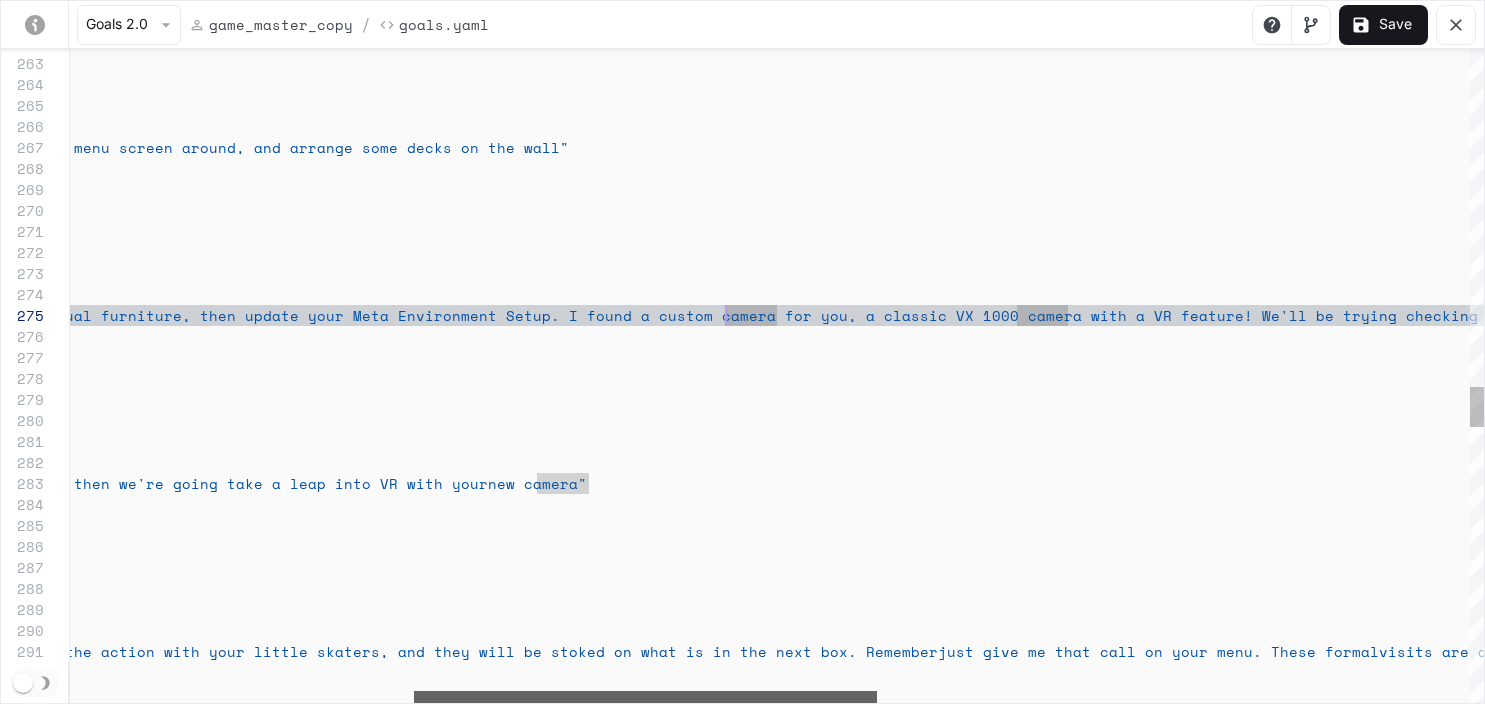 click at bounding box center [645, 697] 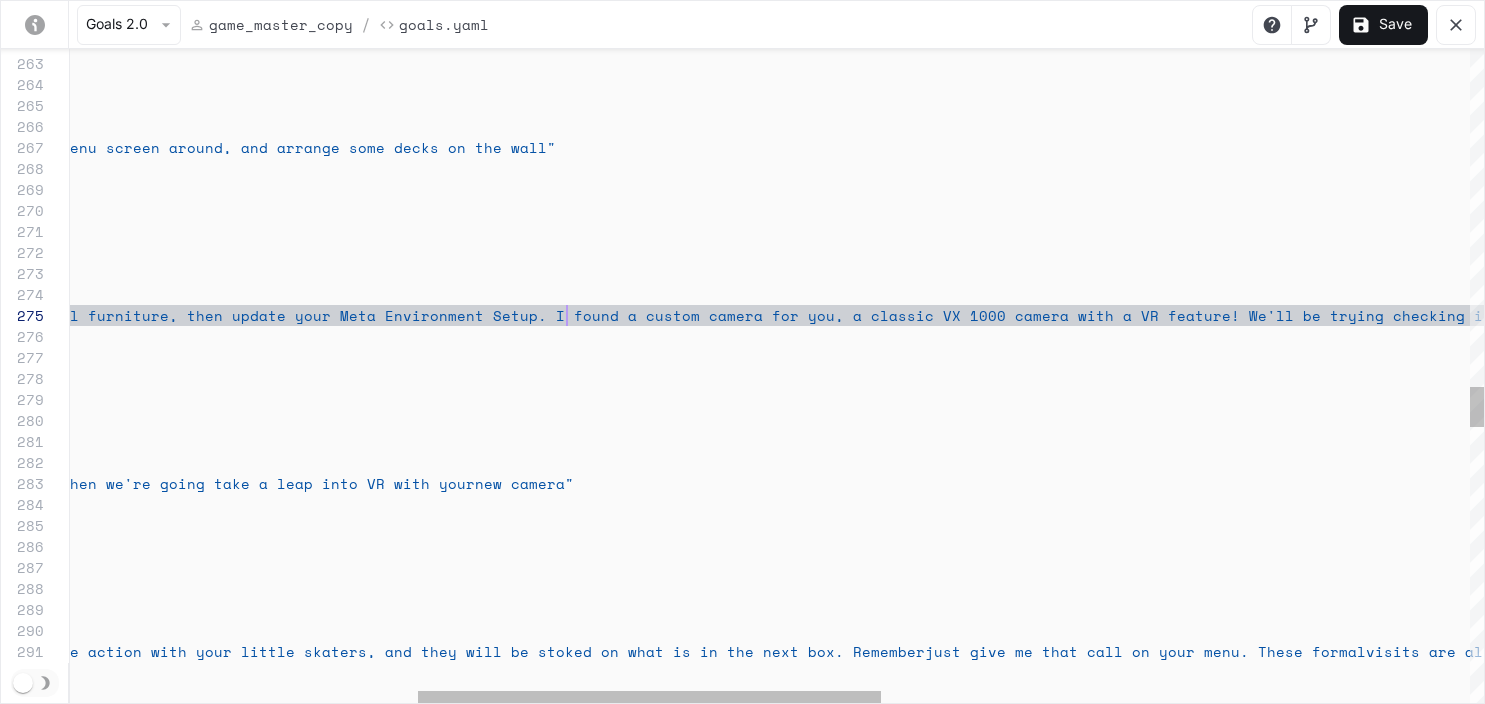 click on "repeatable :  true      activation :        intent :  "chapter2_outro"        trigger :  "chapter2_outro"      actions :       -  say_verbatim :  "Your room is looking good. I'm looking forward to  hanging out here. When you want to rearrange the  virtual furniture, then update your Meta Environme nt Setup. I found a custom camera for you, a class ic VX 1000 camera with a VR feature! We'll be tryi ng checking it out next"     -  name :  "chapter3_intro"         repeatable :  true      activation :        intent :  "chapter3_intro"        trigger :  "chapter3_intro"      actions :       -  say_verbatim :  "It's chapter 3 and I'm here for it. This next par t is going to be cool. We just need a quick setup  and then we're going take a leap into VR with your  new camera"   -  name :  "chapter3_outro"         repeatable :  true      : :" at bounding box center [1144, -135] 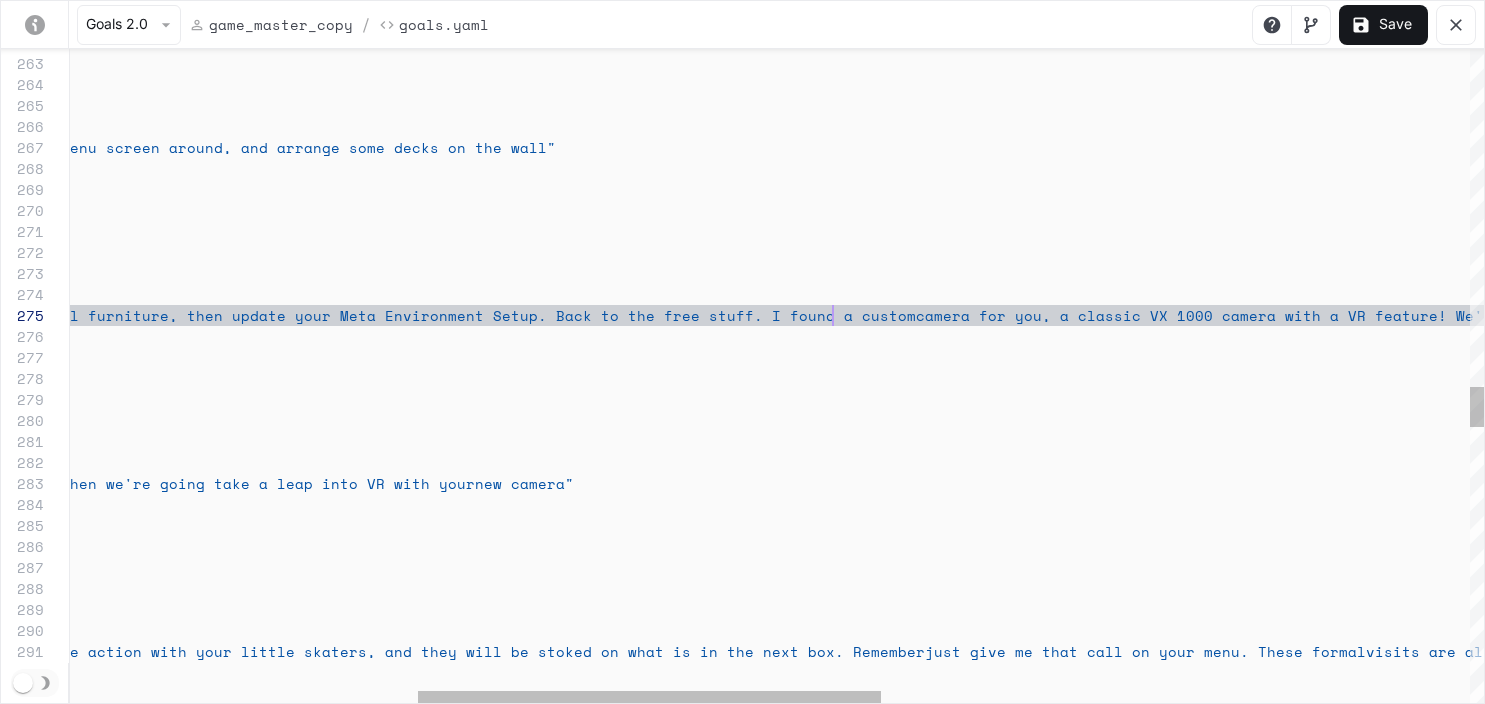scroll, scrollTop: 84, scrollLeft: 1825, axis: both 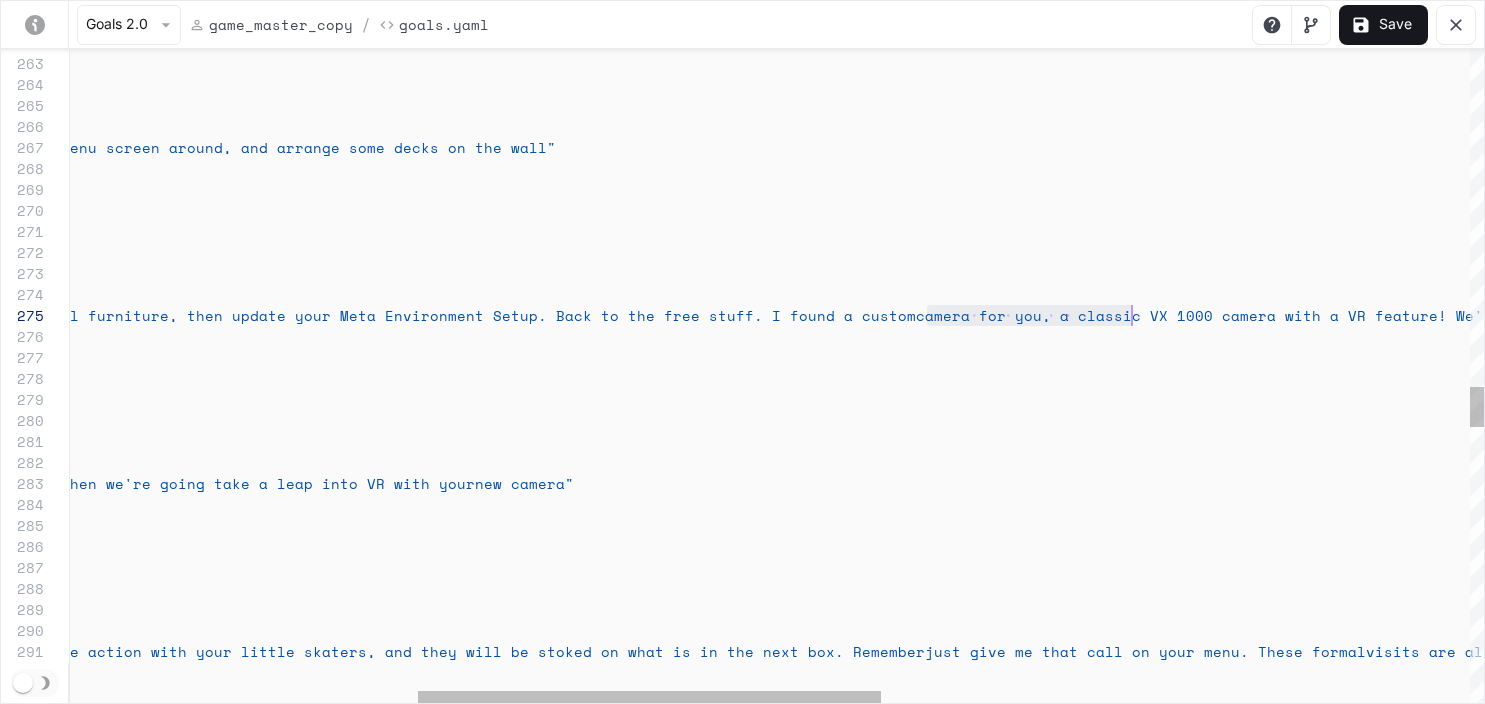 drag, startPoint x: 923, startPoint y: 314, endPoint x: 1130, endPoint y: 320, distance: 207.08694 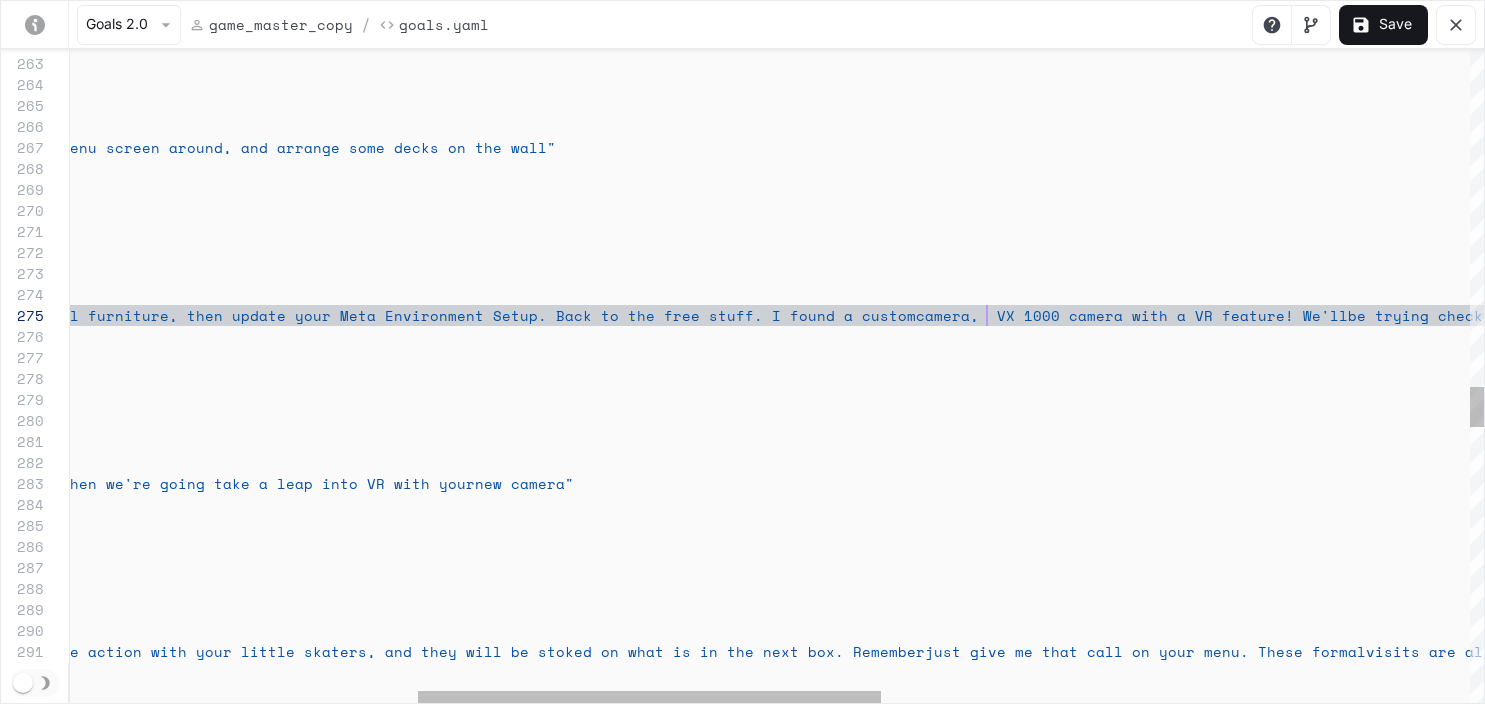scroll, scrollTop: 84, scrollLeft: 1987, axis: both 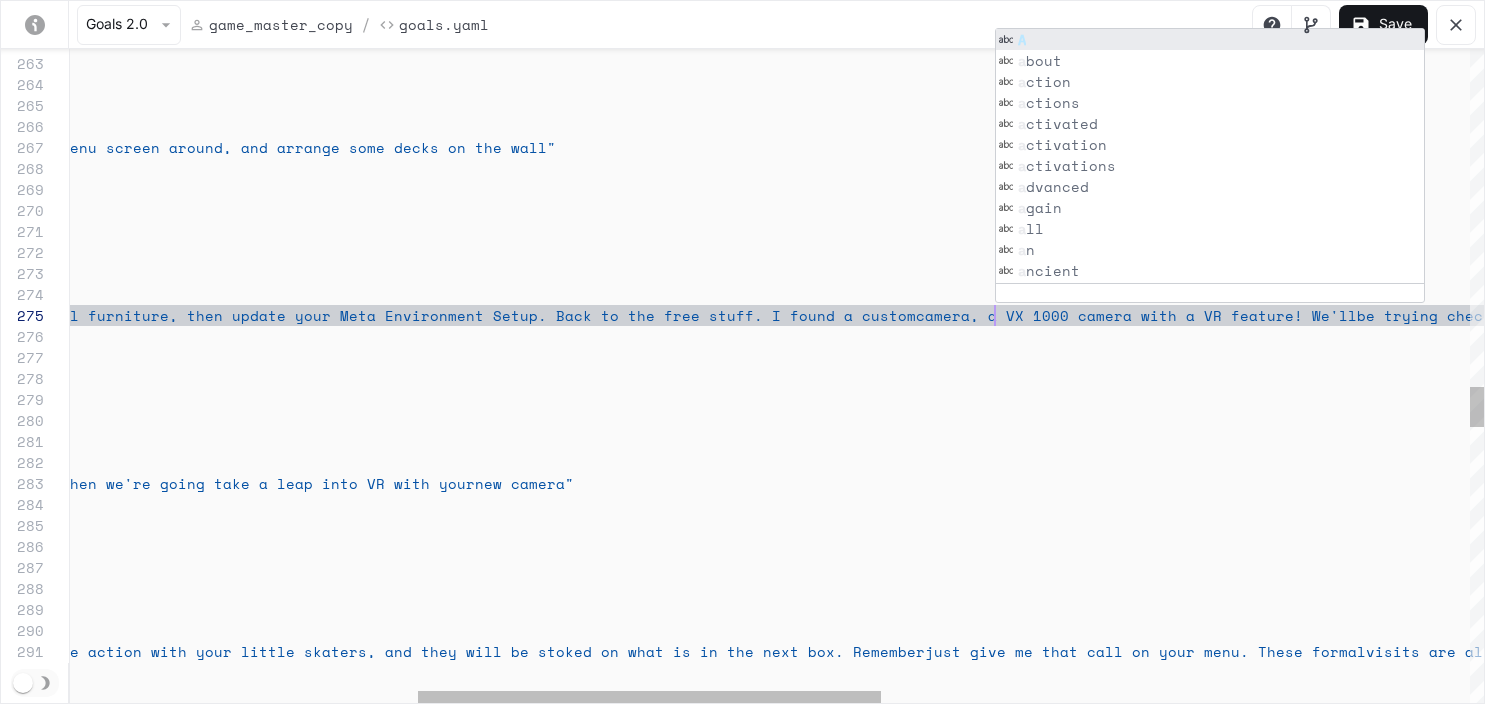 click on "repeatable :  true      activation :        intent :  "chapter2_outro"        trigger :  "chapter2_outro"      actions :       -  say_verbatim :  "Your room is looking good. I'm looking forward to  hanging out here. When you want to rearrange the  virtual furniture, then update your Meta Environme nt Setup. Back to the free stuff. I found a custom  camera, a VX 1000 camera with a VR feature! We'll  be trying checking it out next"     -  name :  "chapter3_intro"         repeatable :  true      activation :        intent :  "chapter3_intro"        trigger :  "chapter3_intro"      actions :       -  say_verbatim :  "It's chapter 3 and I'm here for it. This next par t is going to be cool. We just need a quick setup  and then we're going take a leap into VR with your  new camera"   -  name :  "chapter3_outro"         repeatable :  true : :" at bounding box center (1144, -135) 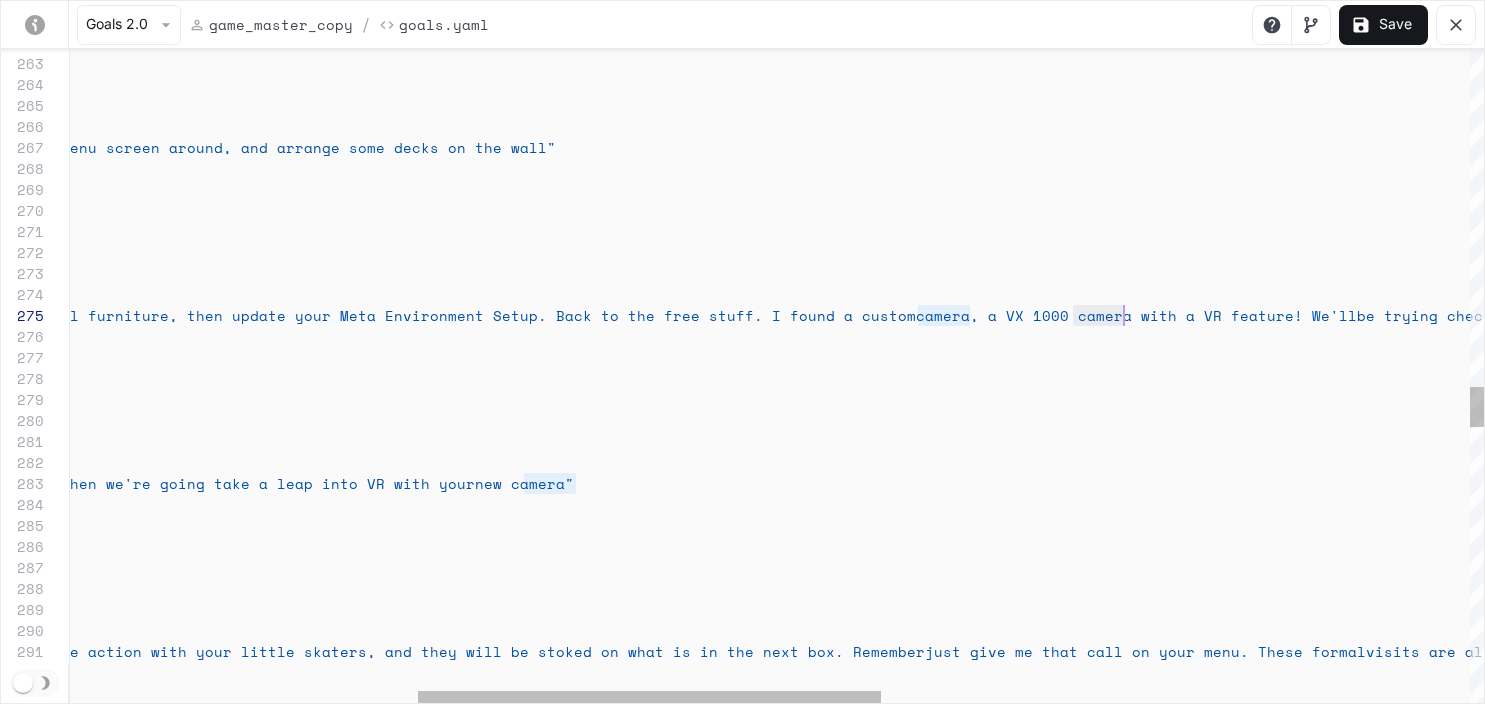 click on "repeatable :  true      activation :        intent :  "chapter2_outro"        trigger :  "chapter2_outro"      actions :       -  say_verbatim :  "Your room is looking good. I'm looking forward to  hanging out here. When you want to rearrange the  virtual furniture, then update your Meta Environme nt Setup. Back to the free stuff. I found a custom  camera, a VX 1000 camera with a VR feature! We'll  be trying checking it out next"     -  name :  "chapter3_intro"         repeatable :  true      activation :        intent :  "chapter3_intro"        trigger :  "chapter3_intro"      actions :       -  say_verbatim :  "It's chapter 3 and I'm here for it. This next par t is going to be cool. We just need a quick setup  and then we're going take a leap into VR with your  new camera"   -  name :  "chapter3_outro"         repeatable :  true : :" at bounding box center (1144, -135) 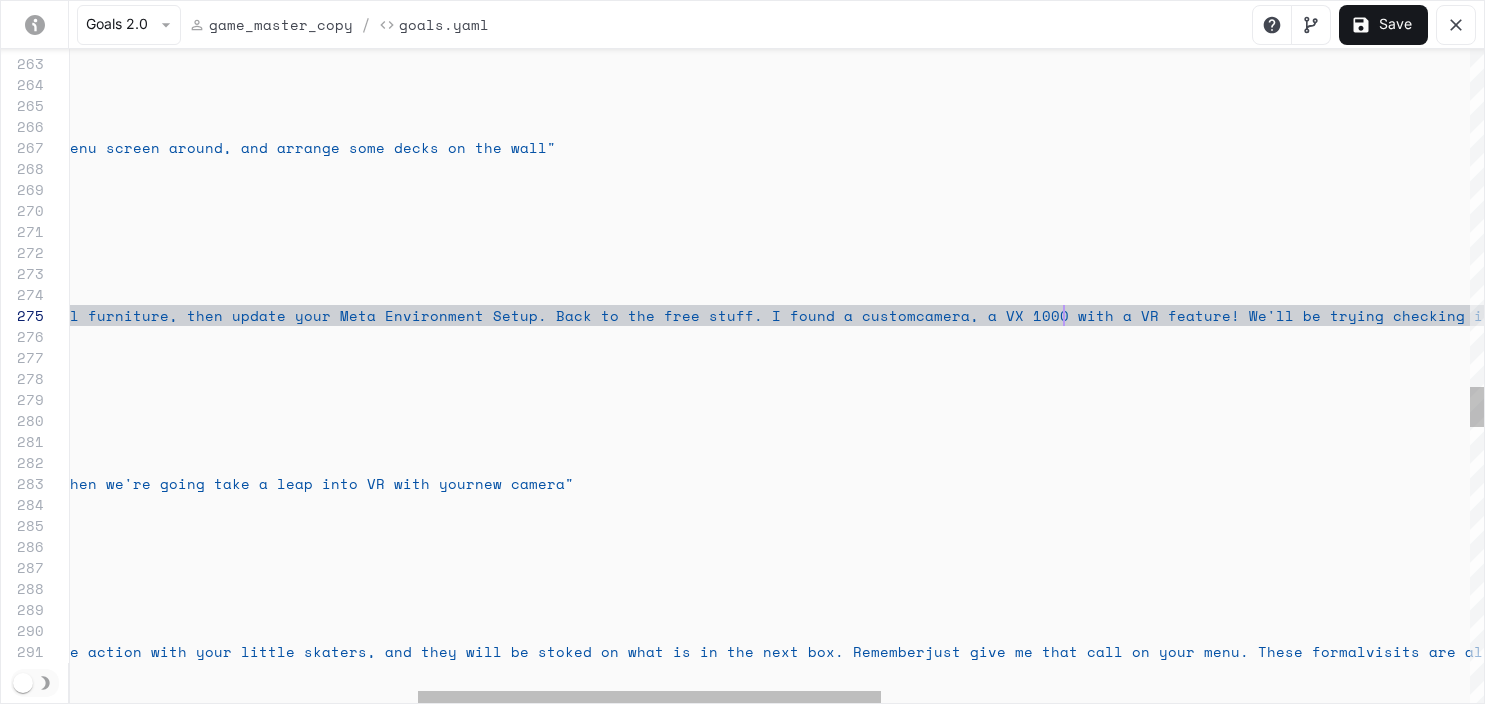 scroll, scrollTop: 84, scrollLeft: 2056, axis: both 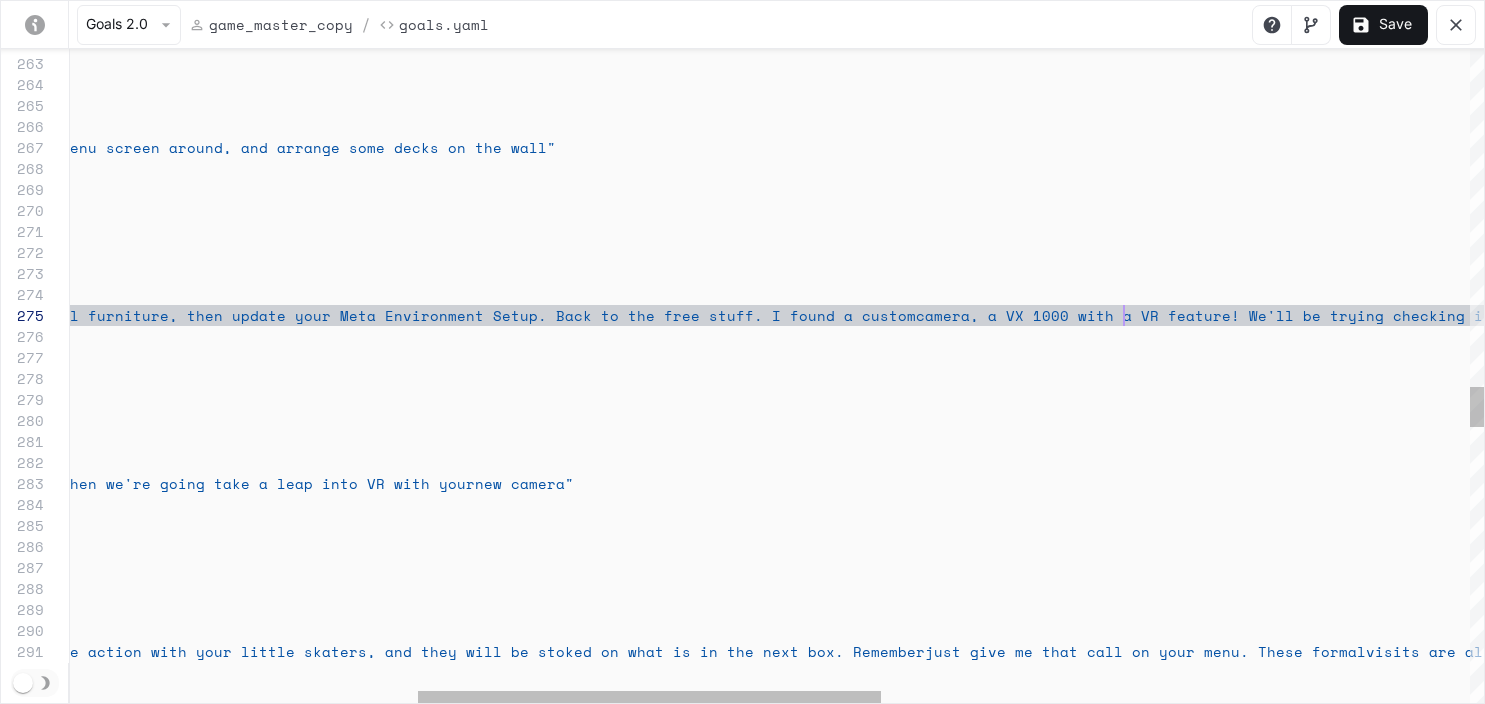 click on "repeatable :  true      activation :        intent :  "chapter2_outro"        trigger :  "chapter2_outro"      actions :       -  say_verbatim :  "Your room is looking good. I'm looking forward to  hanging out here. When you want to rearrange the  virtual furniture, then update your Meta Environme nt Setup. Back to the free stuff. I found a custom  camera, a VX 1000 with a VR feature! We'll be try ing checking it out next"     -  name :  "chapter3_intro"         repeatable :  true      activation :        intent :  "chapter3_intro"        trigger :  "chapter3_intro"      actions :       -  say_verbatim :  "It's chapter 3 and I'm here for it. This next par t is going to be cool. We just need a quick setup  and then we're going take a leap into VR with your  new camera"   -  name :  "chapter3_outro"         repeatable :  true      : :" at bounding box center (1144, -135) 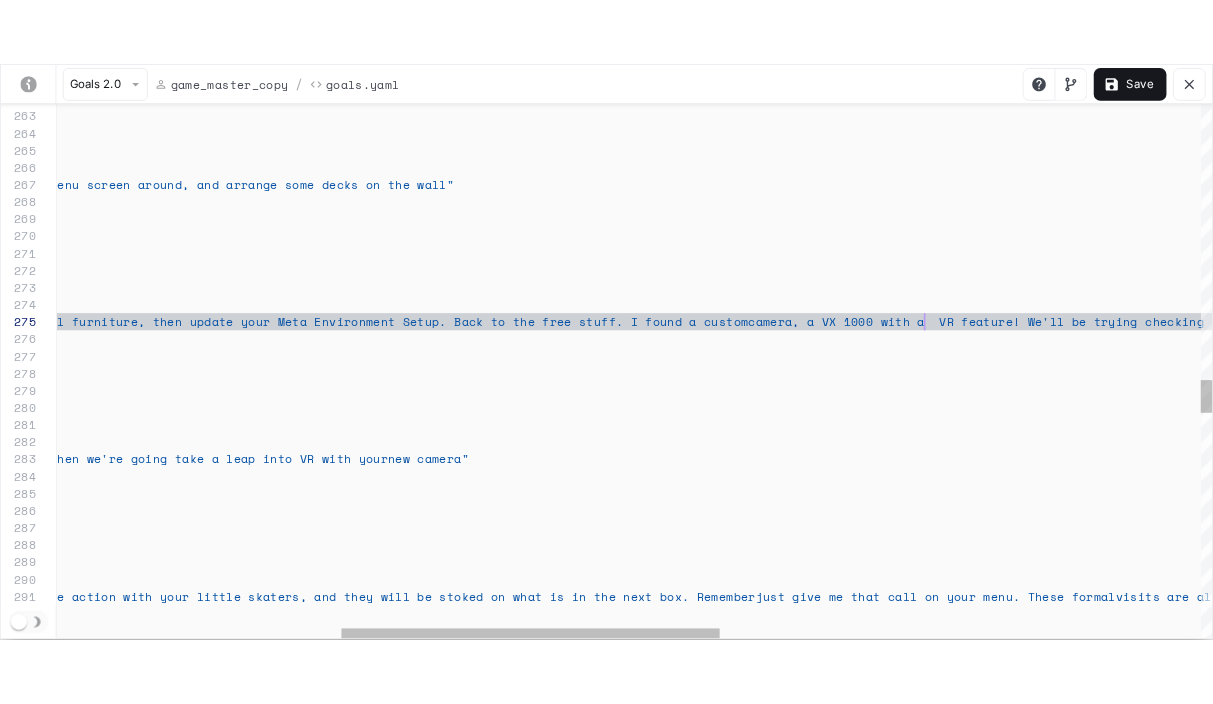 scroll, scrollTop: 84, scrollLeft: 2150, axis: both 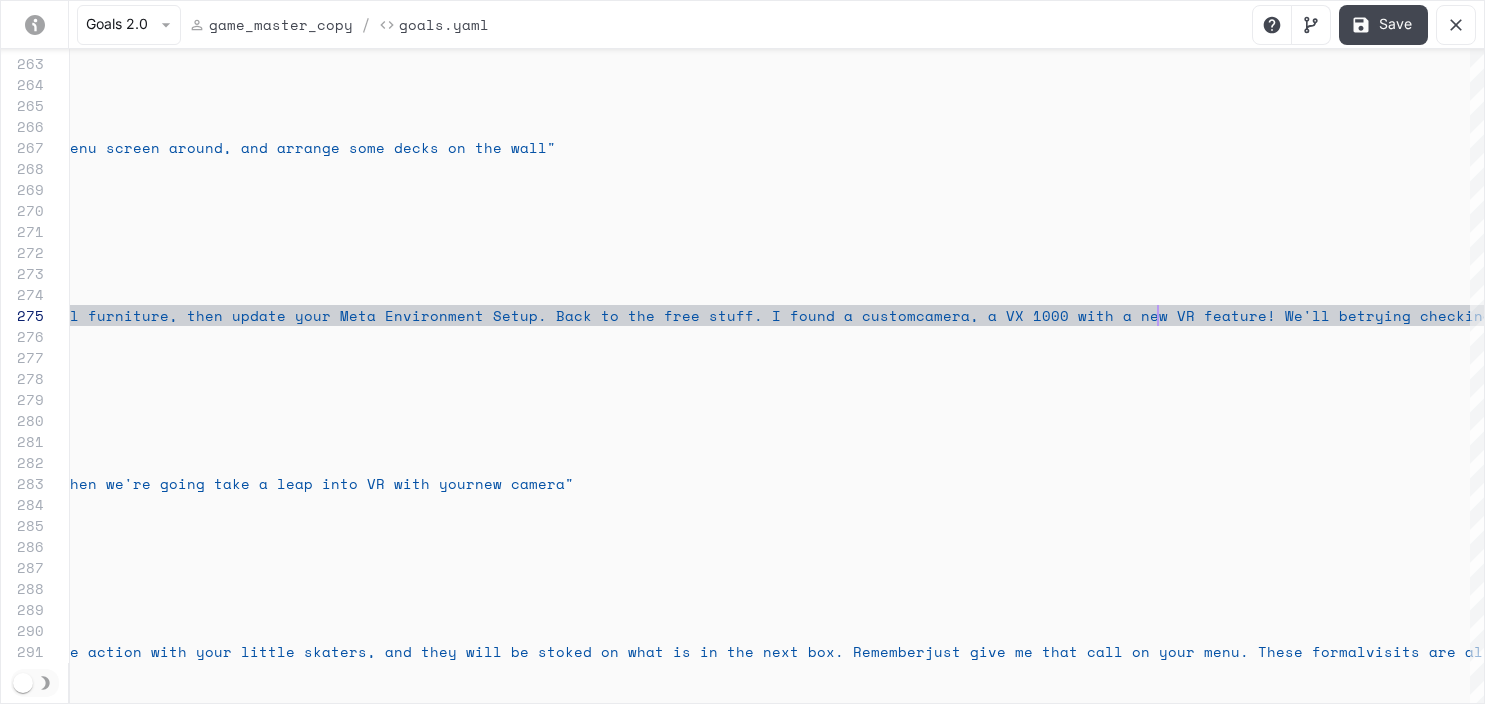 click on "Save" at bounding box center (1383, 25) 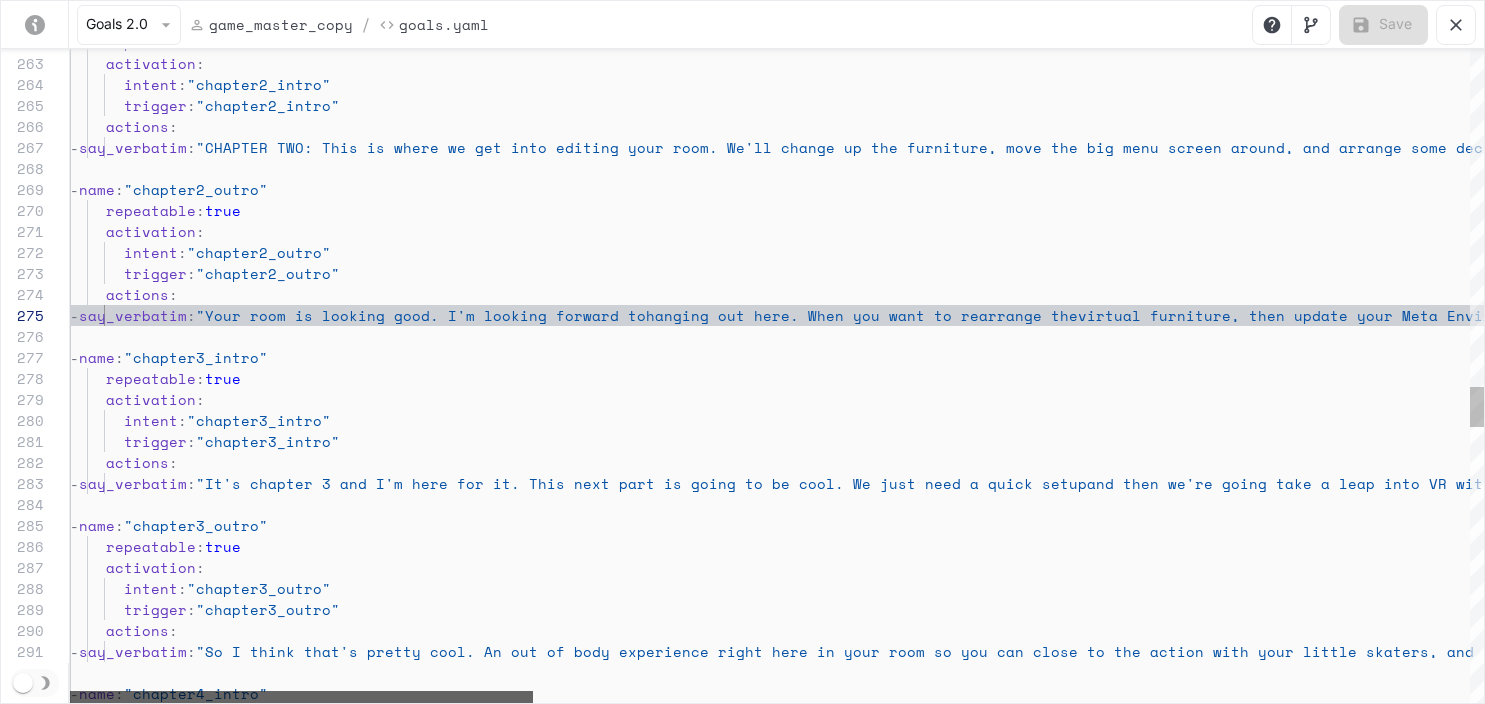 click at bounding box center [301, 697] 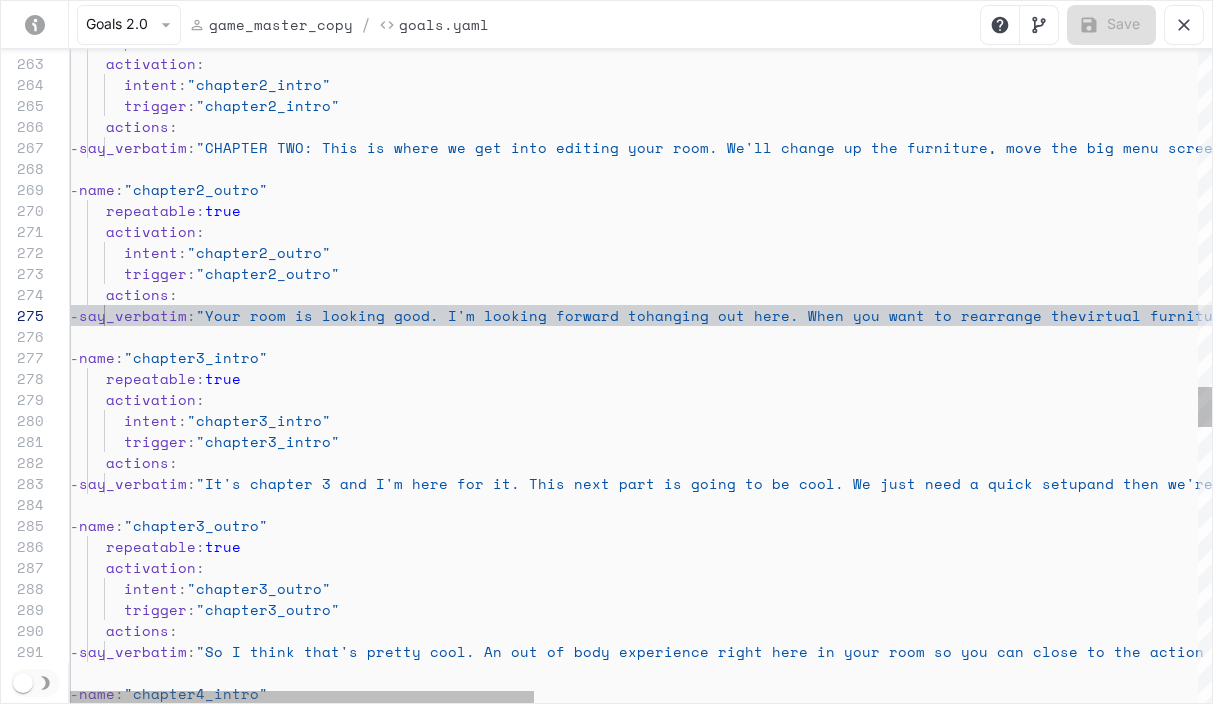 click on "repeatable :  true      activation :        intent :  "chapter2_outro"        trigger :  "chapter2_outro"      actions :       -  say_verbatim :  "Your room is looking good. I'm looking forward to  hanging out here. When you want to rearrange the  virtual furniture, then update your Meta Environme nt Setup. Back to the free stuff. I found a custom  camera, a VX 1000 with a new VR feature! We'll be  trying checking it out next"     -  name :  "chapter3_intro"         repeatable :  true      activation :        intent :  "chapter3_intro"        trigger :  "chapter3_intro"      actions :       -  say_verbatim :  "It's chapter 3 and I'm here for it. This next par t is going to be cool. We just need a quick setup  and then we're going take a leap into VR with your  new camera"   -  name :  "chapter3_outro"         repeatable :  true : :  :" at bounding box center (1456, -135) 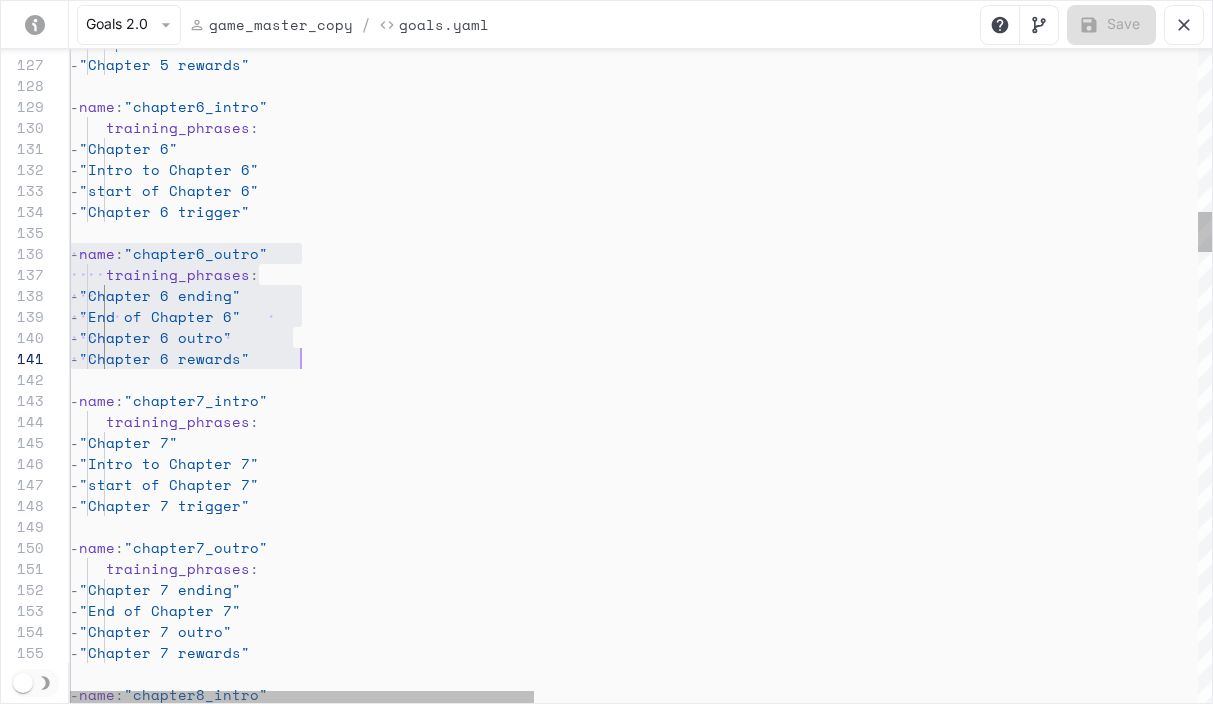 scroll, scrollTop: 105, scrollLeft: 0, axis: vertical 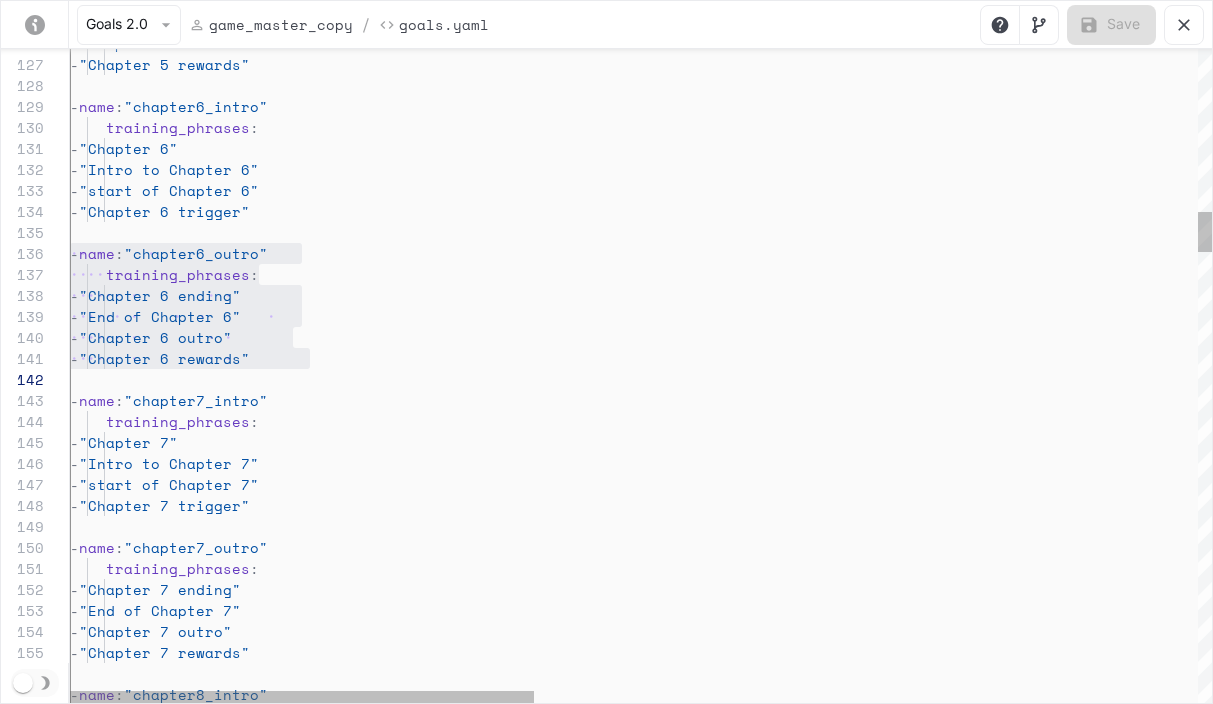 drag, startPoint x: 71, startPoint y: 256, endPoint x: 358, endPoint y: 389, distance: 316.31946 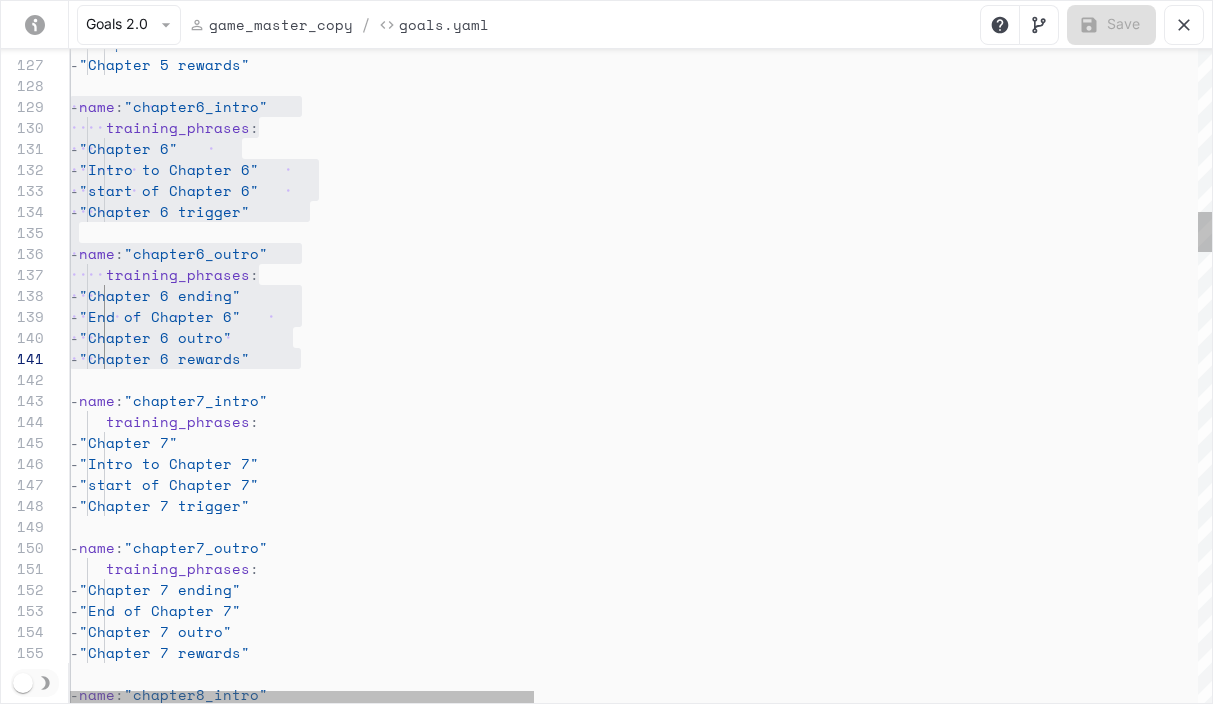 scroll, scrollTop: 168, scrollLeft: 0, axis: vertical 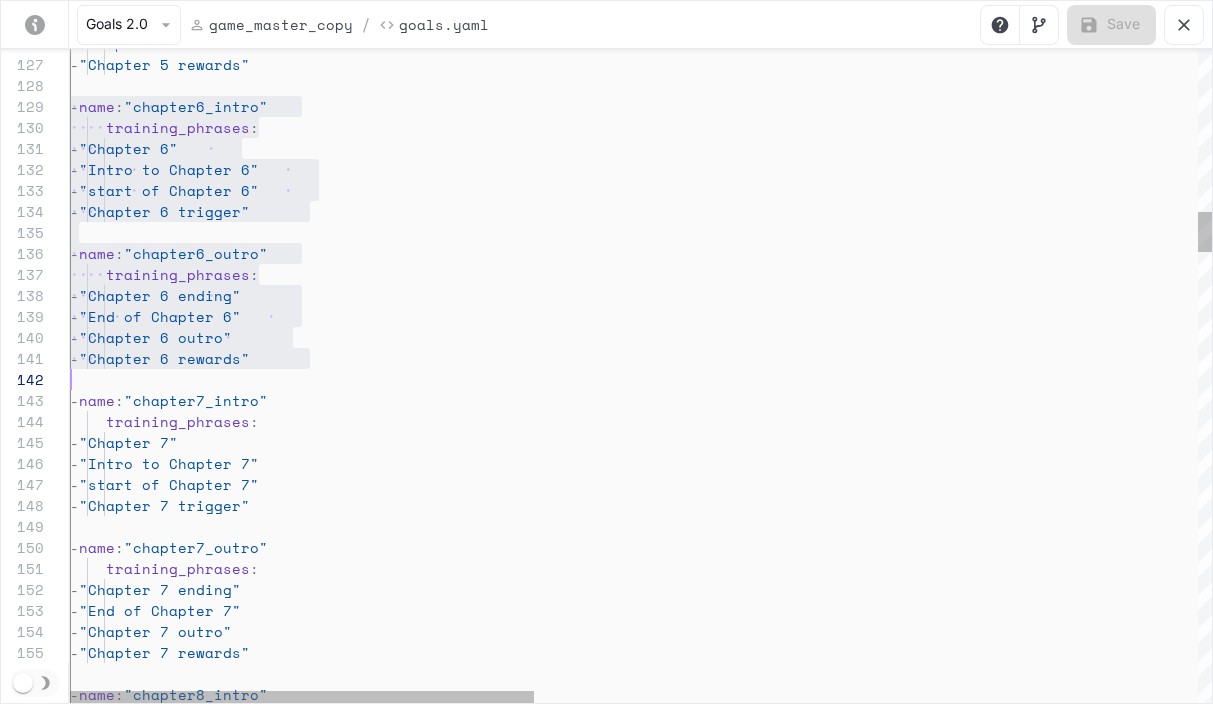 drag, startPoint x: 70, startPoint y: 105, endPoint x: 315, endPoint y: 389, distance: 375.07465 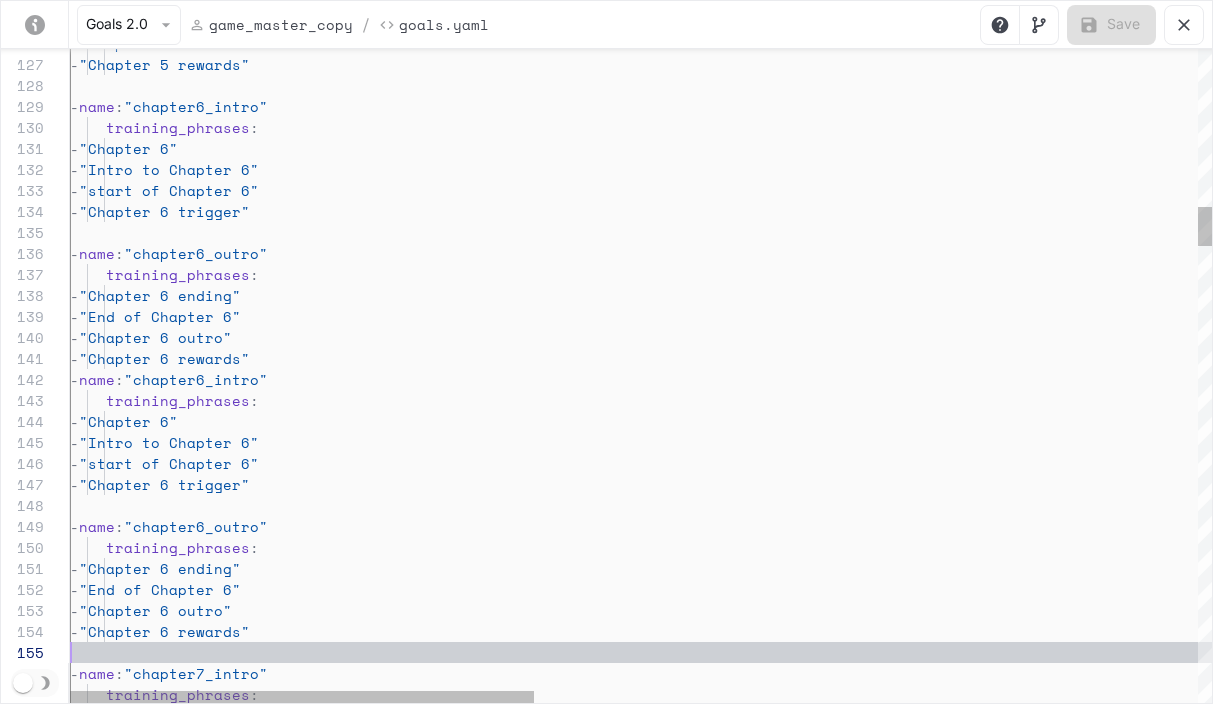 scroll, scrollTop: 84, scrollLeft: 0, axis: vertical 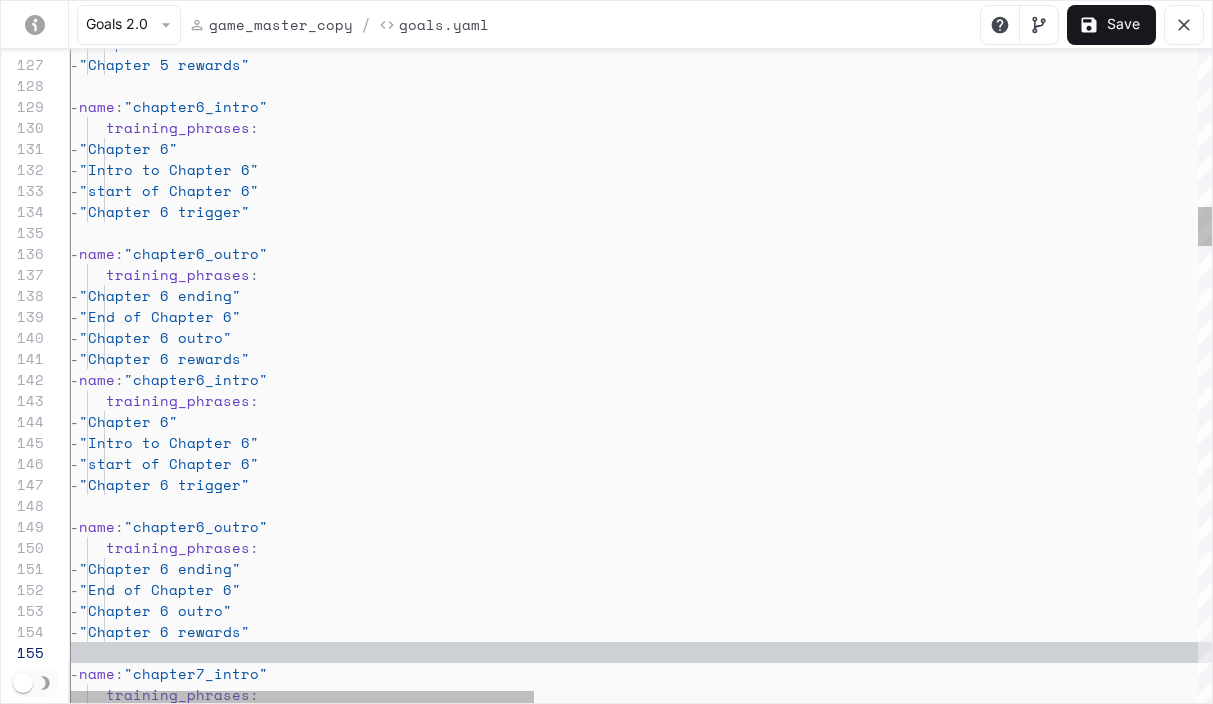 click on "-  "Chapter 5 outro"       -  "Chapter 5 rewards"   -  name :  "chapter6_intro"      training_phrases :       -  "Chapter 6"       -  "Intro to Chapter 6"       -  "start of Chapter 6"       -  "Chapter 6 trigger"   -  name :  "chapter6_outro"      training_phrases :       -  "Chapter 6 ending"       -  "End of Chapter 6"       -  "Chapter 6 outro"       -  "Chapter 6 rewards"   -  name :  "chapter6_intro"   -  name :  "chapter7_intro"      training_phrases :      training_phrases :       -  "Chapter 6"       -  "Intro to Chapter 6"       -  "start of Chapter 6"       -  "Chapter 6 trigger"   -  name :  "chapter6_outro"      training_phrases :       -  "Chapter 6 ending"       -  "End of Chapter 6"       -  "Chapter 6 outro"       -  "Chapter 6 rewards"" at bounding box center [1456, 2859] 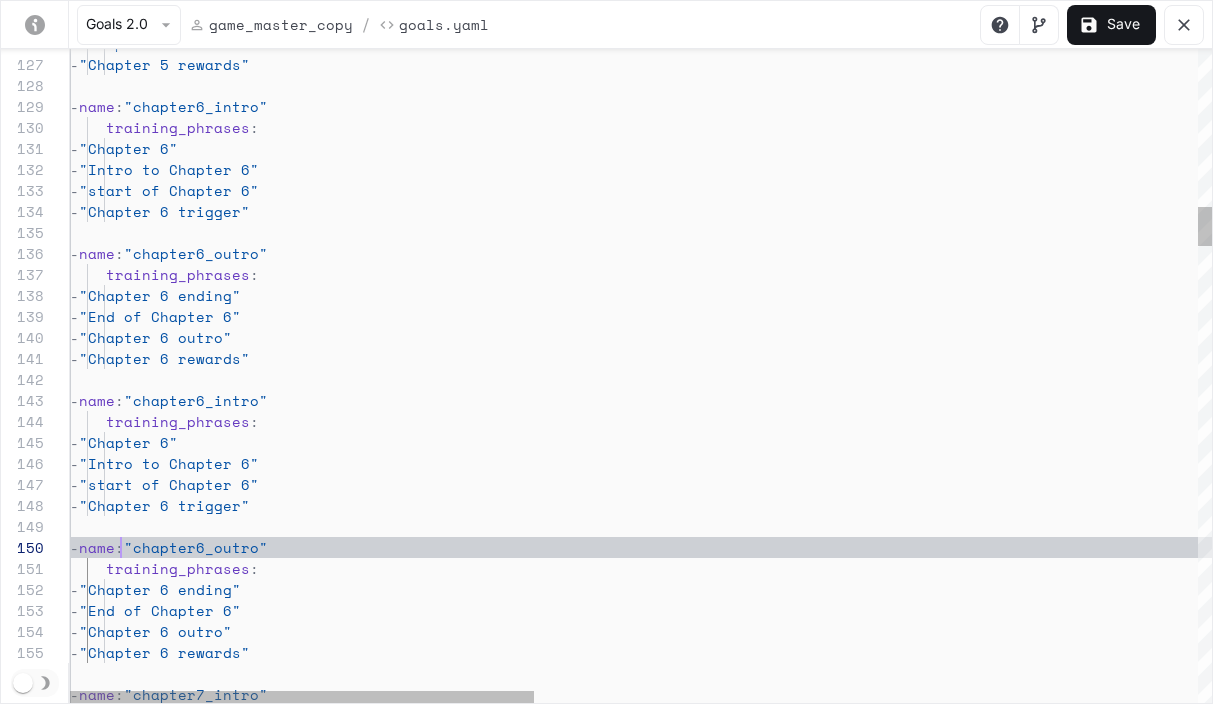 scroll, scrollTop: 189, scrollLeft: 51, axis: both 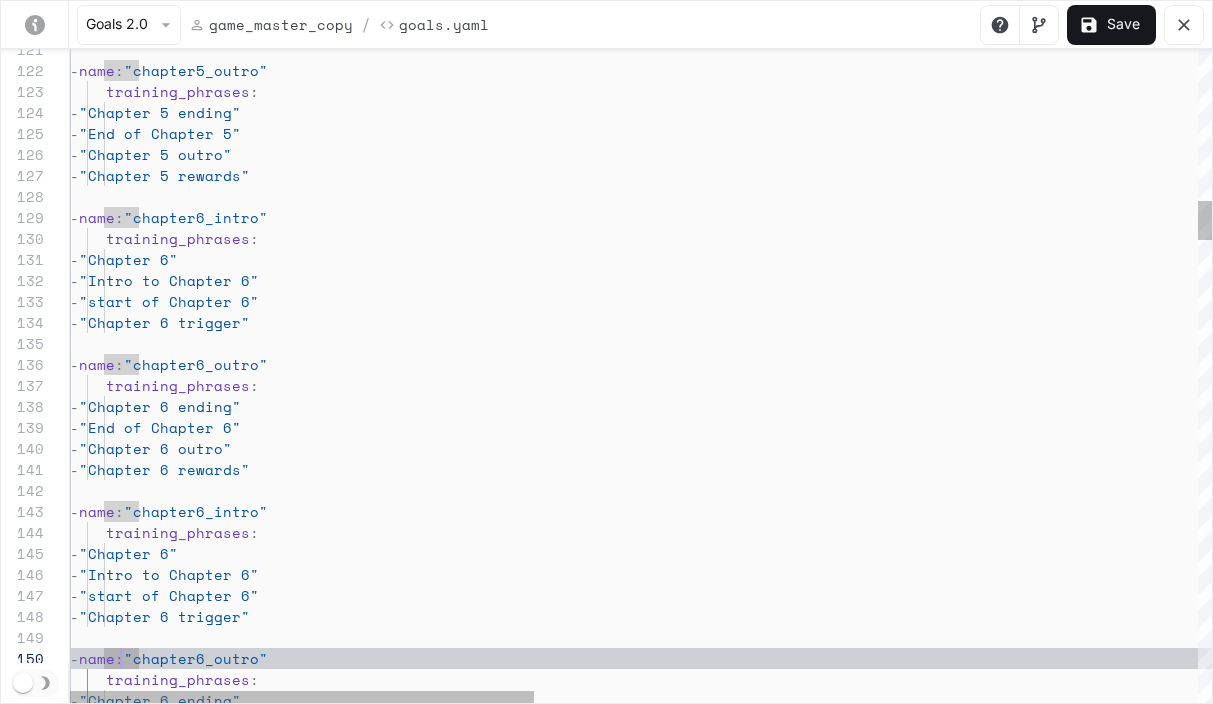 click on "-  "Chapter 5 outro"       -  "Chapter 5 rewards"   -  name :  "chapter6_intro"      training_phrases :       -  "Chapter 6"       -  "Intro to Chapter 6"       -  "start of Chapter 6"       -  "Chapter 6 trigger"   -  name :  "chapter6_outro"      training_phrases :       -  "Chapter 6 ending"       -  "End of Chapter 6"       -  "Chapter 6 outro"       -  "Chapter 6 rewards"   -  name :  "chapter6_intro"      training_phrases :       -  "Chapter 6"       -  "Intro to Chapter 6"       -  "start of Chapter 6"       -  "Chapter 6 trigger"   -  name :  "chapter6_outro"      training_phrases :       -  "Chapter 6 ending"              -  "End of Chapter 5"       -  "Chapter 5 ending"      training_phrases :   -  name :  "chapter5_outro"" at bounding box center (1456, 2980) 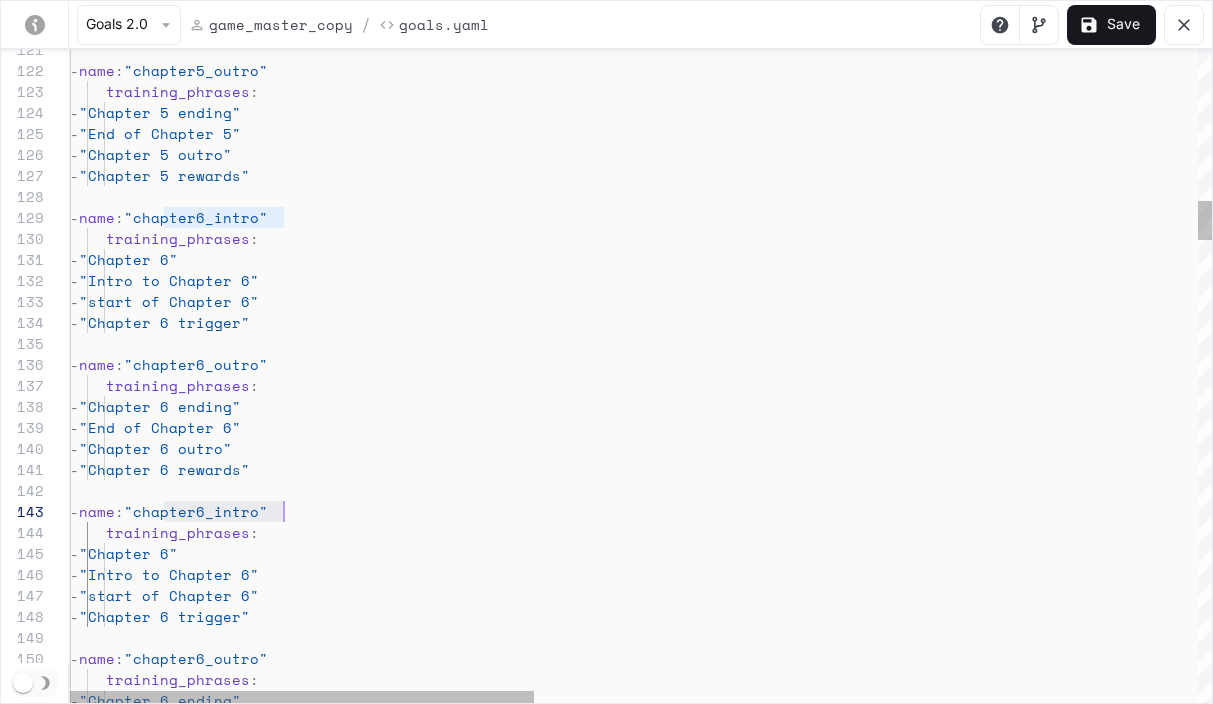 click on "-  "Chapter 5 outro"       -  "Chapter 5 rewards"   -  name :  "chapter6_intro"      training_phrases :       -  "Chapter 6"       -  "Intro to Chapter 6"       -  "start of Chapter 6"       -  "Chapter 6 trigger"   -  name :  "chapter6_outro"      training_phrases :       -  "Chapter 6 ending"       -  "End of Chapter 6"       -  "Chapter 6 outro"       -  "Chapter 6 rewards"   -  name :  "chapter6_intro"      training_phrases :       -  "Chapter 6"       -  "Intro to Chapter 6"       -  "start of Chapter 6"       -  "Chapter 6 trigger"   -  name :  "chapter6_outro"      training_phrases :       -  "Chapter 6 ending"              -  "End of Chapter 5"       -  "Chapter 5 ending"      training_phrases :   -  name :  "chapter5_outro"" at bounding box center [1456, 2980] 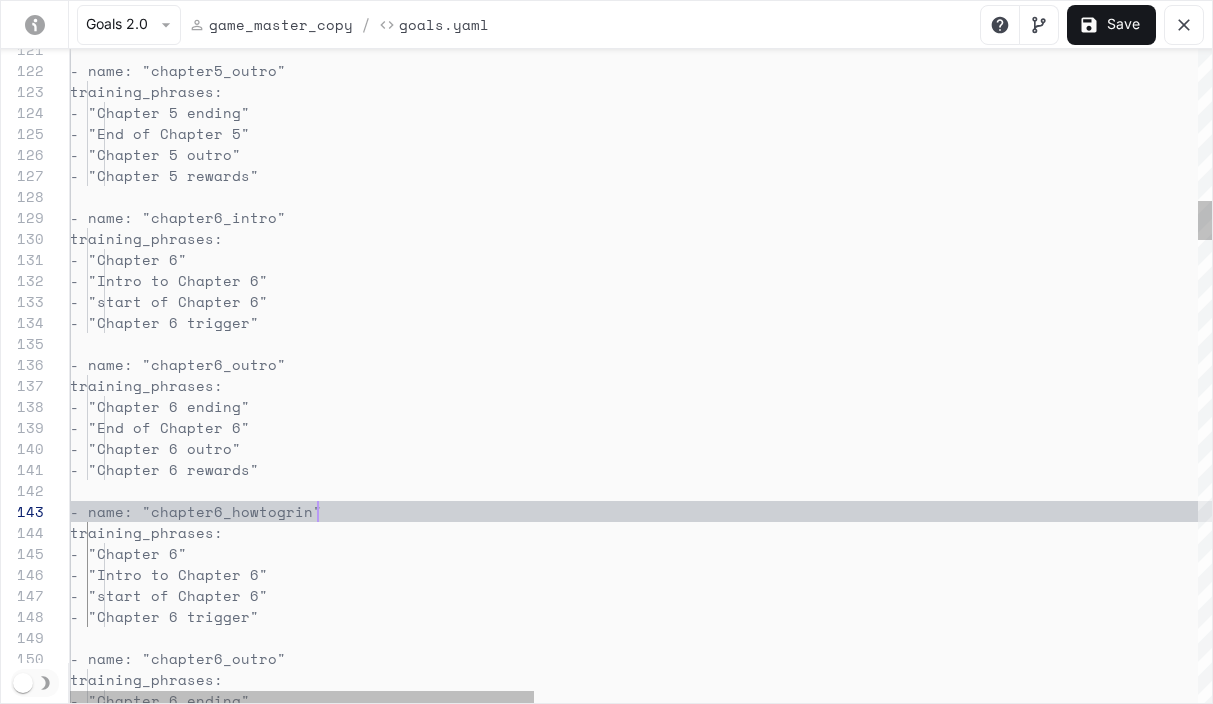 scroll, scrollTop: 42, scrollLeft: 257, axis: both 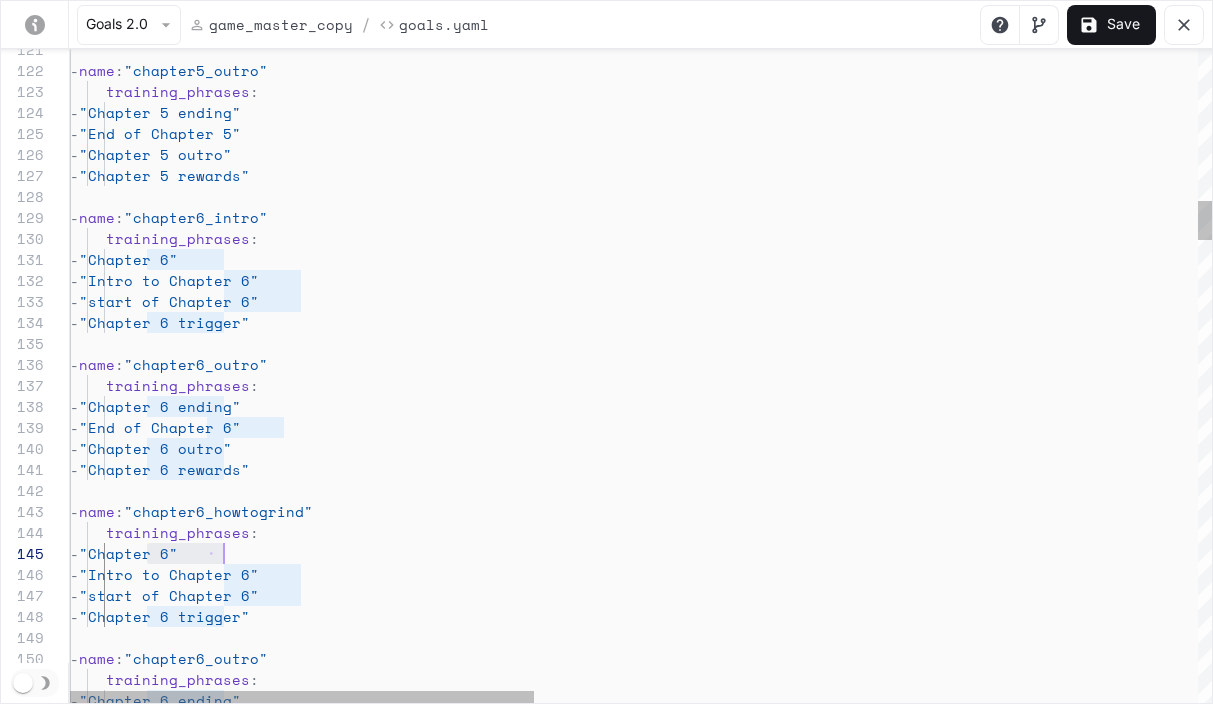drag, startPoint x: 148, startPoint y: 558, endPoint x: 217, endPoint y: 562, distance: 69.115845 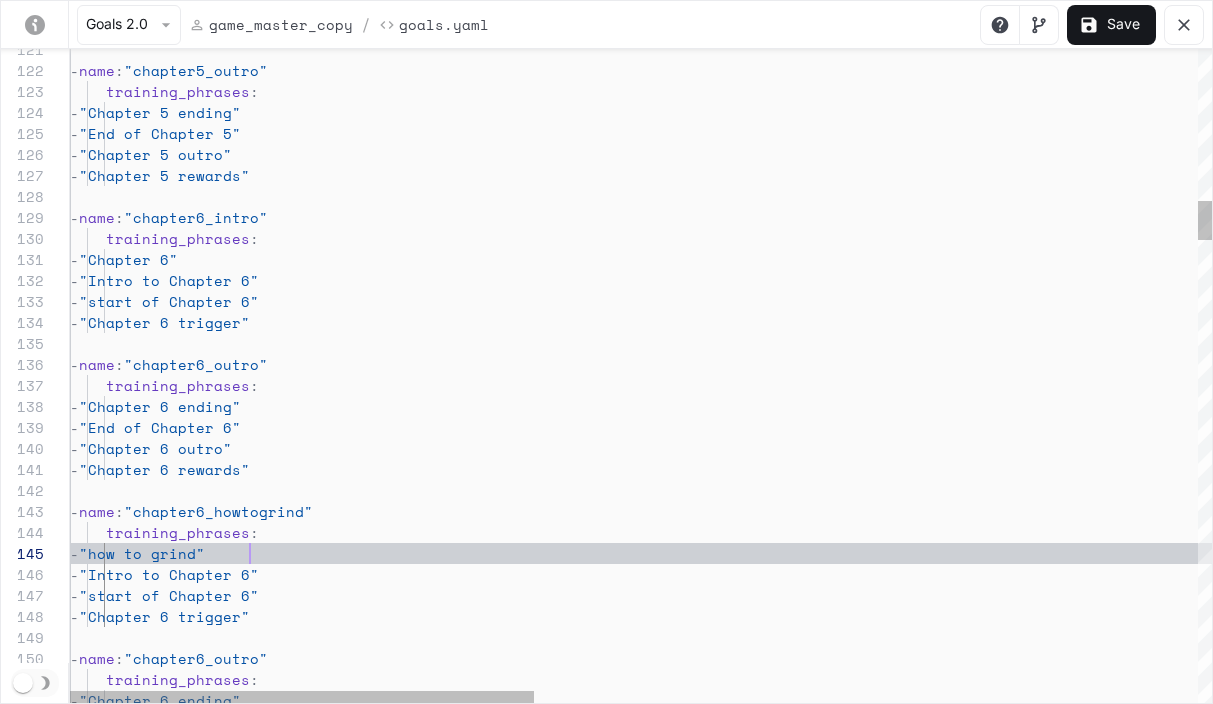 scroll, scrollTop: 84, scrollLeft: 180, axis: both 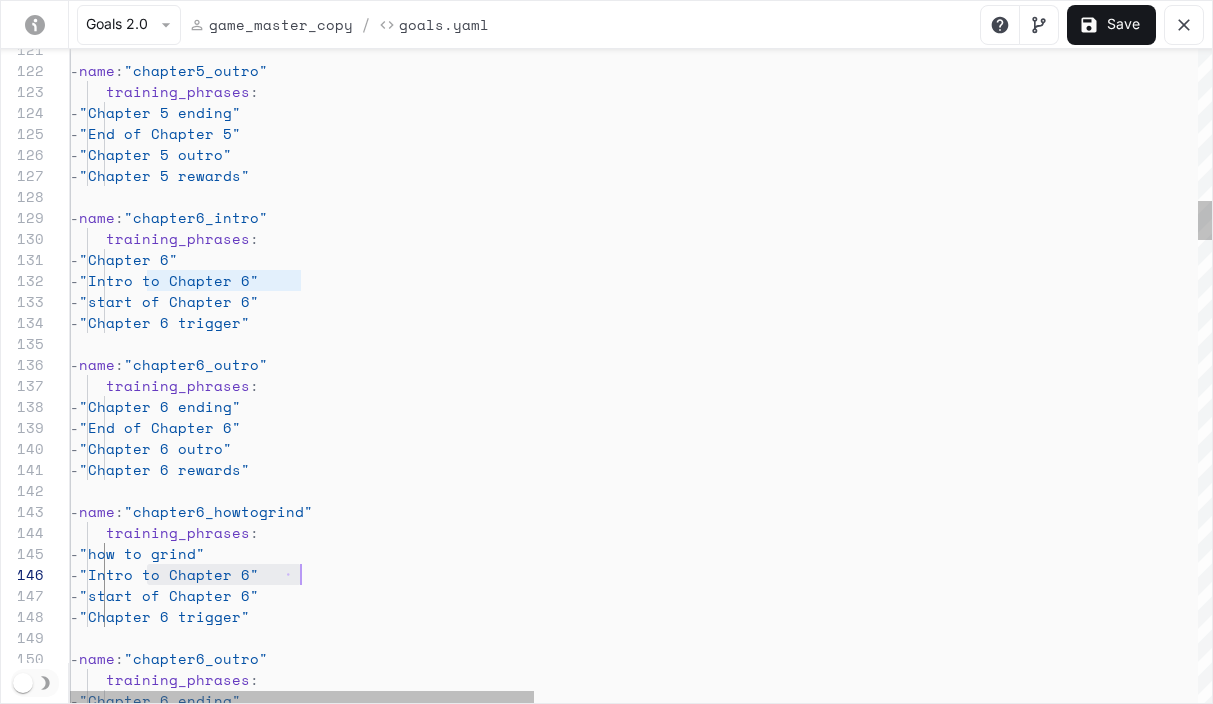 drag, startPoint x: 150, startPoint y: 575, endPoint x: 299, endPoint y: 579, distance: 149.05368 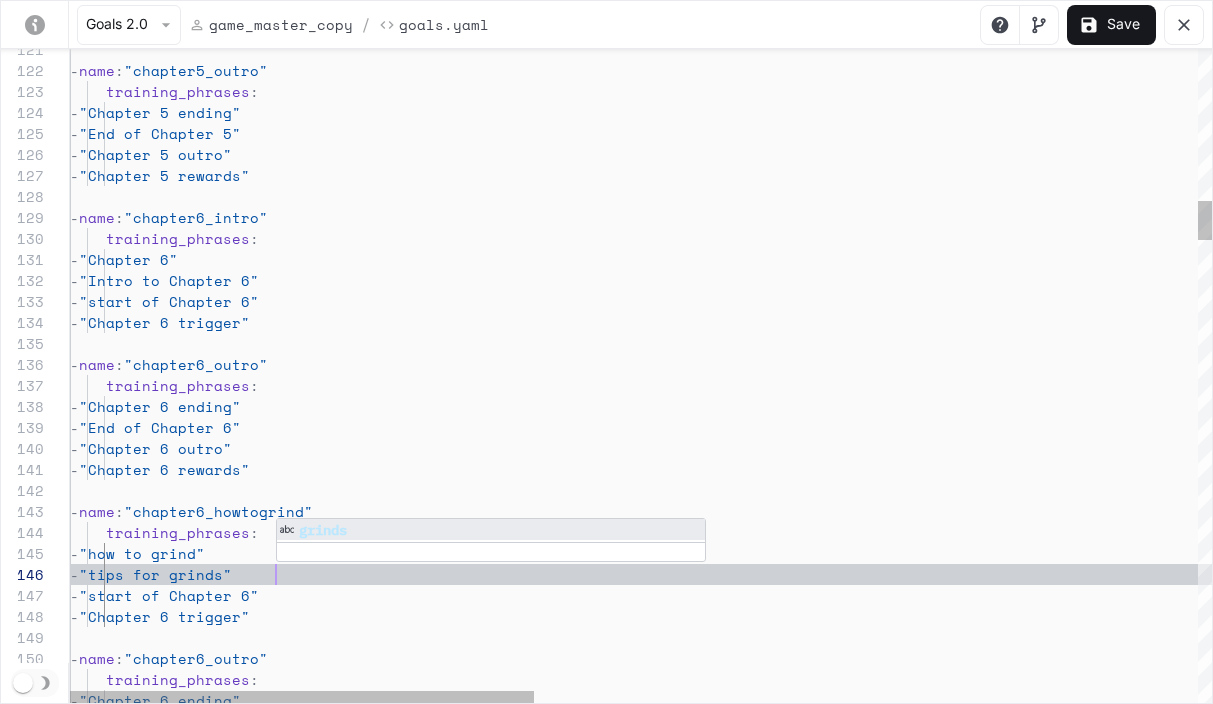 scroll, scrollTop: 105, scrollLeft: 206, axis: both 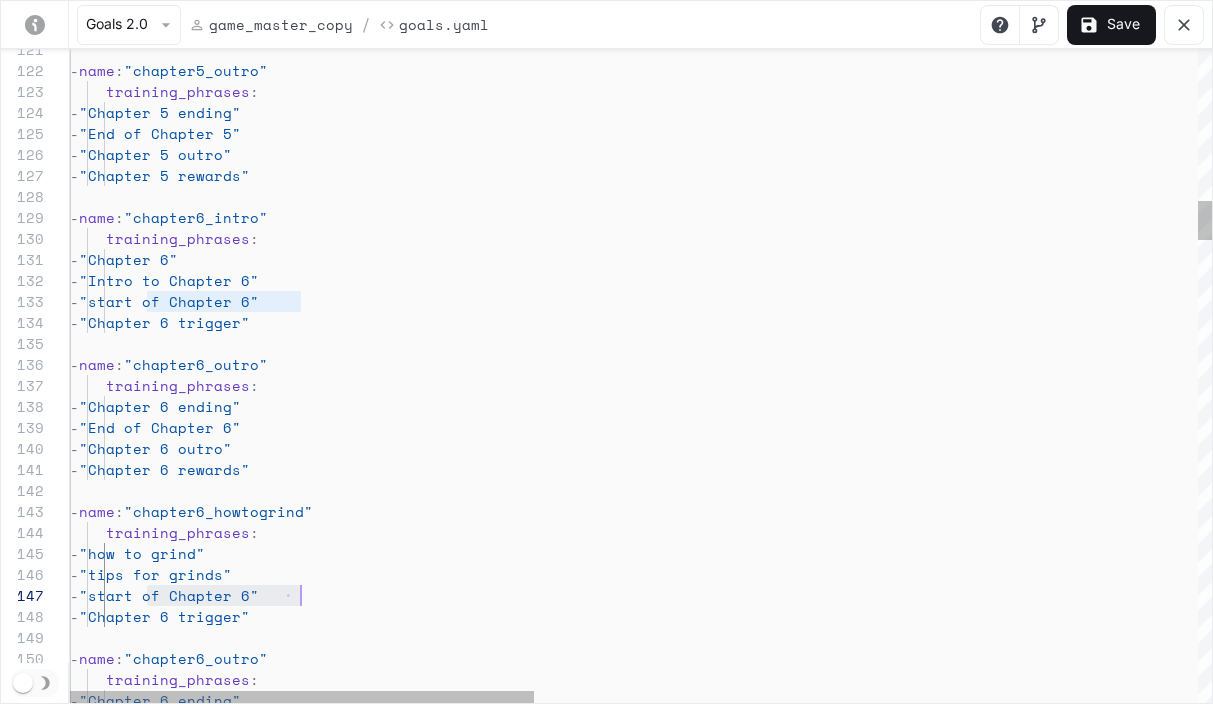 drag, startPoint x: 150, startPoint y: 597, endPoint x: 298, endPoint y: 595, distance: 148.01352 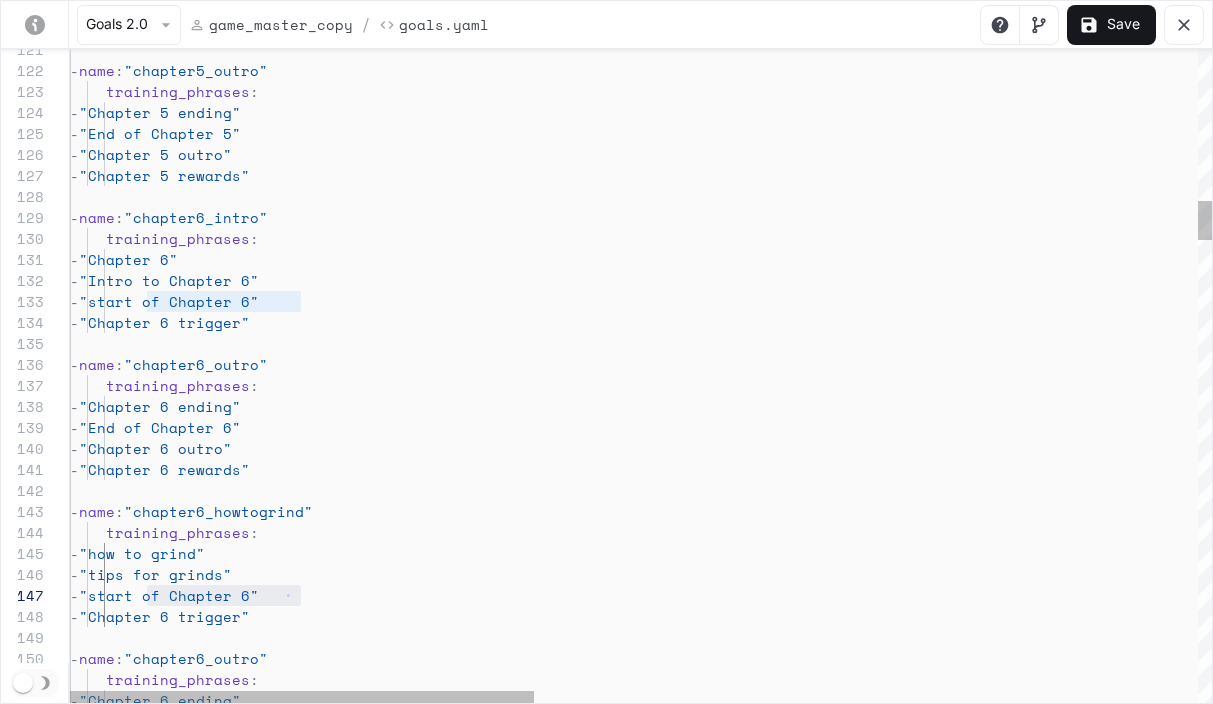 click on "-  "Chapter 5 outro"       -  "Chapter 5 rewards"   -  name :  "chapter6_intro"      training_phrases :       -  "Chapter 6"       -  "Intro to Chapter 6"       -  "start of Chapter 6"       -  "Chapter 6 trigger"   -  name :  "chapter6_outro"      training_phrases :       -  "Chapter 6 ending"       -  "End of Chapter 6"       -  "Chapter 6 outro"       -  "Chapter 6 rewards"   -  name :  "chapter6_howtogrind"      training_phrases :       -  "how to grind"       -  "tips for grinds"       -  "start of Chapter 6"       -  "Chapter 6 trigger"   -  name :  "chapter6_outro"      training_phrases :       -  "Chapter 6 ending"              -  "End of Chapter 5"       -  "Chapter 5 ending"      training_phrases :   -  name :  "chapter5_outro"" at bounding box center (1456, 2980) 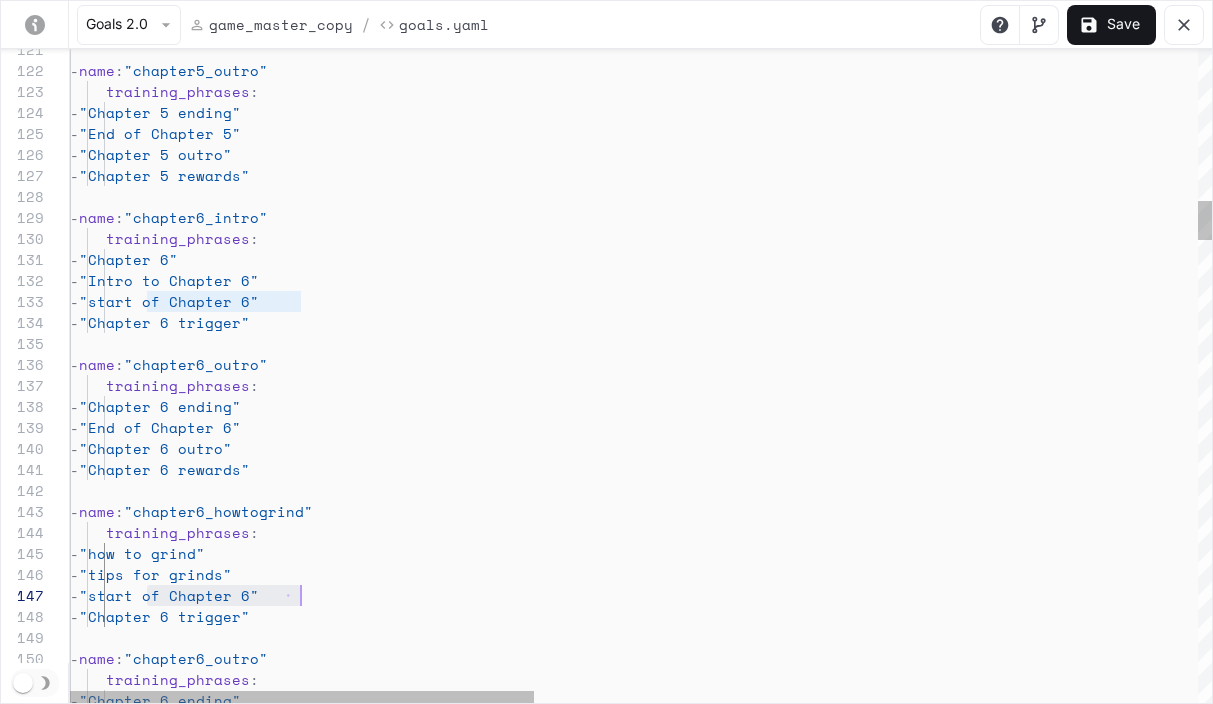 scroll, scrollTop: 126, scrollLeft: 231, axis: both 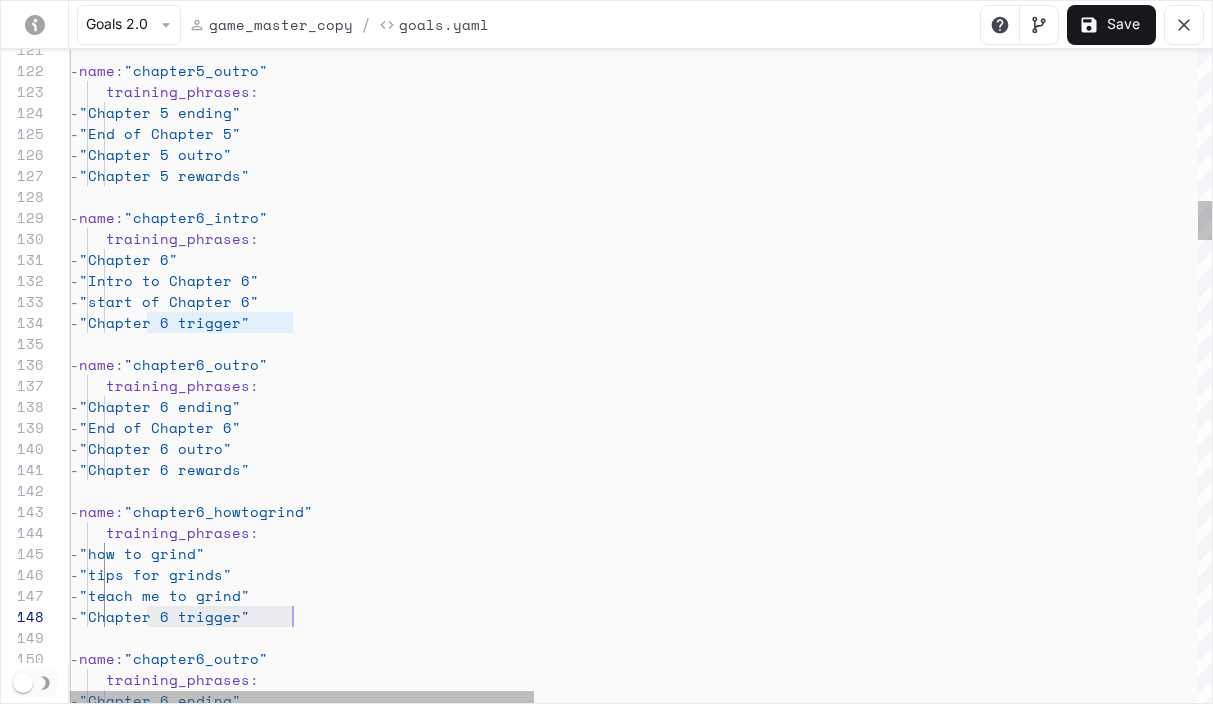 drag, startPoint x: 146, startPoint y: 617, endPoint x: 290, endPoint y: 621, distance: 144.05554 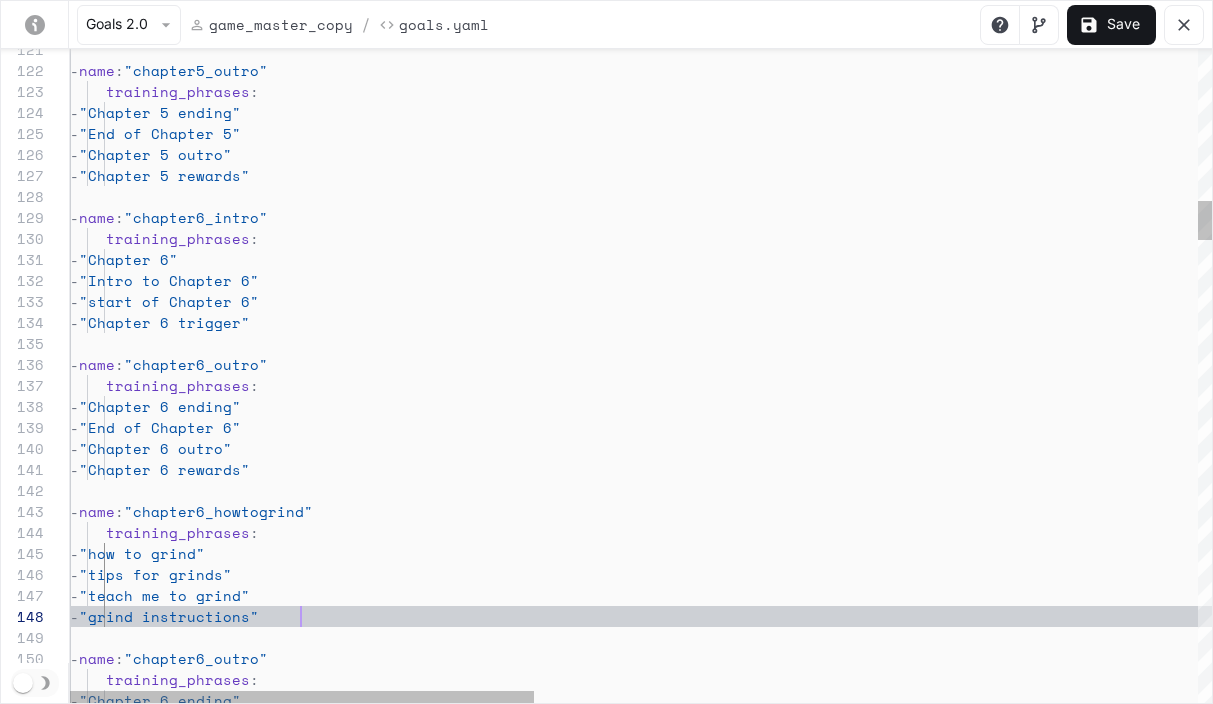 scroll, scrollTop: 147, scrollLeft: 231, axis: both 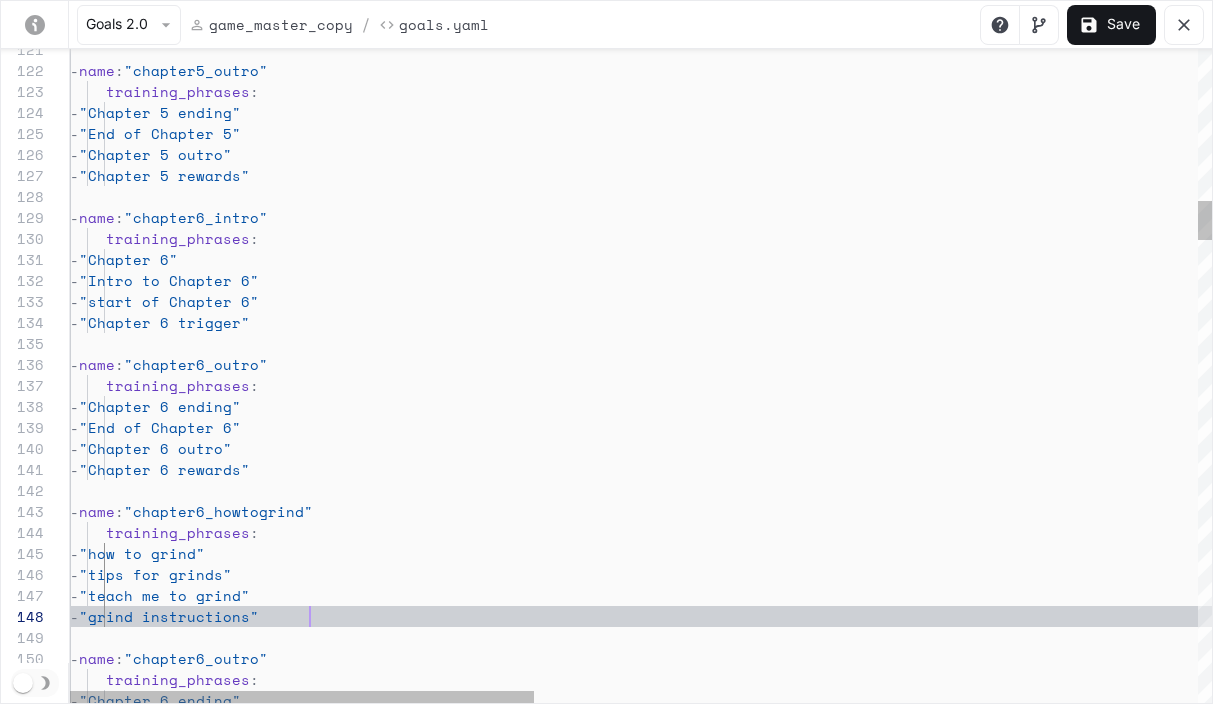 click on "-  "Chapter 5 outro"       -  "Chapter 5 rewards"   -  name :  "chapter6_intro"      training_phrases :       -  "Chapter 6"       -  "Intro to Chapter 6"       -  "start of Chapter 6"       -  "Chapter 6 trigger"   -  name :  "chapter6_outro"      training_phrases :       -  "Chapter 6 ending"       -  "End of Chapter 6"       -  "Chapter 6 outro"       -  "Chapter 6 rewards"   -  name :  "chapter6_howtogrind"      training_phrases :       -  "how to grind"       -  "tips for grinds"       -  "teach me to grind"       -  "grind instructions"   -  name :  "chapter6_outro"      training_phrases :       -  "Chapter 6 ending"              -  "End of Chapter 5"       -  "Chapter 5 ending"      training_phrases :   -  name :  "chapter5_outro"" at bounding box center [1456, 2980] 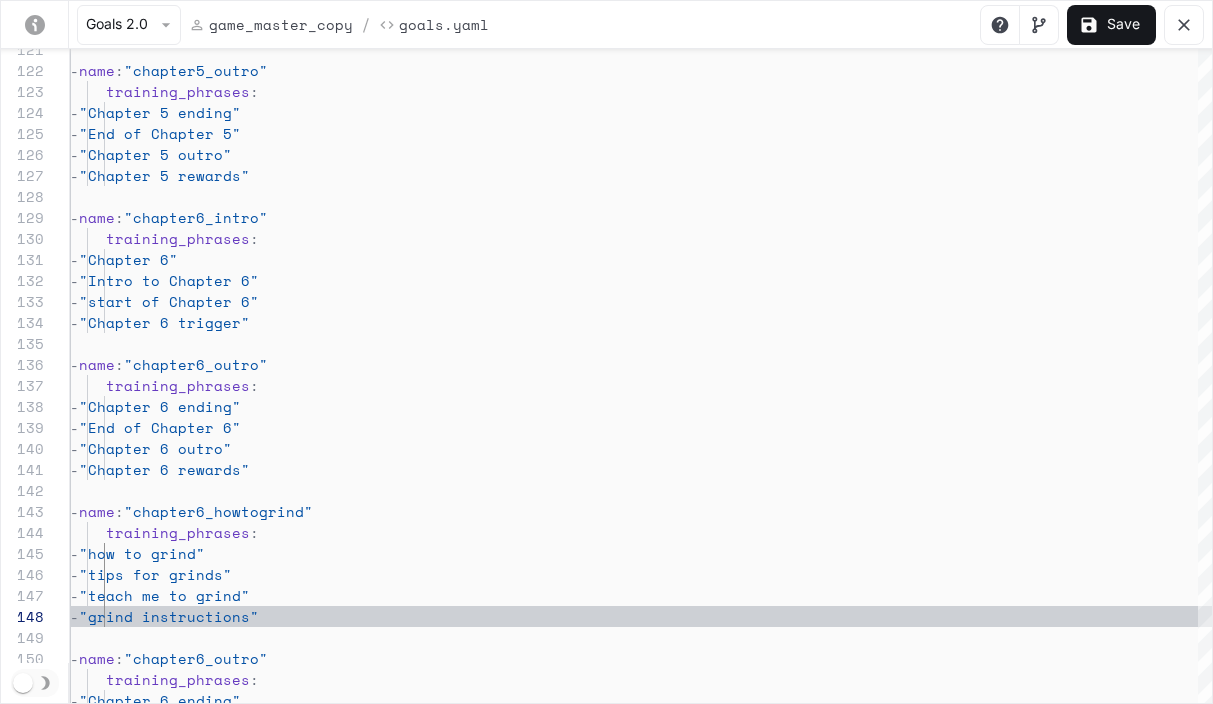 click on "-  "Chapter 5 outro"       -  "Chapter 5 rewards"   -  name :  "chapter6_intro"      training_phrases :       -  "Chapter 6"       -  "Intro to Chapter 6"       -  "start of Chapter 6"       -  "Chapter 6 trigger"   -  name :  "chapter6_outro"      training_phrases :       -  "Chapter 6 ending"       -  "End of Chapter 6"       -  "Chapter 6 outro"       -  "Chapter 6 rewards"   -  name :  "chapter6_howtogrind"      training_phrases :       -  "how to grind"       -  "tips for grinds"       -  "teach me to grind"       -  "grind instructions"   -  name :  "chapter6_outro"      training_phrases :       -  "Chapter 6 ending"              -  "End of Chapter 5"       -  "Chapter 5 ending"      training_phrases :   -  name :  "chapter5_outro"" at bounding box center [1456, 2980] 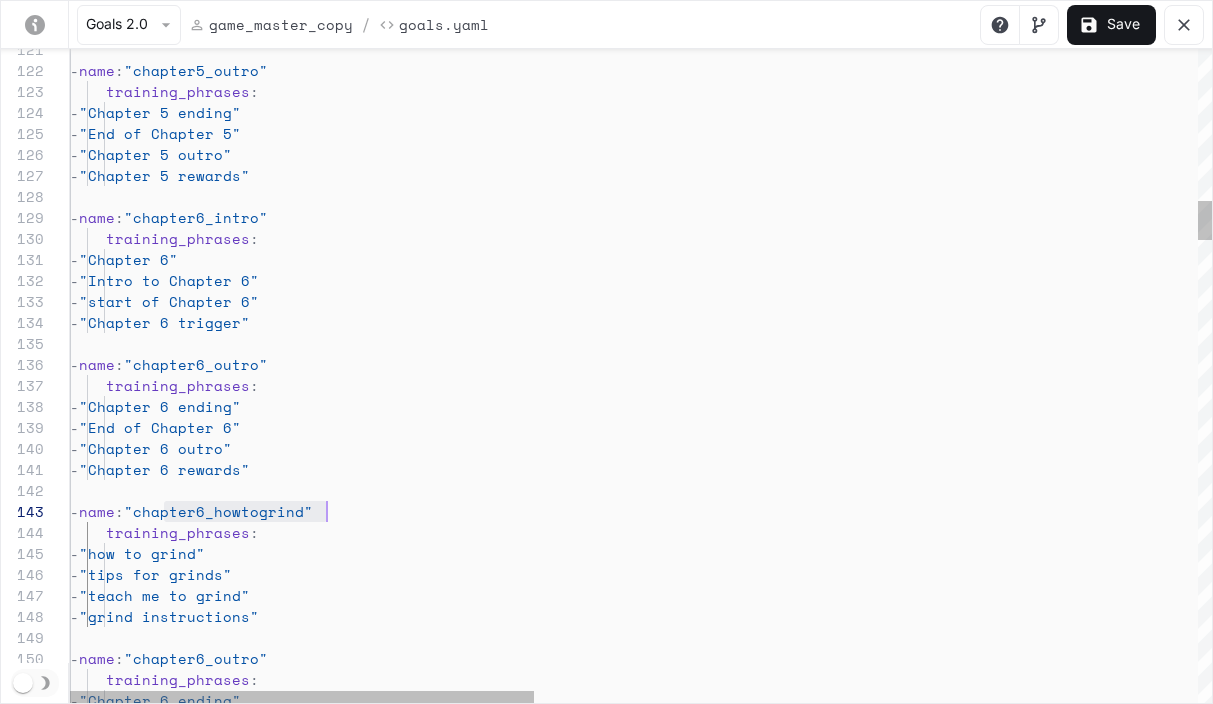 click on "-  "Chapter 5 outro"       -  "Chapter 5 rewards"   -  name :  "chapter6_intro"      training_phrases :       -  "Chapter 6"       -  "Intro to Chapter 6"       -  "start of Chapter 6"       -  "Chapter 6 trigger"   -  name :  "chapter6_outro"      training_phrases :       -  "Chapter 6 ending"       -  "End of Chapter 6"       -  "Chapter 6 outro"       -  "Chapter 6 rewards"   -  name :  "chapter6_howtogrind"      training_phrases :       -  "how to grind"       -  "tips for grinds"       -  "teach me to grind"       -  "grind instructions"   -  name :  "chapter6_outro"      training_phrases :       -  "Chapter 6 ending"              -  "End of Chapter 5"       -  "Chapter 5 ending"      training_phrases :   -  name :  "chapter5_outro"" at bounding box center [1456, 2980] 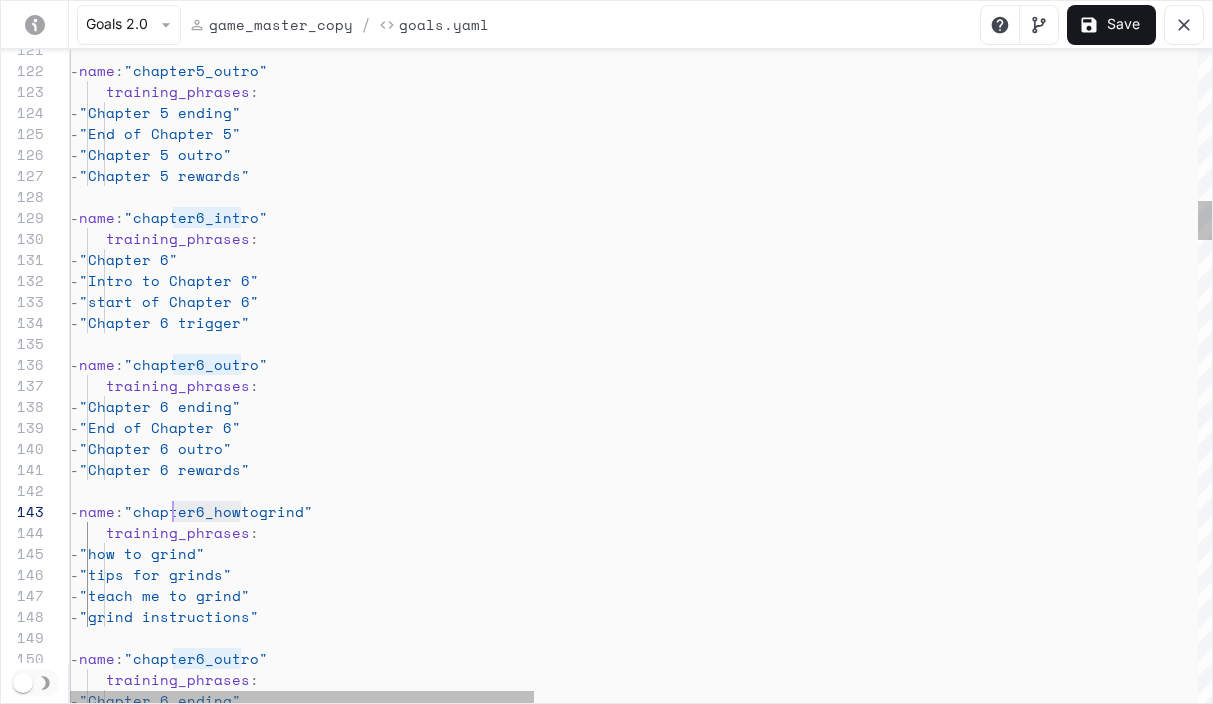 scroll, scrollTop: 42, scrollLeft: 94, axis: both 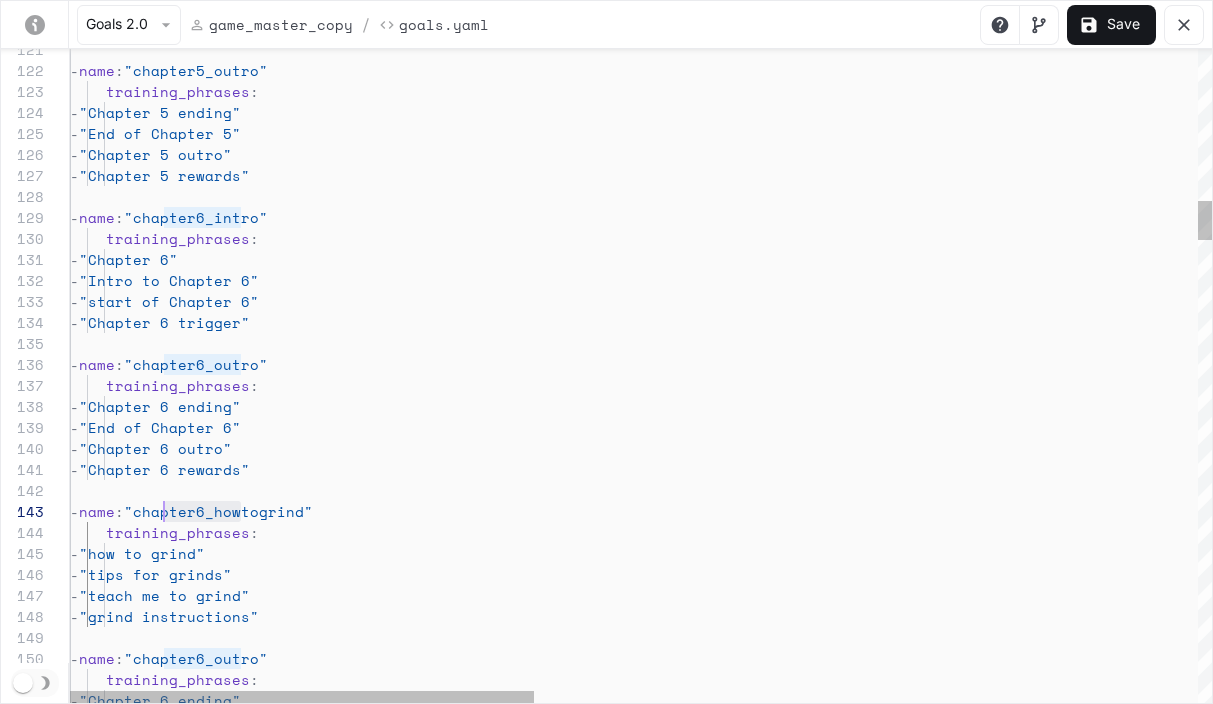 drag, startPoint x: 241, startPoint y: 513, endPoint x: 166, endPoint y: 513, distance: 75 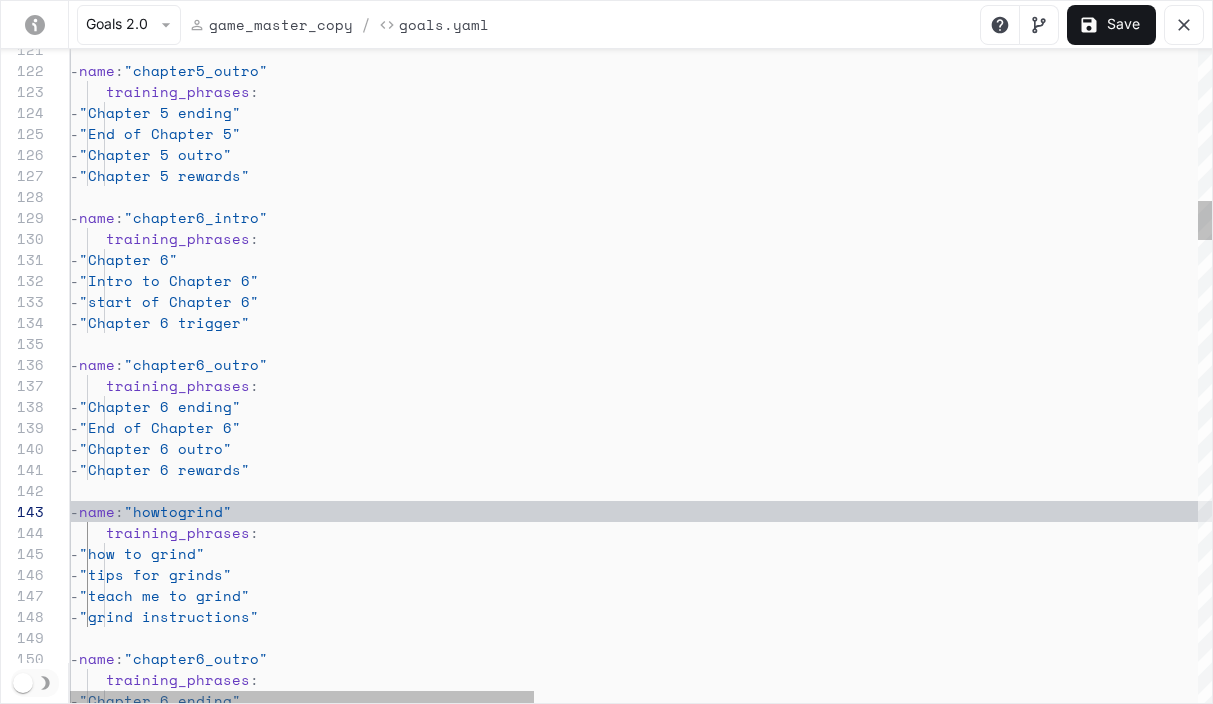 click on "-  "Chapter 5 outro"       -  "Chapter 5 rewards"   -  name :  "chapter6_intro"      training_phrases :       -  "Chapter 6"       -  "Intro to Chapter 6"       -  "start of Chapter 6"       -  "Chapter 6 trigger"   -  name :  "chapter6_outro"      training_phrases :       -  "Chapter 6 ending"       -  "End of Chapter 6"       -  "Chapter 6 outro"       -  "Chapter 6 rewards"   -  name :  "howtogrind"      training_phrases :       -  "how to grind"       -  "tips for grinds"       -  "teach me to grind"       -  "grind instructions"   -  name :  "chapter6_outro"      training_phrases :       -  "Chapter 6 ending"              -  "End of Chapter 5"       -  "Chapter 5 ending"      training_phrases :   -  name :  "chapter5_outro"" at bounding box center (1456, 2980) 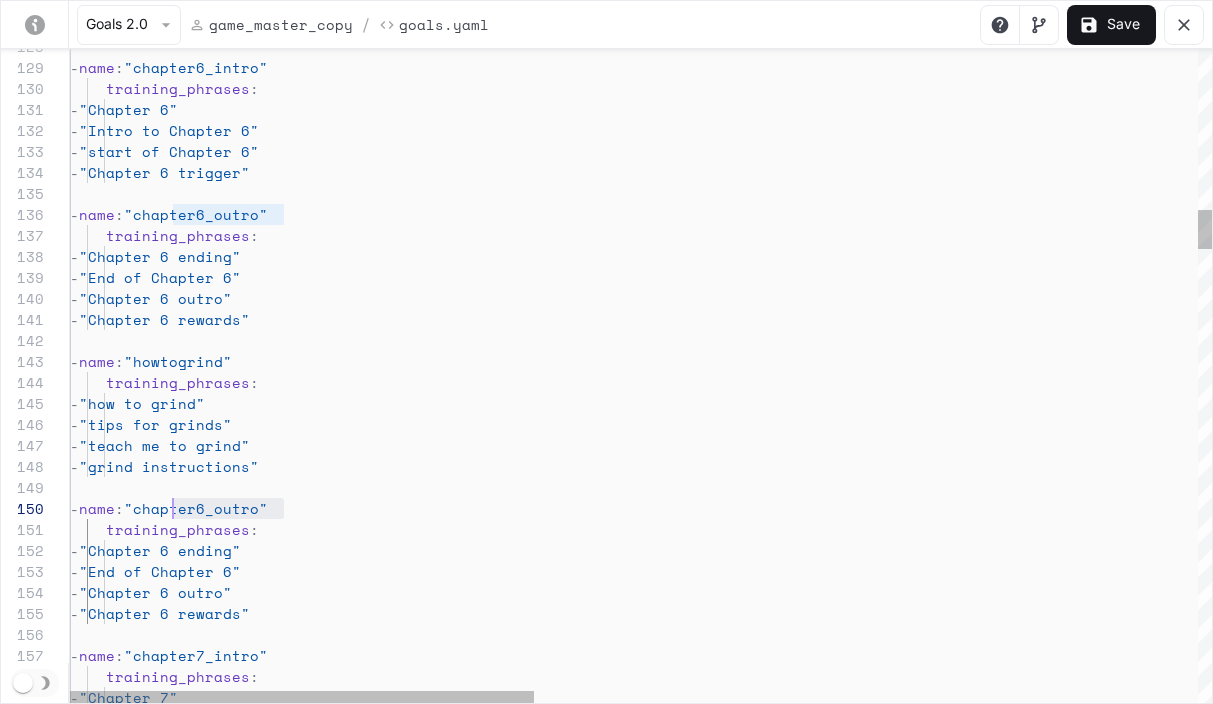 scroll, scrollTop: 189, scrollLeft: 94, axis: both 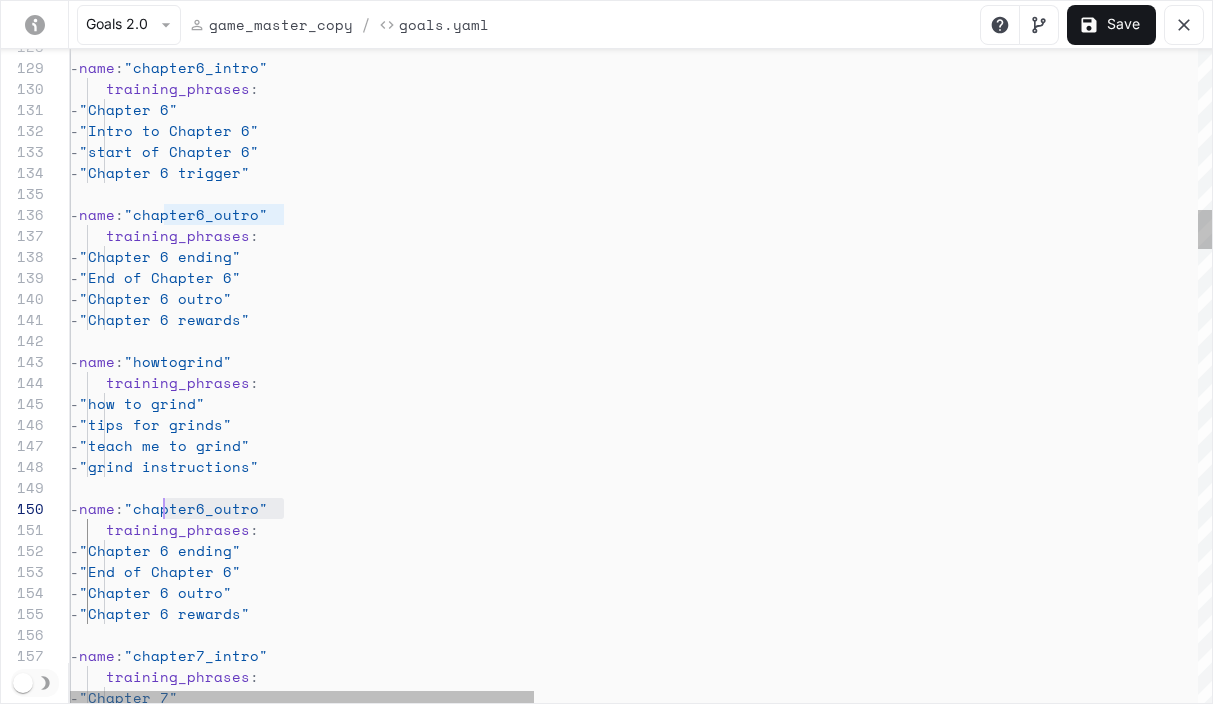 drag, startPoint x: 282, startPoint y: 511, endPoint x: 165, endPoint y: 510, distance: 117.00427 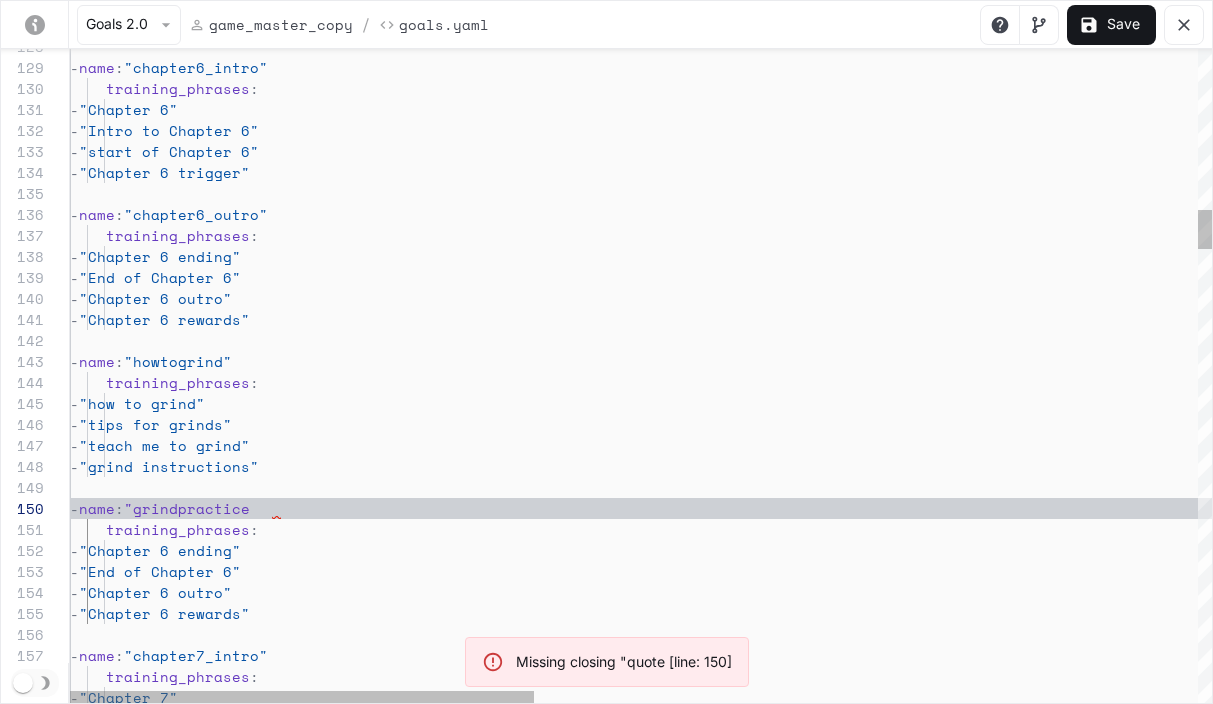 scroll, scrollTop: 189, scrollLeft: 214, axis: both 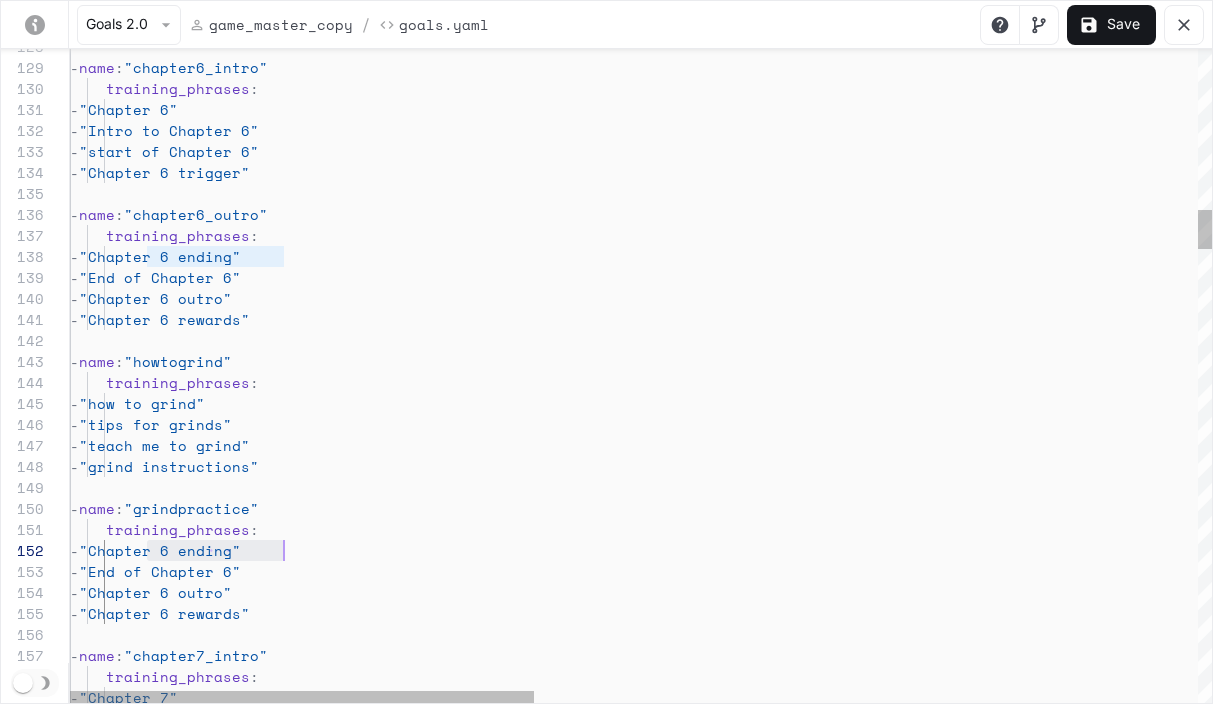 drag, startPoint x: 148, startPoint y: 552, endPoint x: 281, endPoint y: 554, distance: 133.01503 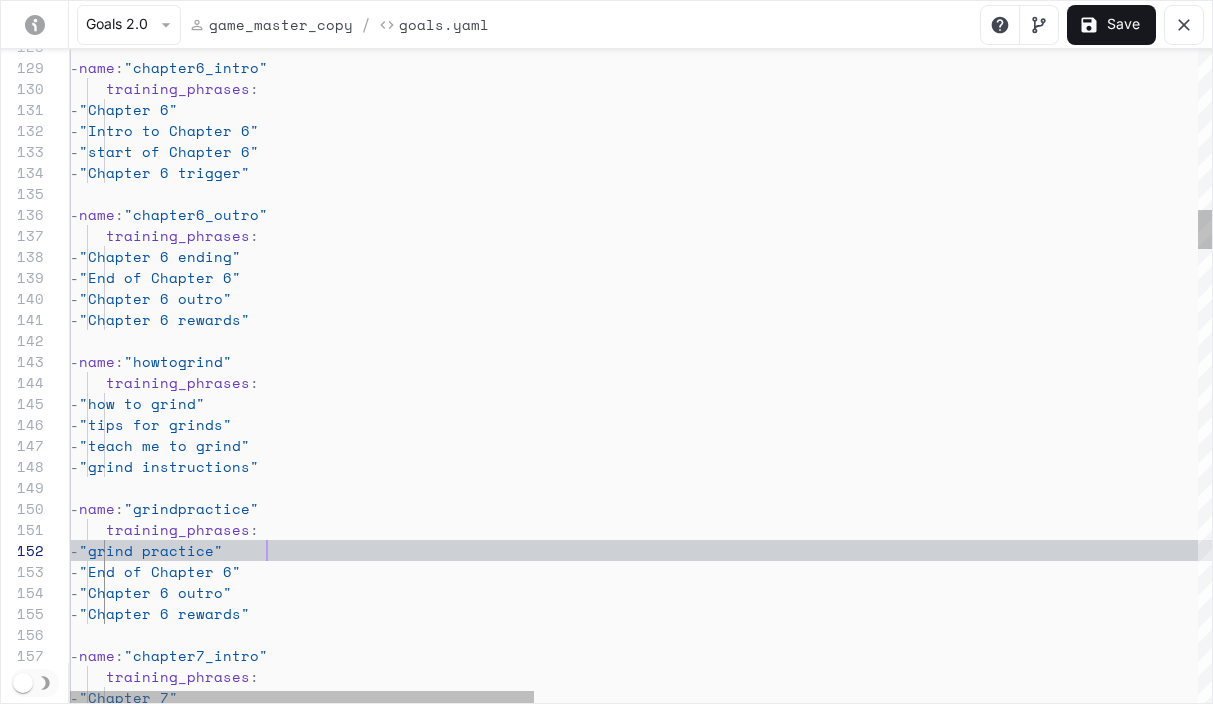 scroll, scrollTop: 21, scrollLeft: 197, axis: both 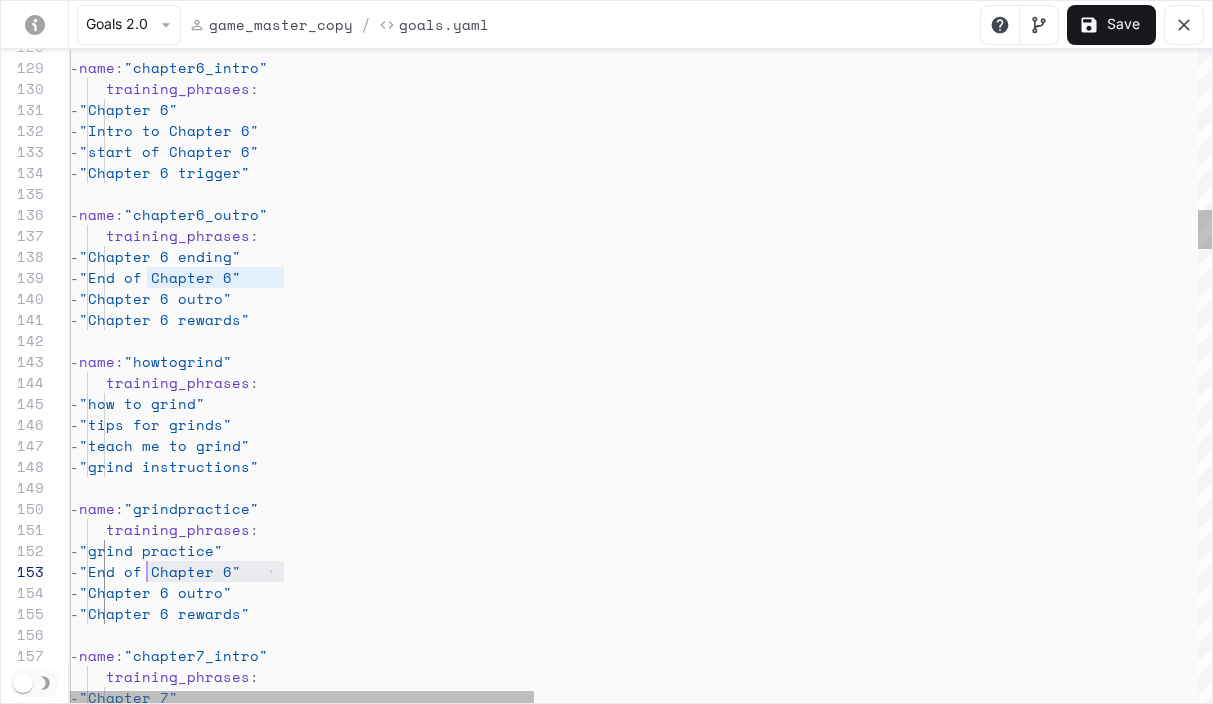 drag, startPoint x: 286, startPoint y: 571, endPoint x: 151, endPoint y: 568, distance: 135.03333 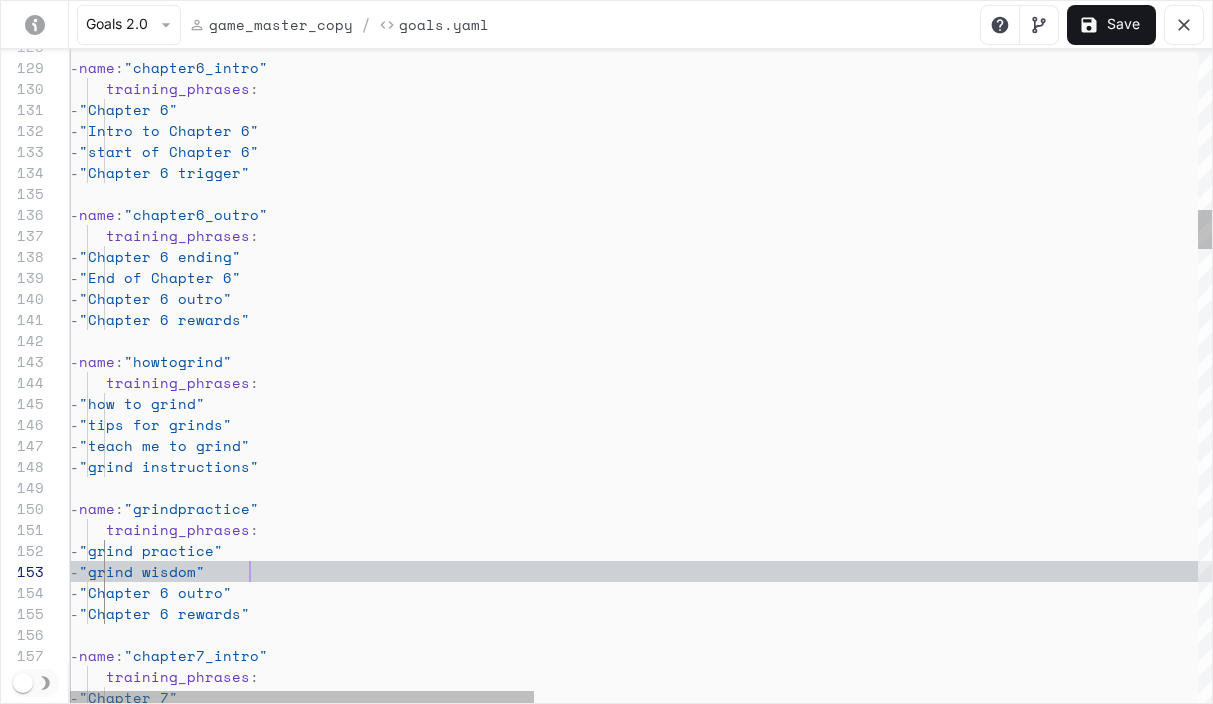 scroll, scrollTop: 42, scrollLeft: 180, axis: both 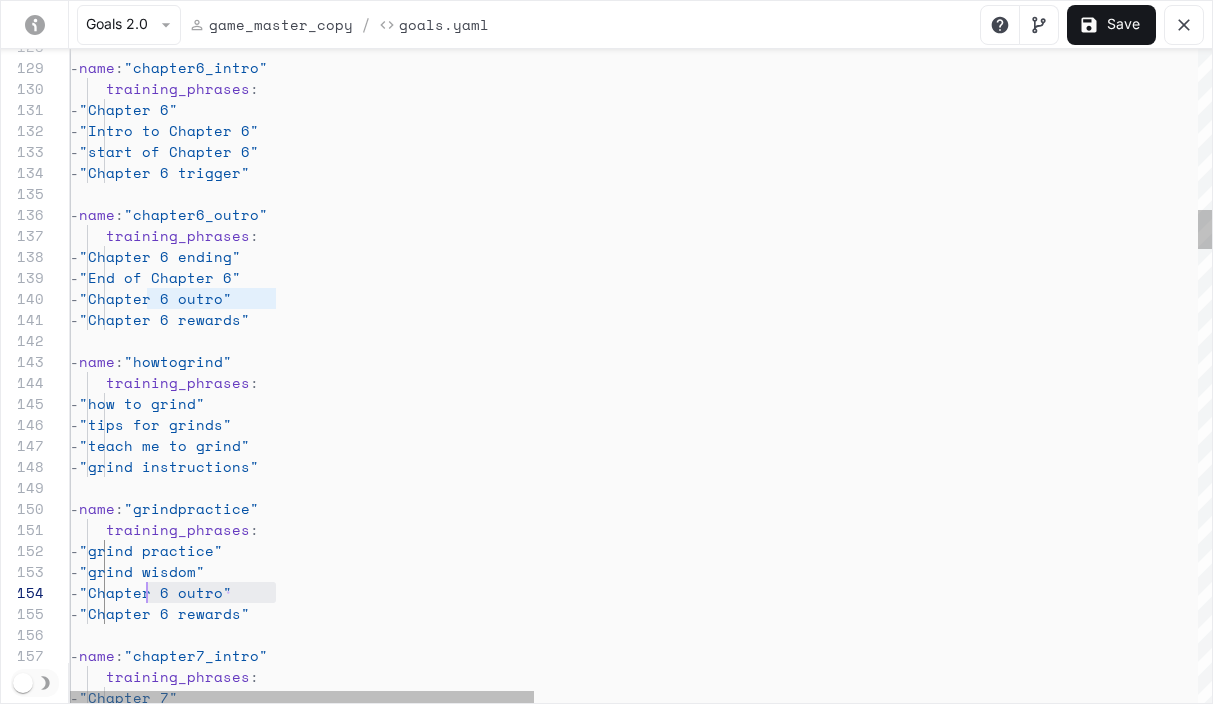drag, startPoint x: 275, startPoint y: 593, endPoint x: 147, endPoint y: 597, distance: 128.06248 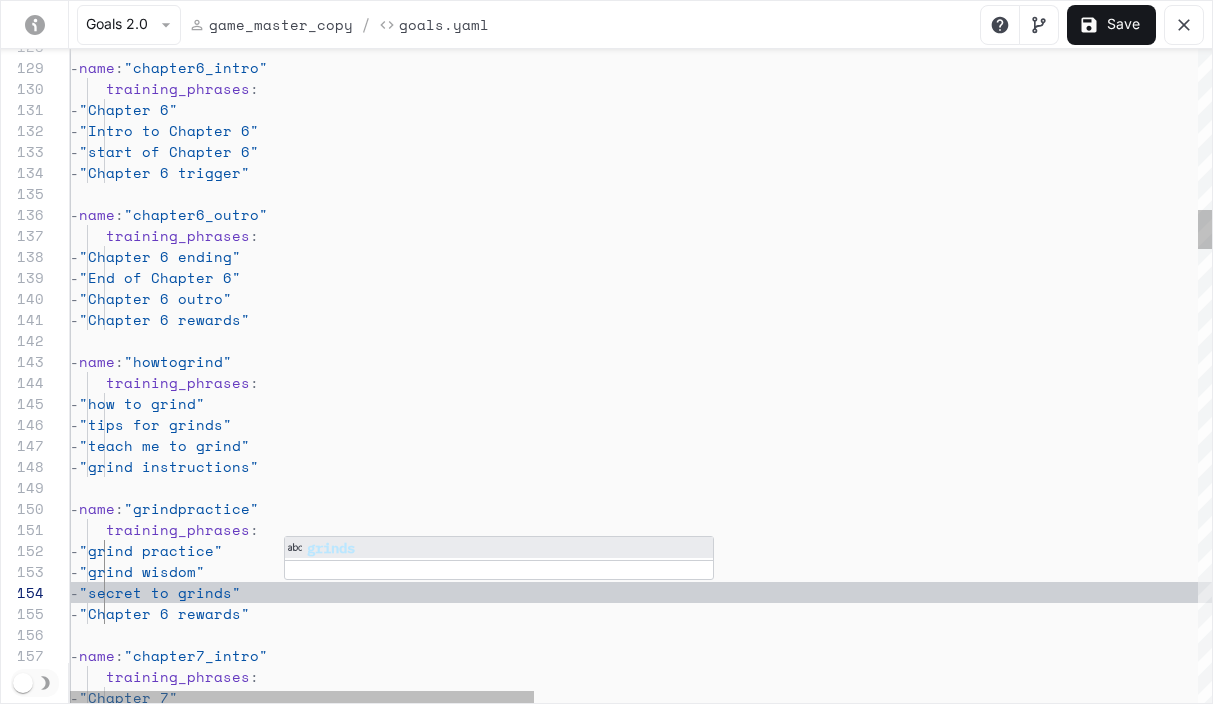 scroll, scrollTop: 84, scrollLeft: 214, axis: both 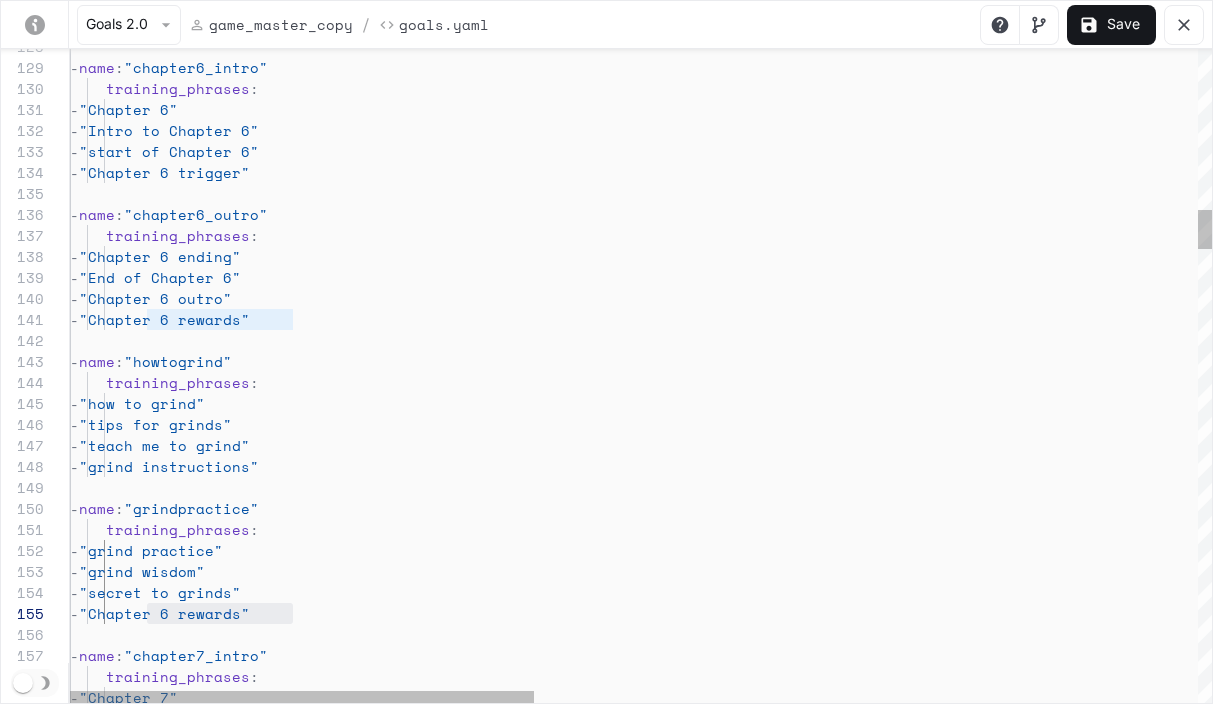 drag, startPoint x: 149, startPoint y: 613, endPoint x: 297, endPoint y: 620, distance: 148.16545 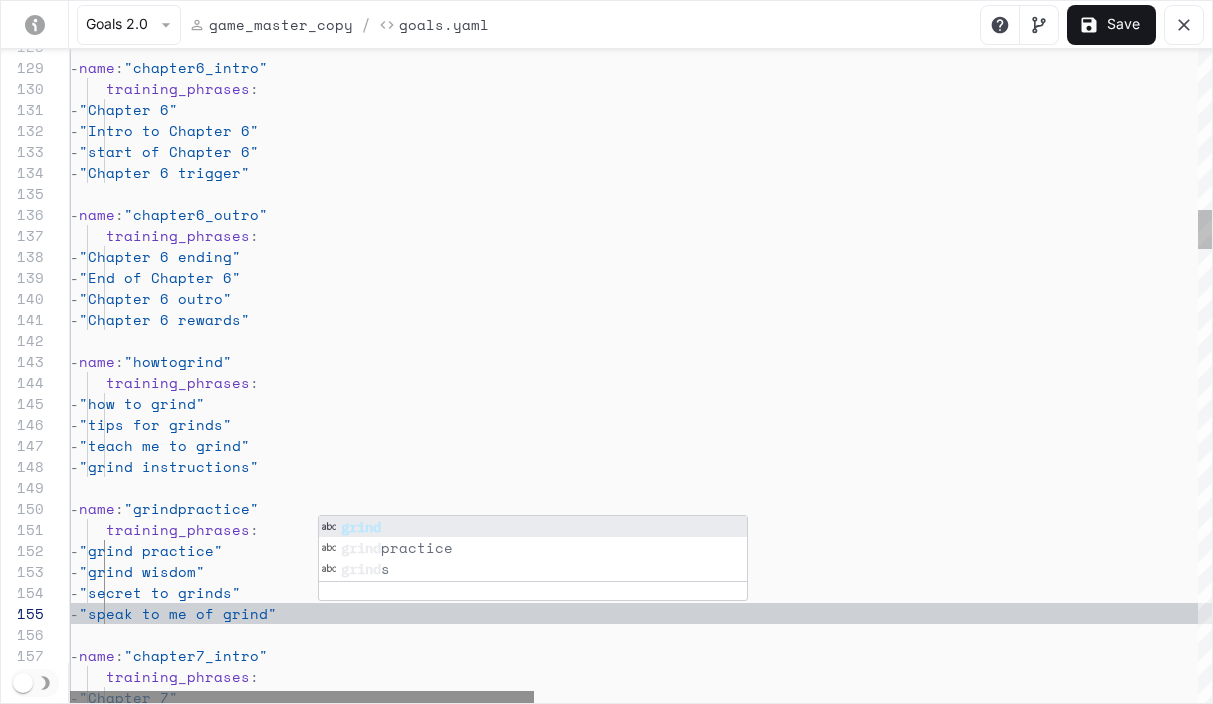scroll, scrollTop: 84, scrollLeft: 257, axis: both 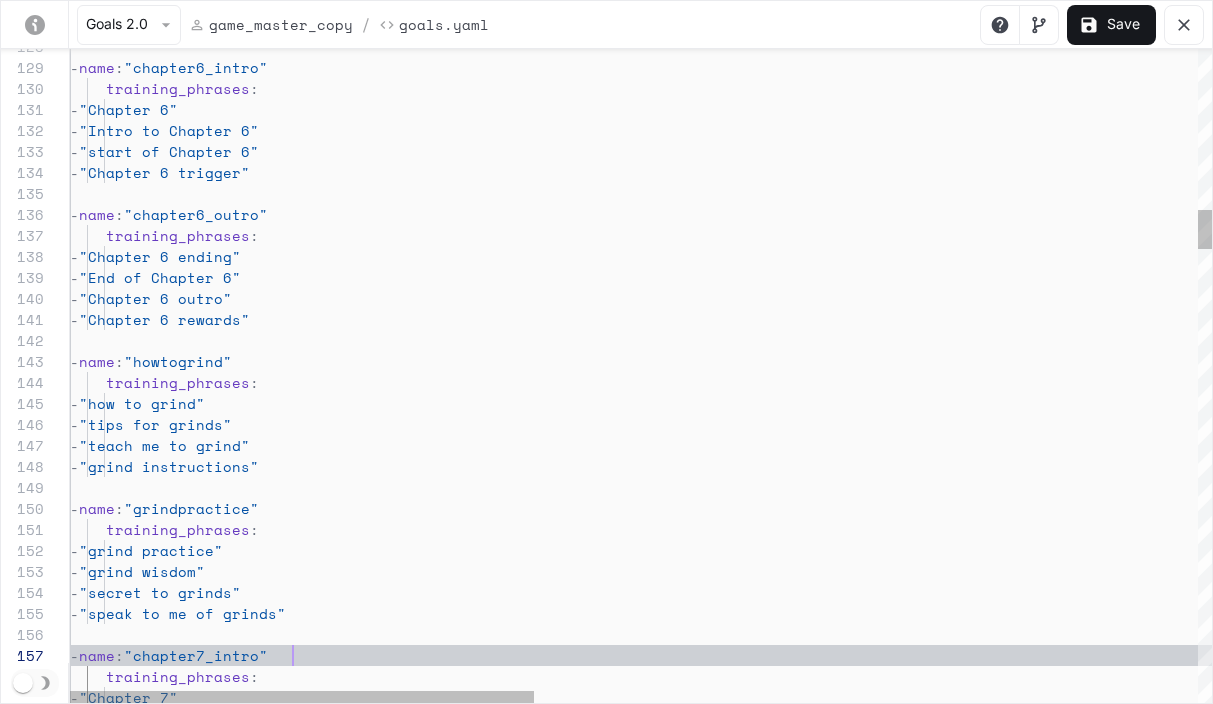 click on "-  name :  "chapter6_intro"      training_phrases :       -  "Chapter 6"       -  "Intro to Chapter 6"       -  "start of Chapter 6"       -  "Chapter 6 trigger"   -  name :  "chapter6_outro"      training_phrases :       -  "Chapter 6 ending"       -  "End of Chapter 6"       -  "Chapter 6 outro"       -  "Chapter 6 rewards"   -  name :  "howtogrind"      training_phrases :       -  "how to grind"       -  "tips for grinds"       -  "teach me to grind"       -  "grind instructions"   -  name :  "grindpractice"      training_phrases :       -  "grind practice"              -  "grind wisdom"       -  "secret to grinds"       -  "speak to me of grinds"   -  name :  "chapter7_intro"      training_phrases :       -  "Chapter 7"" at bounding box center [1456, 2830] 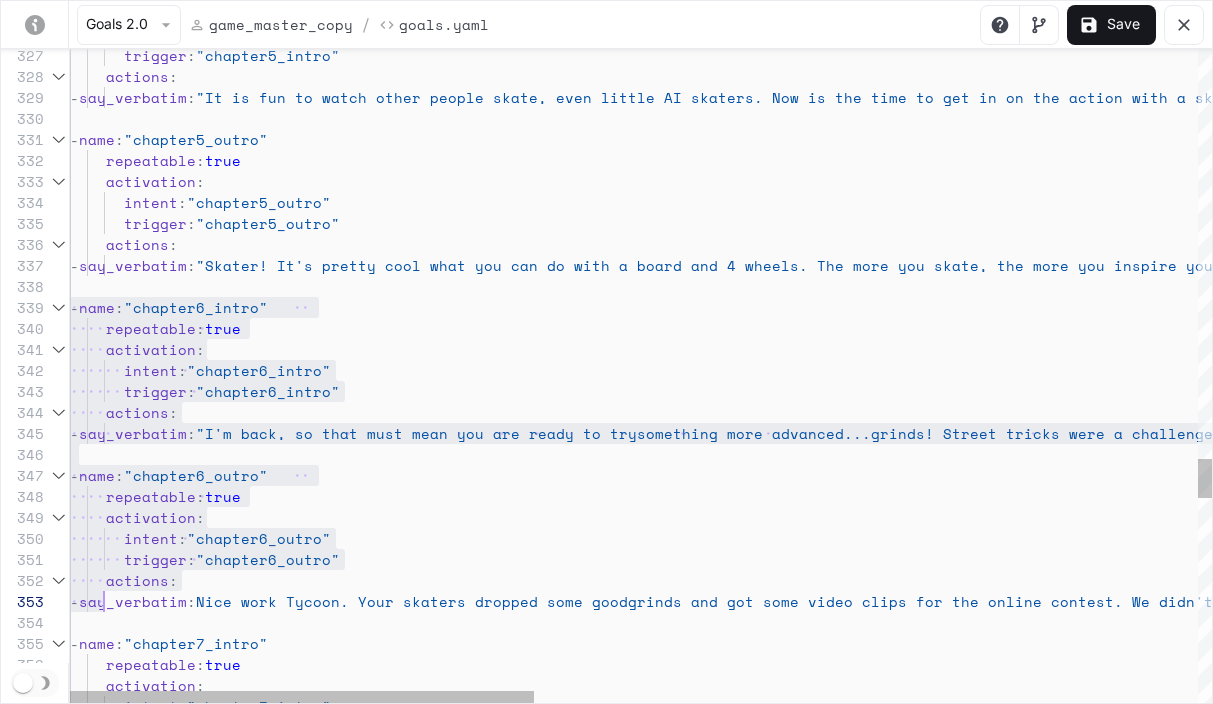 scroll, scrollTop: 168, scrollLeft: 0, axis: vertical 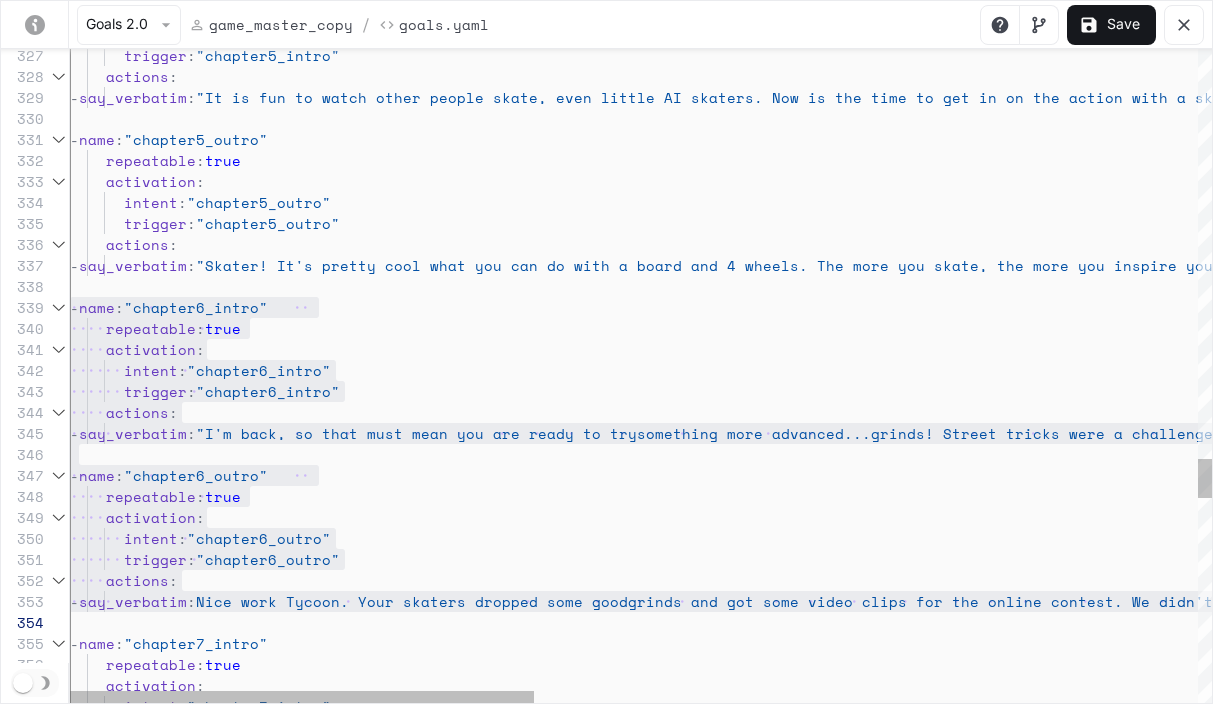 drag, startPoint x: 71, startPoint y: 309, endPoint x: 80, endPoint y: 627, distance: 318.12732 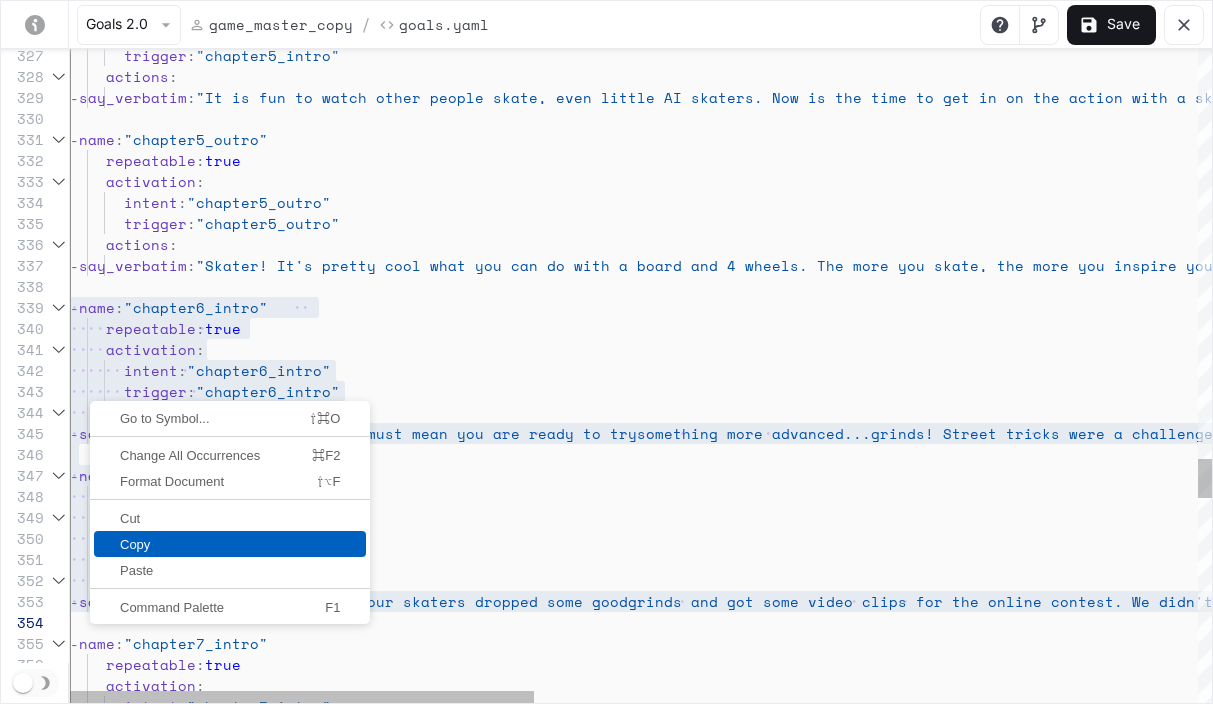 click on "Copy" at bounding box center (230, 544) 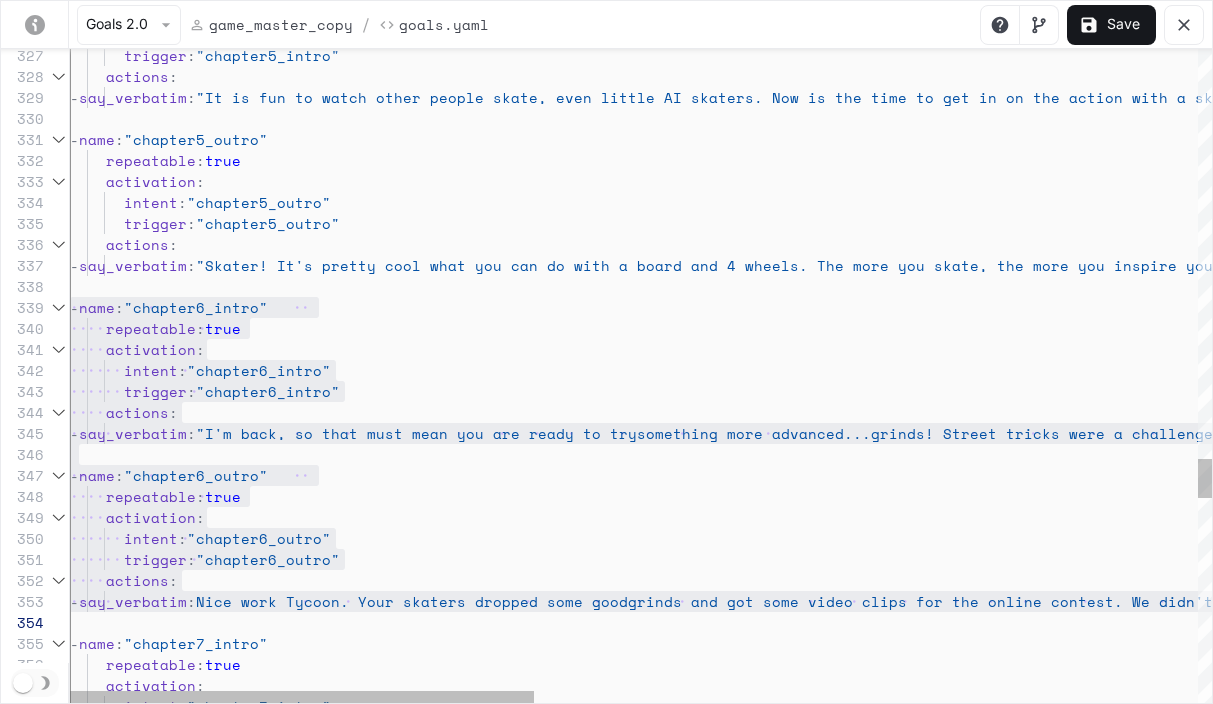 click on "trigger :  "chapter5_intro"      actions :       -  say_verbatim :  "It is fun to watch other people skate, even littl e AI skaters. Now is the time to get in on the act ion with a skater that you control. We'll do some  tricks and then try the ramps"   -  name :  "chapter5_outro"         repeatable :  true      activation :        intent :  "chapter5_outro"        trigger :  "chapter5_outro"      actions :       -  say_verbatim :  "Skater! It's pretty cool what you can do with a b oard and 4 wheels. The more you skate, the more yo u inspire your skaters and help them to learn tric ks. Play around and when you're ready start the ne xt chapter to try something more advanced"     -  name :  "chapter6_intro"         repeatable :  true      activation :        intent :  "chapter6_intro"        trigger :  "chapter6_intro"      actions :" at bounding box center (1456, -1340) 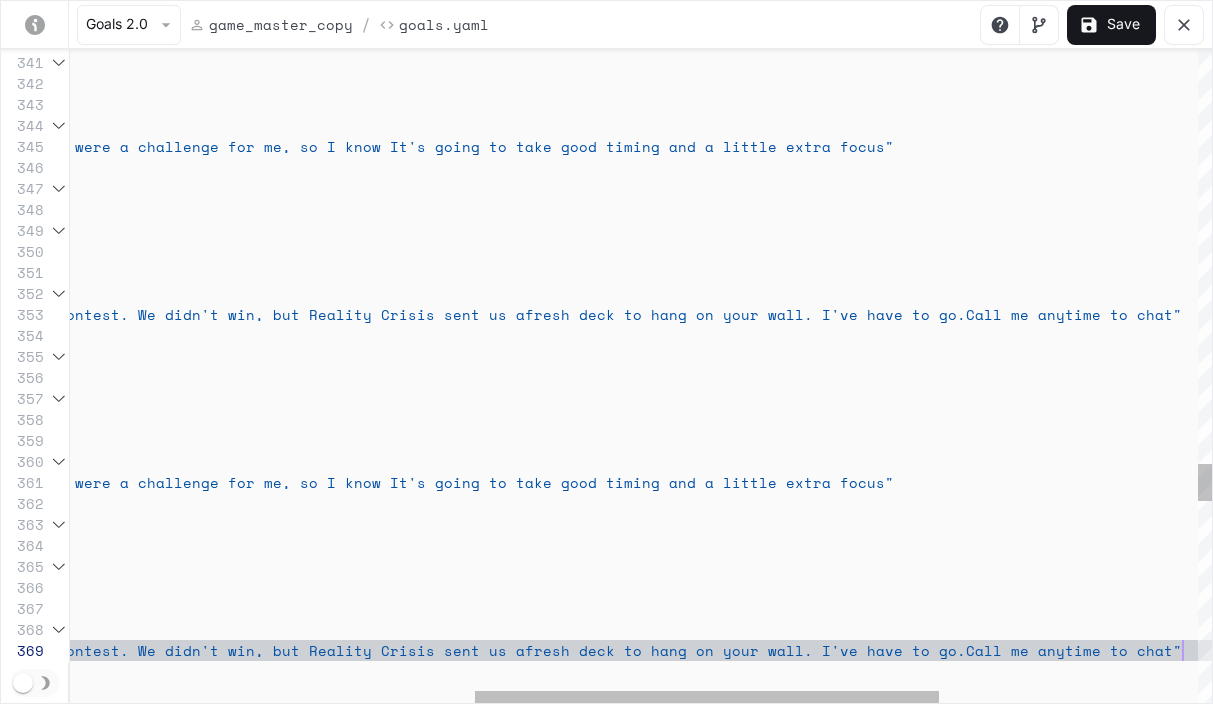 scroll, scrollTop: 189, scrollLeft: 0, axis: vertical 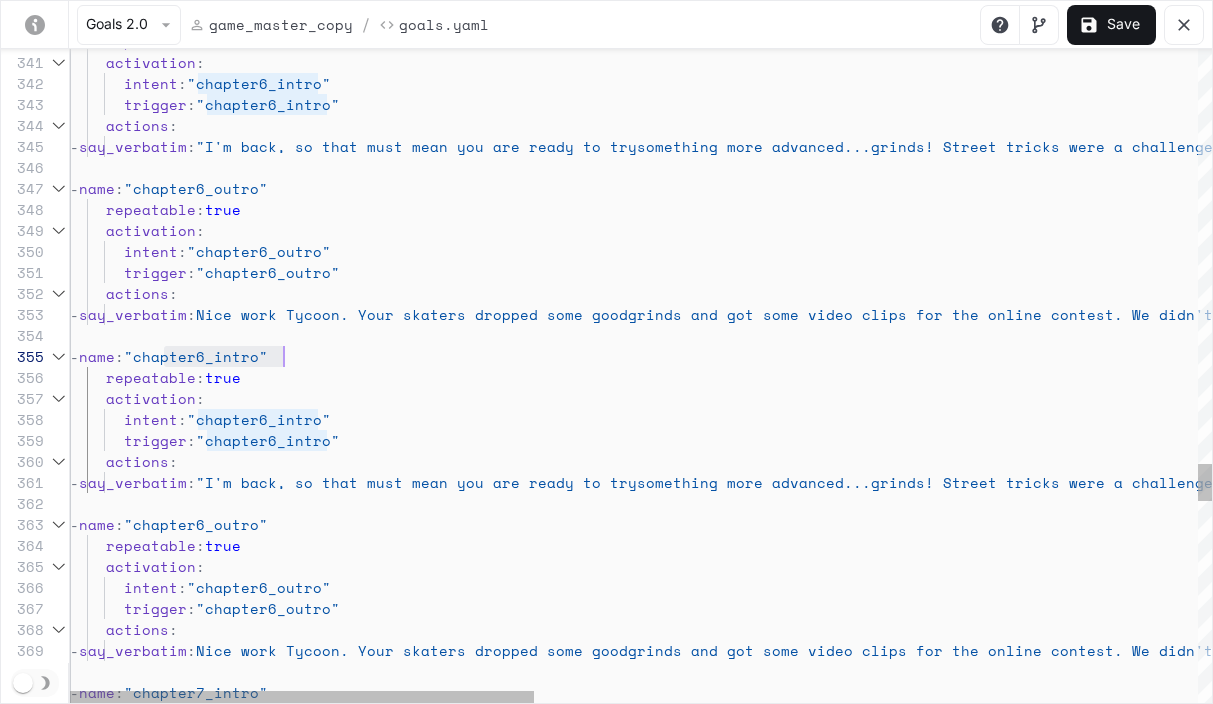 drag, startPoint x: 165, startPoint y: 358, endPoint x: 280, endPoint y: 363, distance: 115.10864 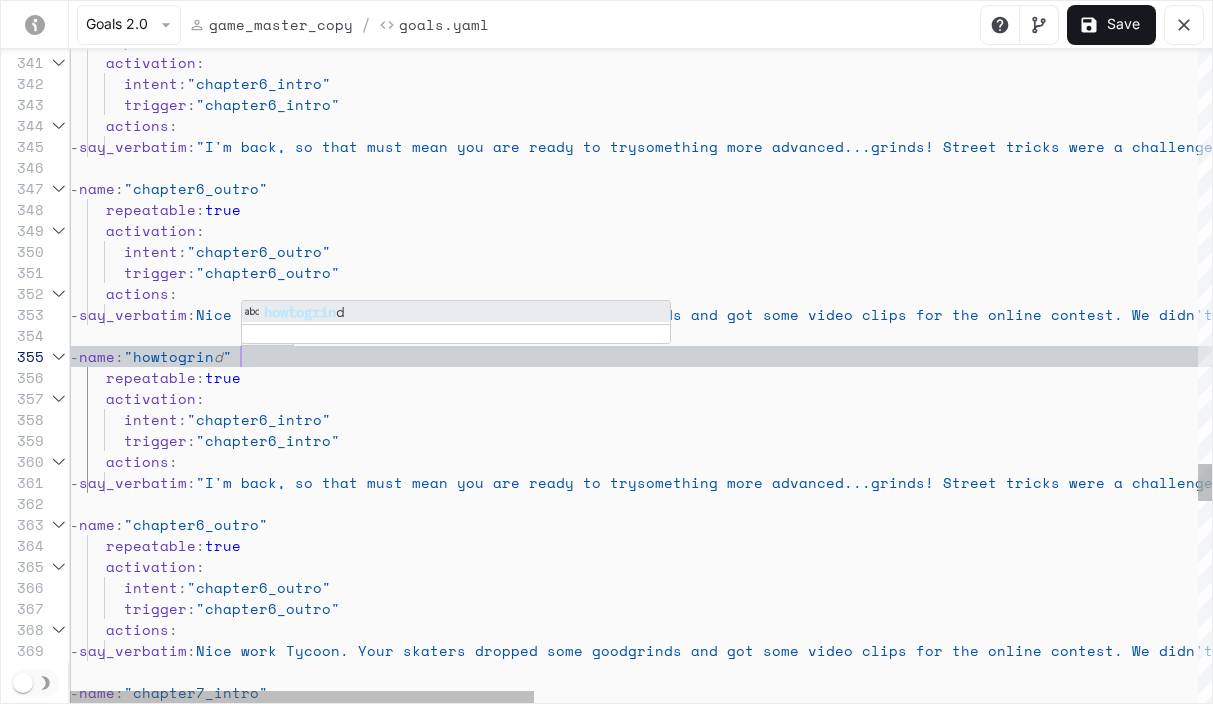scroll, scrollTop: 84, scrollLeft: 180, axis: both 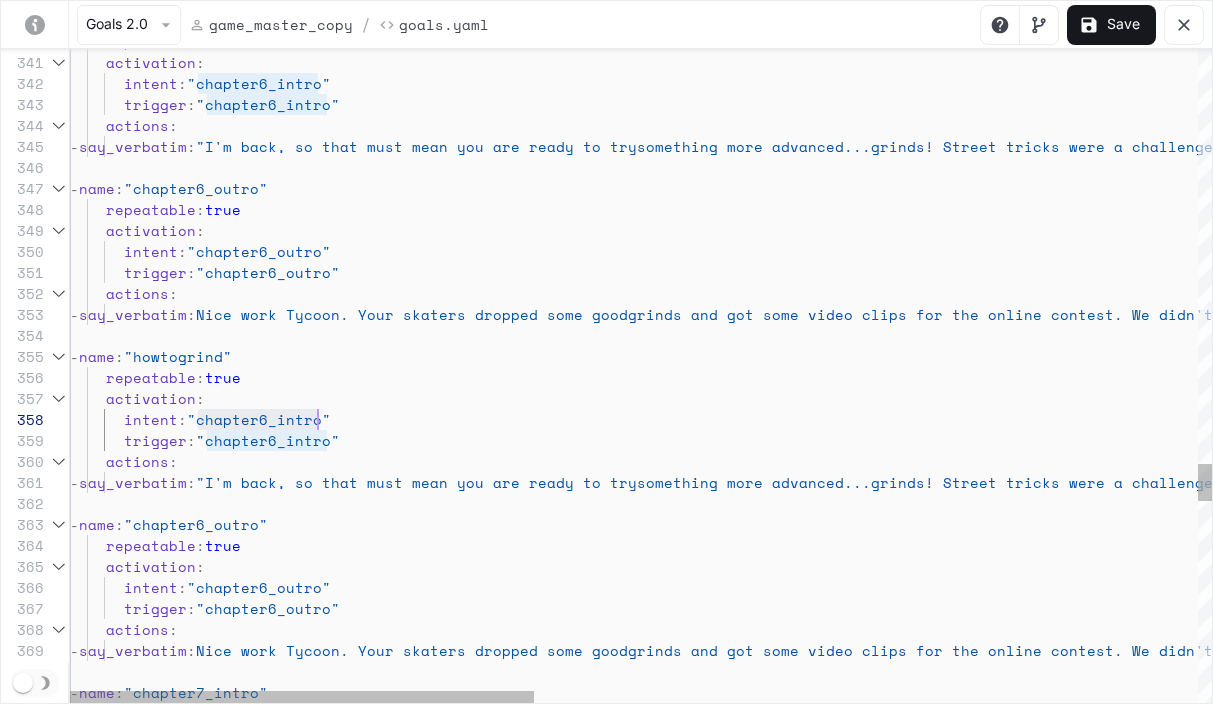 drag, startPoint x: 201, startPoint y: 422, endPoint x: 317, endPoint y: 420, distance: 116.01724 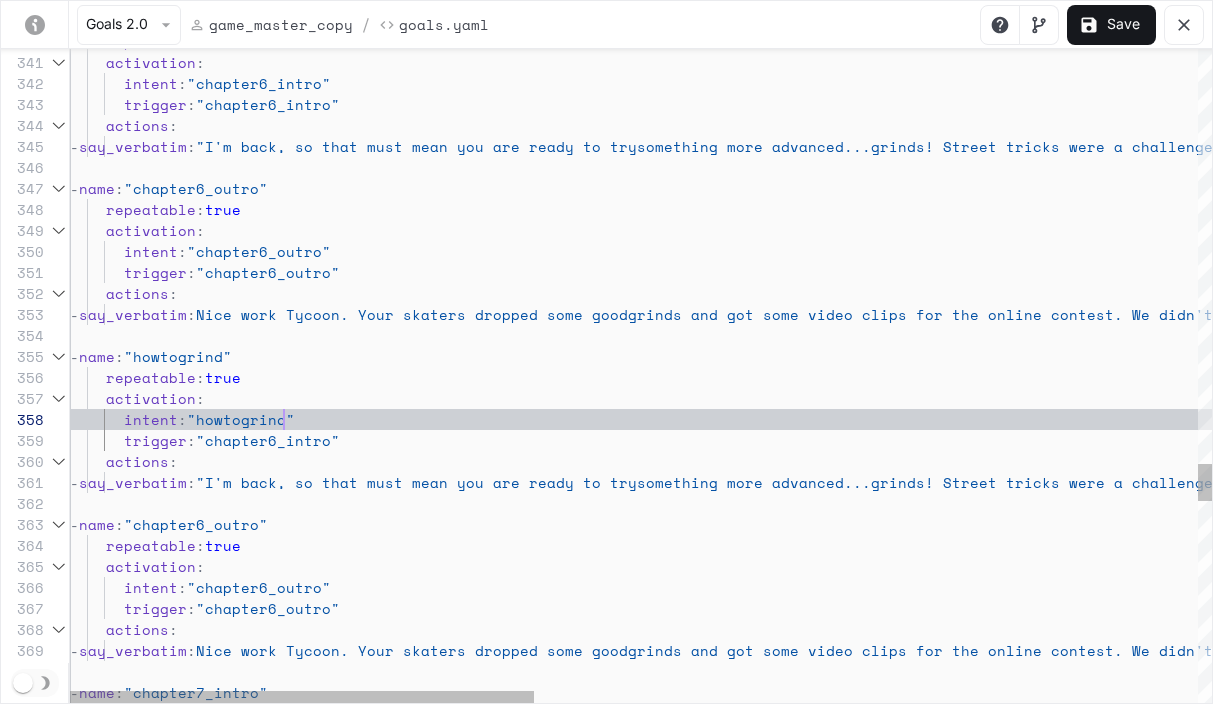 scroll, scrollTop: 147, scrollLeft: 214, axis: both 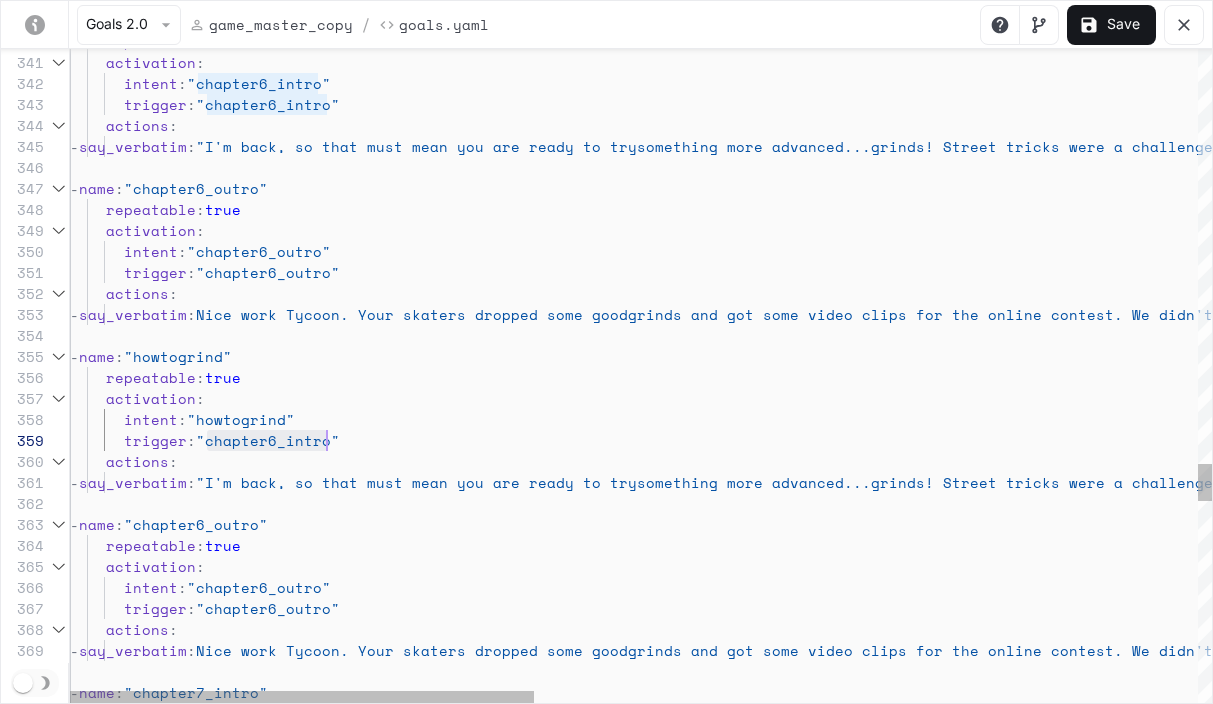 drag, startPoint x: 209, startPoint y: 446, endPoint x: 326, endPoint y: 440, distance: 117.15375 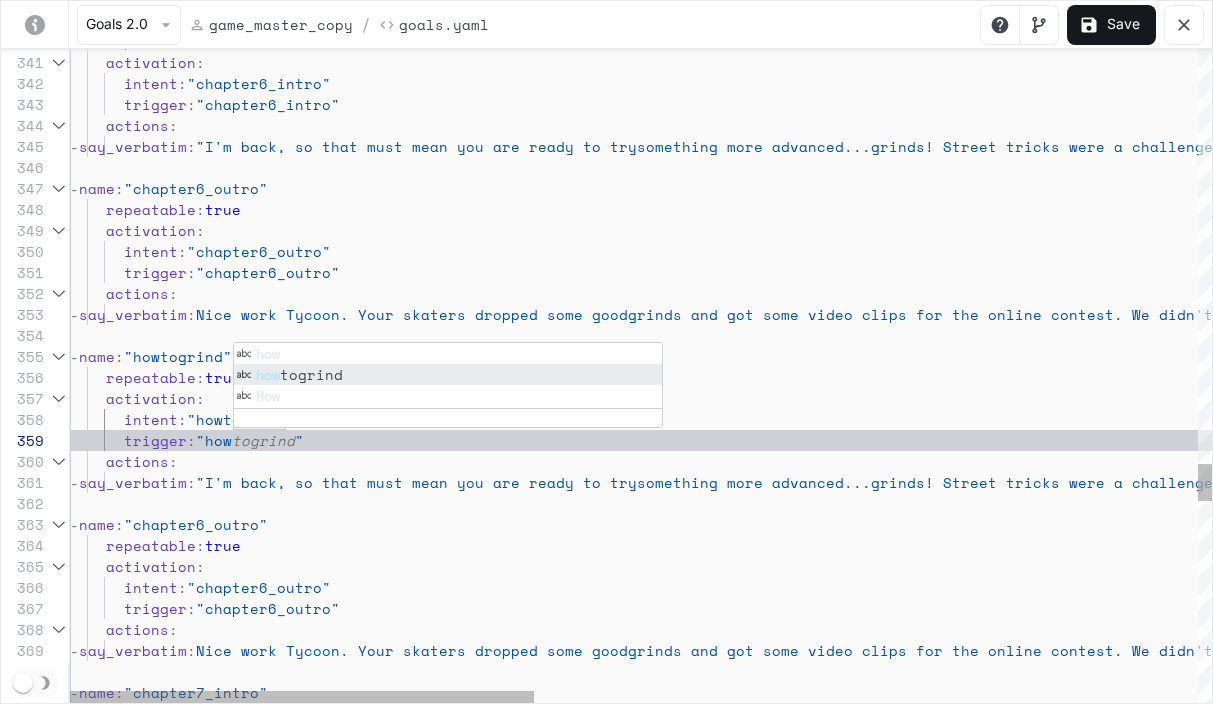 scroll, scrollTop: 168, scrollLeft: 223, axis: both 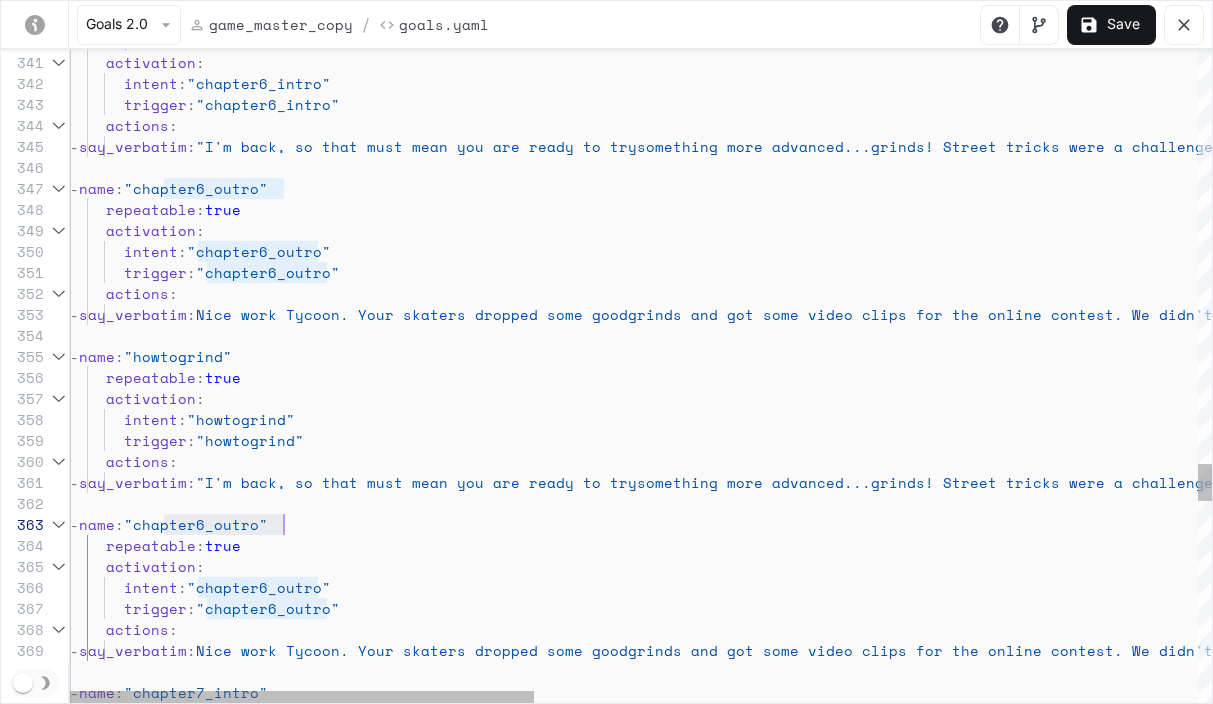 drag, startPoint x: 166, startPoint y: 526, endPoint x: 282, endPoint y: 530, distance: 116.06895 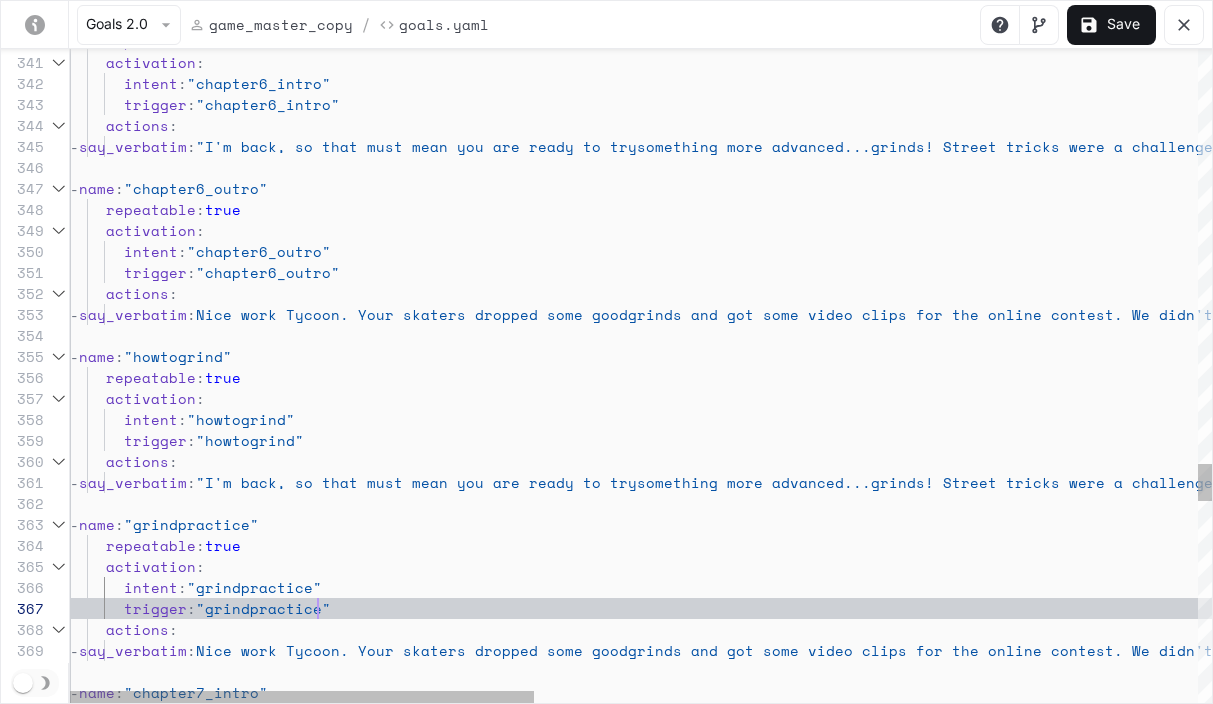 scroll, scrollTop: 126, scrollLeft: 248, axis: both 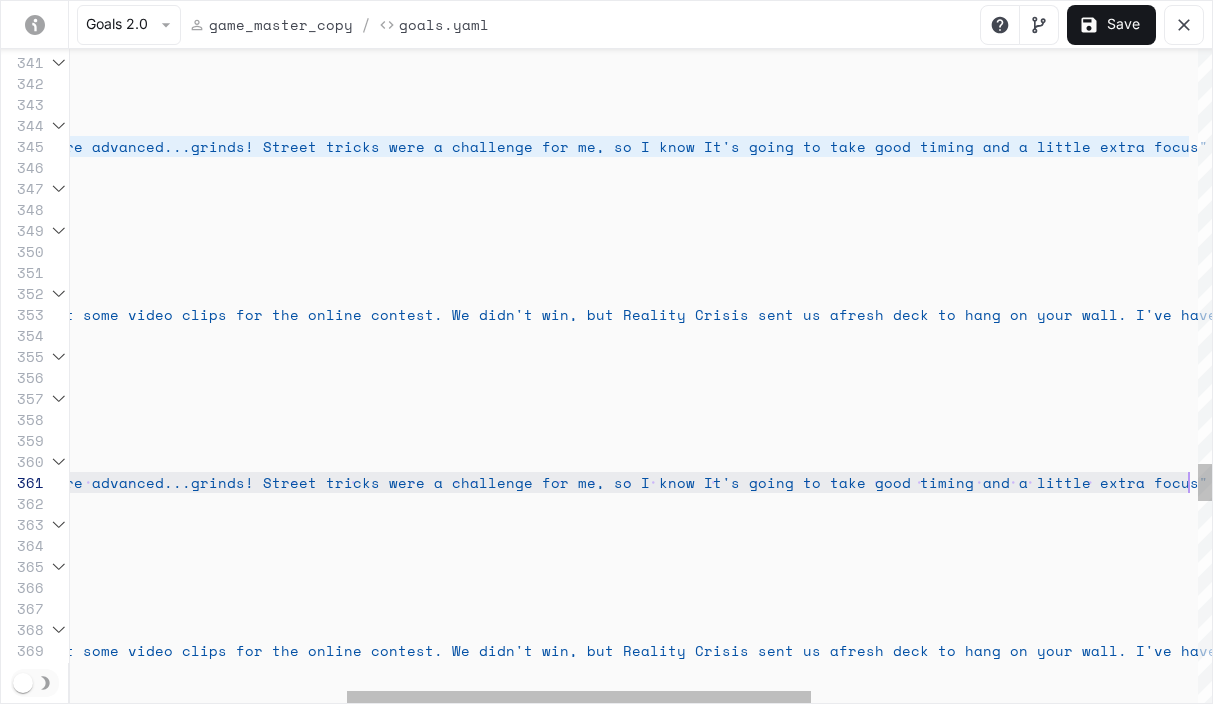 drag, startPoint x: 270, startPoint y: 485, endPoint x: 1187, endPoint y: 485, distance: 917 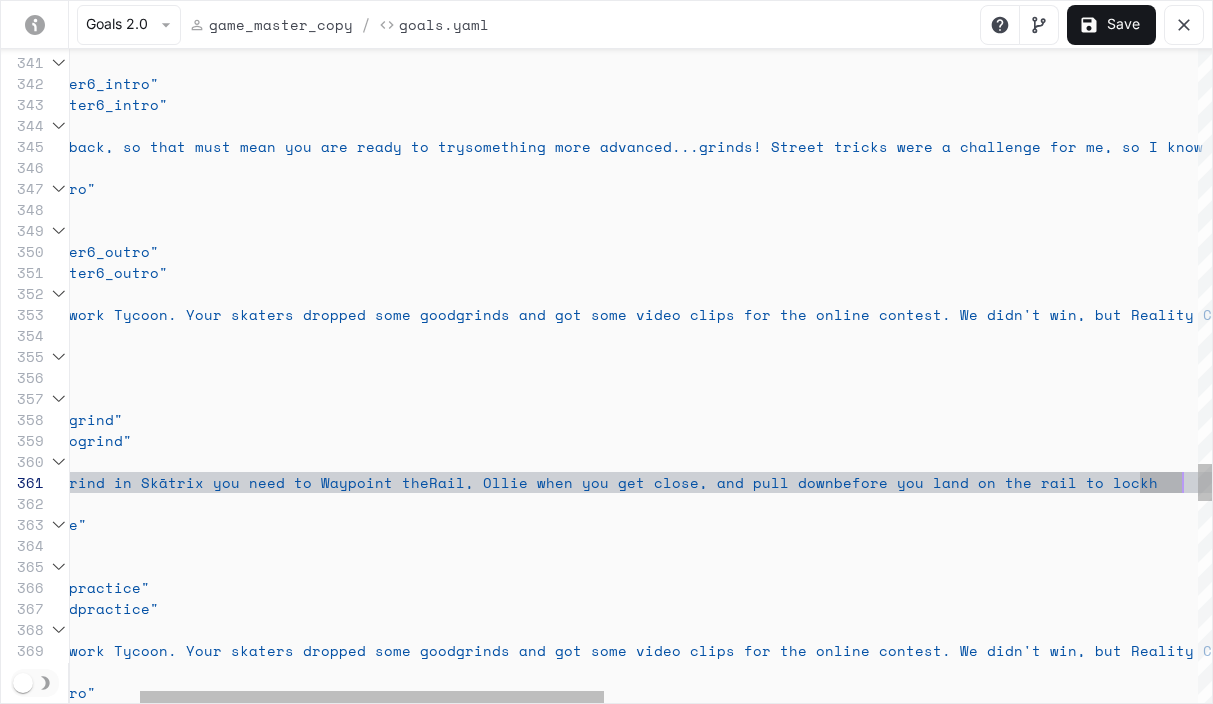 scroll, scrollTop: 0, scrollLeft: 1277, axis: horizontal 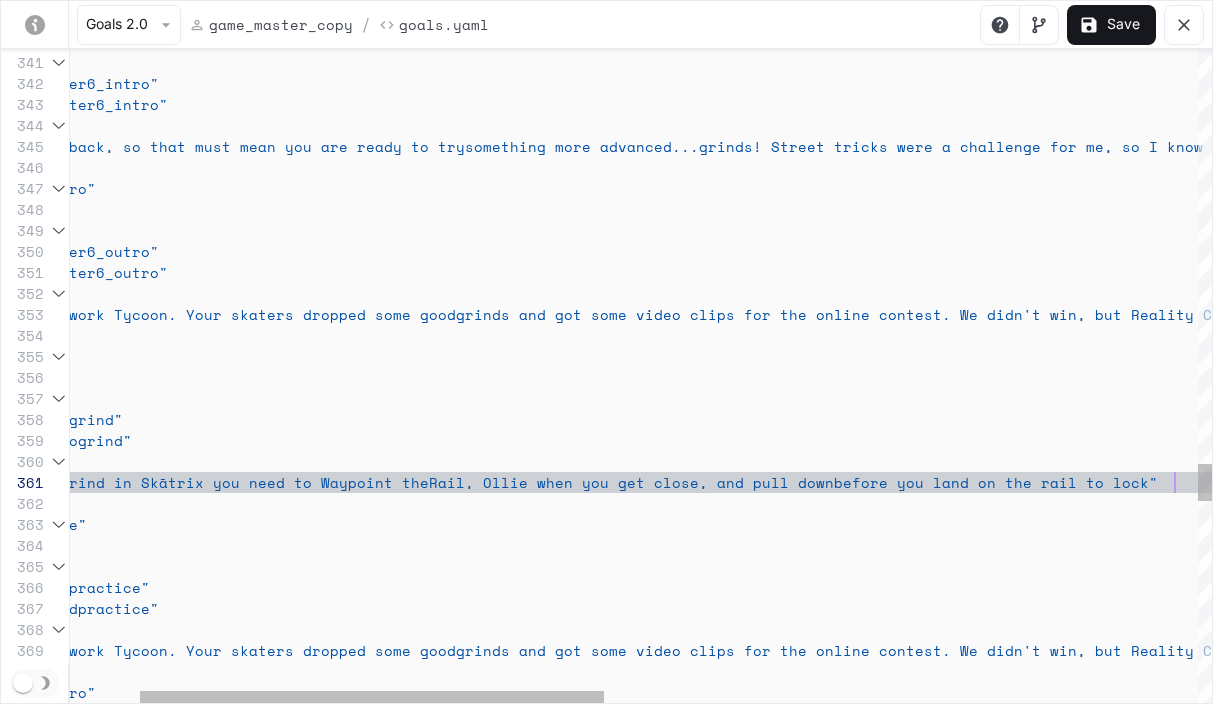click on "repeatable :  true      activation :        intent :  "chapter6_intro"        trigger :  "chapter6_intro"      actions :       -  say_verbatim :  "I'm back, so that must mean you are ready to try  something more advanced...grinds! Street tricks we re a challenge for me, so I know It's going to tak e good timing and a little extra focus"   -  name :  "chapter6_outro"         repeatable :  true      activation :        intent :  "chapter6_outro"        trigger :  "chapter6_outro"      actions :       -  say_verbatim :  "Nice work Tycoon. Your skaters dropped some good  grinds and got some video clips for the online con test. We didn't win, but Reality Crisis sent us a  fresh deck to hang on your wall. I've have to go.  Call me anytime to chat"   -  name :  "howtogrind"         repeatable :  true      activation :        intent :  :  :" at bounding box center [1284, -1459] 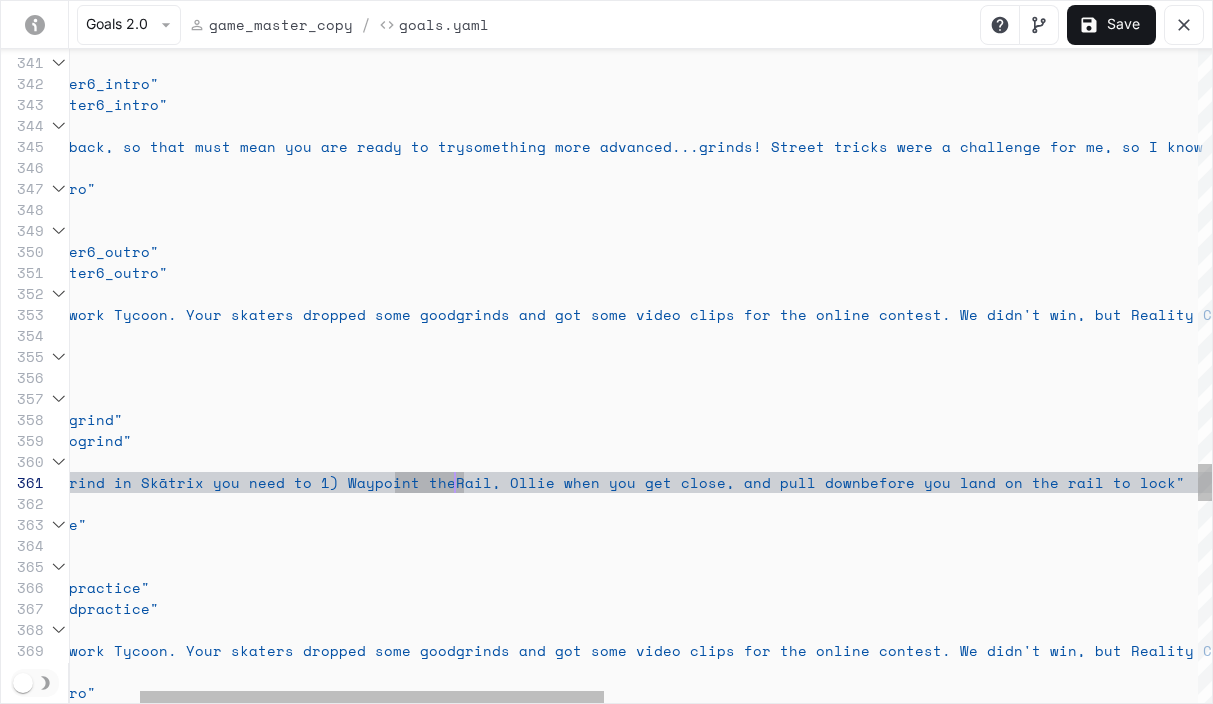 scroll, scrollTop: 0, scrollLeft: 566, axis: horizontal 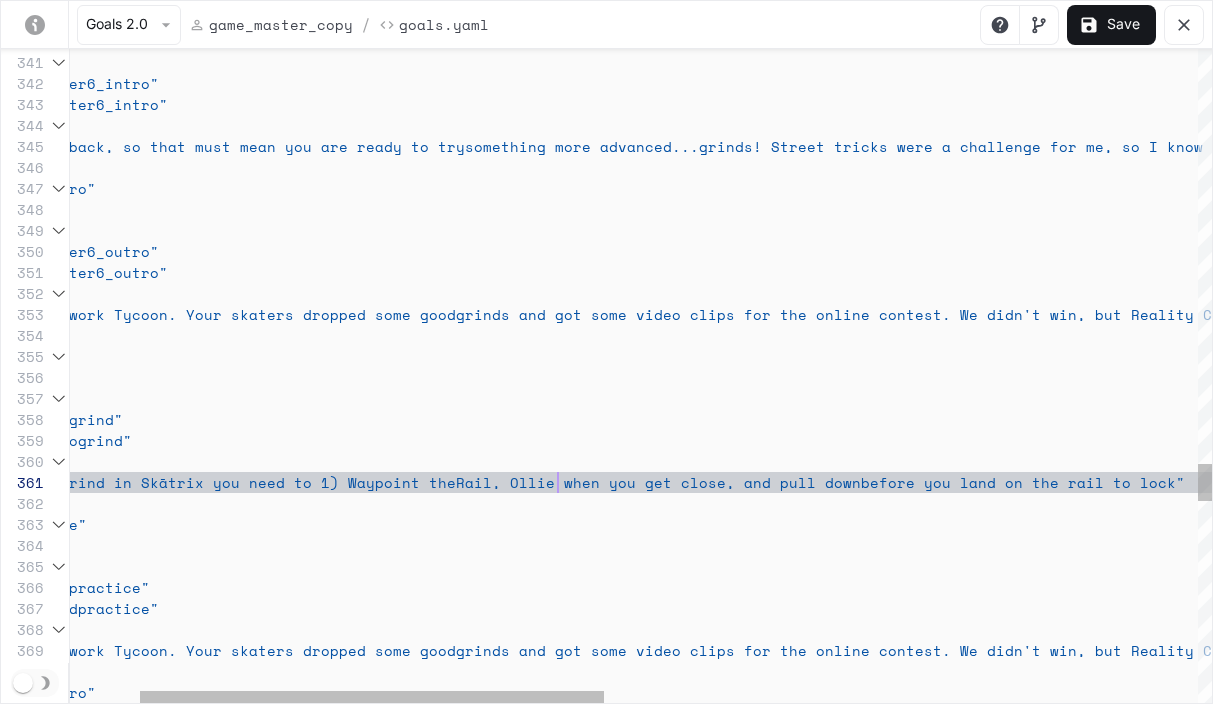 drag, startPoint x: 556, startPoint y: 482, endPoint x: 565, endPoint y: 488, distance: 10.816654 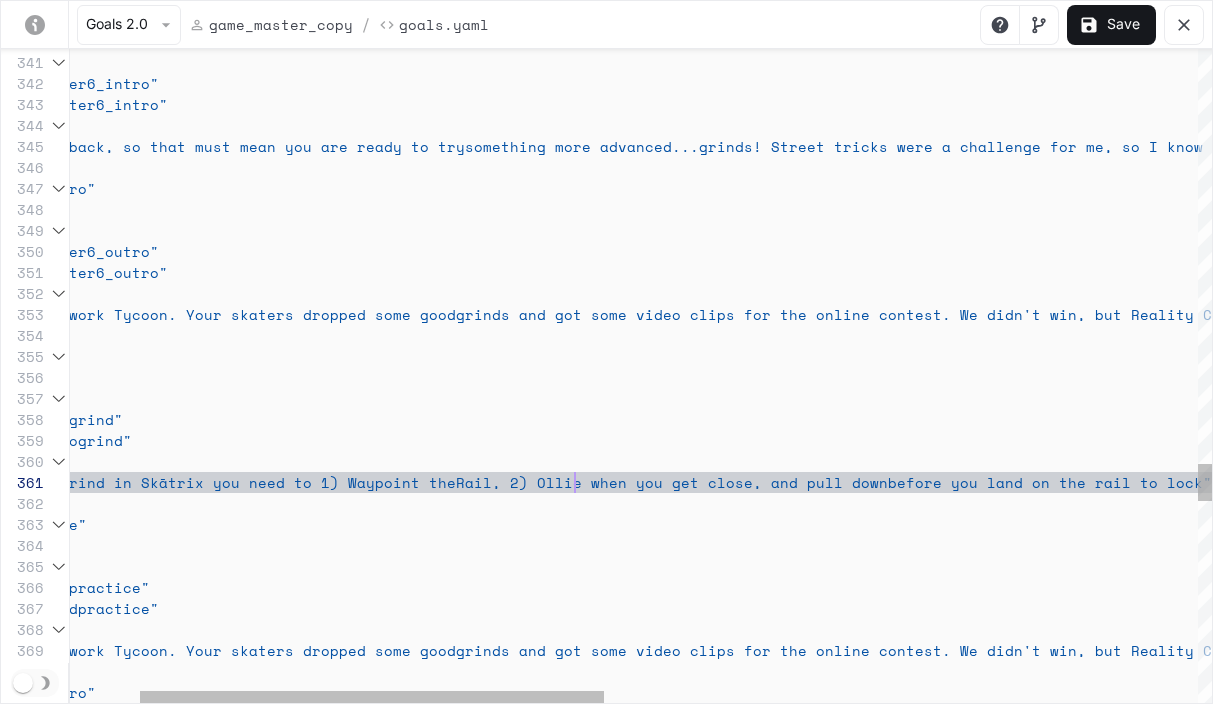 scroll, scrollTop: 0, scrollLeft: 677, axis: horizontal 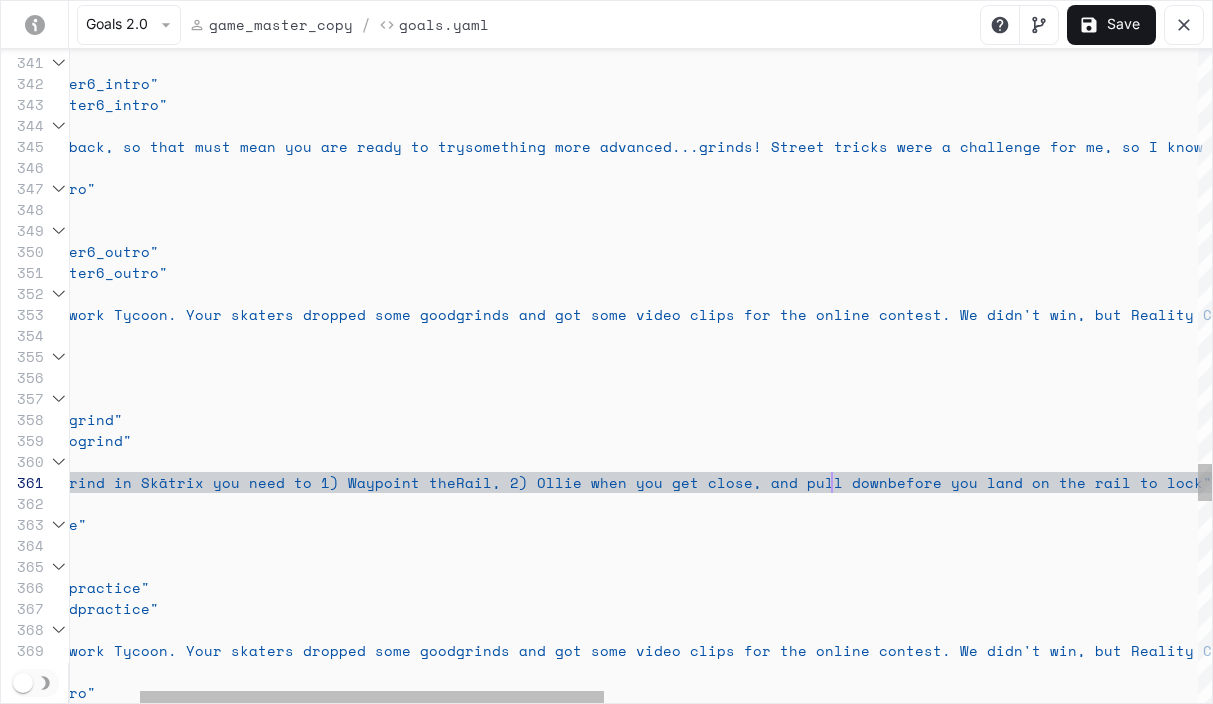 drag, startPoint x: 835, startPoint y: 485, endPoint x: 867, endPoint y: 515, distance: 43.863426 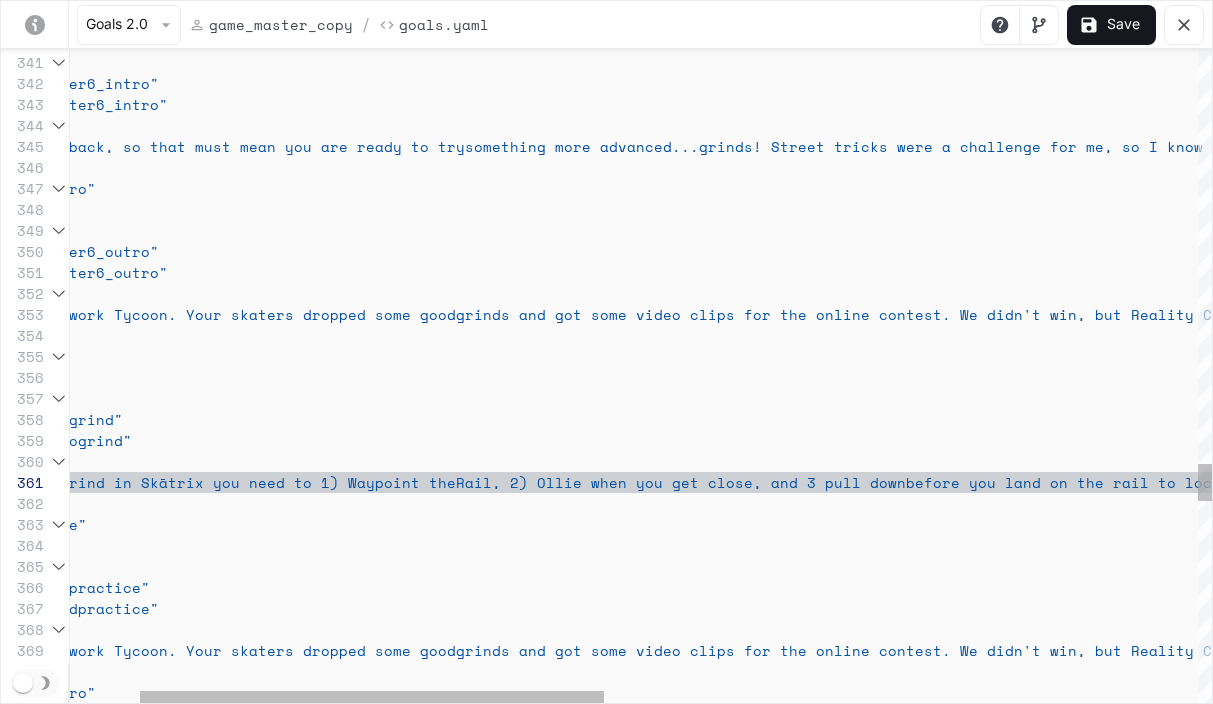 scroll, scrollTop: 0, scrollLeft: 960, axis: horizontal 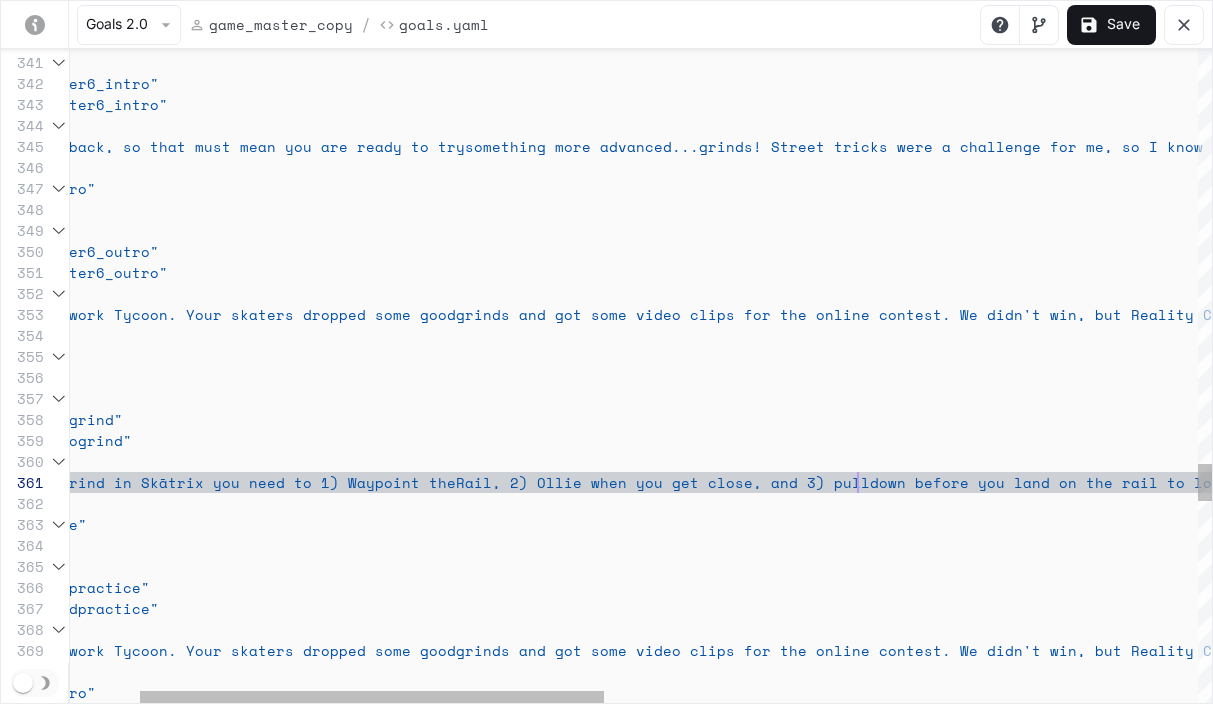 click on "repeatable :  true      activation :        intent :  "chapter6_intro"        trigger :  "chapter6_intro"      actions :       -  say_verbatim :  "I'm back, so that must mean you are ready to try  something more advanced...grinds! Street tricks we re a challenge for me, so I know It's going to tak e good timing and a little extra focus"   -  name :  "chapter6_outro"         repeatable :  true      activation :        intent :  "chapter6_outro"        trigger :  "chapter6_outro"      actions :       -  say_verbatim :  "Nice work Tycoon. Your skaters dropped some good  grinds and got some video clips for the online con test. We didn't win, but Reality Crisis sent us a  fresh deck to hang on your wall. I've have to go.  Call me anytime to chat"   -  name :  "howtogrind"         repeatable :  true      activation :        intent :  :  :" at bounding box center (1284, -1459) 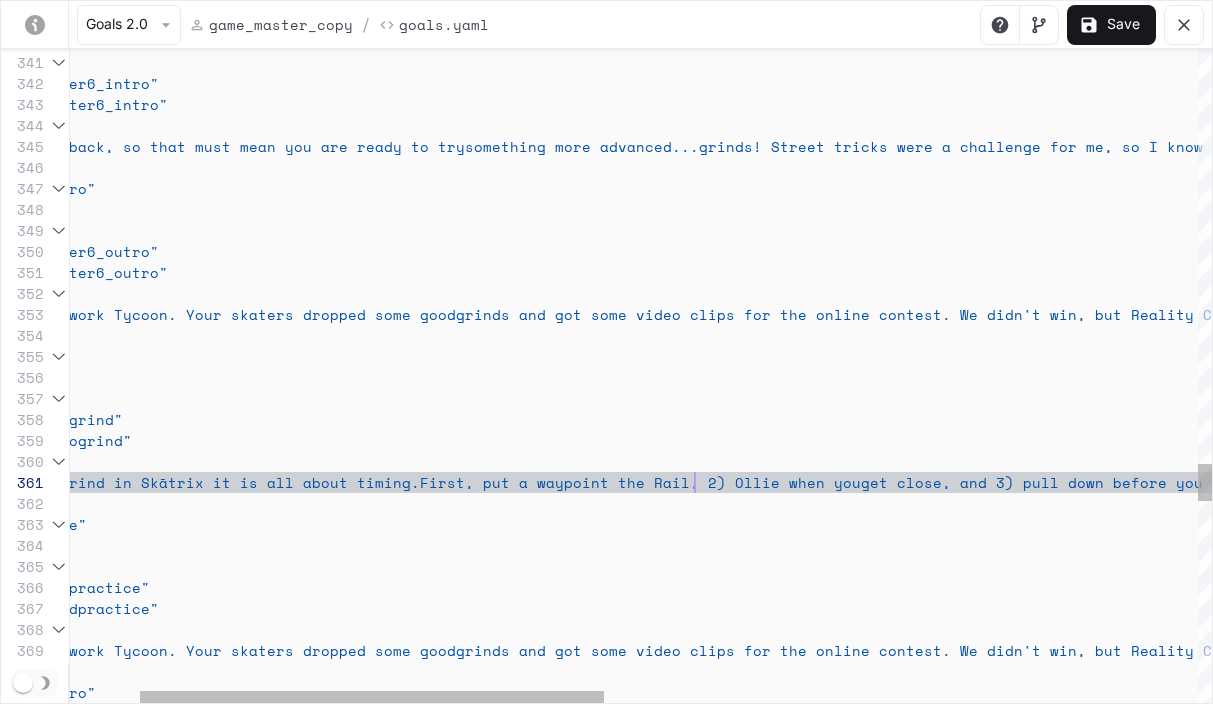 scroll, scrollTop: 0, scrollLeft: 805, axis: horizontal 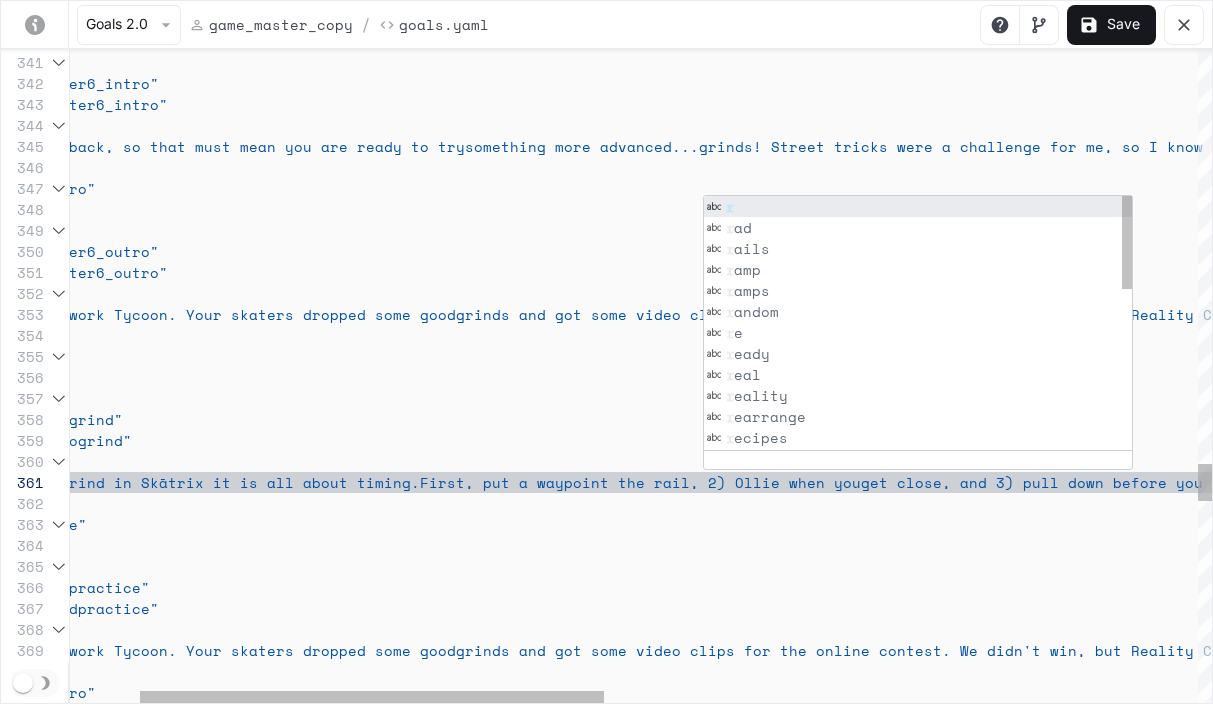 click on "repeatable :  true      activation :        intent :  "chapter6_intro"        trigger :  "chapter6_intro"      actions :       -  say_verbatim :  "I'm back, so that must mean you are ready to try  something more advanced...grinds! Street tricks we re a challenge for me, so I know It's going to tak e good timing and a little extra focus"   -  name :  "chapter6_outro"         repeatable :  true      activation :        intent :  "chapter6_outro"        trigger :  "chapter6_outro"      actions :       -  say_verbatim :  "Nice work Tycoon. Your skaters dropped some good  grinds and got some video clips for the online con test. We didn't win, but Reality Crisis sent us a  fresh deck to hang on your wall. I've have to go.  Call me anytime to chat"   -  name :  "howtogrind"         repeatable :  true      activation :        intent :  :  :" at bounding box center [1284, -1459] 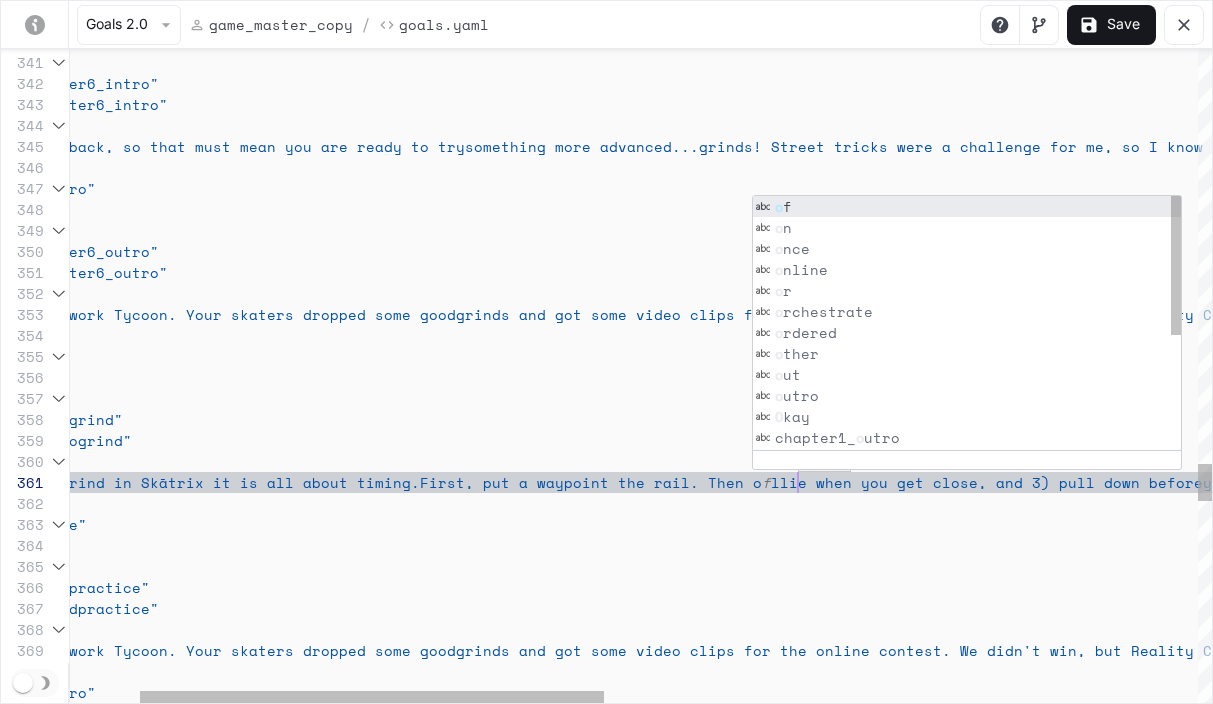 scroll, scrollTop: 0, scrollLeft: 900, axis: horizontal 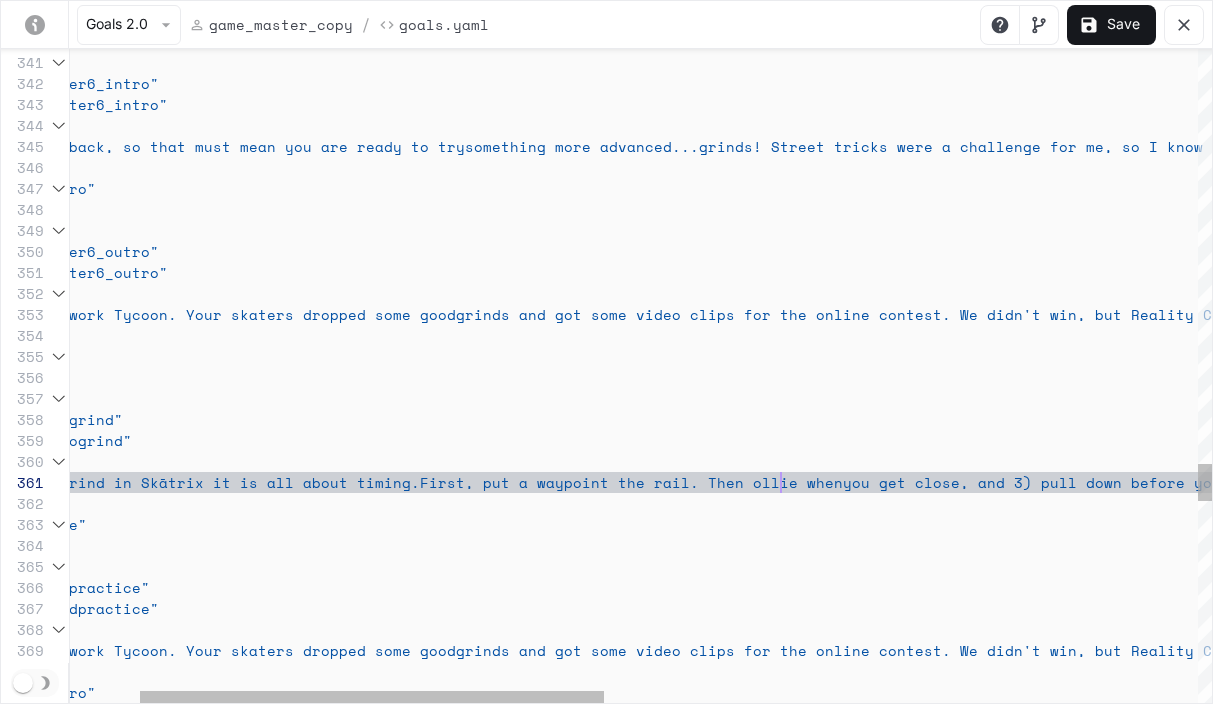 click on "repeatable :  true      activation :        intent :  "chapter6_intro"        trigger :  "chapter6_intro"      actions :       -  say_verbatim :  "I'm back, so that must mean you are ready to try  something more advanced...grinds! Street tricks we re a challenge for me, so I know It's going to tak e good timing and a little extra focus"   -  name :  "chapter6_outro"         repeatable :  true      activation :        intent :  "chapter6_outro"        trigger :  "chapter6_outro"      actions :       -  say_verbatim :  "Nice work Tycoon. Your skaters dropped some good  grinds and got some video clips for the online con test. We didn't win, but Reality Crisis sent us a  fresh deck to hang on your wall. I've have to go.  Call me anytime to chat"   -  name :  "howtogrind"         repeatable :  true      activation :        intent :  :  :" at bounding box center (1284, -1459) 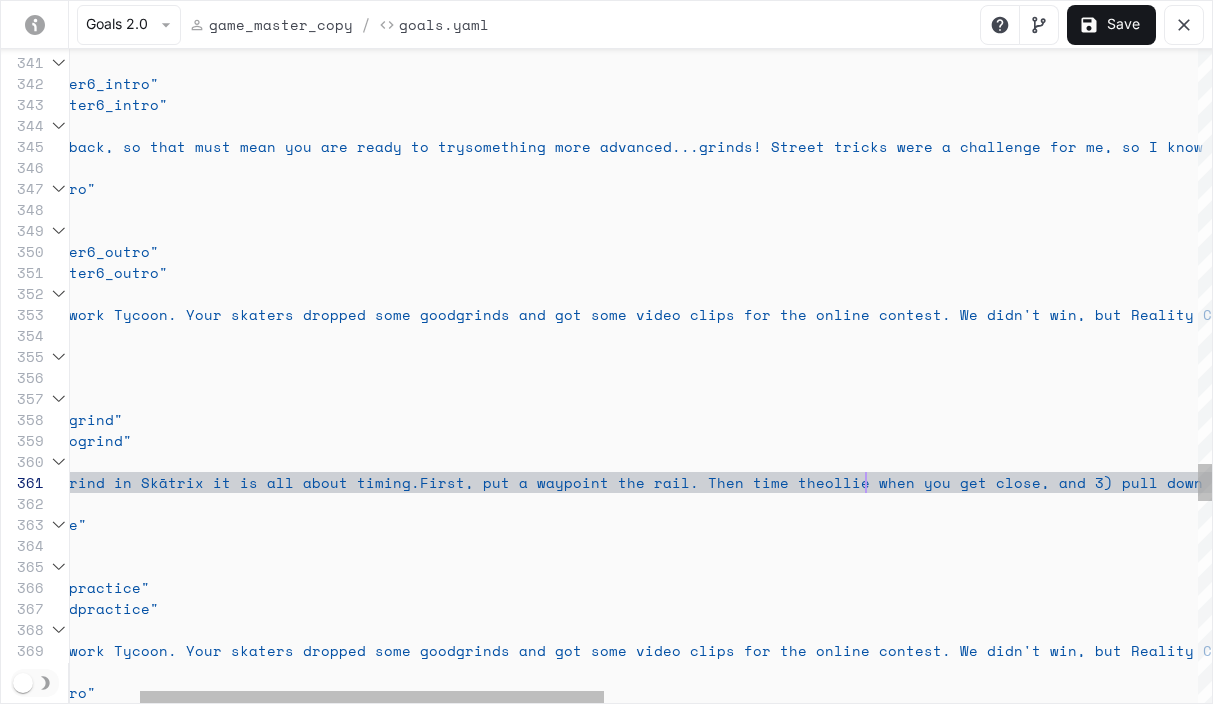 scroll, scrollTop: 0, scrollLeft: 968, axis: horizontal 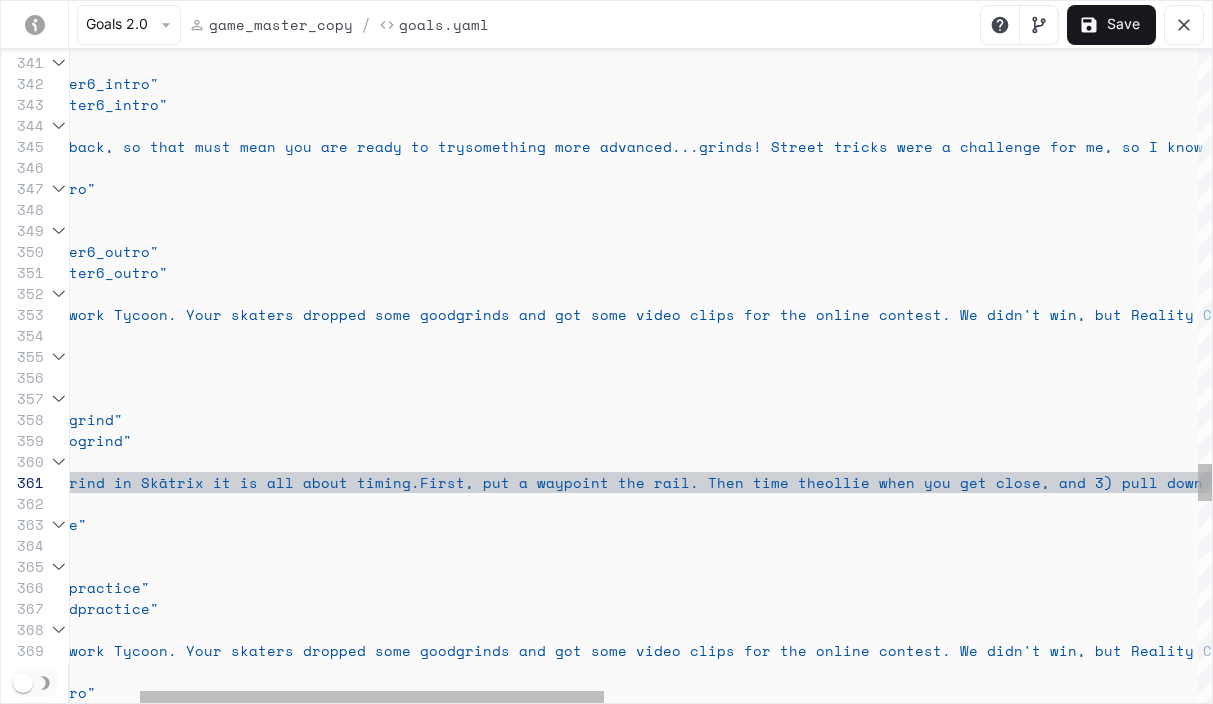 click on "repeatable :  true      activation :        intent :  "chapter6_intro"        trigger :  "chapter6_intro"      actions :       -  say_verbatim :  "I'm back, so that must mean you are ready to try  something more advanced...grinds! Street tricks we re a challenge for me, so I know It's going to tak e good timing and a little extra focus"   -  name :  "chapter6_outro"         repeatable :  true      activation :        intent :  "chapter6_outro"        trigger :  "chapter6_outro"      actions :       -  say_verbatim :  "Nice work Tycoon. Your skaters dropped some good  grinds and got some video clips for the online con test. We didn't win, but Reality Crisis sent us a  fresh deck to hang on your wall. I've have to go.  Call me anytime to chat"   -  name :  "howtogrind"         repeatable :  true      activation :        intent :  :  :" at bounding box center (1284, -1459) 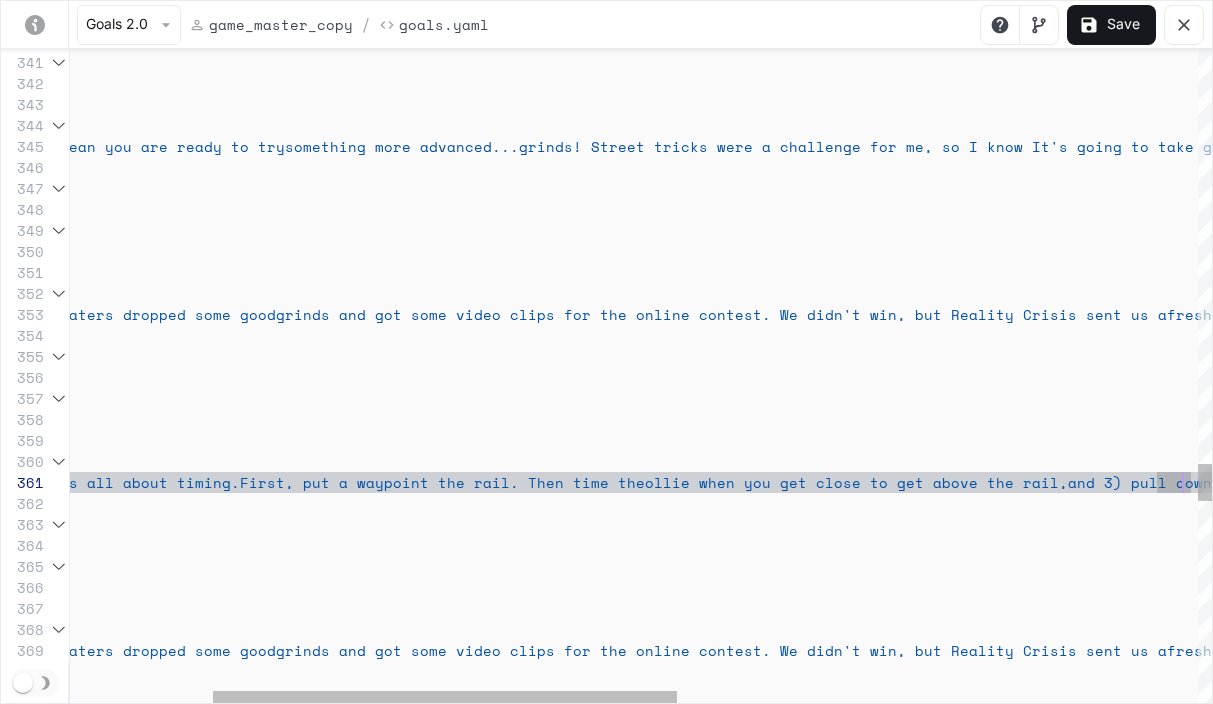 scroll, scrollTop: 0, scrollLeft: 1465, axis: horizontal 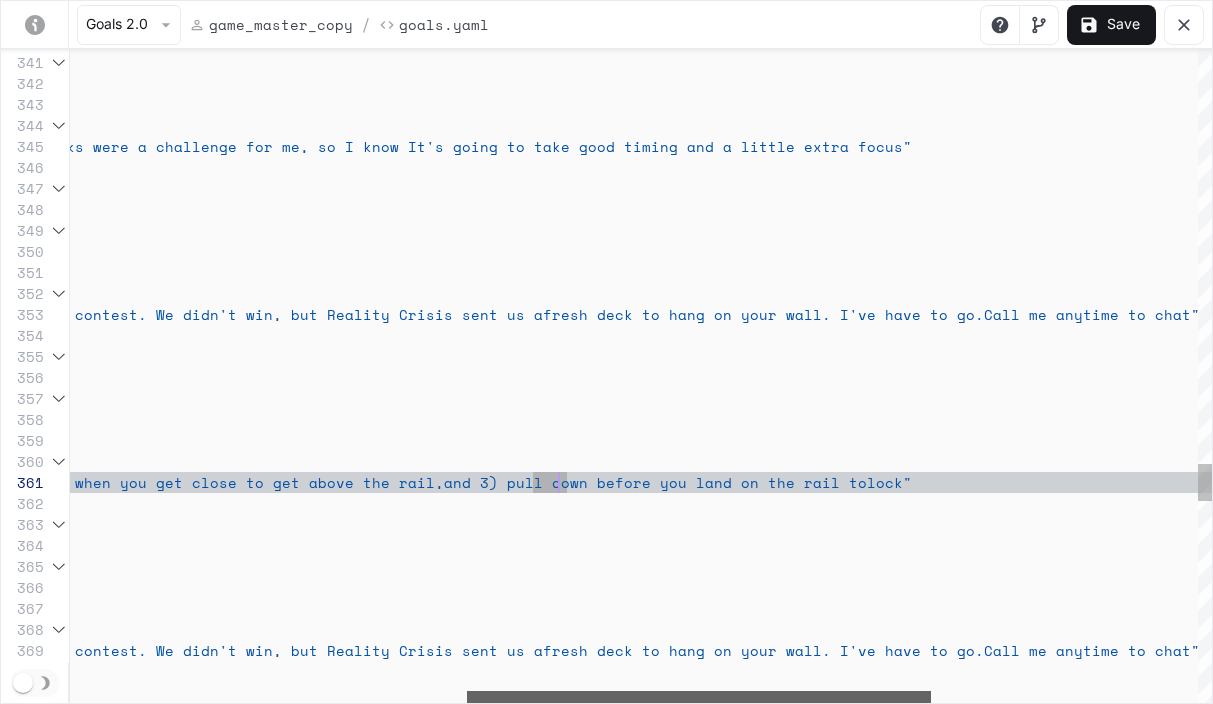 click at bounding box center [699, 697] 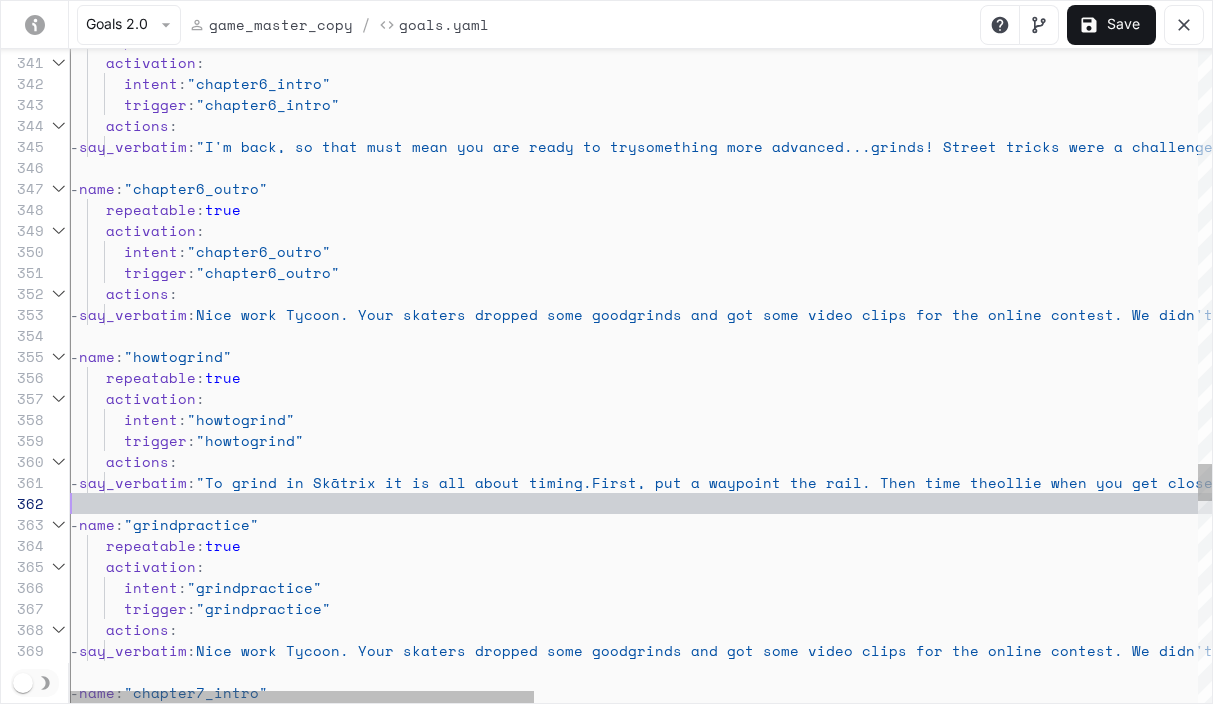click on "repeatable :  true      activation :        intent :  "chapter6_intro"        trigger :  "chapter6_intro"      actions :       -  say_verbatim :  "I'm back, so that must mean you are ready to try  something more advanced...grinds! Street tricks we re a challenge for me, so I know It's going to tak e good timing and a little extra focus"   -  name :  "chapter6_outro"         repeatable :  true      activation :        intent :  "chapter6_outro"        trigger :  "chapter6_outro"      actions :       -  say_verbatim :  "Nice work Tycoon. Your skaters dropped some good  grinds and got some video clips for the online con test. We didn't win, but Reality Crisis sent us a  fresh deck to hang on your wall. I've have to go.  Call me anytime to chat"   -  name :  "howtogrind"         repeatable :  true      activation :        intent :  :  :" at bounding box center [1456, -1459] 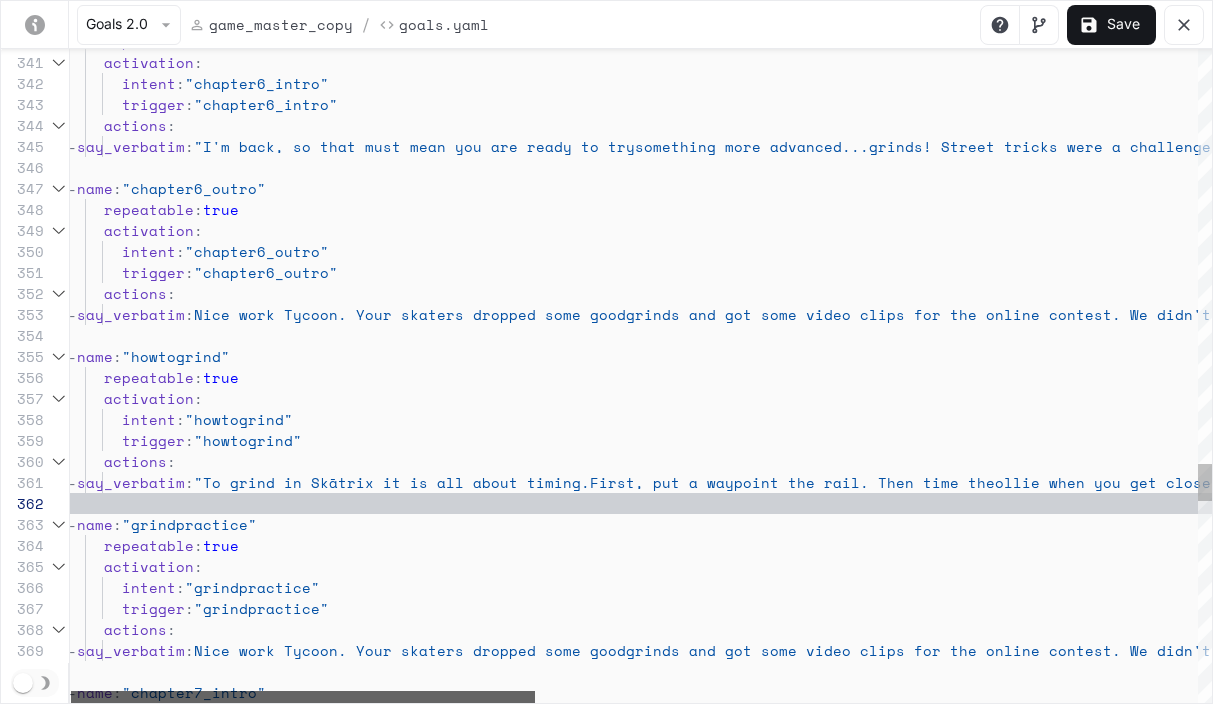 click at bounding box center (303, 697) 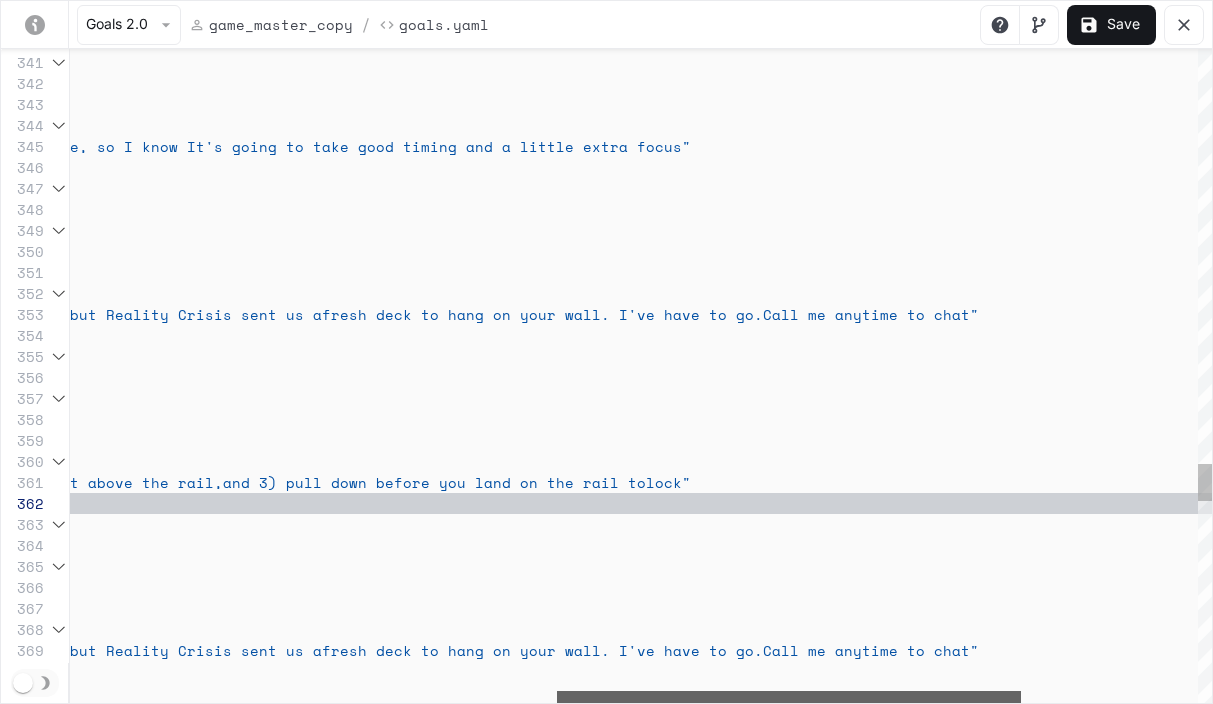 click at bounding box center [789, 697] 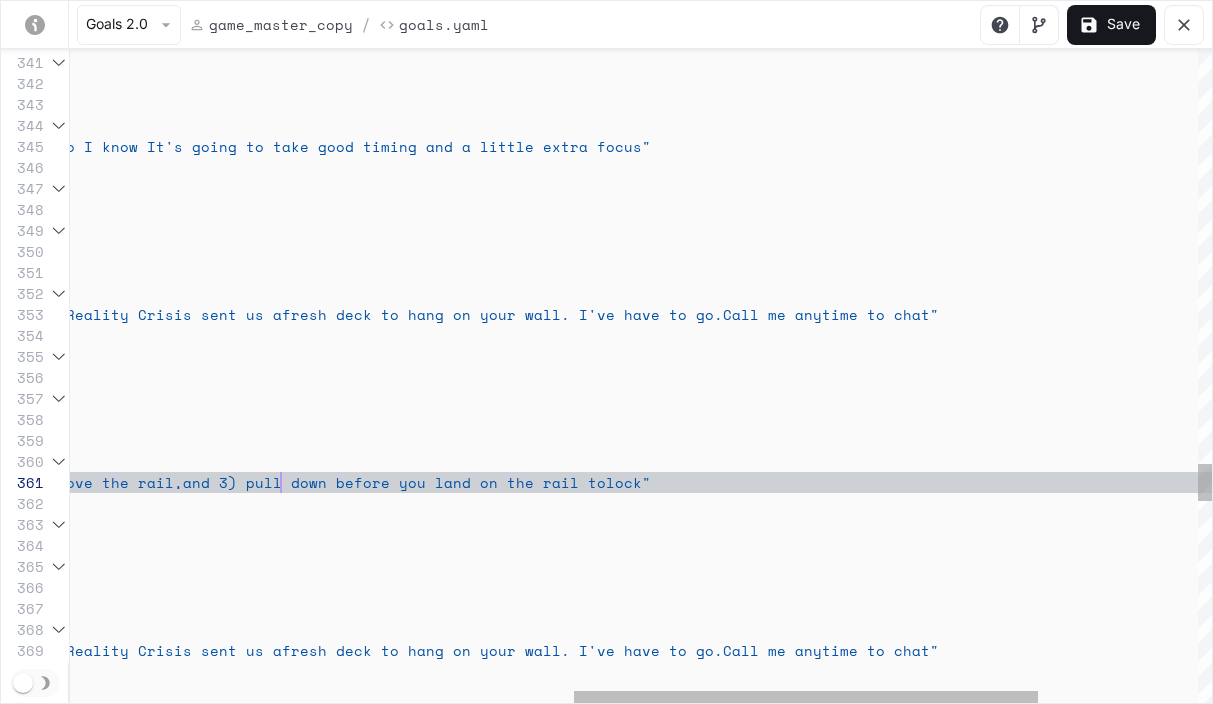 click on "repeatable :  true      activation :        intent :  "chapter6_intro"        trigger :  "chapter6_intro"      actions :       -  say_verbatim :  "I'm back, so that must mean you are ready to try  something more advanced...grinds! Street tricks we re a challenge for me, so I know It's going to tak e good timing and a little extra focus"   -  name :  "chapter6_outro"         repeatable :  true      activation :        intent :  "chapter6_outro"        trigger :  "chapter6_outro"      actions :       -  say_verbatim :  "Nice work Tycoon. Your skaters dropped some good  grinds and got some video clips for the online con test. We didn't win, but Reality Crisis sent us a  fresh deck to hang on your wall. I've have to go.  Call me anytime to chat"   -  name :  "howtogrind"         repeatable :  true      activation :        intent :  :  :" at bounding box center (219, -1459) 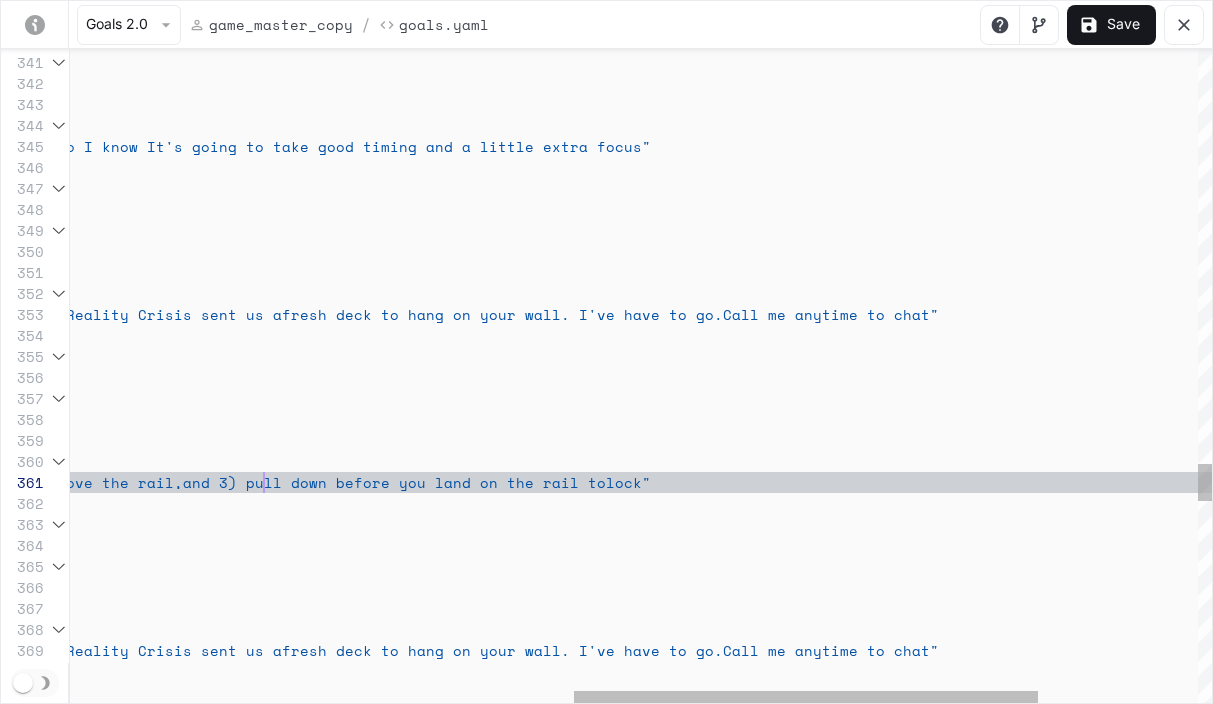 drag, startPoint x: 263, startPoint y: 482, endPoint x: 311, endPoint y: 509, distance: 55.072678 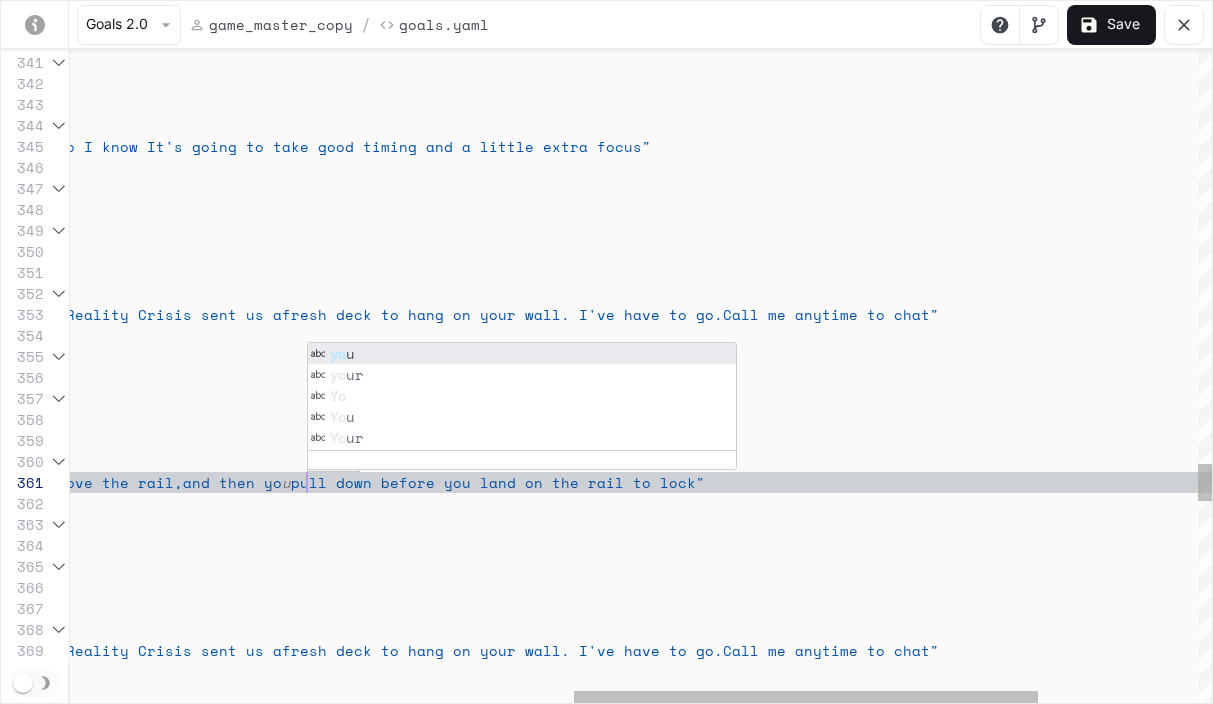 scroll, scrollTop: 0, scrollLeft: 1482, axis: horizontal 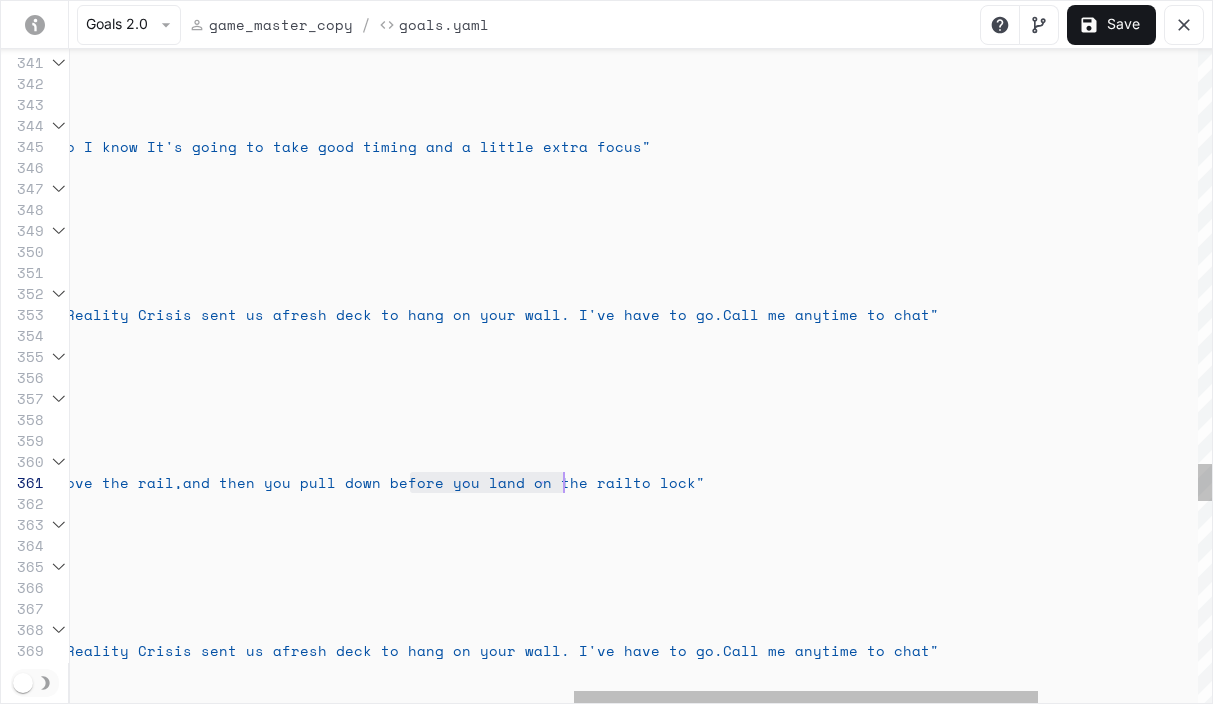 drag, startPoint x: 411, startPoint y: 481, endPoint x: 560, endPoint y: 480, distance: 149.00336 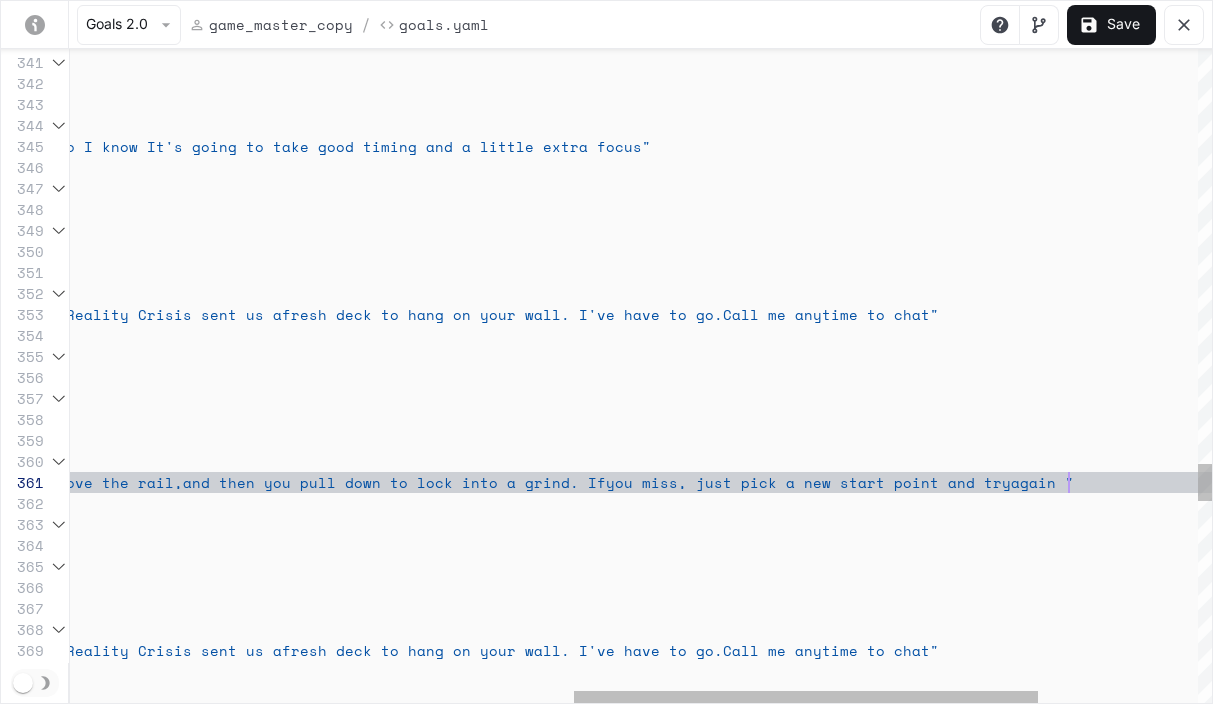 scroll, scrollTop: 0, scrollLeft: 2228, axis: horizontal 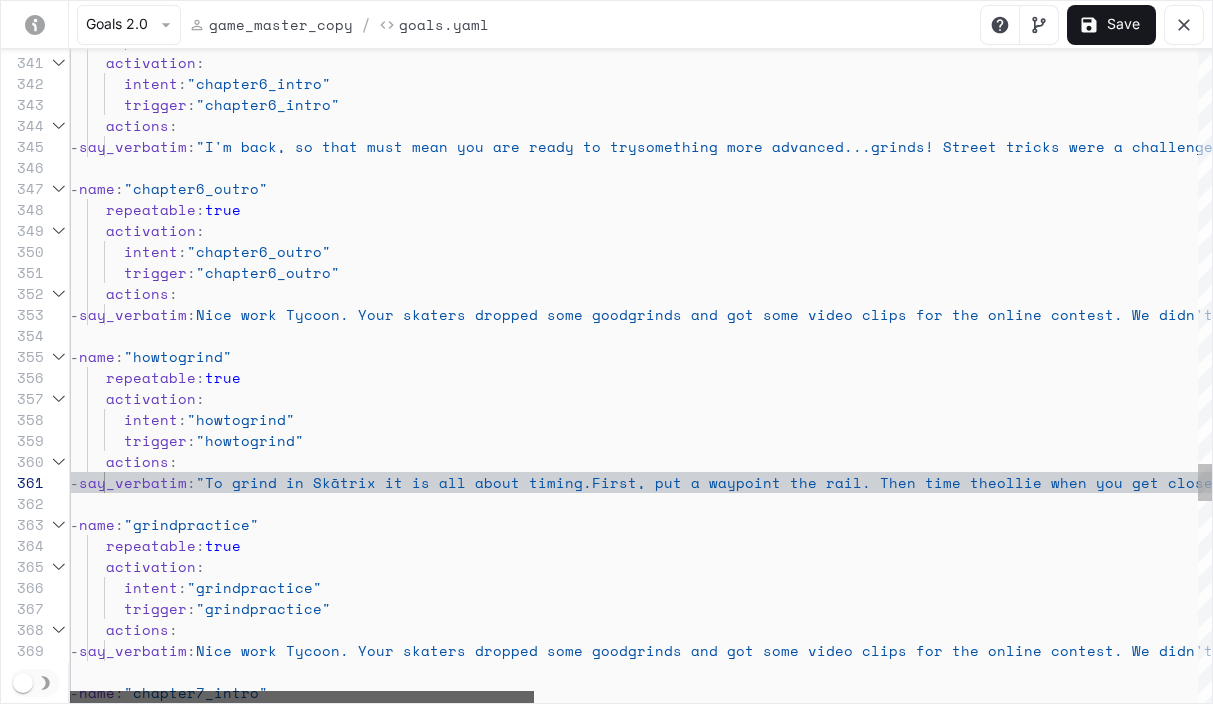 click at bounding box center (302, 697) 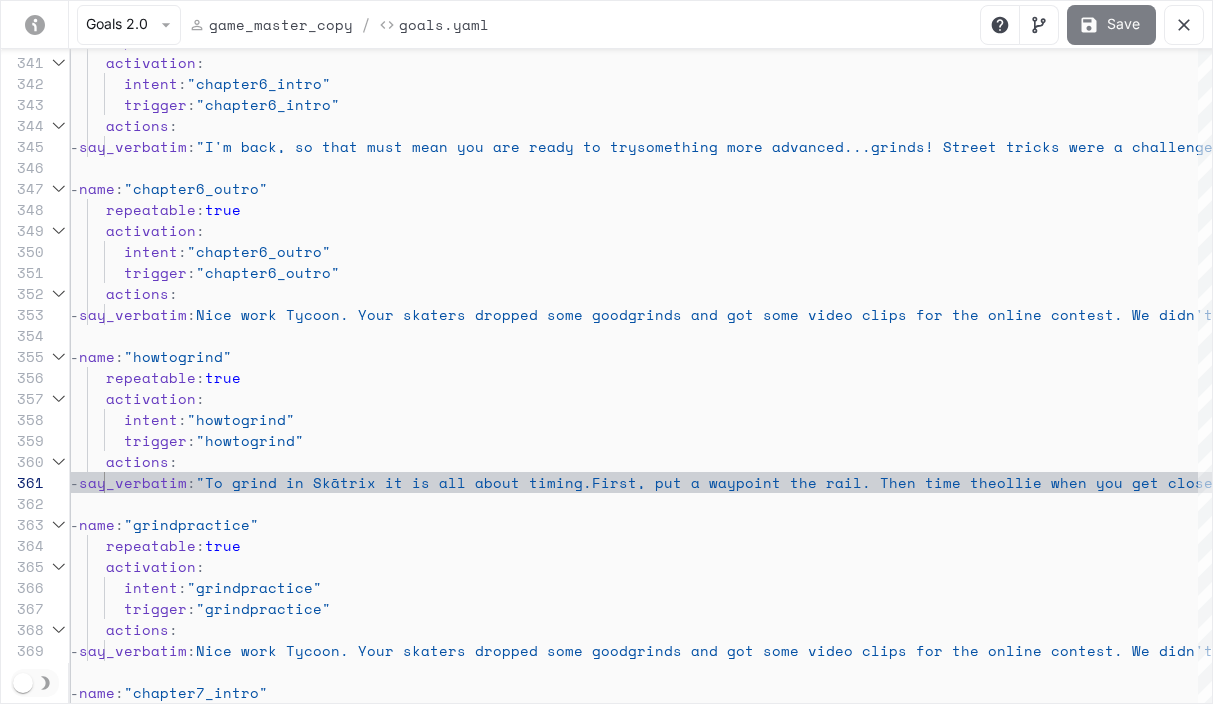 click on "Save" at bounding box center [1111, 25] 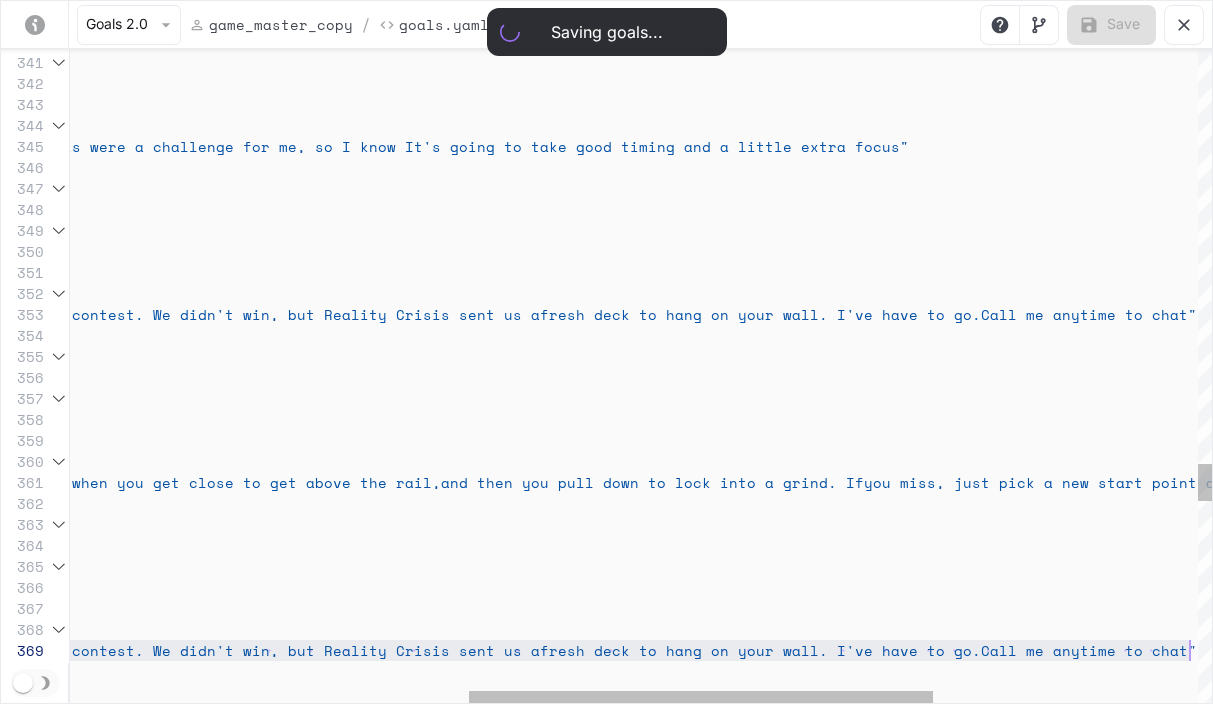 scroll, scrollTop: 168, scrollLeft: 2099, axis: both 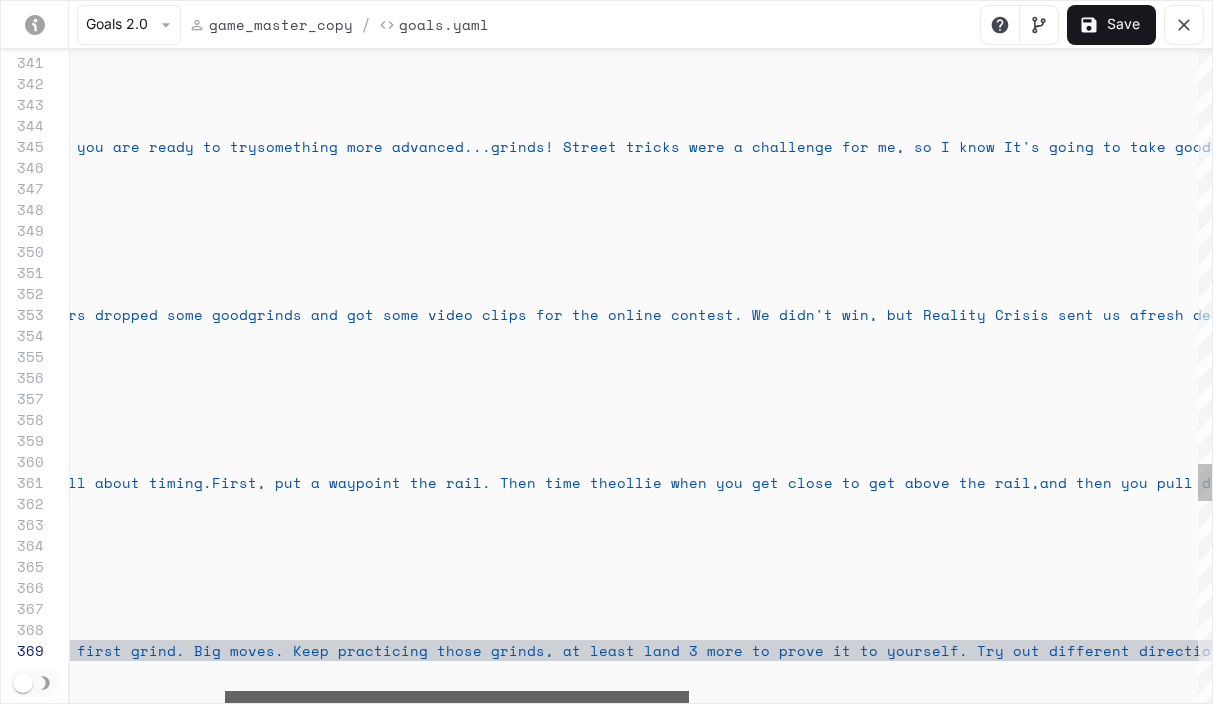 click at bounding box center [457, 697] 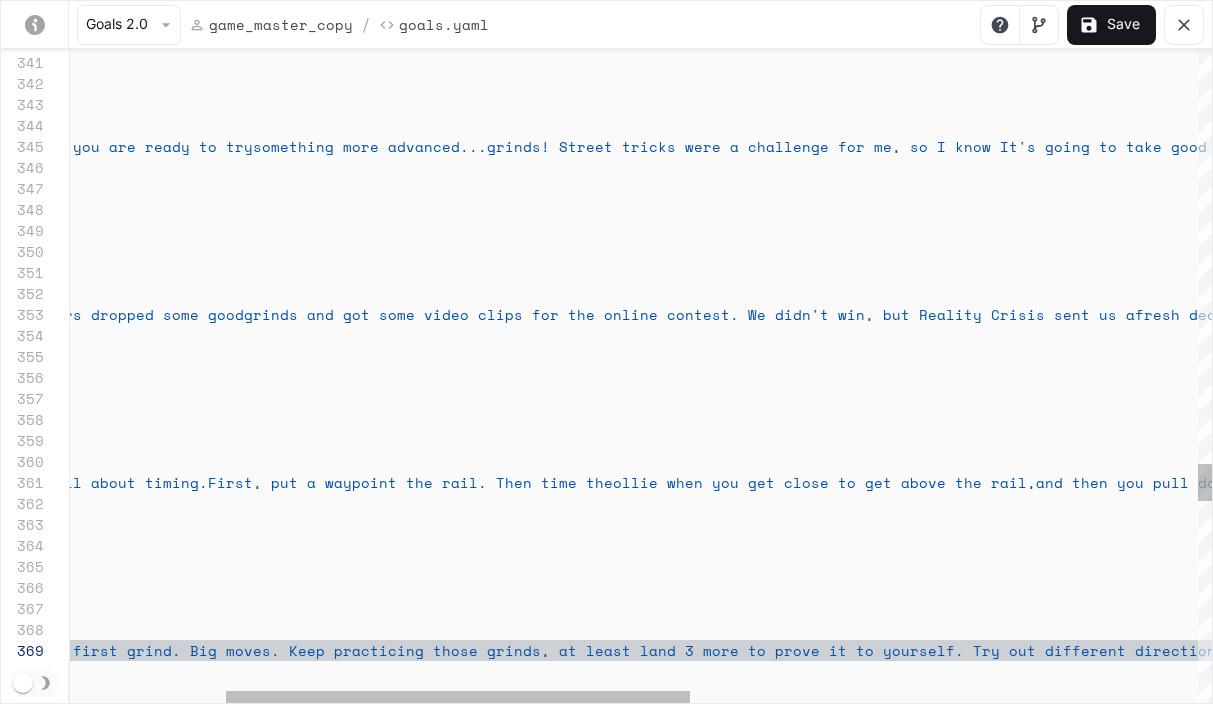 click on "repeatable :  true      activation :        intent :  "chapter6_intro"        trigger :  "chapter6_intro"      actions :       -  say_verbatim :  "I'm back, so that must mean you are ready to try  something more advanced...grinds! Street tricks we re a challenge for me, so I know It's going to tak e good timing and a little extra focus"   -  name :  "chapter6_outro"         repeatable :  true      activation :        intent :  "chapter6_outro"        trigger :  "chapter6_outro"      actions :       -  say_verbatim :  "Nice work Tycoon. Your skaters dropped some good  grinds and got some video clips for the online con test. We didn't win, but Reality Crisis sent us a  fresh deck to hang on your wall. I've have to go.  Call me anytime to chat"   -  name :  "howtogrind"         repeatable :  true      activation :        intent :  :  :" at bounding box center [1072, -1459] 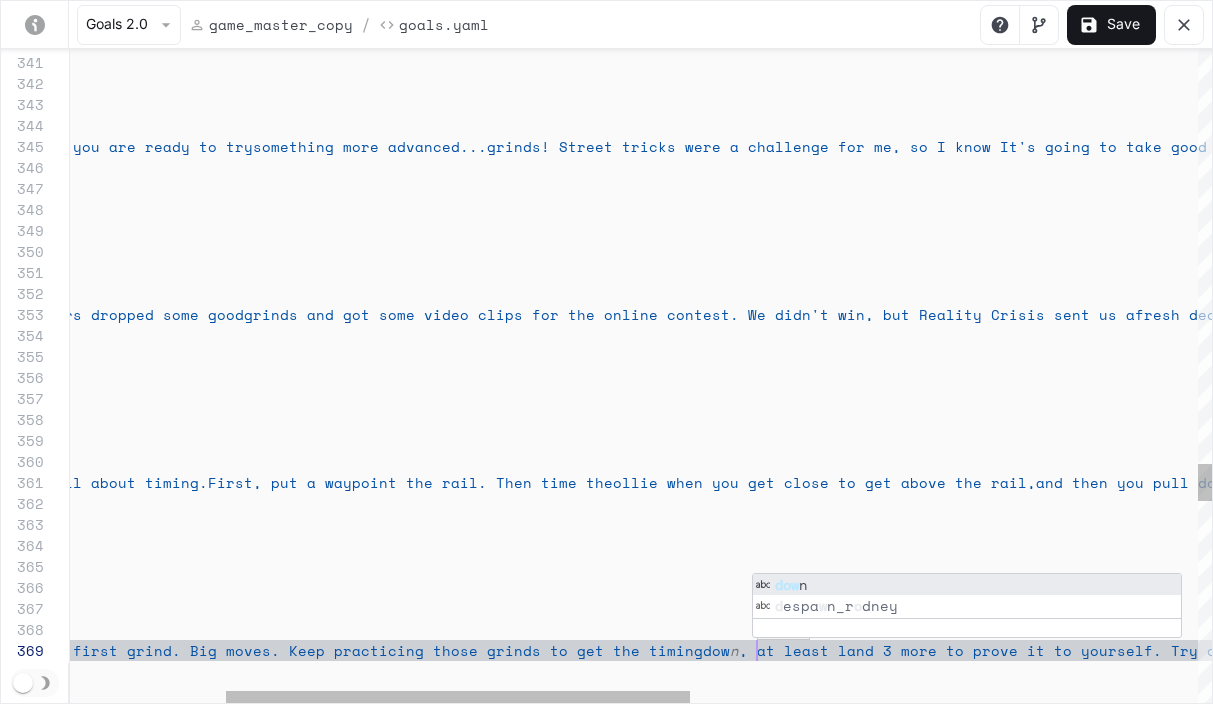 scroll, scrollTop: 168, scrollLeft: 1079, axis: both 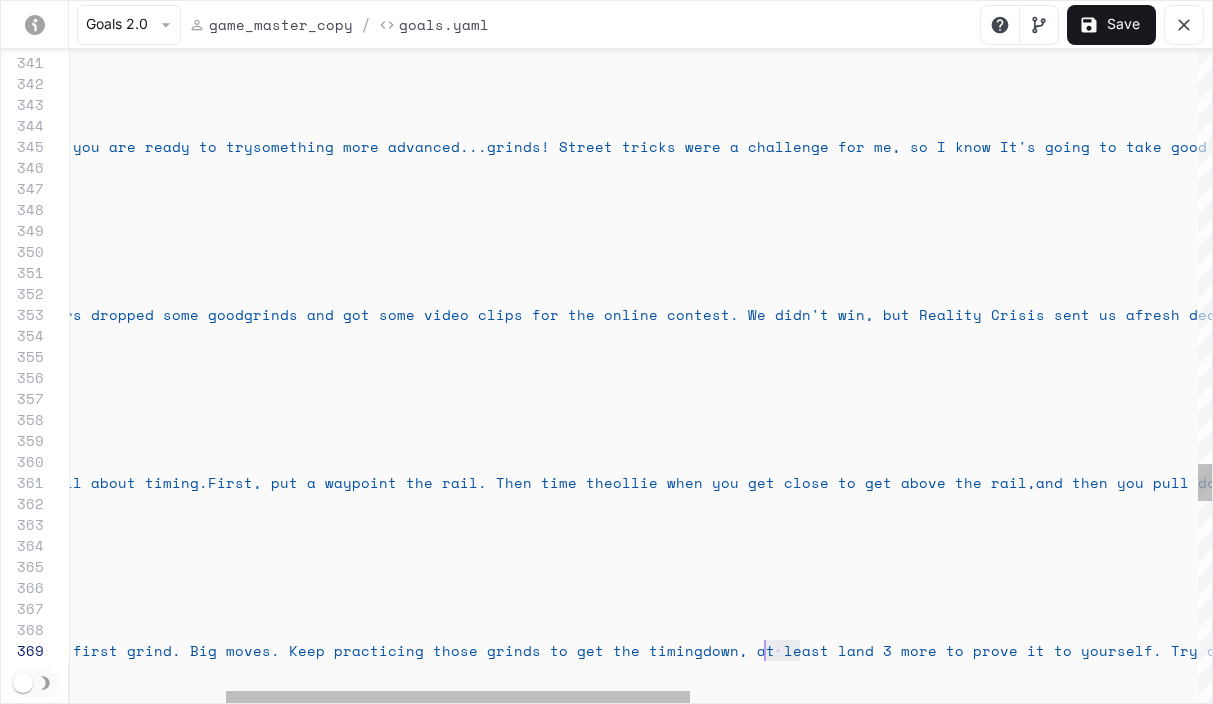 drag, startPoint x: 797, startPoint y: 653, endPoint x: 768, endPoint y: 653, distance: 29 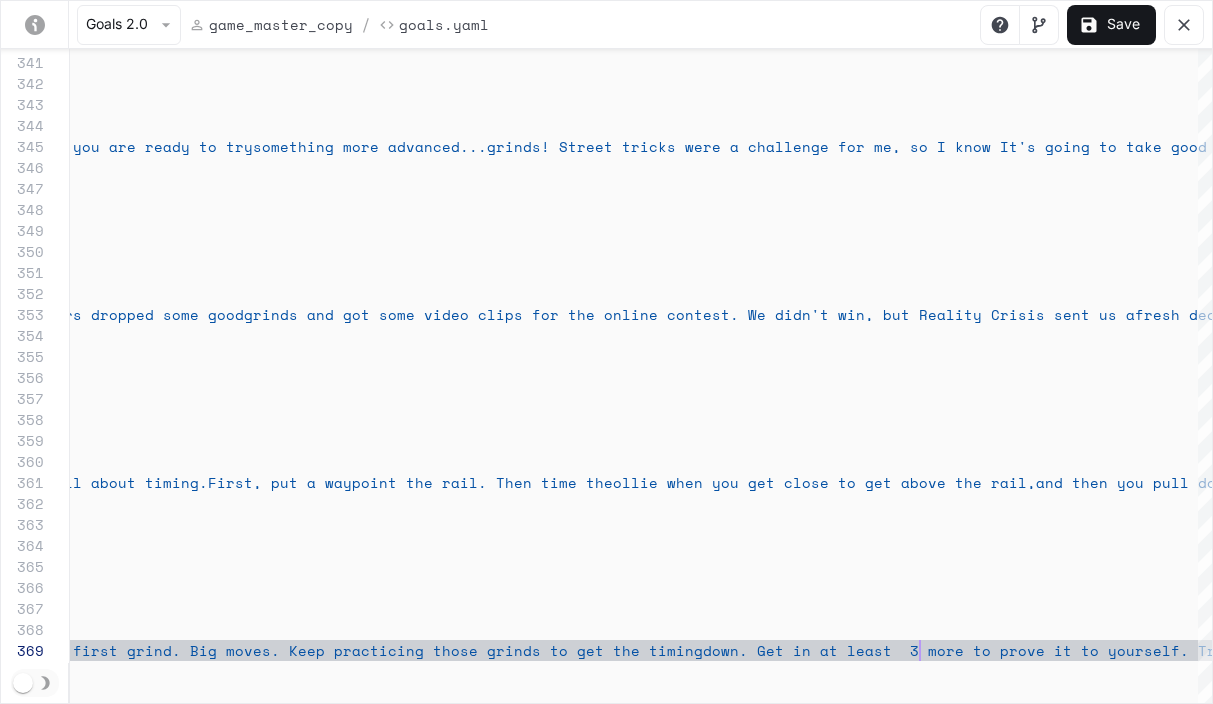 scroll, scrollTop: 168, scrollLeft: 1225, axis: both 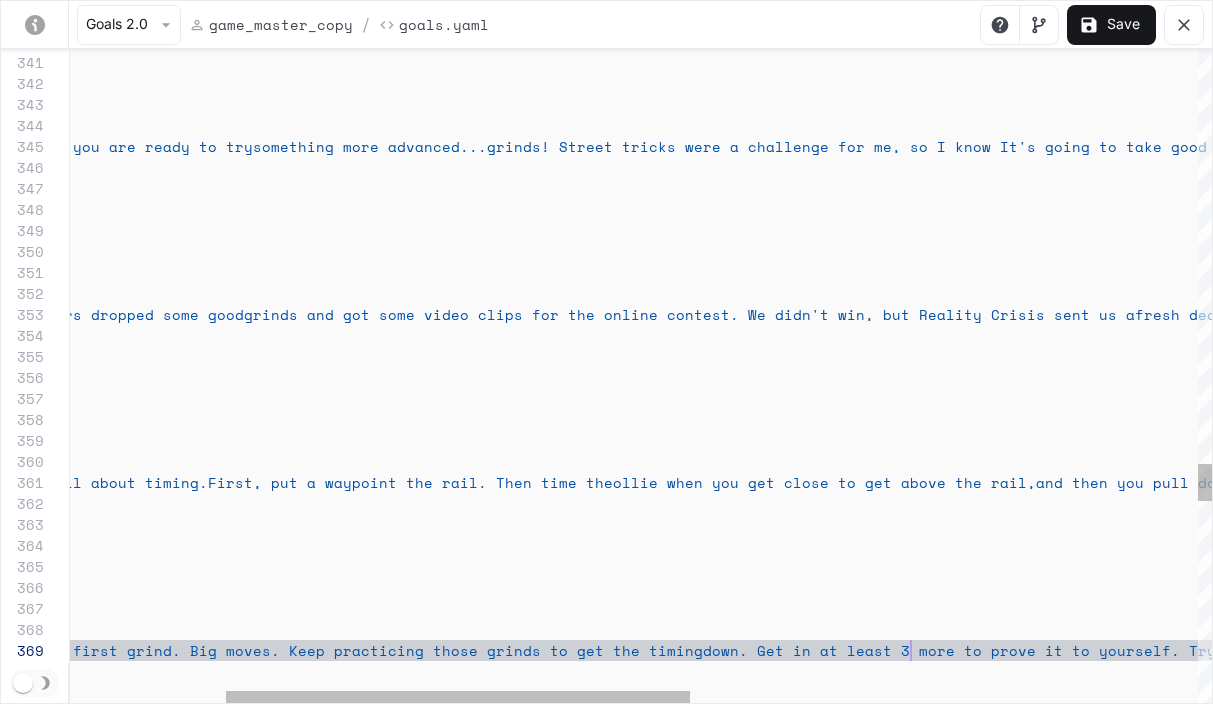 click on "repeatable :  true      activation :        intent :  "chapter6_intro"        trigger :  "chapter6_intro"      actions :       -  say_verbatim :  "I'm back, so that must mean you are ready to try  something more advanced...grinds! Street tricks we re a challenge for me, so I know It's going to tak e good timing and a little extra focus"   -  name :  "chapter6_outro"         repeatable :  true      activation :        intent :  "chapter6_outro"        trigger :  "chapter6_outro"      actions :       -  say_verbatim :  "Nice work Tycoon. Your skaters dropped some good  grinds and got some video clips for the online con test. We didn't win, but Reality Crisis sent us a  fresh deck to hang on your wall. I've have to go.  Call me anytime to chat"   -  name :  "howtogrind"         repeatable :  true      activation :        intent :  :  :" at bounding box center (1072, -1459) 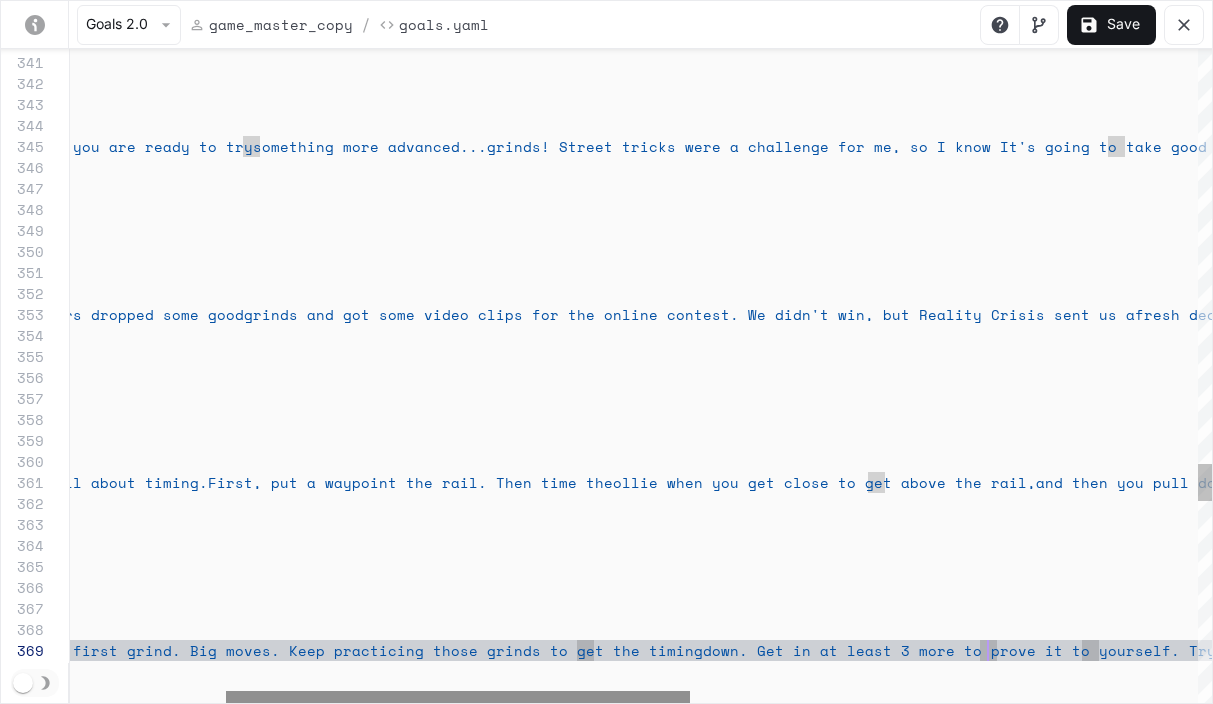 click at bounding box center (458, 697) 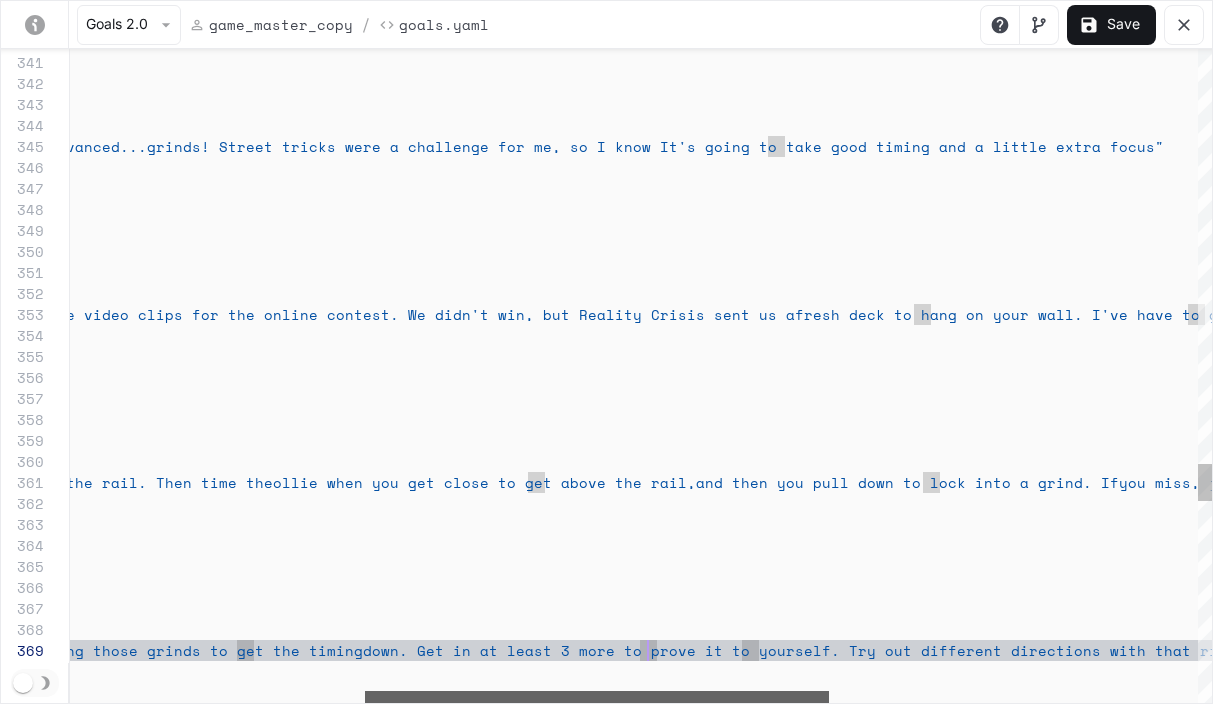 click at bounding box center [597, 697] 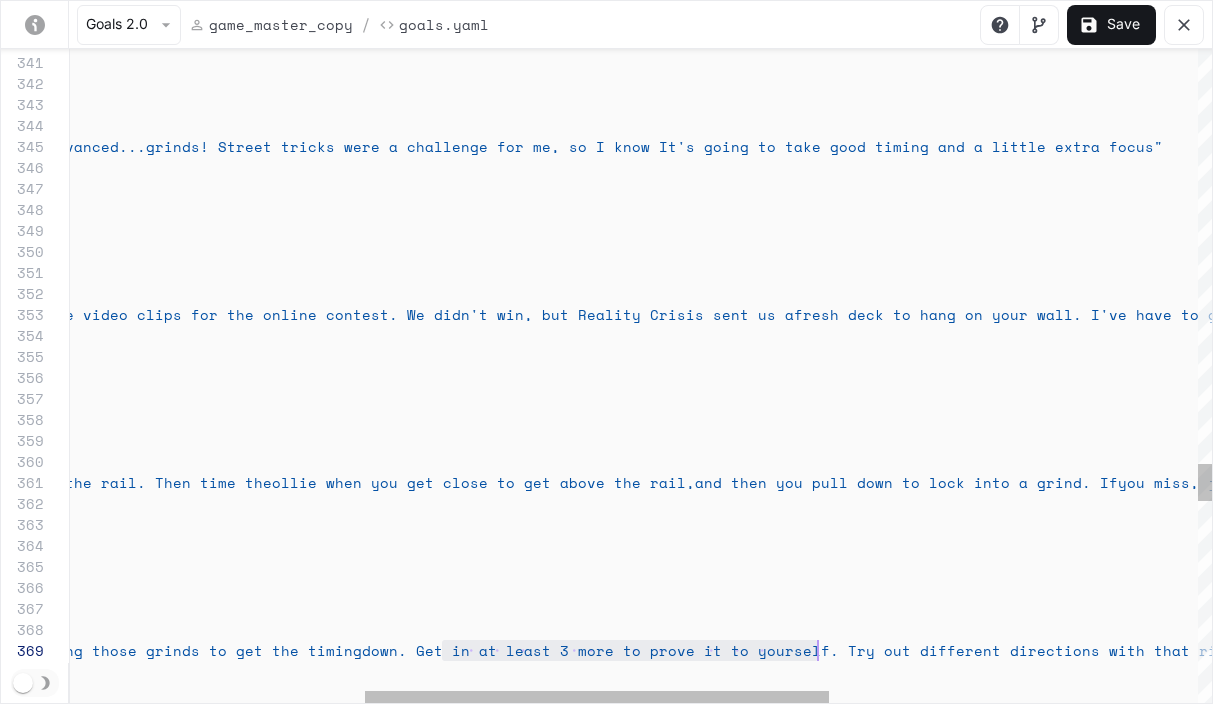 scroll, scrollTop: 168, scrollLeft: 1499, axis: both 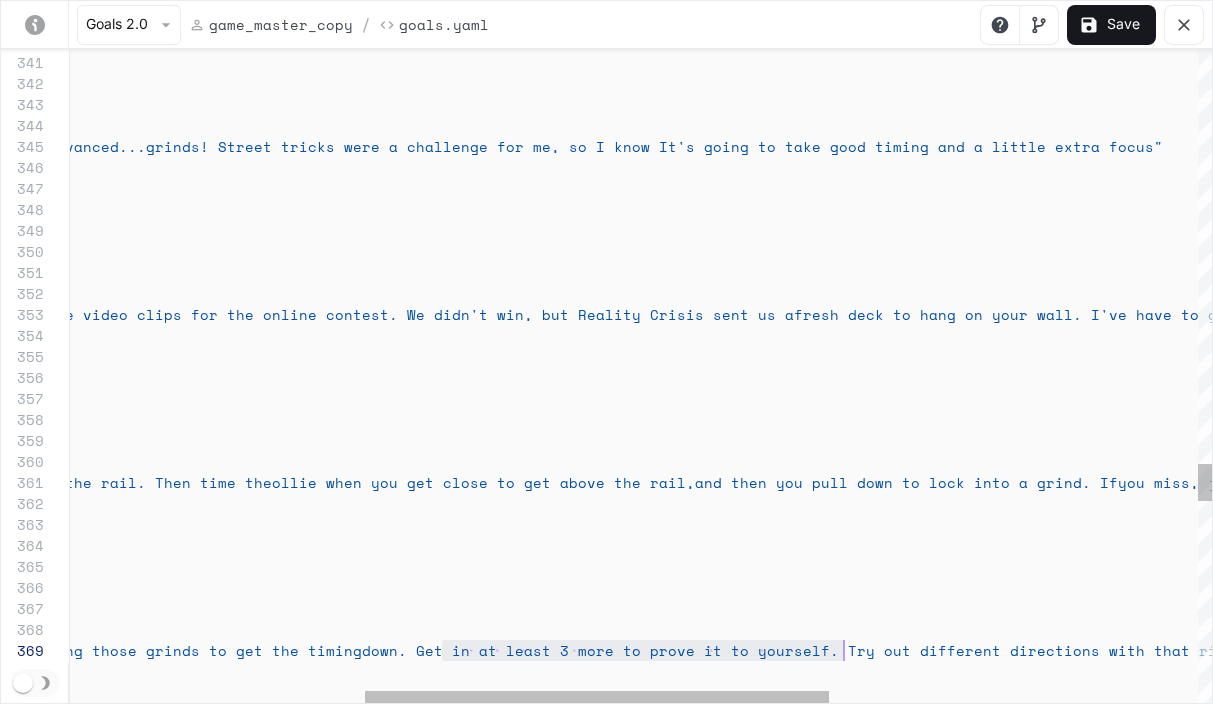 drag, startPoint x: 442, startPoint y: 651, endPoint x: 846, endPoint y: 650, distance: 404.00125 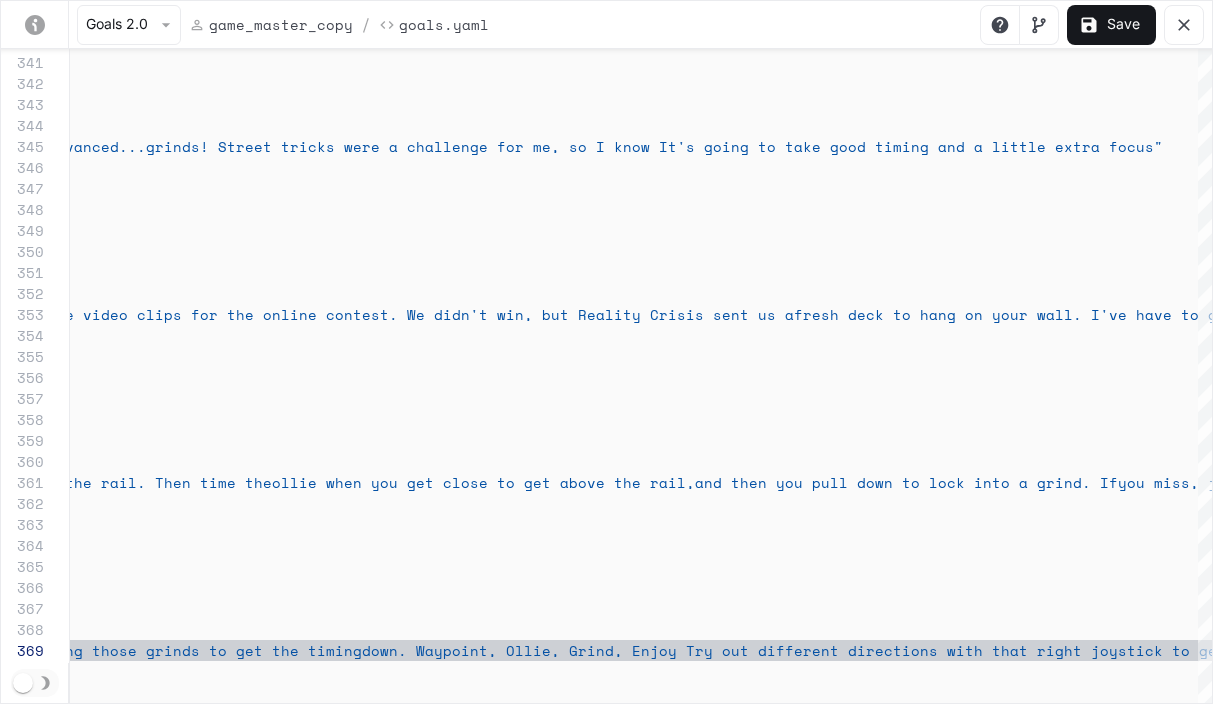 scroll, scrollTop: 168, scrollLeft: 1353, axis: both 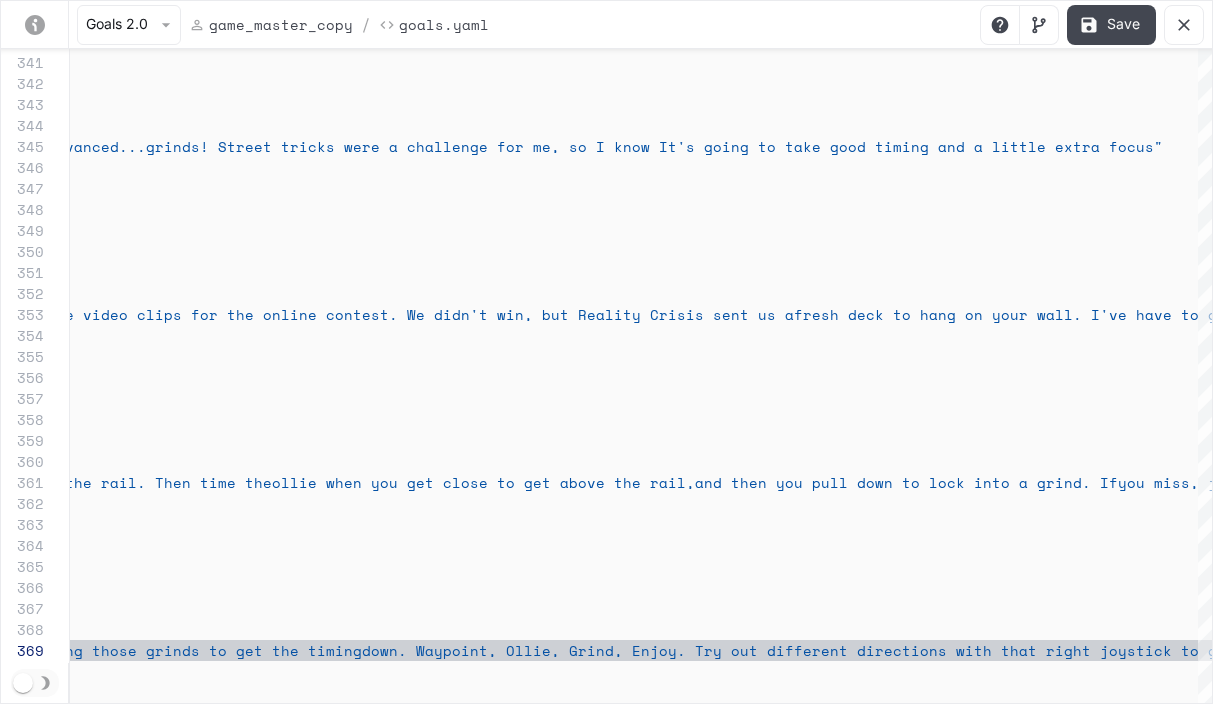 click on "Save" at bounding box center [1111, 25] 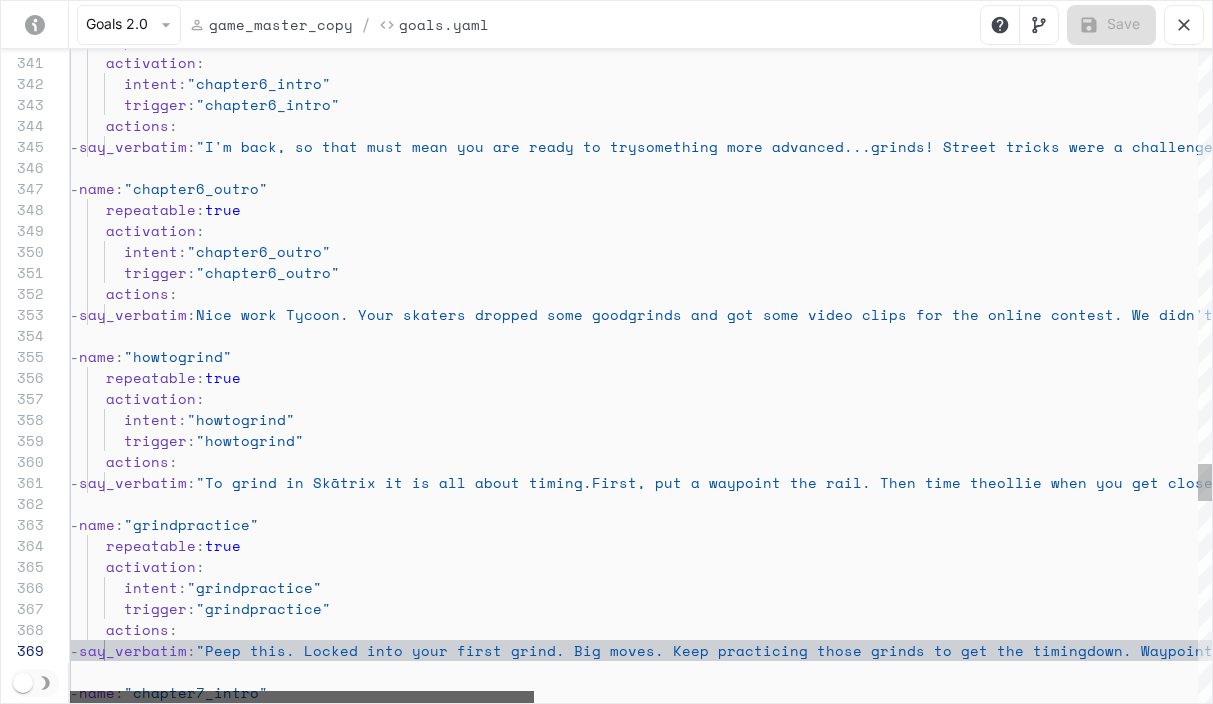 click at bounding box center [302, 697] 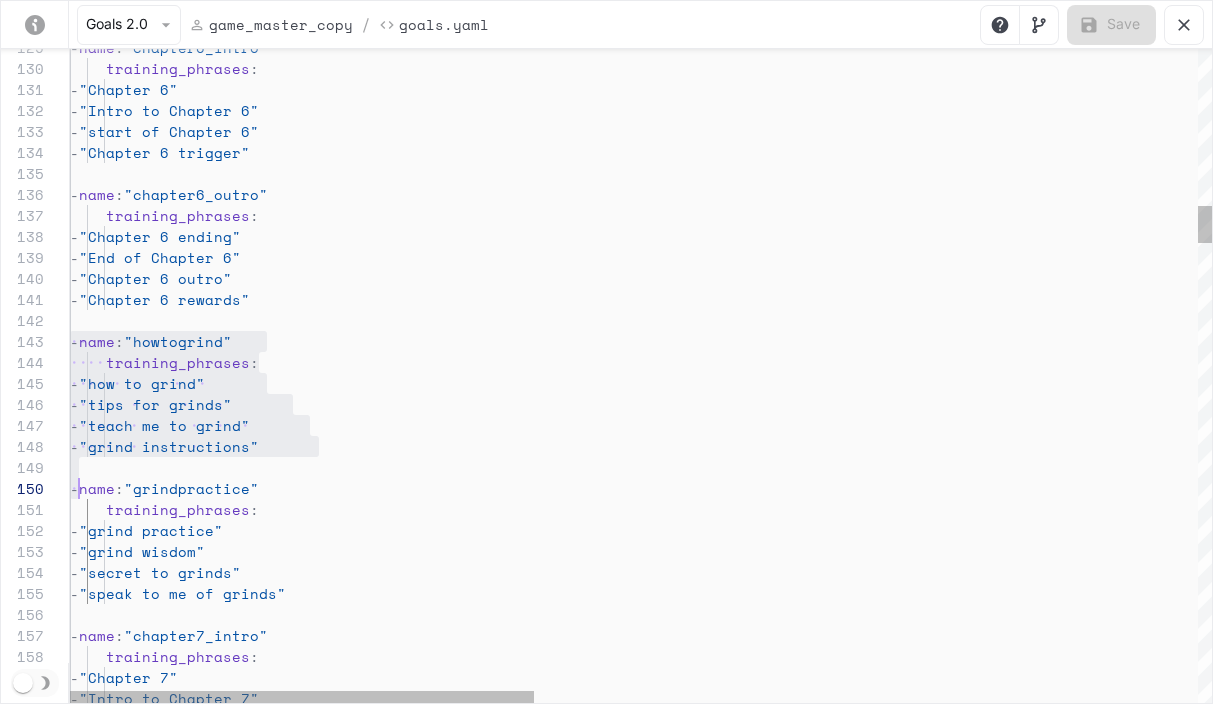 scroll, scrollTop: 42, scrollLeft: 0, axis: vertical 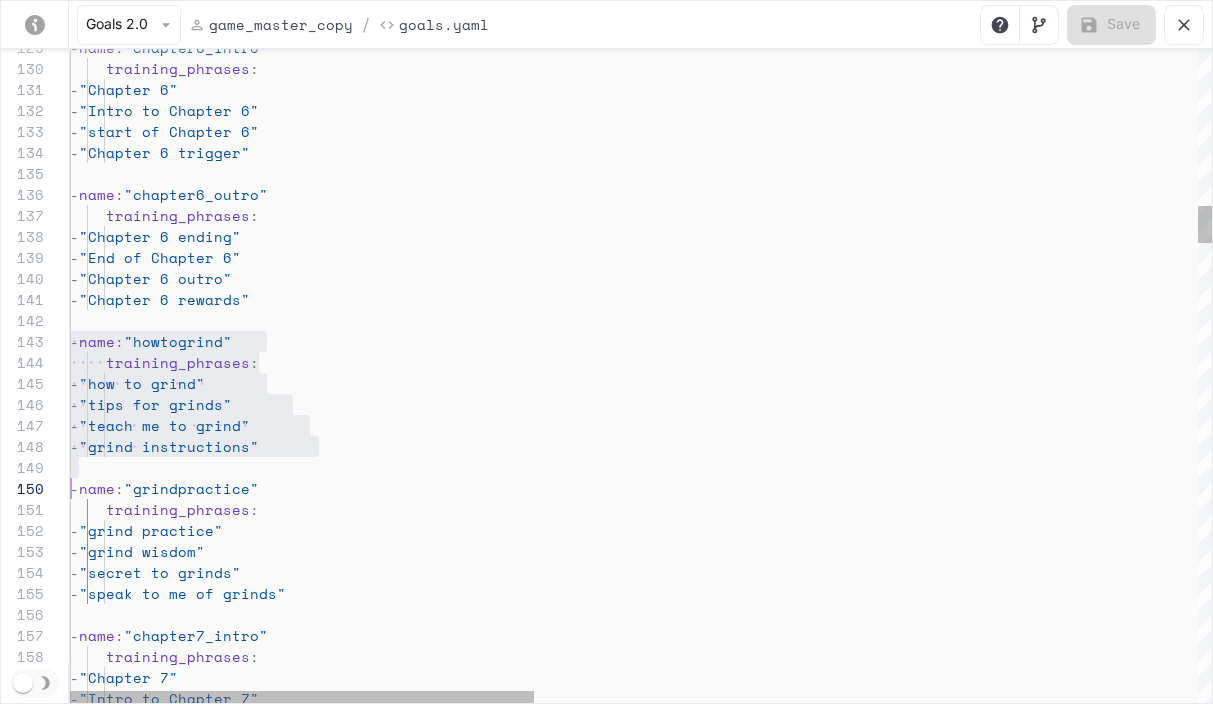 drag, startPoint x: 72, startPoint y: 342, endPoint x: 73, endPoint y: 487, distance: 145.00345 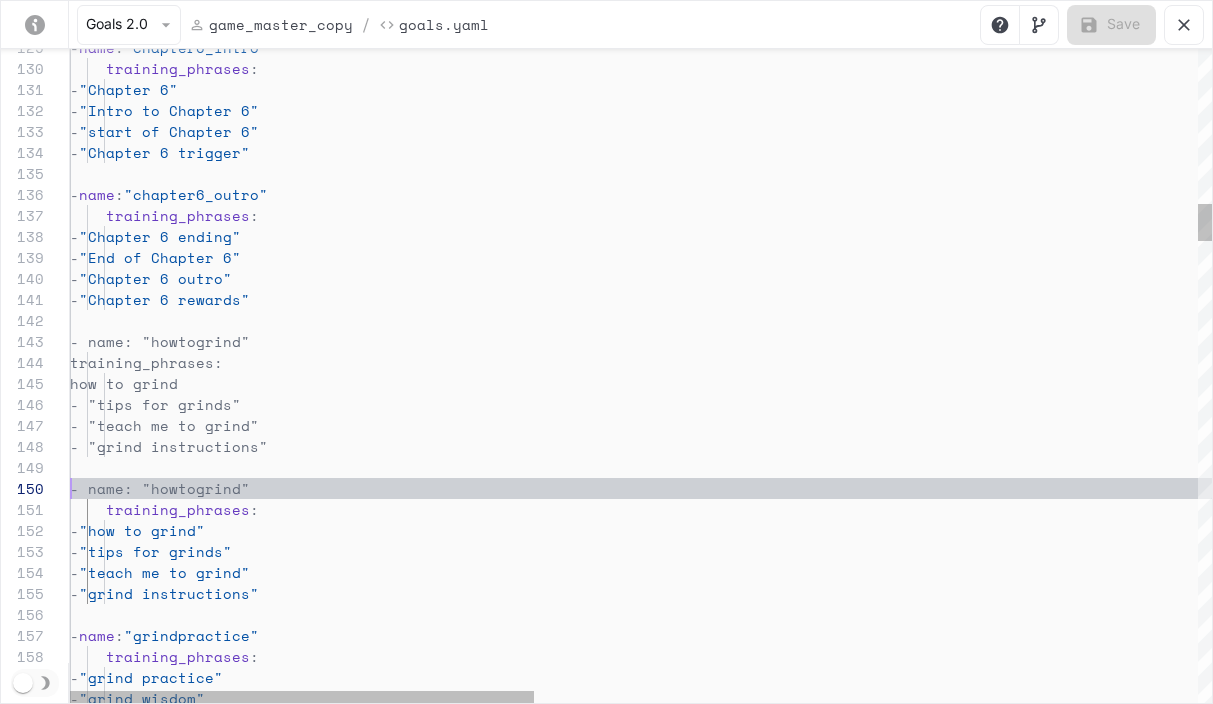 scroll, scrollTop: 189, scrollLeft: 0, axis: vertical 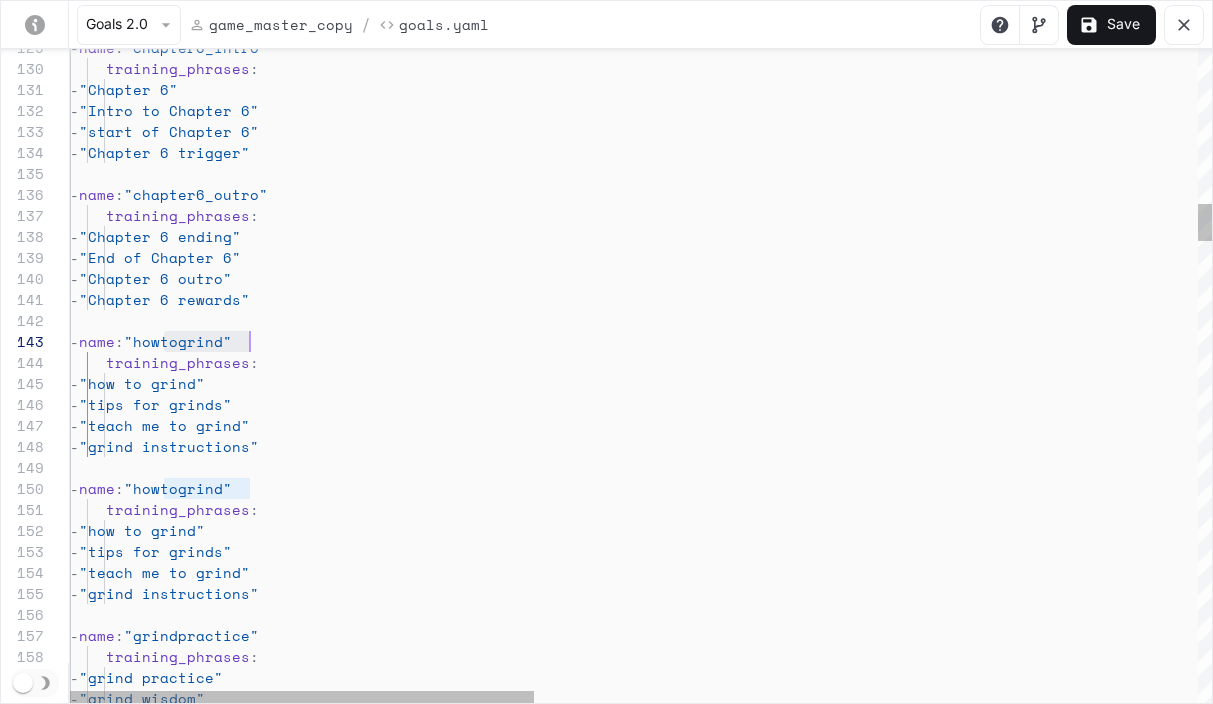 drag, startPoint x: 165, startPoint y: 343, endPoint x: 253, endPoint y: 341, distance: 88.02273 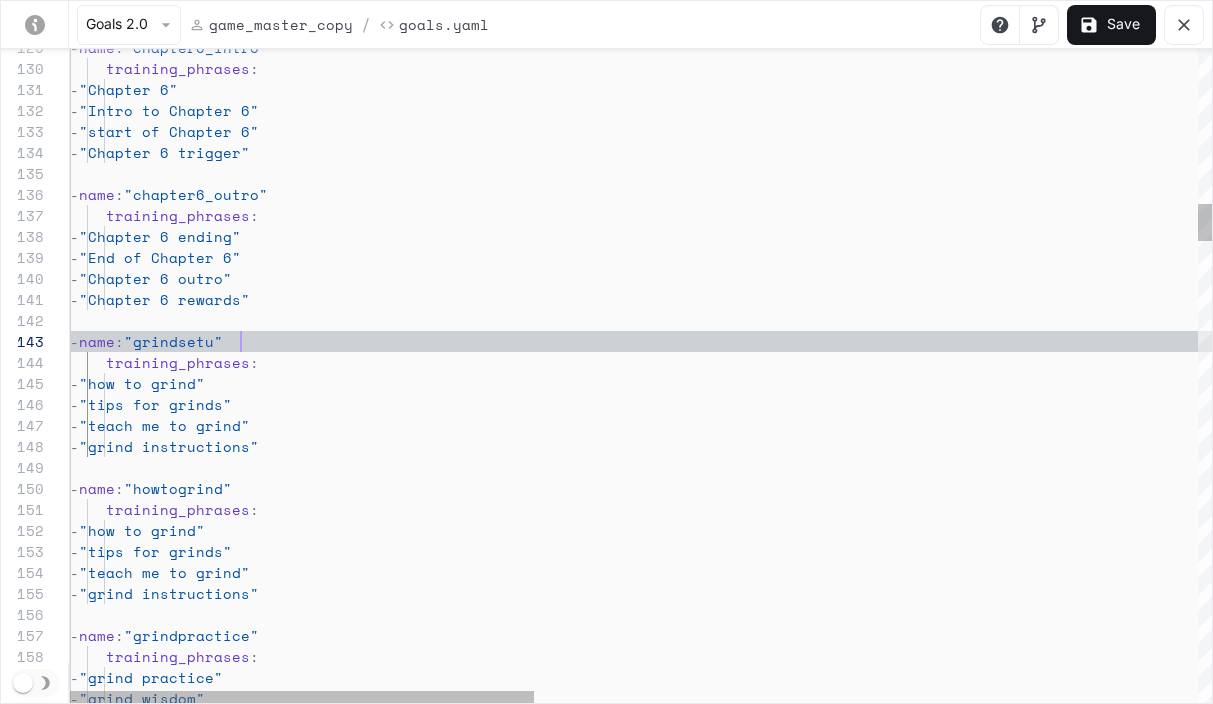 scroll, scrollTop: 42, scrollLeft: 180, axis: both 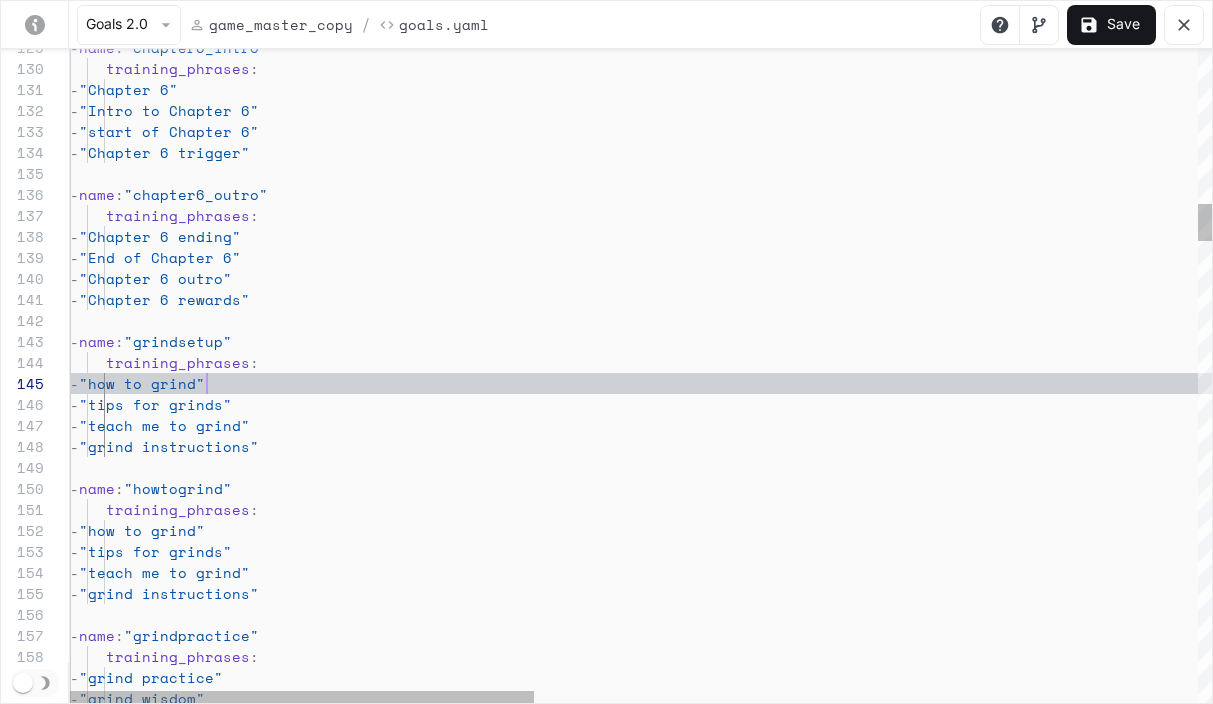 click on "-  name :  "chapter6_intro"      training_phrases :       -  "Chapter 6"       -  "Intro to Chapter 6"       -  "start of Chapter 6"       -  "Chapter 6 trigger"   -  name :  "chapter6_outro"      training_phrases :       -  "Chapter 6 ending"       -  "End of Chapter 6"       -  "Chapter 6 outro"       -  "Chapter 6 rewards"          -  name :  "grindsetup"      training_phrases :       -  "how to grind"       -  "tips for grinds"       -  "teach me to grind"       -  "grind instructions"   -  name :  "grindpractice"      training_phrases :       -  "grind practice"       -  "grind wisdom"      training_phrases :       -  "how to grind"       -  "tips for grinds"       -  "teach me to grind"       -  "grind instructions"   -  name :  "howtogrind"" at bounding box center [1456, 3052] 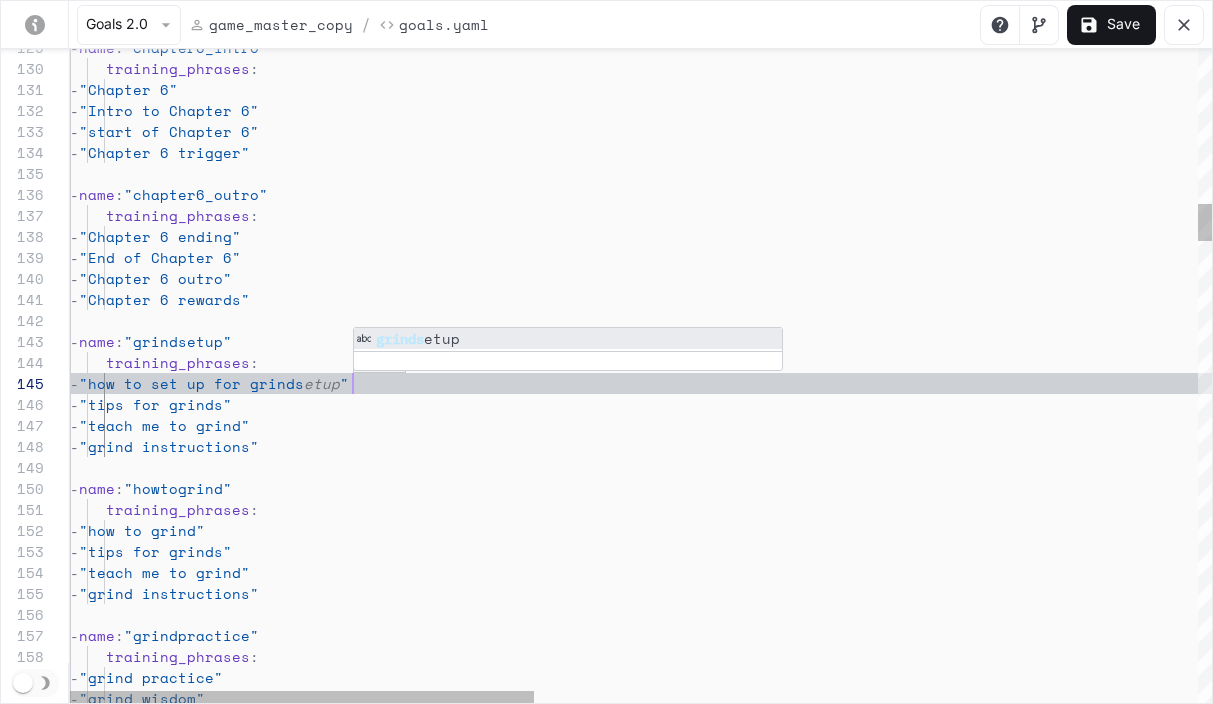 scroll, scrollTop: 84, scrollLeft: 283, axis: both 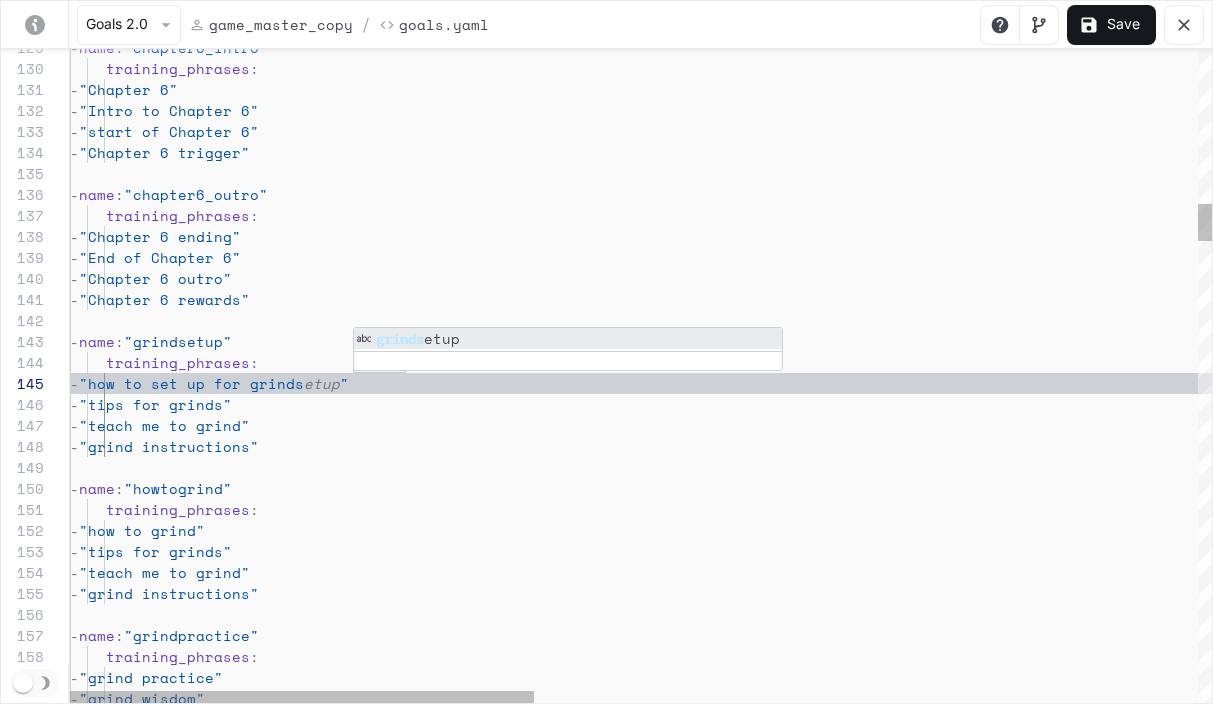 click on "-  name :  "chapter6_intro"      training_phrases :       -  "Chapter 6"       -  "Intro to Chapter 6"       -  "start of Chapter 6"       -  "Chapter 6 trigger"   -  name :  "chapter6_outro"      training_phrases :       -  "Chapter 6 ending"       -  "End of Chapter 6"       -  "Chapter 6 outro"       -  "Chapter 6 rewards"          -  name :  "grindsetup"      training_phrases :       -  "how to grind"       -  "tips for grinds"       -  "teach me to grind"       -  "grind instructions"   -  name :  "grindpractice"      training_phrases :       -  "grind practice"       -  "grind wisdom"      training_phrases :       -  "how to set up for grinds etup "       -  "tips for grinds"       -  "teach me to grind"       -  "grind instructions"   -  name :  "howtogrind"" at bounding box center [1456, 3052] 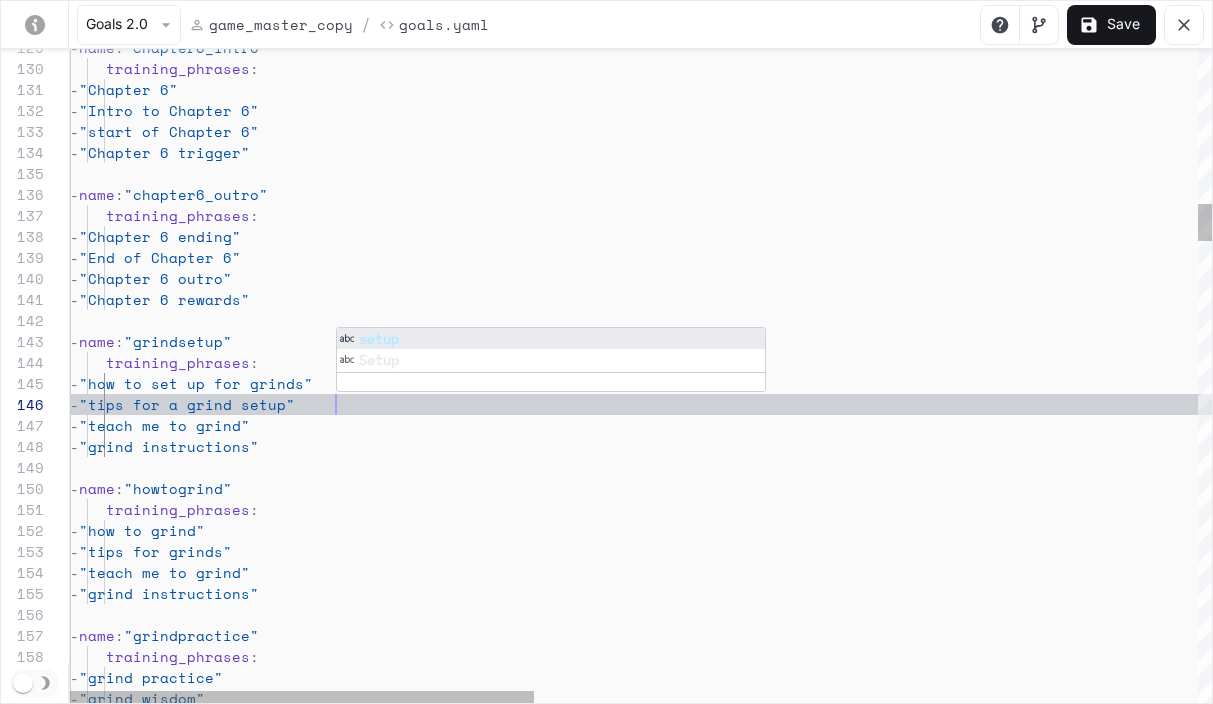 scroll, scrollTop: 105, scrollLeft: 266, axis: both 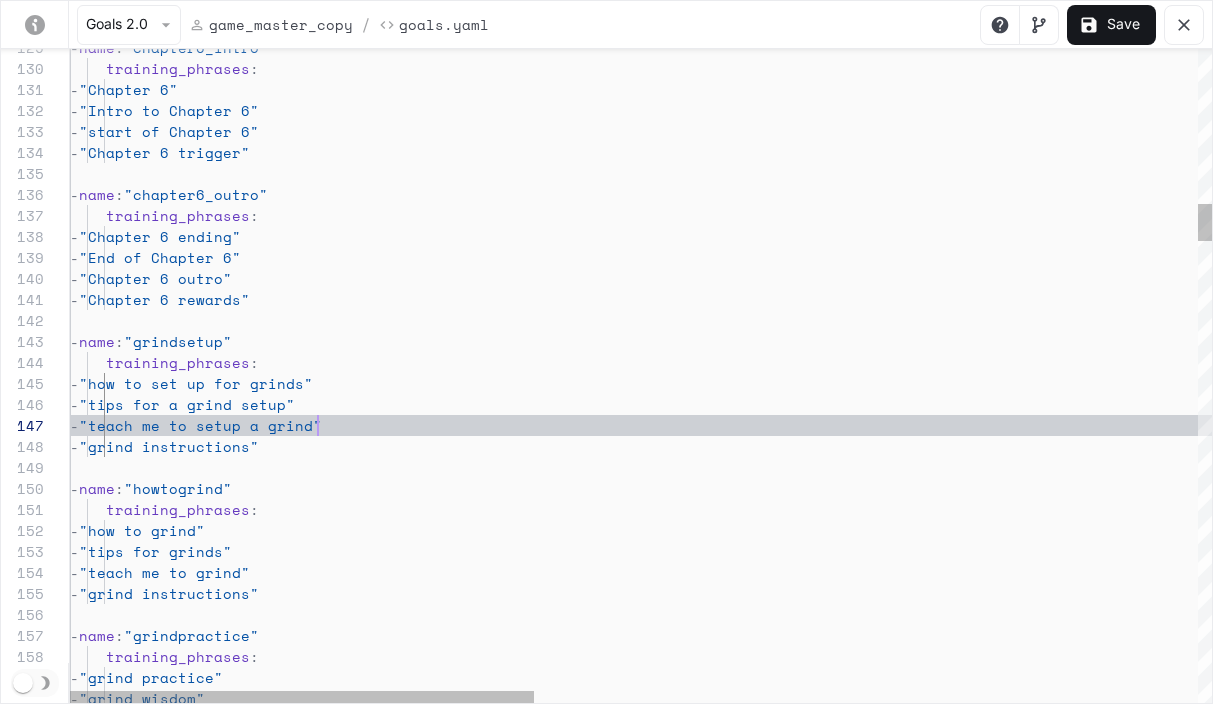 click on "-  name :  "chapter6_intro"      training_phrases :       -  "Chapter 6"       -  "Intro to Chapter 6"       -  "start of Chapter 6"       -  "Chapter 6 trigger"   -  name :  "chapter6_outro"      training_phrases :       -  "Chapter 6 ending"       -  "End of Chapter 6"       -  "Chapter 6 outro"       -  "Chapter 6 rewards"          -  name :  "grindsetup"      training_phrases :       -  "how to grind"       -  "tips for grinds"       -  "teach me to grind"       -  "grind instructions"   -  name :  "grindpractice"      training_phrases :       -  "grind practice"       -  "grind wisdom"      training_phrases :       -  "how to set up for grinds"       -  "tips for a grind setup"       -  "teach me to setup a grind"       -  "grind instructions"   -  name :  "howtogrind"" at bounding box center (1456, 3052) 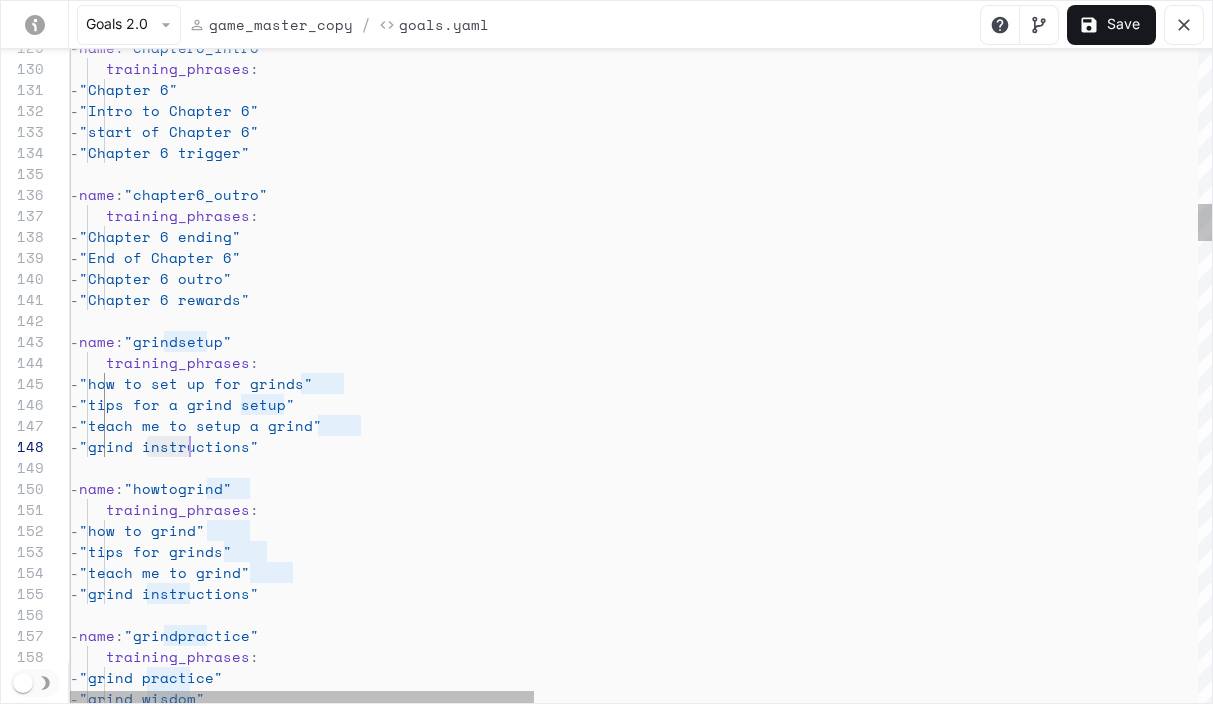 click on "-  name :  "chapter6_intro"      training_phrases :       -  "Chapter 6"       -  "Intro to Chapter 6"       -  "start of Chapter 6"       -  "Chapter 6 trigger"   -  name :  "chapter6_outro"      training_phrases :       -  "Chapter 6 ending"       -  "End of Chapter 6"       -  "Chapter 6 outro"       -  "Chapter 6 rewards"          -  name :  "grindsetup"      training_phrases :       -  "how to grind"       -  "tips for grinds"       -  "teach me to grind"       -  "grind instructions"   -  name :  "grindpractice"      training_phrases :       -  "grind practice"       -  "grind wisdom"      training_phrases :       -  "how to set up for grinds"       -  "tips for a grind setup"       -  "teach me to setup a grind"       -  "grind instructions"   -  name :  "howtogrind"" at bounding box center [1456, 3052] 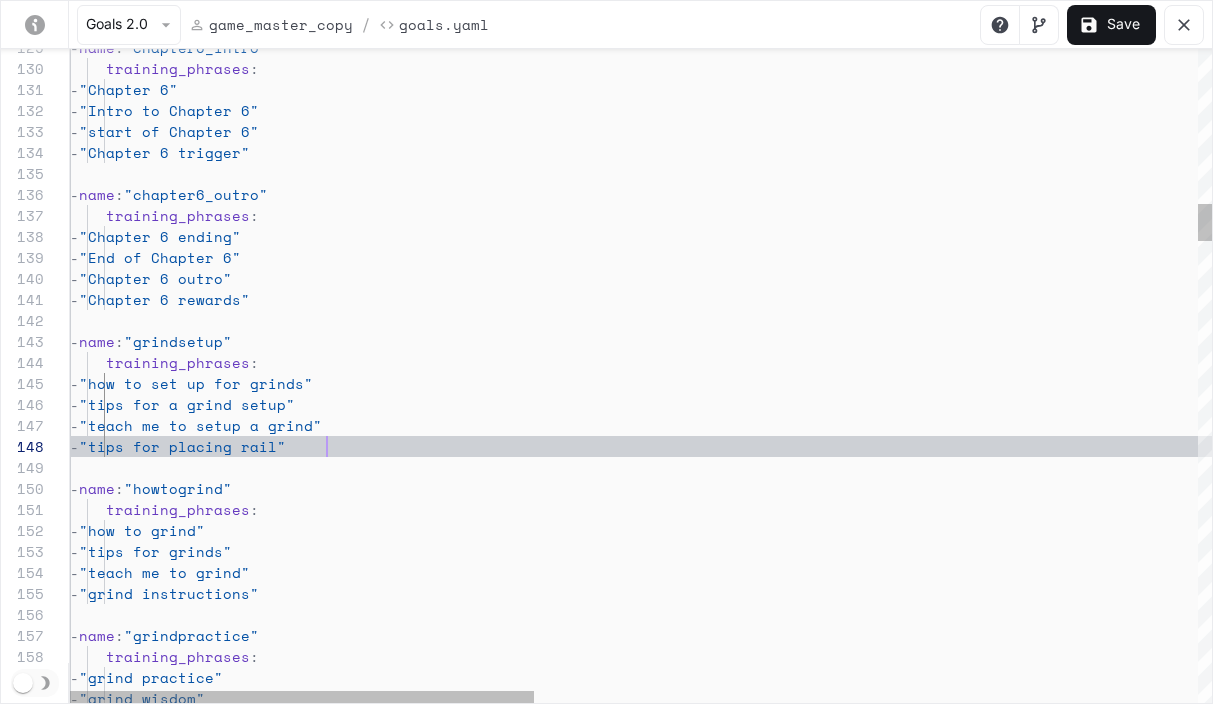 type on "**********" 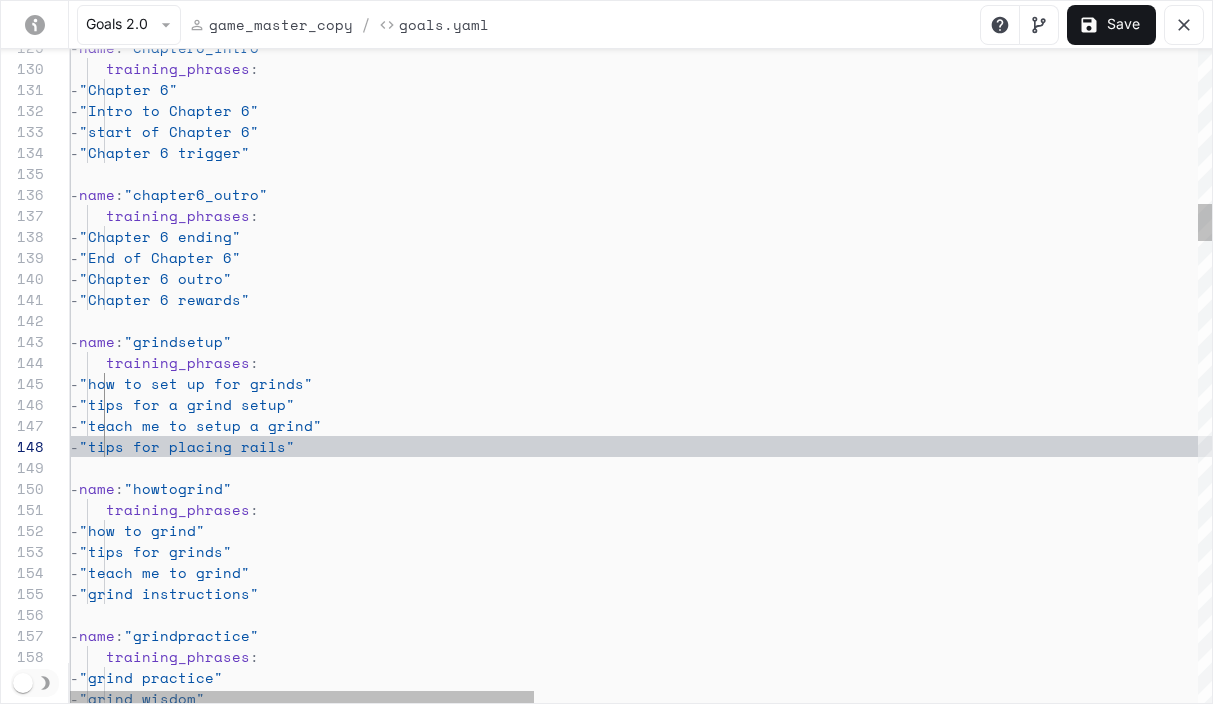 click on "-  name :  "chapter6_intro"      training_phrases :       -  "Chapter 6"       -  "Intro to Chapter 6"       -  "start of Chapter 6"       -  "Chapter 6 trigger"   -  name :  "chapter6_outro"      training_phrases :       -  "Chapter 6 ending"       -  "End of Chapter 6"       -  "Chapter 6 outro"       -  "Chapter 6 rewards"          -  name :  "grindsetup"      training_phrases :       -  "how to grind"       -  "tips for grinds"       -  "teach me to grind"       -  "grind instructions"   -  name :  "grindpractice"      training_phrases :       -  "grind practice"       -  "grind wisdom"      training_phrases :       -  "how to set up for grinds"       -  "tips for a grind setup"       -  "teach me to setup a grind"       -  "tips for placing rails"   -  name :  "howtogrind"" at bounding box center [1456, 3052] 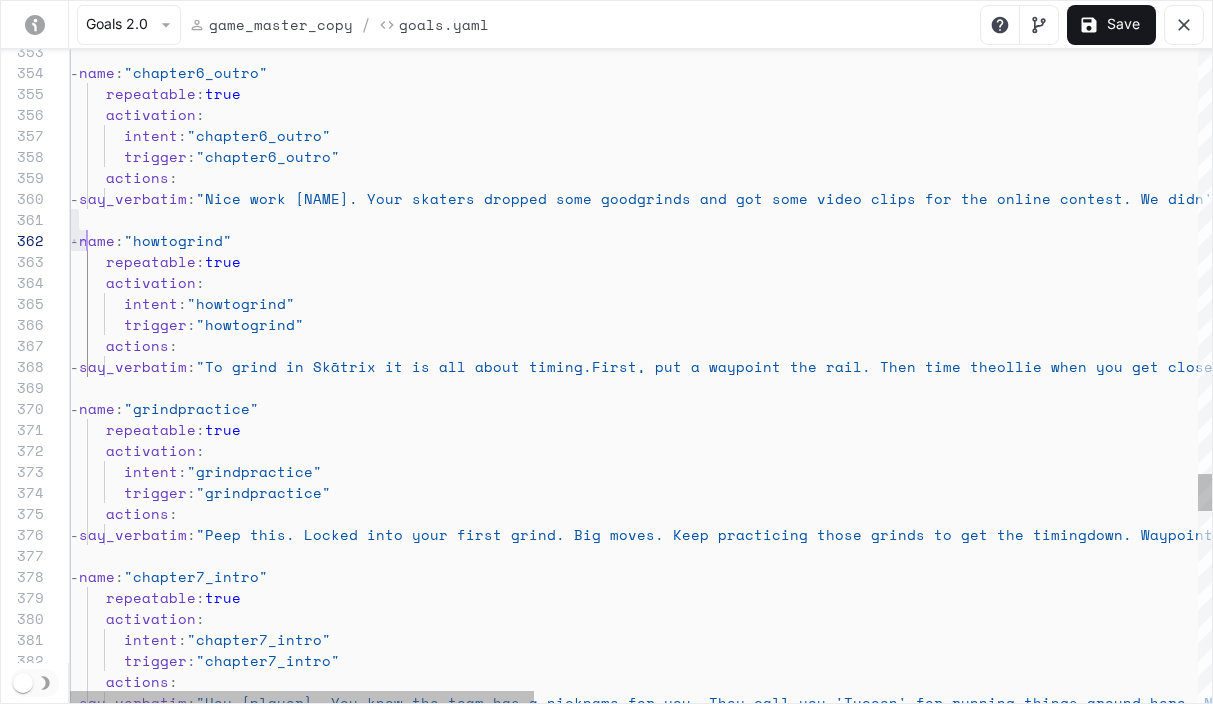 scroll, scrollTop: 2411, scrollLeft: 0, axis: vertical 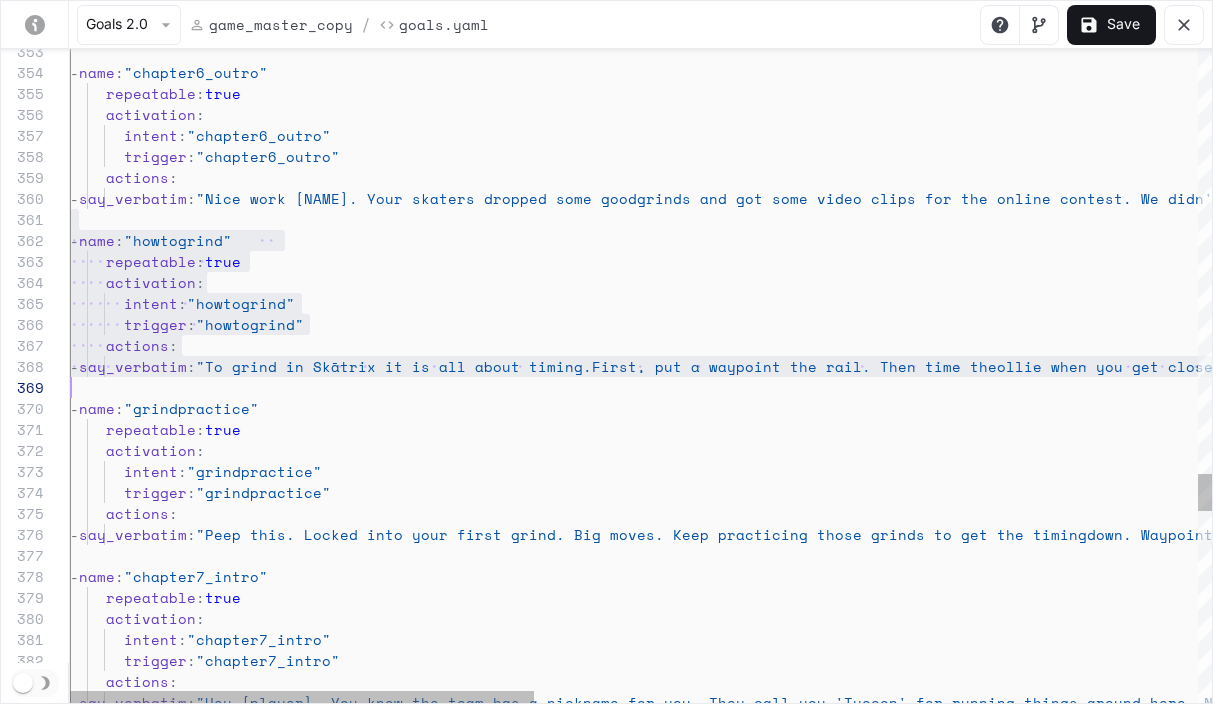 click on "-  name :  "chapter6_outro"         repeatable :  true      activation :        intent :  "chapter6_outro"        trigger :  "chapter6_outro"      actions :       -  say_verbatim :  "Nice work [NAME]. Your skaters dropped some good  grinds and got some video clips for the online con test. We didn't win, but Reality Crisis sent us a  fresh deck to hang on your wall. I've have to go.  Call me anytime to chat"   -  name :  "howtogrind"         repeatable :  true      activation :        intent :  "howtogrind"        trigger :  "howtogrind"      actions :       -  say_verbatim :  "To grind in Skātrix it is all about timing.  First, put a waypoint the rail. Then time the  ollie when you get close to get above the rail,  and then you pull down to lock into a grind. If  you miss, just pick a new start point and try  again"   -  name :  :" at bounding box center [1456, -1648] 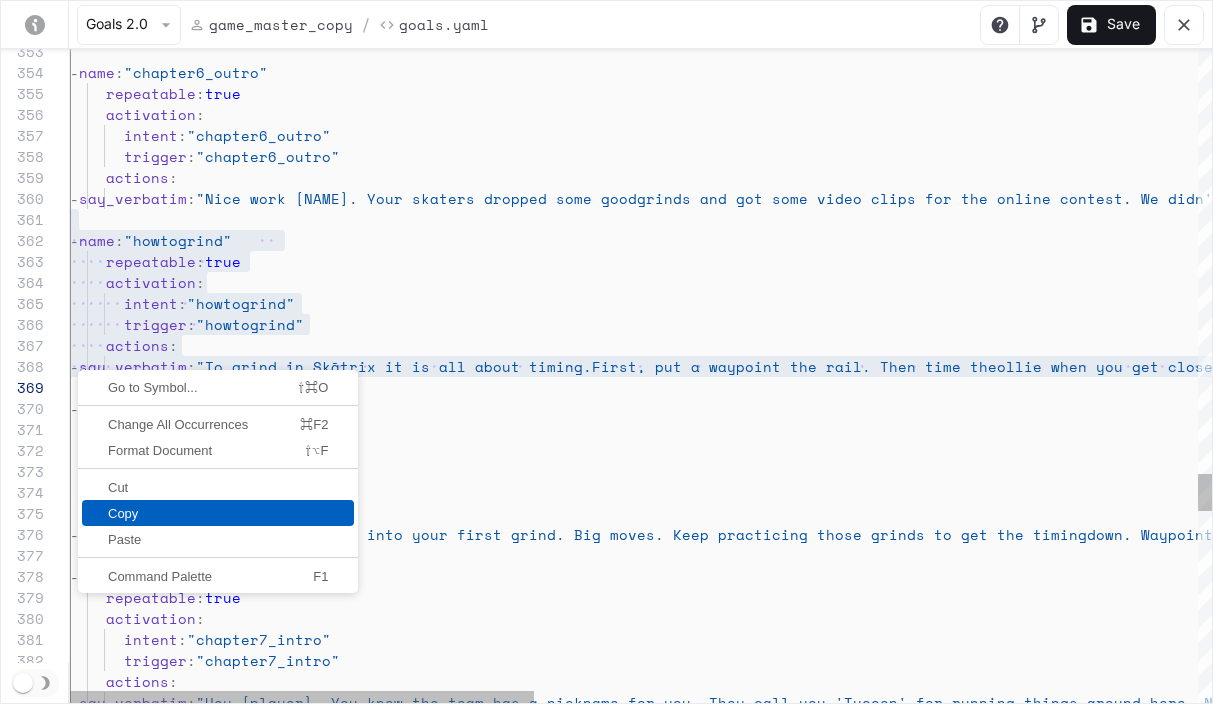 click on "Copy" at bounding box center (218, 513) 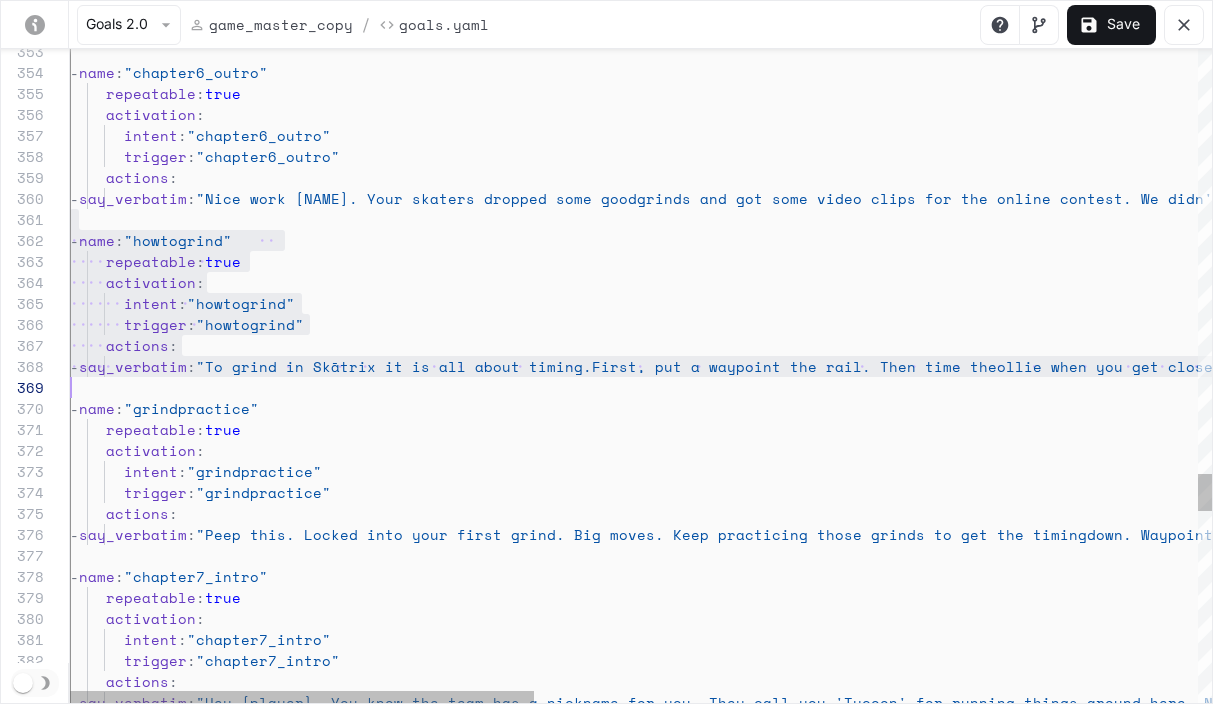 click on "-  name :  "chapter6_outro"         repeatable :  true      activation :        intent :  "chapter6_outro"        trigger :  "chapter6_outro"      actions :       -  say_verbatim :  "Nice work Tycoon. Your skaters dropped some good  grinds and got some video clips for the online con test. We didn't win, but Reality Crisis sent us a  fresh deck to hang on your wall. I've have to go.  Call me anytime to chat"   -  name :  "howtogrind"         repeatable :  true      activation :        intent :  "howtogrind"        trigger :  "howtogrind"      actions :       -  say_verbatim :  "To grind in Skātrix it is all about timing.  First, put a waypoint the rail. Then time the  ollie when you get close to get above the rail,  and then you pull down to lock into a grind. If  you miss, just pick a new start point and try  again"   -  name :  :" at bounding box center (1456, -1648) 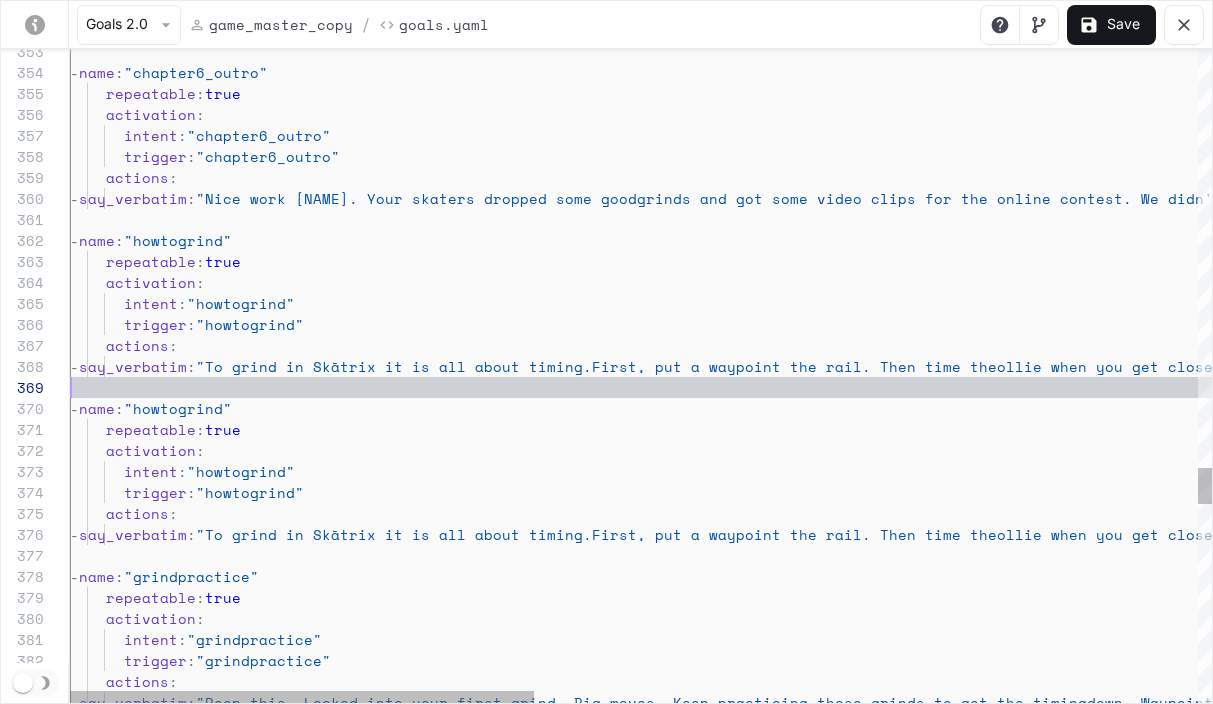 scroll, scrollTop: 168, scrollLeft: 0, axis: vertical 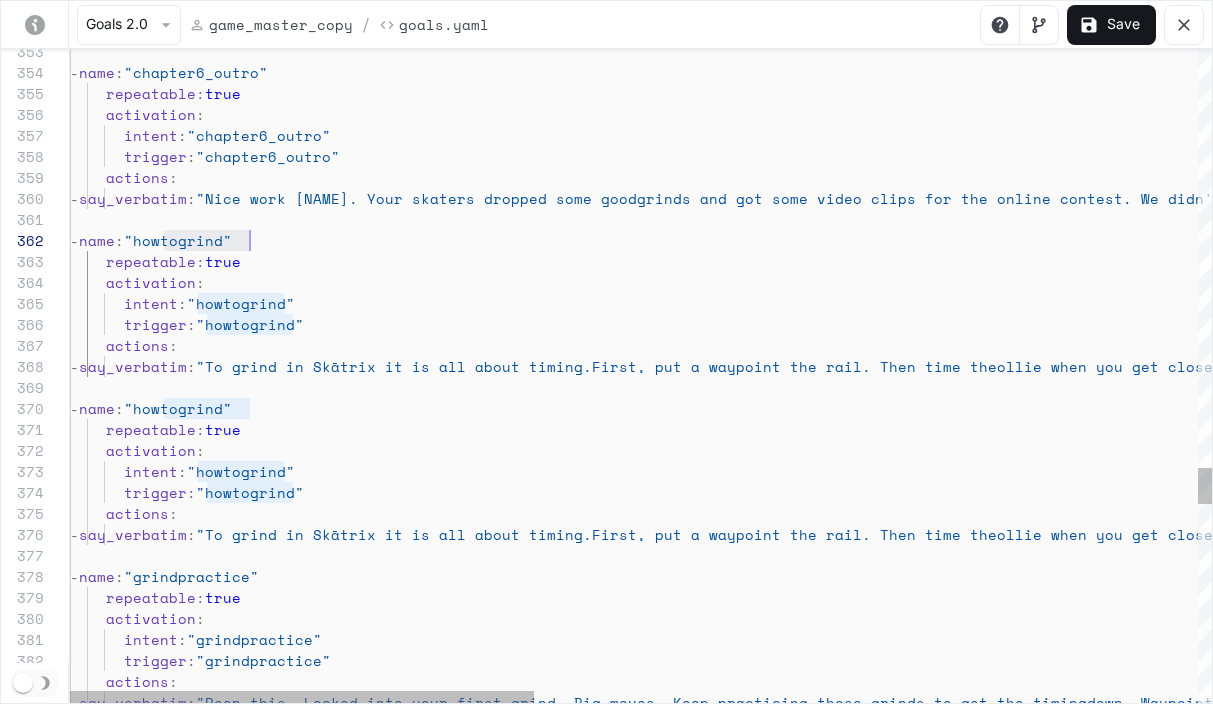 drag, startPoint x: 167, startPoint y: 239, endPoint x: 249, endPoint y: 242, distance: 82.05486 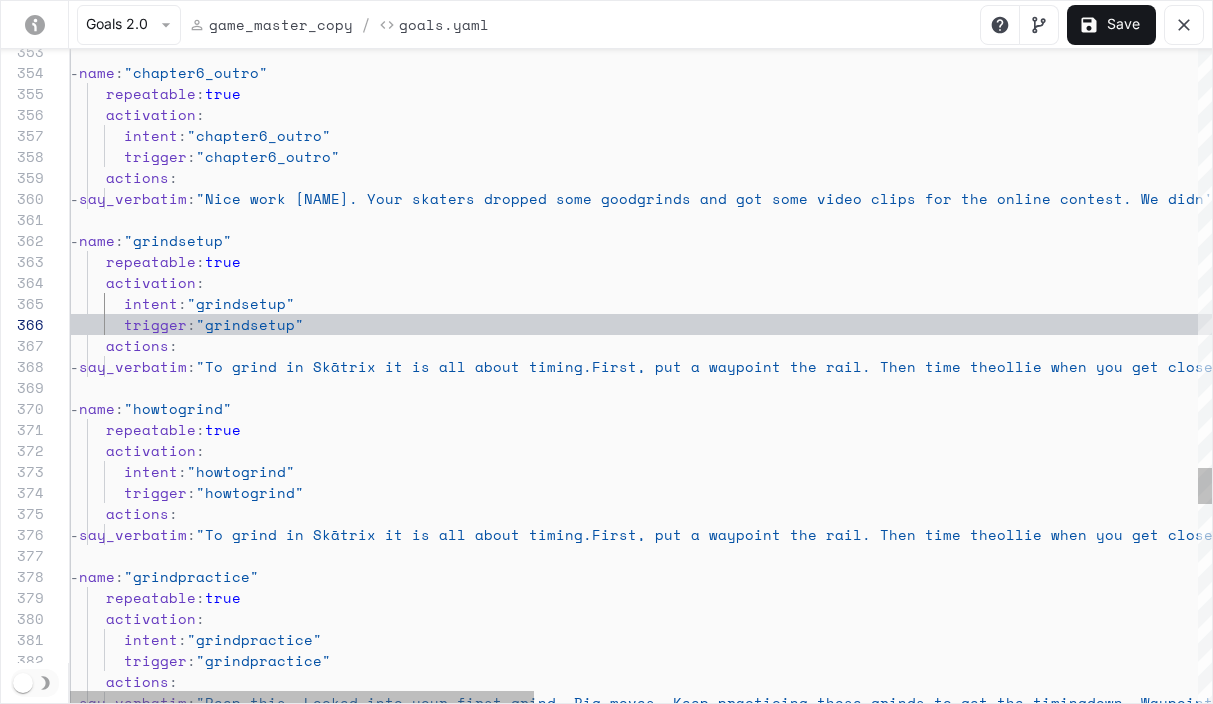scroll, scrollTop: 126, scrollLeft: 103, axis: both 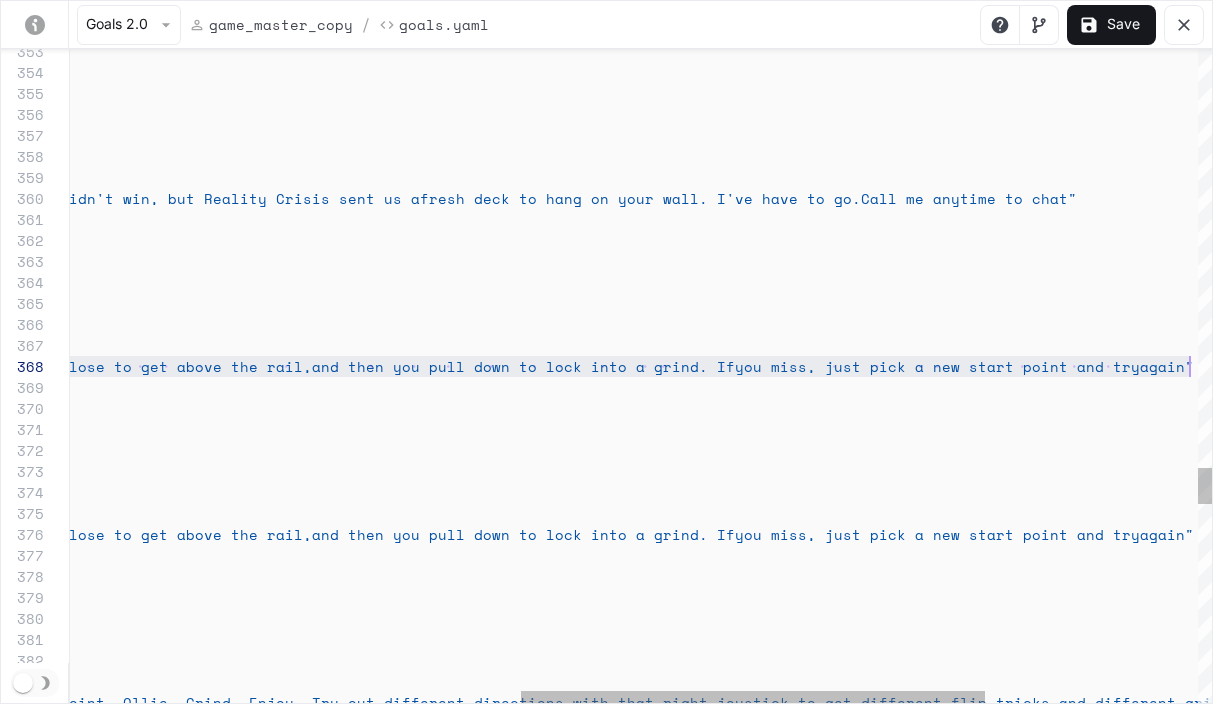 drag, startPoint x: 268, startPoint y: 365, endPoint x: 1190, endPoint y: 364, distance: 922.00055 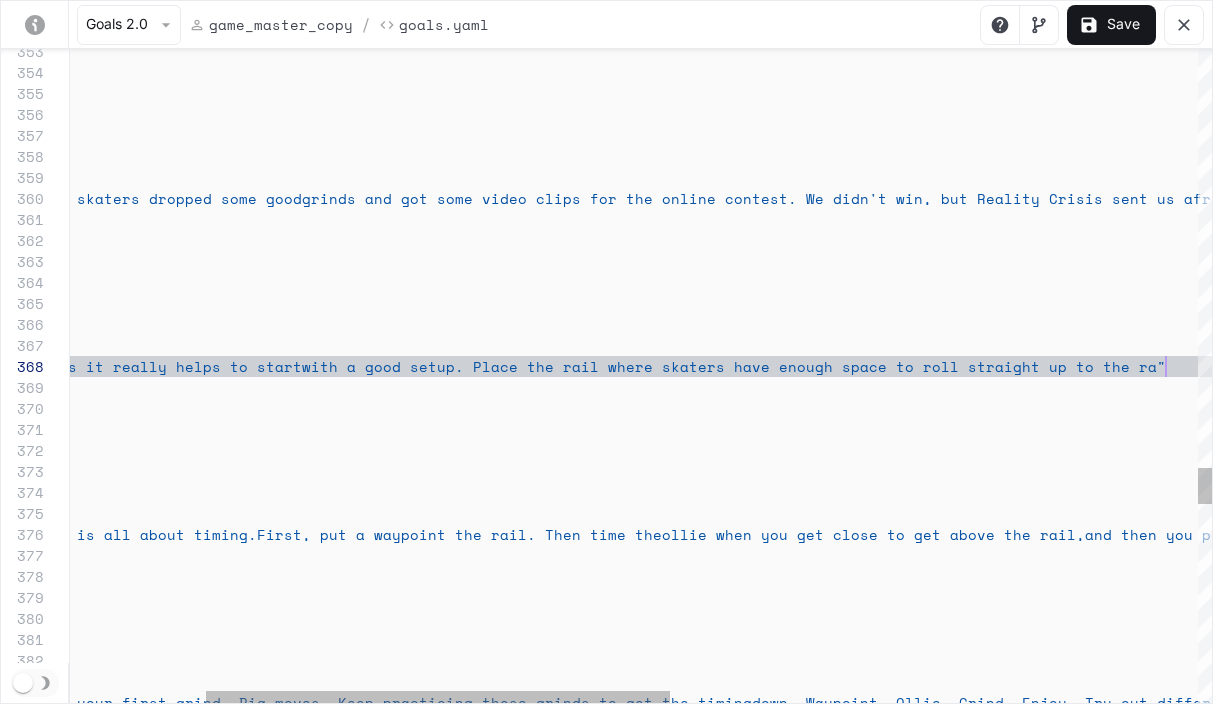 scroll, scrollTop: 147, scrollLeft: 1448, axis: both 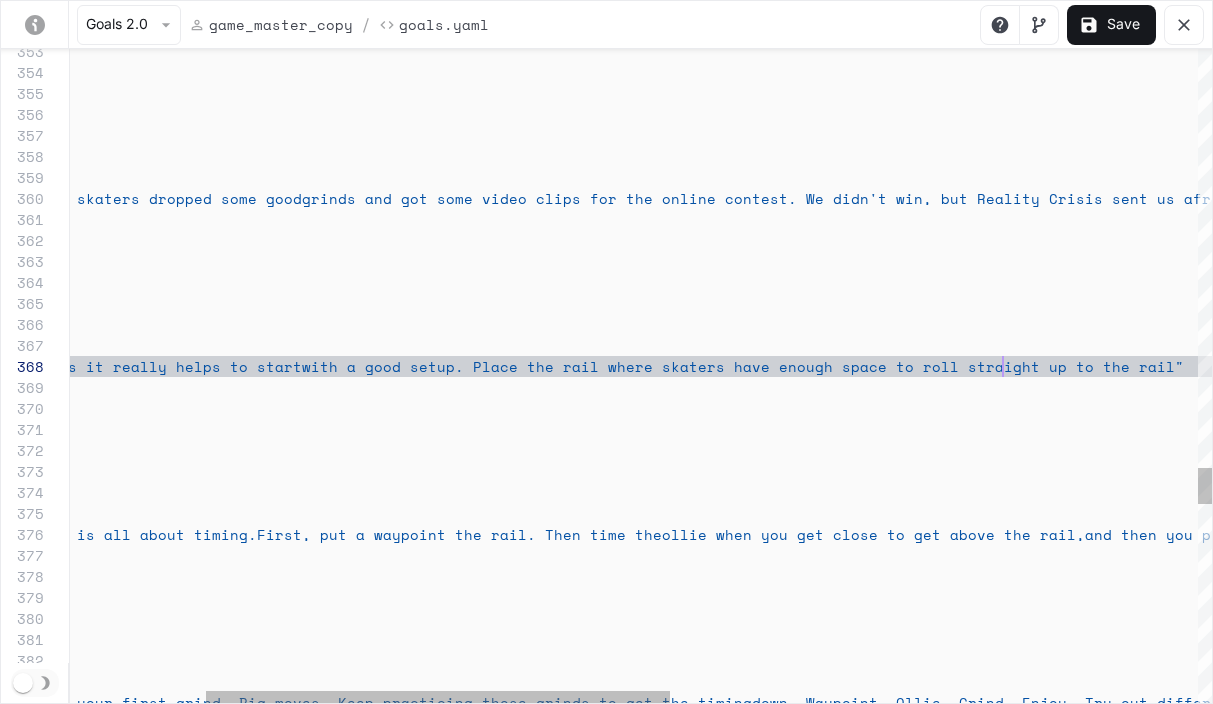 click on "-  name :  "chapter6_outro"         repeatable :  true      activation :        intent :  "chapter6_outro"        trigger :  "chapter6_outro"      actions :       -  say_verbatim :  "Nice work Tycoon. Your skaters dropped some good  grinds and got some video clips for the online con test. We didn't win, but Reality Crisis sent us a  fresh deck to hang on your wall. I've have to go.  Call me anytime to chat"   -  name :  "howtogrind"         repeatable :  true      activation :        intent :  "howtogrind"        trigger :  "howtogrind"      actions :       -  say_verbatim :  "To grind in Skātrix it is all about timing.  First, put a waypoint the rail. Then time the  ollie when you get close to get above the rail,  and then you pull down to lock into a grind. If  you miss, just pick a new start point and try  again"   -  name :  :" at bounding box center [1121, -1564] 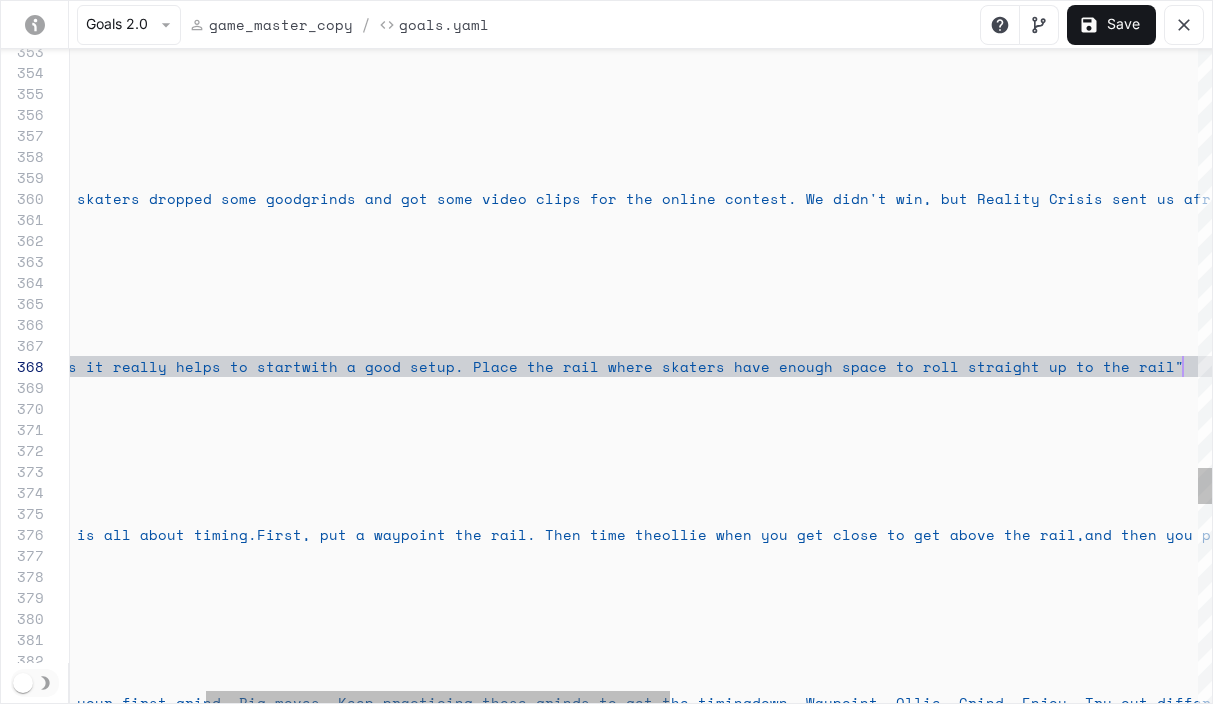 click on "-  name :  "chapter6_outro"         repeatable :  true      activation :        intent :  "chapter6_outro"        trigger :  "chapter6_outro"      actions :       -  say_verbatim :  "Nice work Tycoon. Your skaters dropped some good  grinds and got some video clips for the online con test. We didn't win, but Reality Crisis sent us a  fresh deck to hang on your wall. I've have to go.  Call me anytime to chat"   -  name :  "howtogrind"         repeatable :  true      activation :        intent :  "howtogrind"        trigger :  "howtogrind"      actions :       -  say_verbatim :  "To grind in Skātrix it is all about timing.  First, put a waypoint the rail. Then time the  ollie when you get close to get above the rail,  and then you pull down to lock into a grind. If  you miss, just pick a new start point and try  again"   -  name :  :" at bounding box center [1121, -1564] 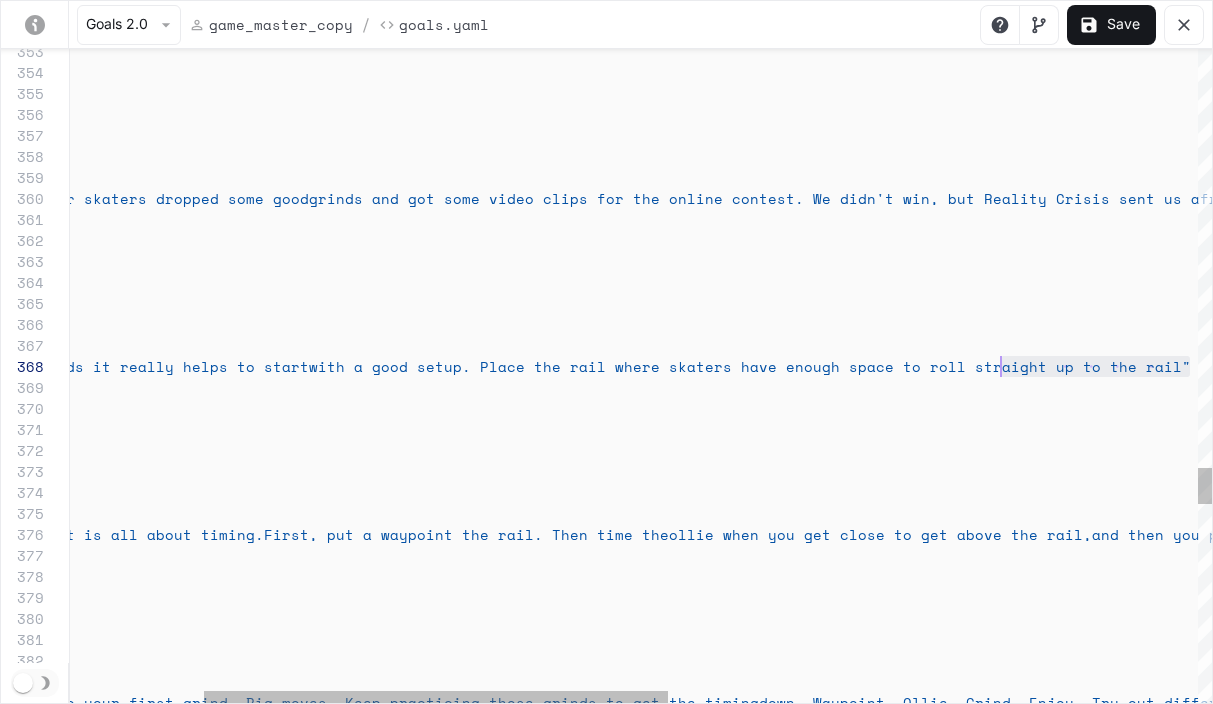 scroll, scrollTop: 147, scrollLeft: 1251, axis: both 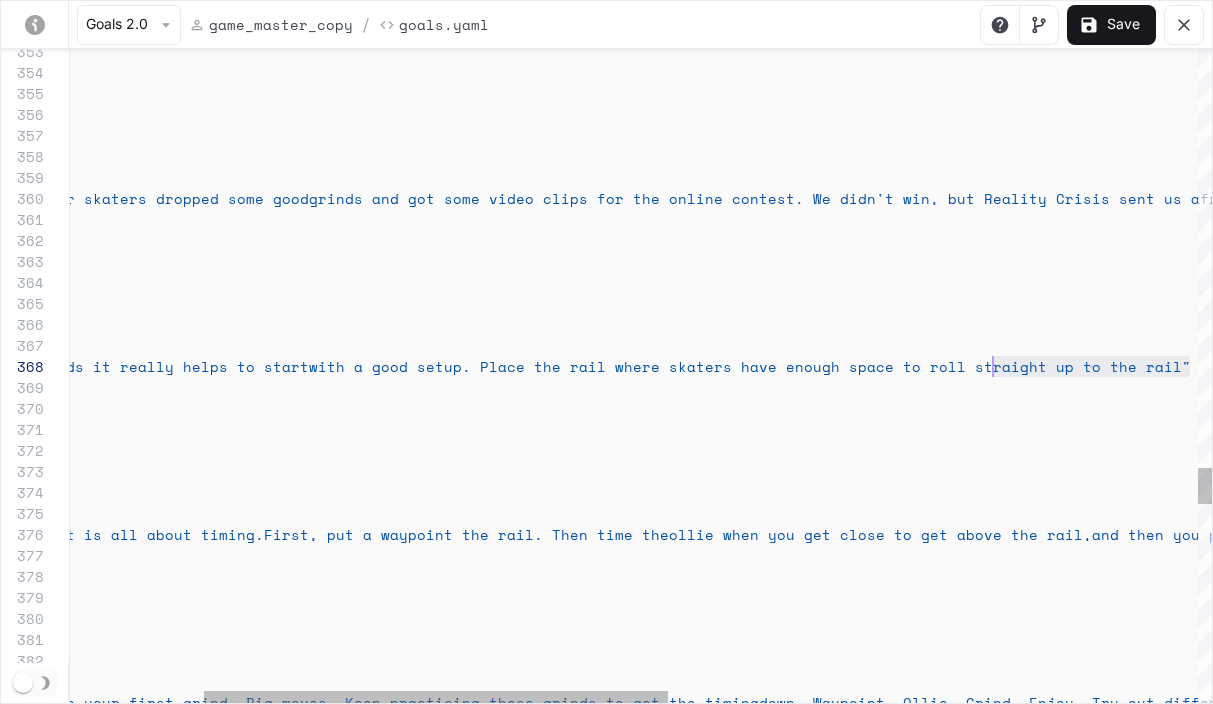 drag, startPoint x: 1181, startPoint y: 366, endPoint x: 991, endPoint y: 373, distance: 190.1289 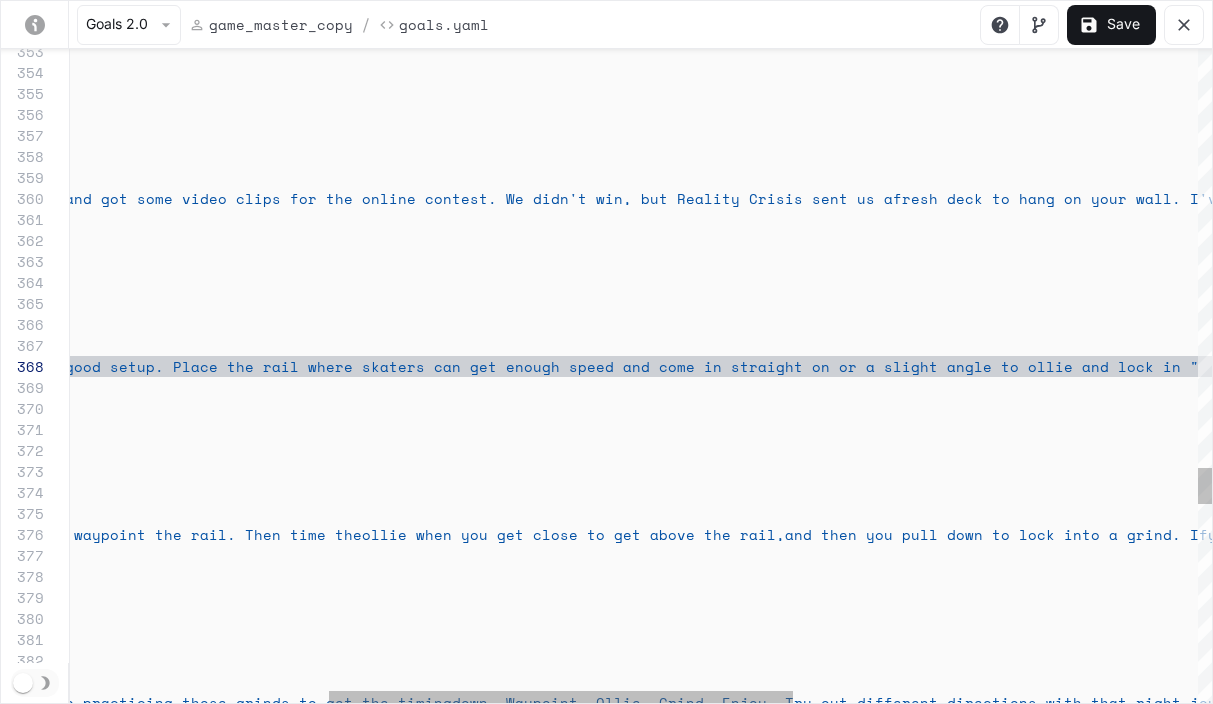 scroll, scrollTop: 147, scrollLeft: 1739, axis: both 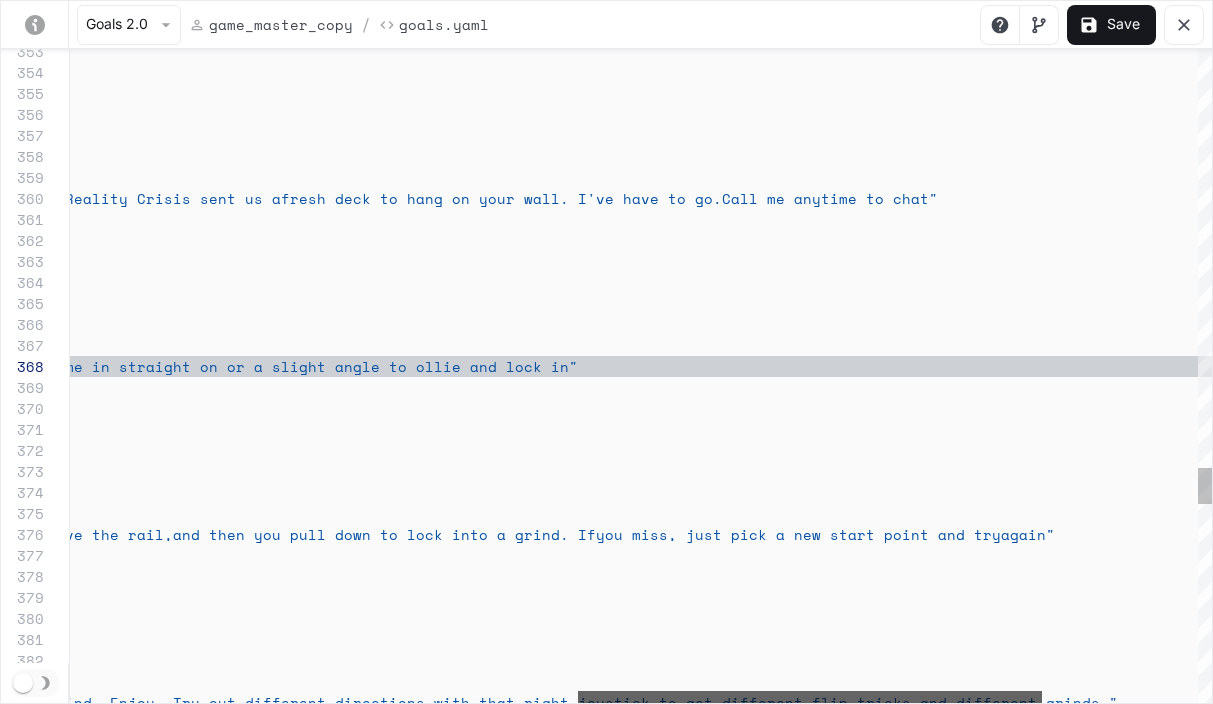 click at bounding box center [810, 697] 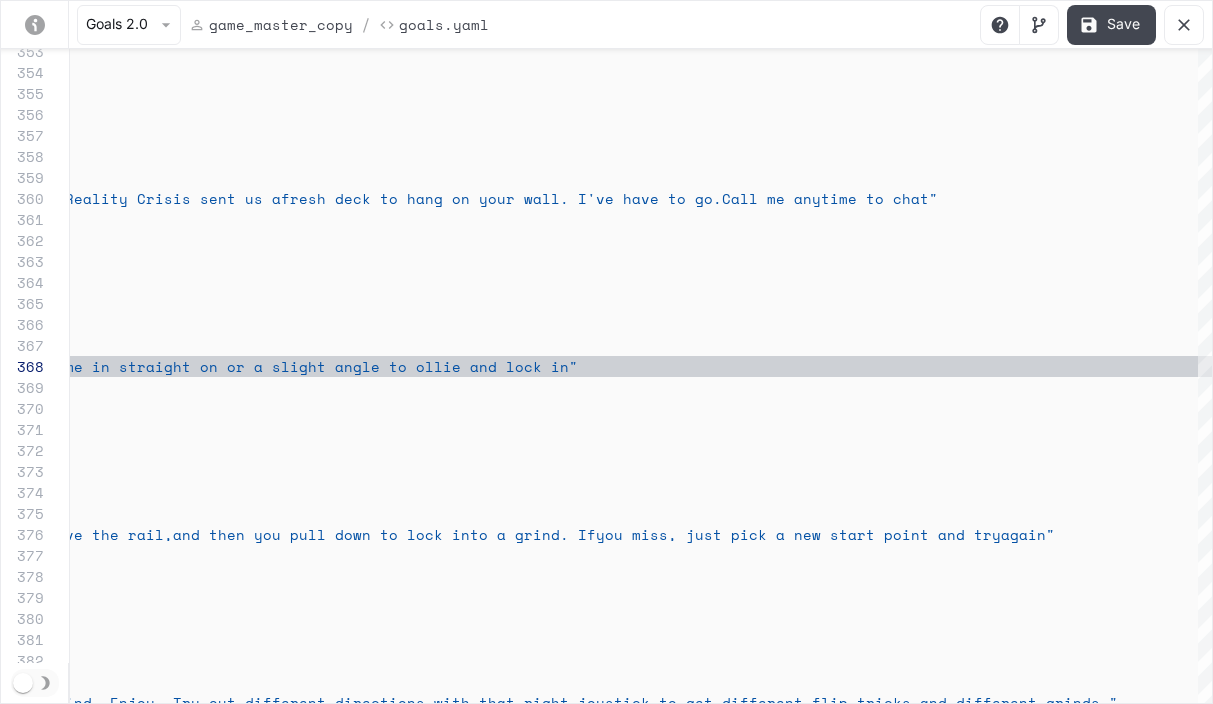 type on "**********" 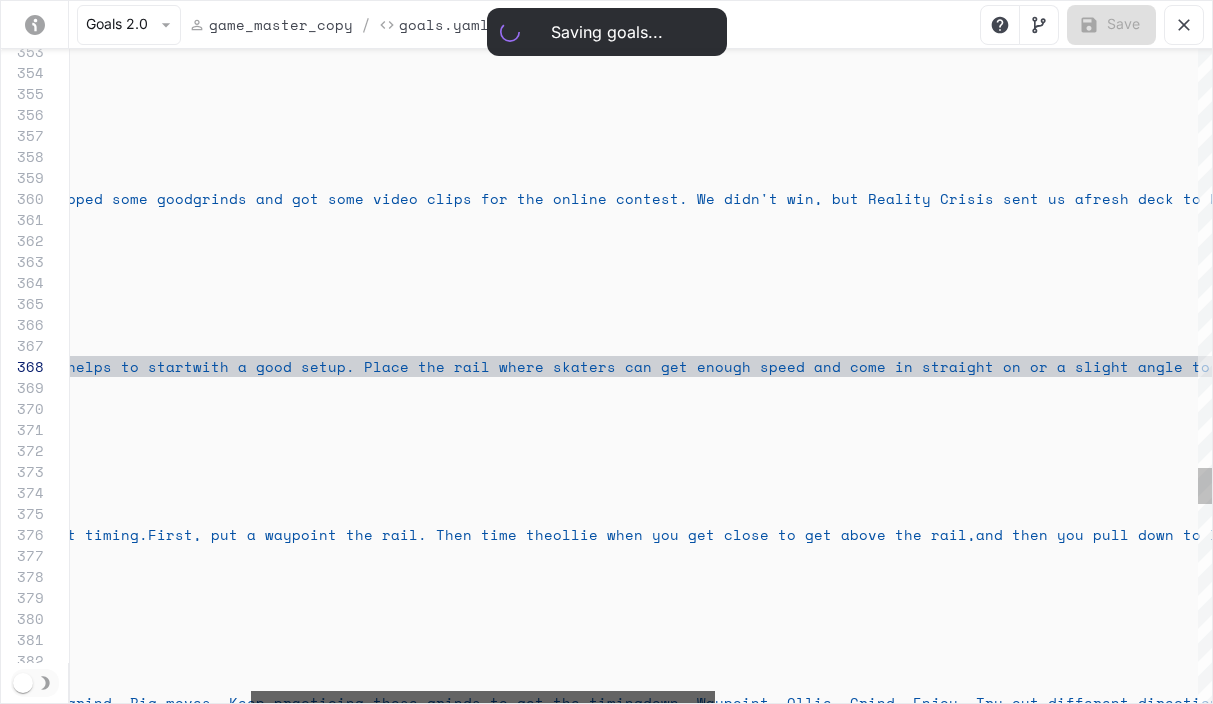 click at bounding box center [483, 697] 